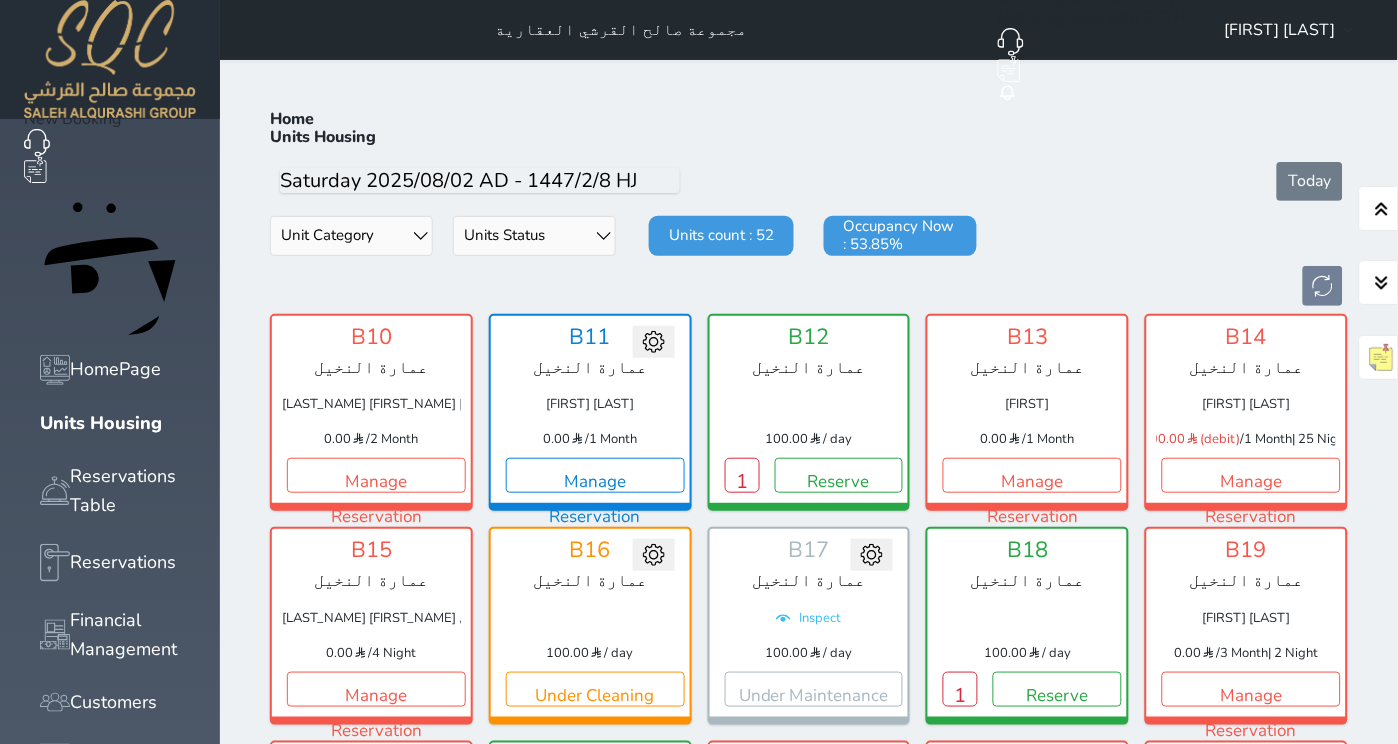 scroll, scrollTop: 64, scrollLeft: 0, axis: vertical 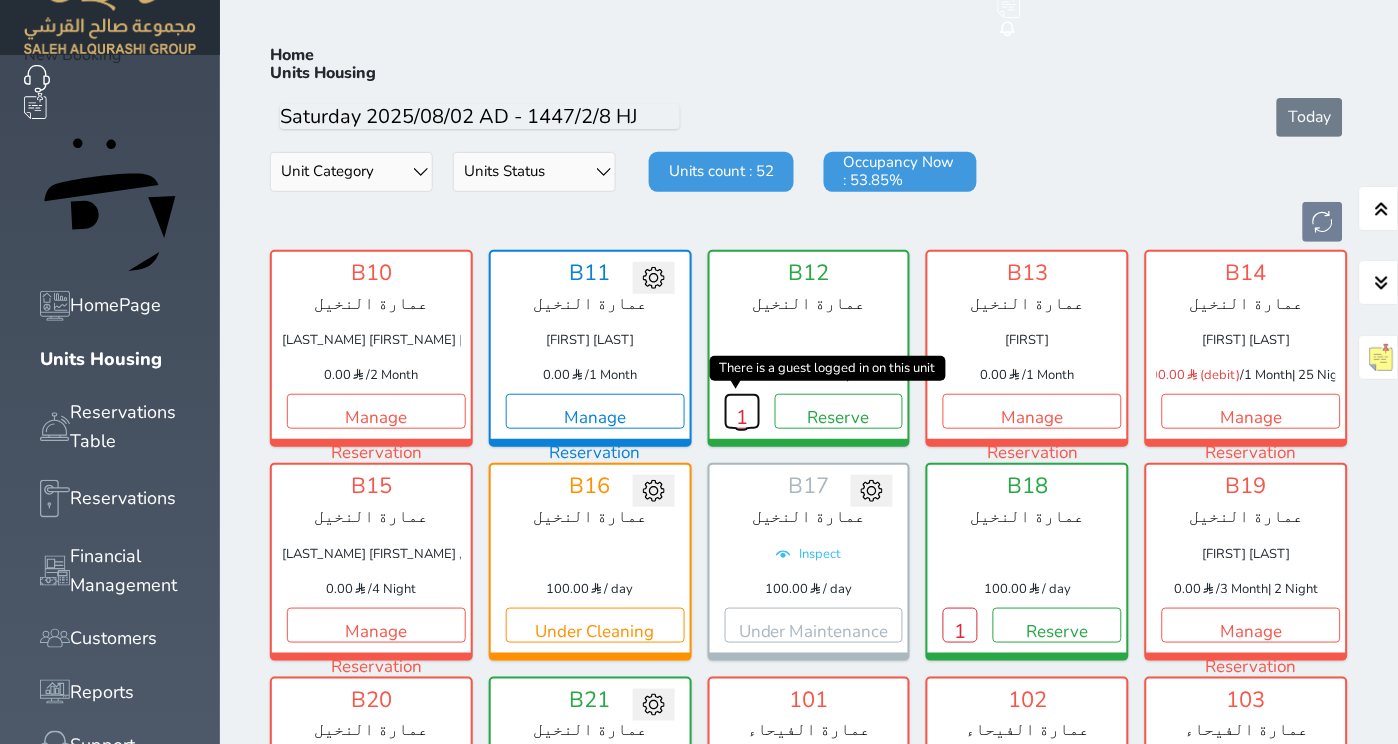 click on "1" at bounding box center [742, 411] 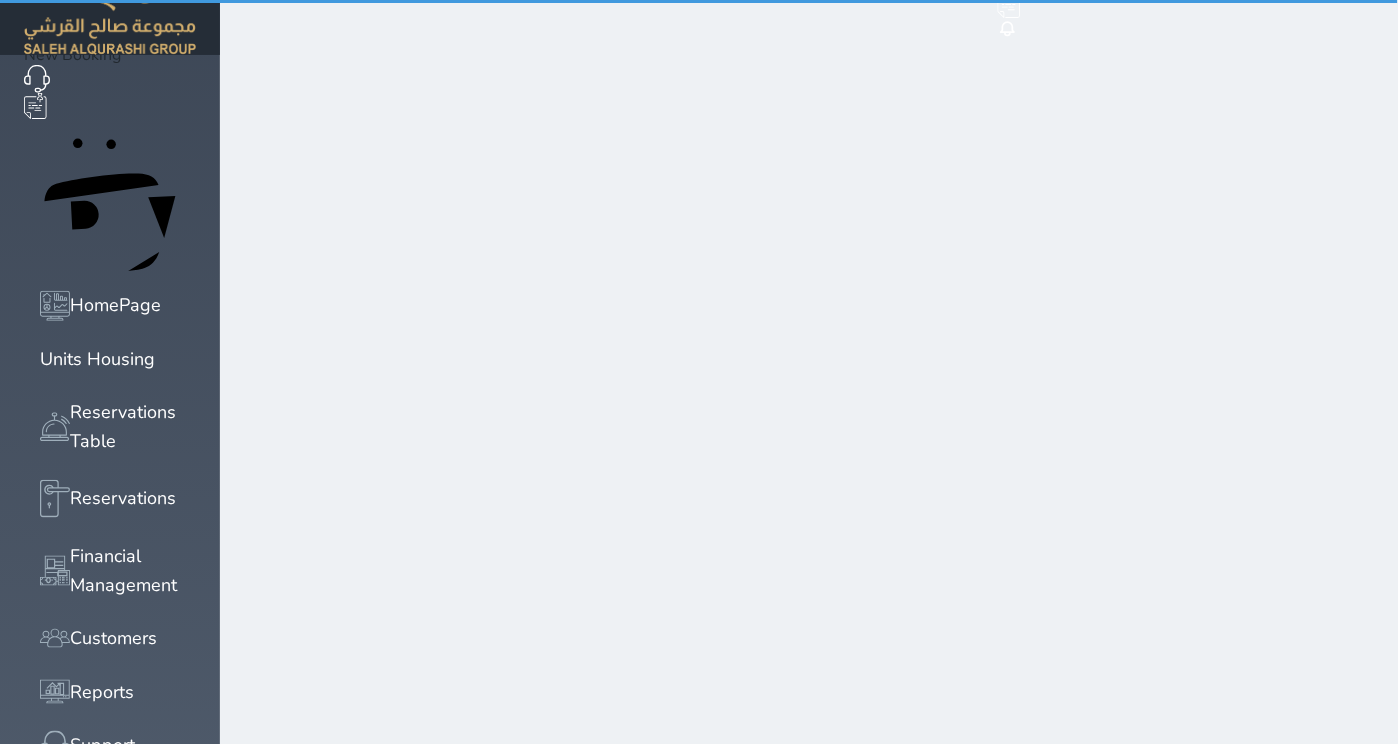 scroll, scrollTop: 0, scrollLeft: 0, axis: both 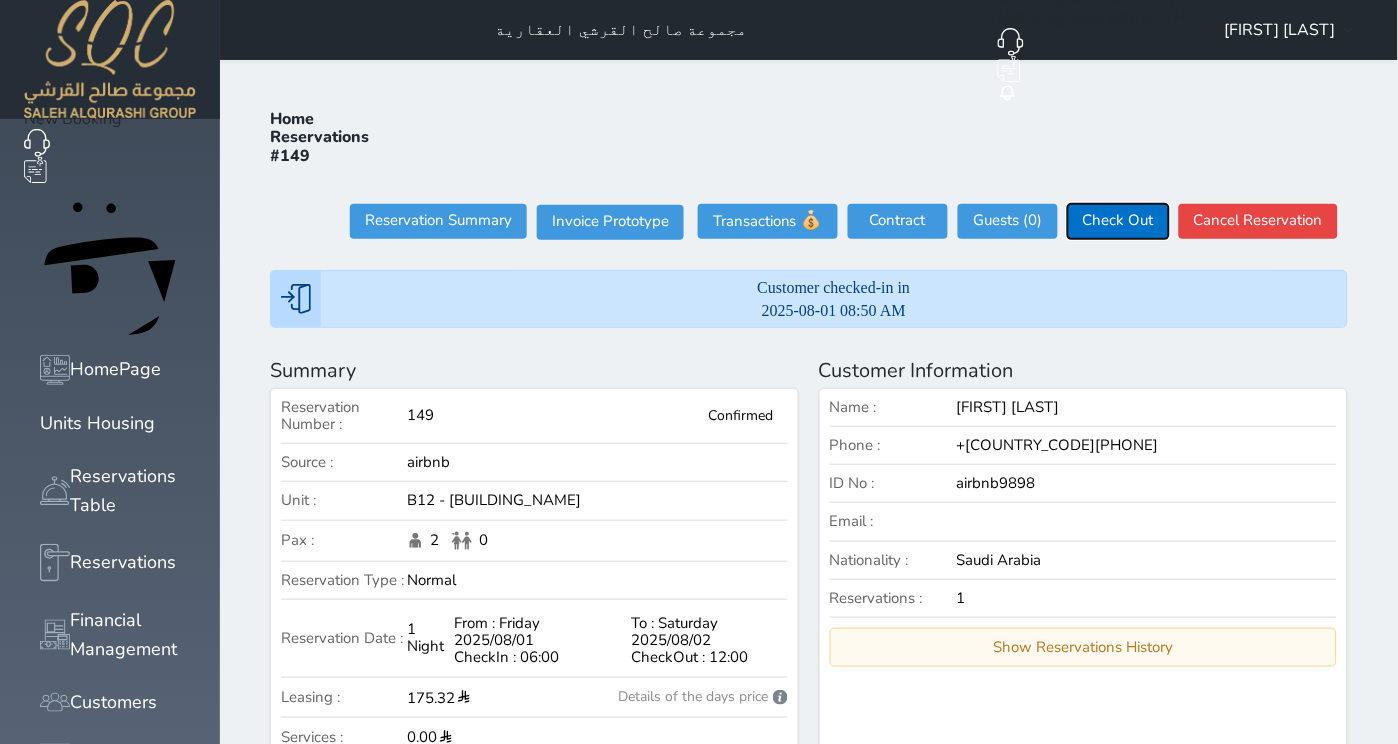 click on "Check Out" at bounding box center (1118, 221) 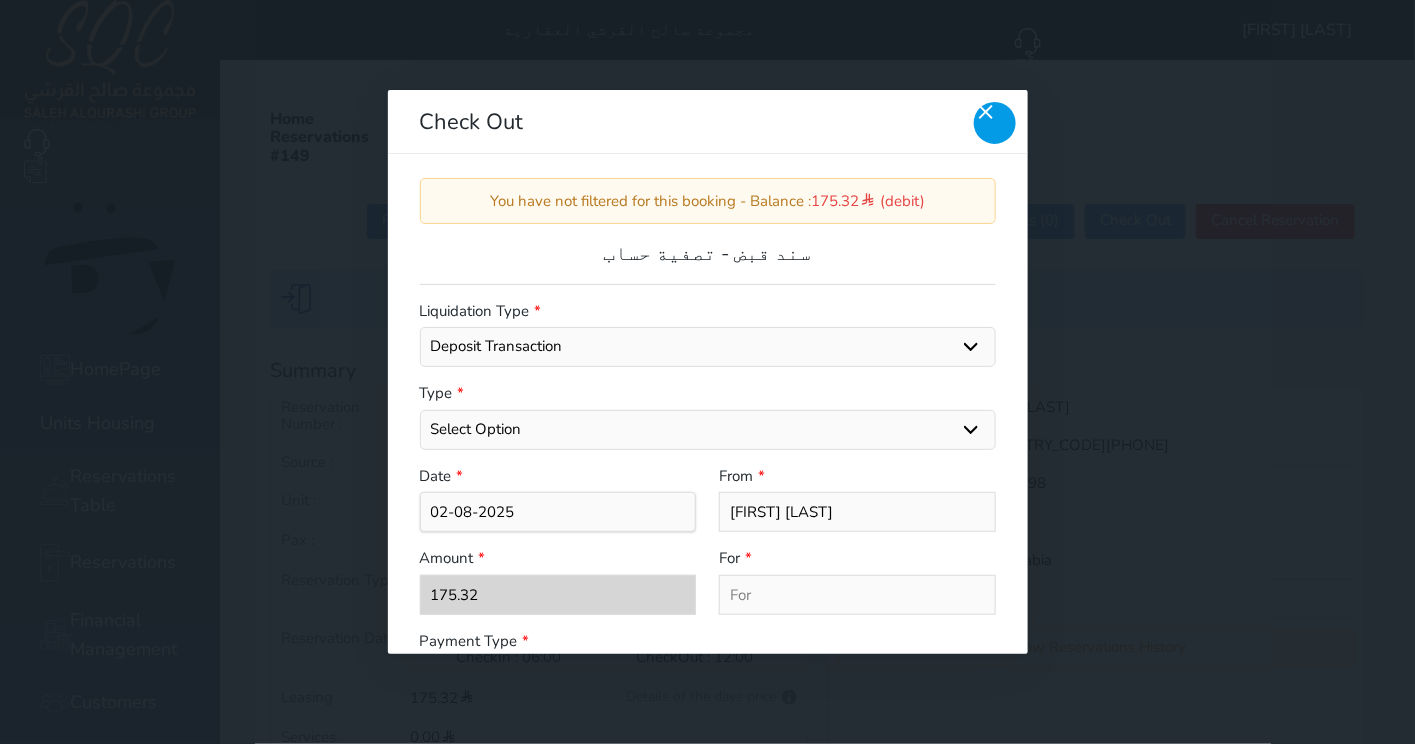 click 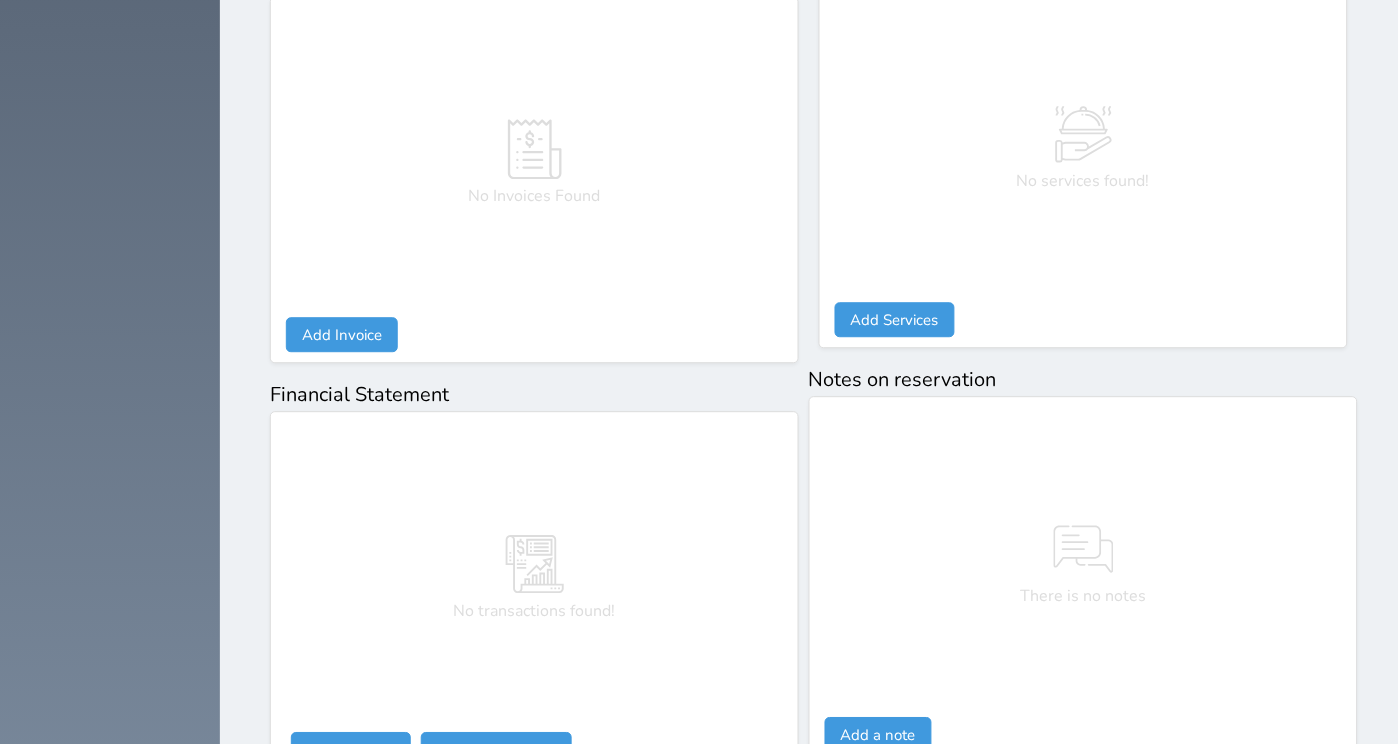 scroll, scrollTop: 982, scrollLeft: 0, axis: vertical 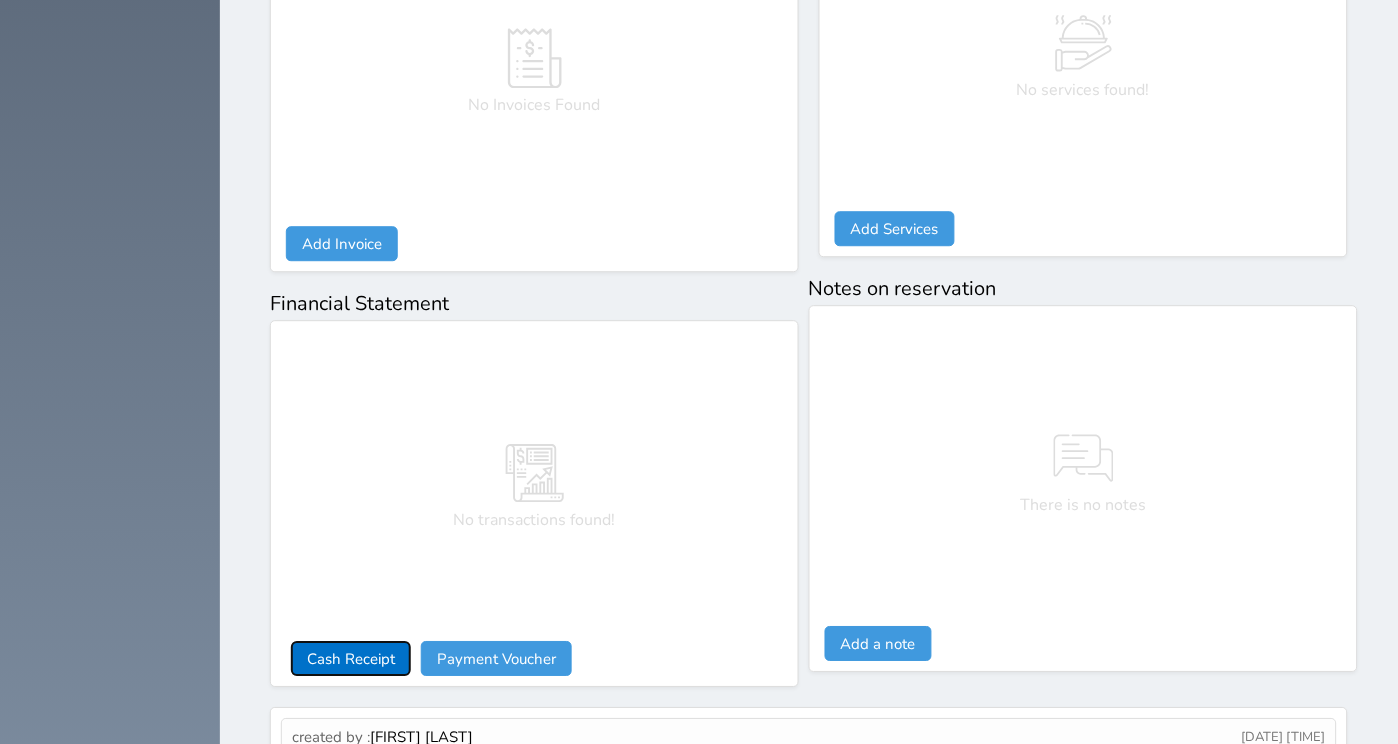 click on "Cash Receipt" at bounding box center (351, 658) 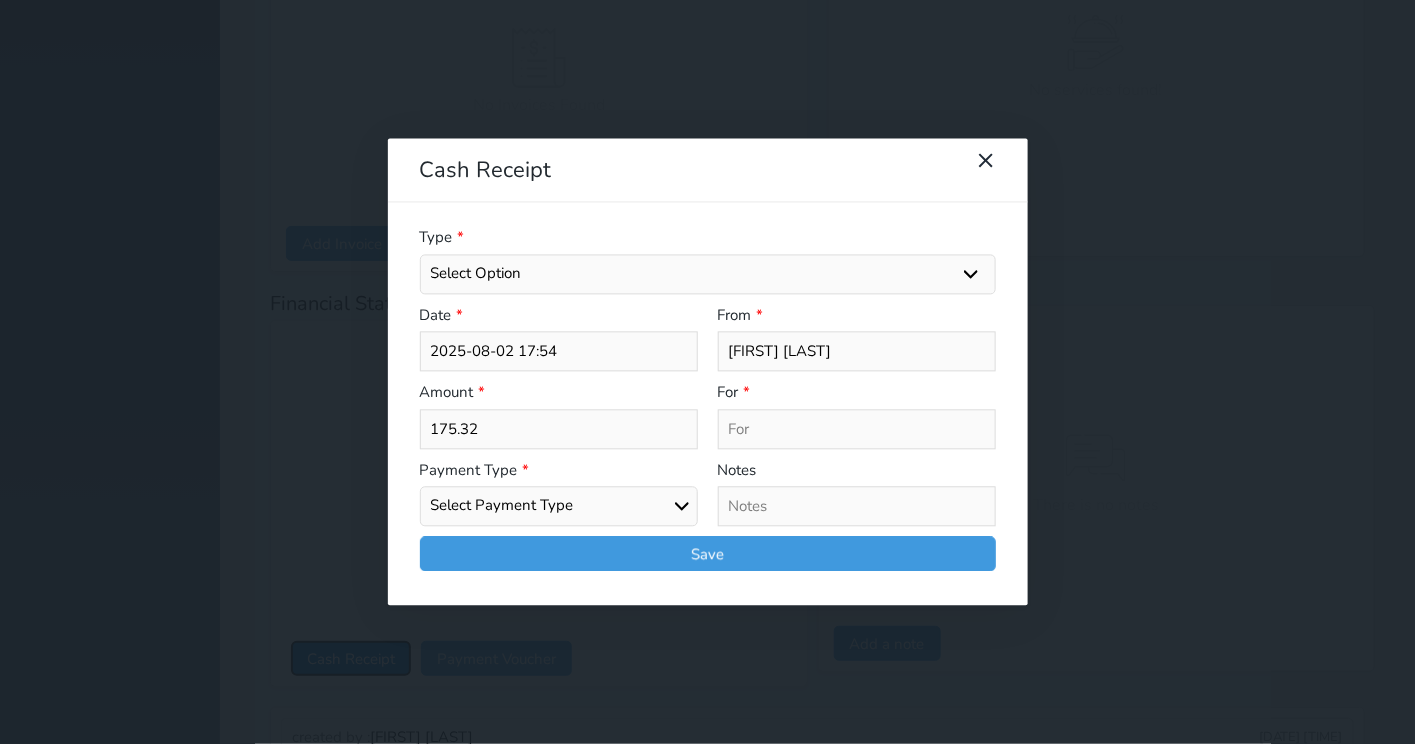 select 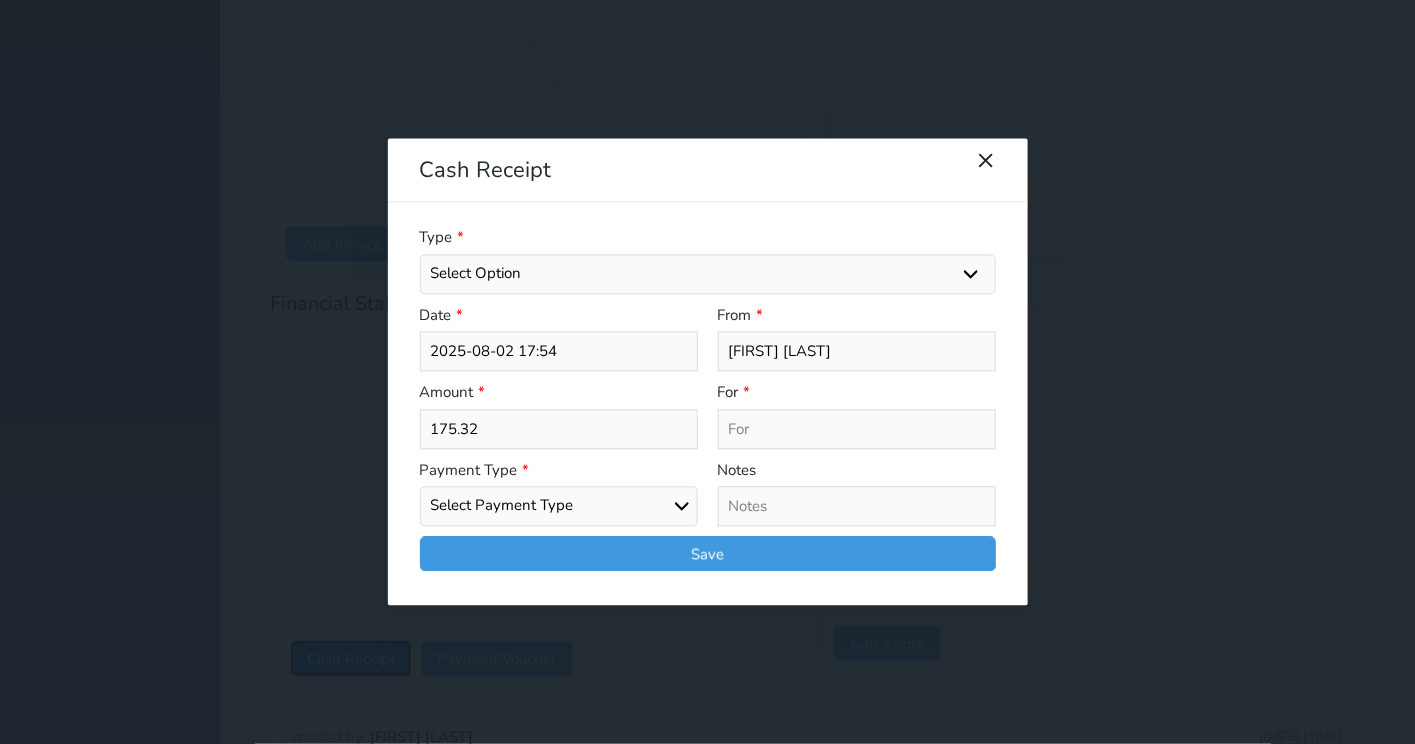 select 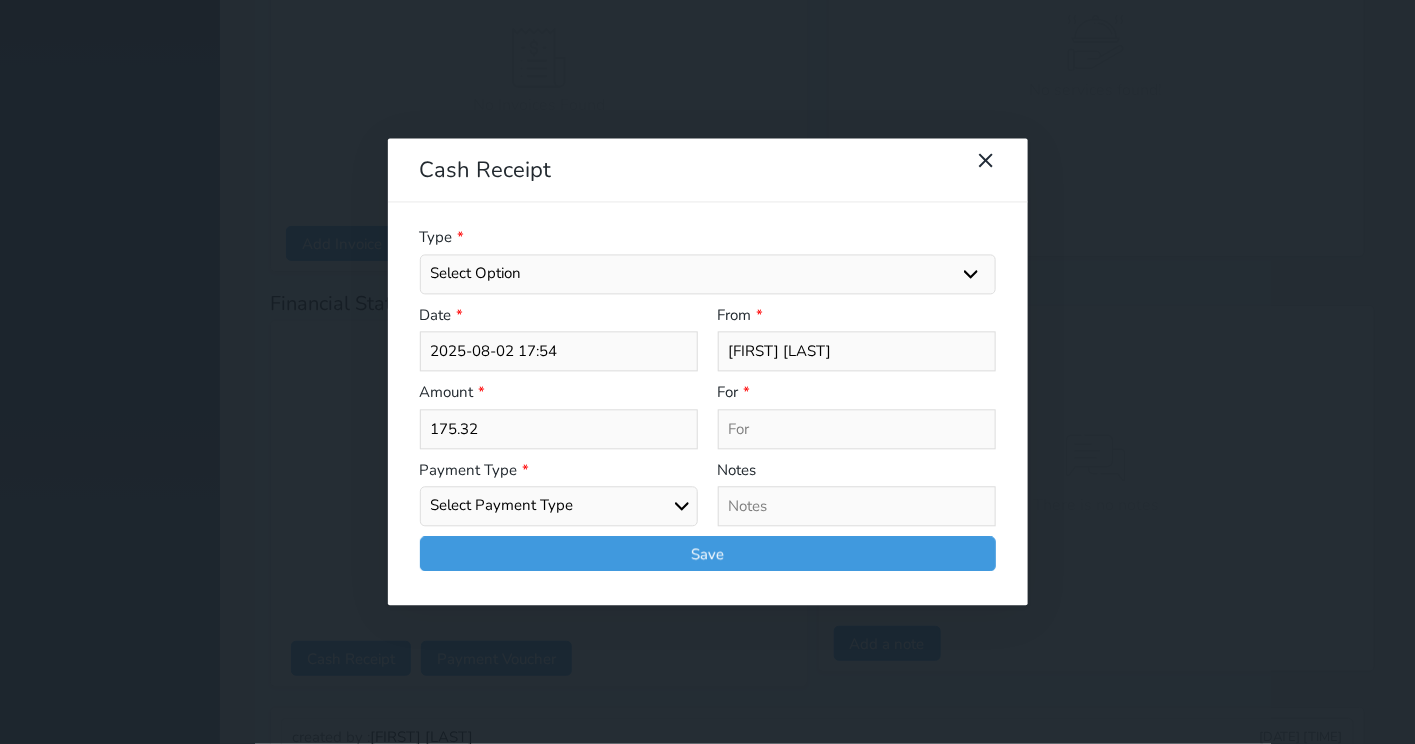click on "Select Option   General receipts Rent value Bills insurance Retainer Not Applicable Other Laundry Wifi - Internet Car Parking Food Food & Beverages Beverages Cold Drinks Hot Drinks Breakfast Lunch Dinner Bakery & Cakes Swimming pool Gym SPA & Beauty Services Pick & Drop (Transport Services) Minibar Cable - TV Extra Bed Hairdresser Shopping Organized Tours Services Tour Guide Services" at bounding box center [708, 274] 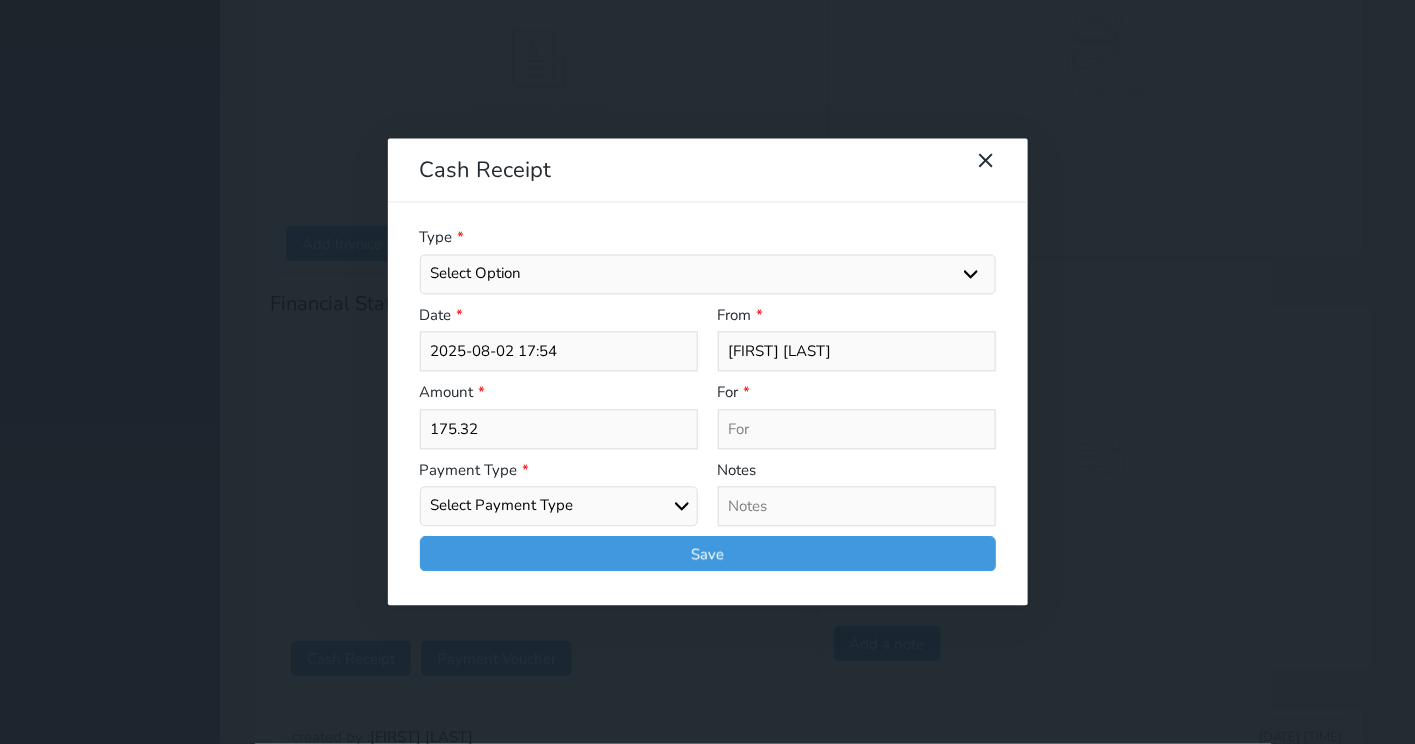 select on "162291" 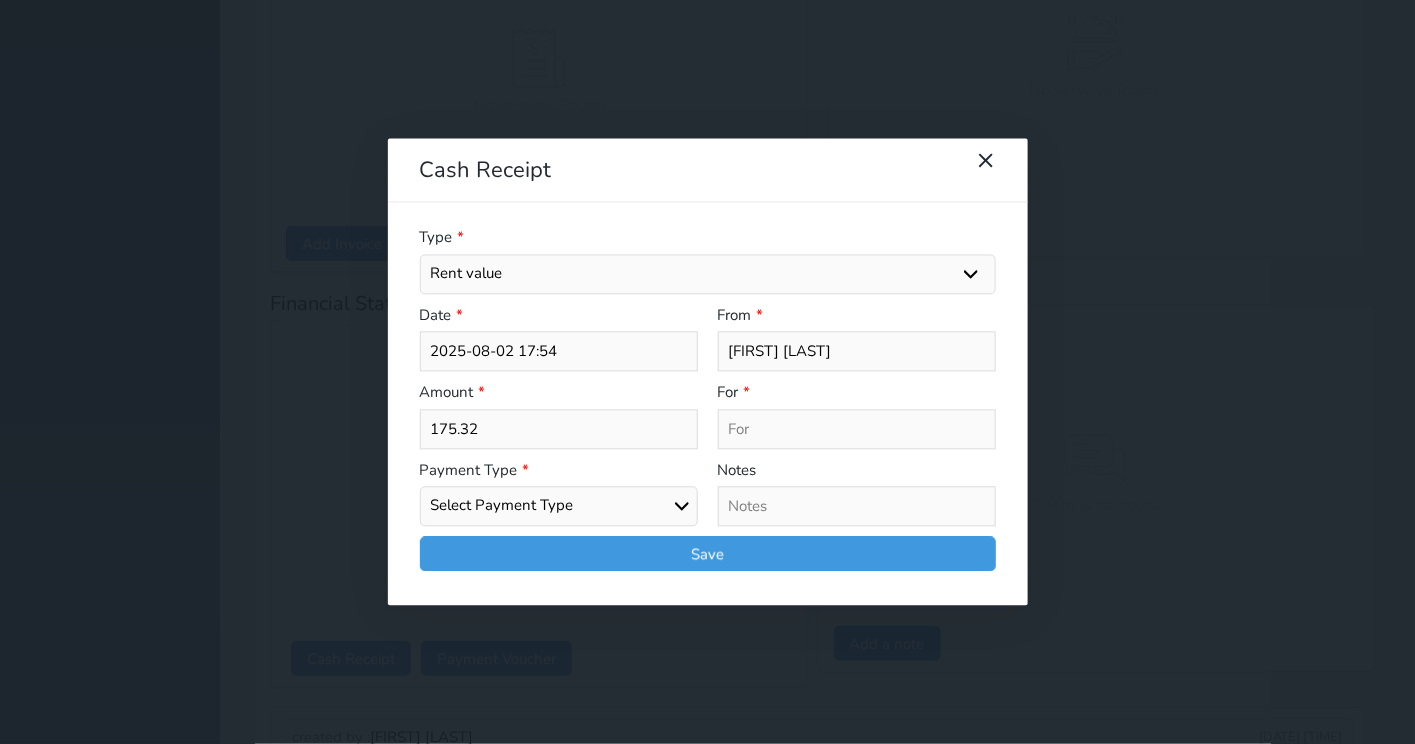 select 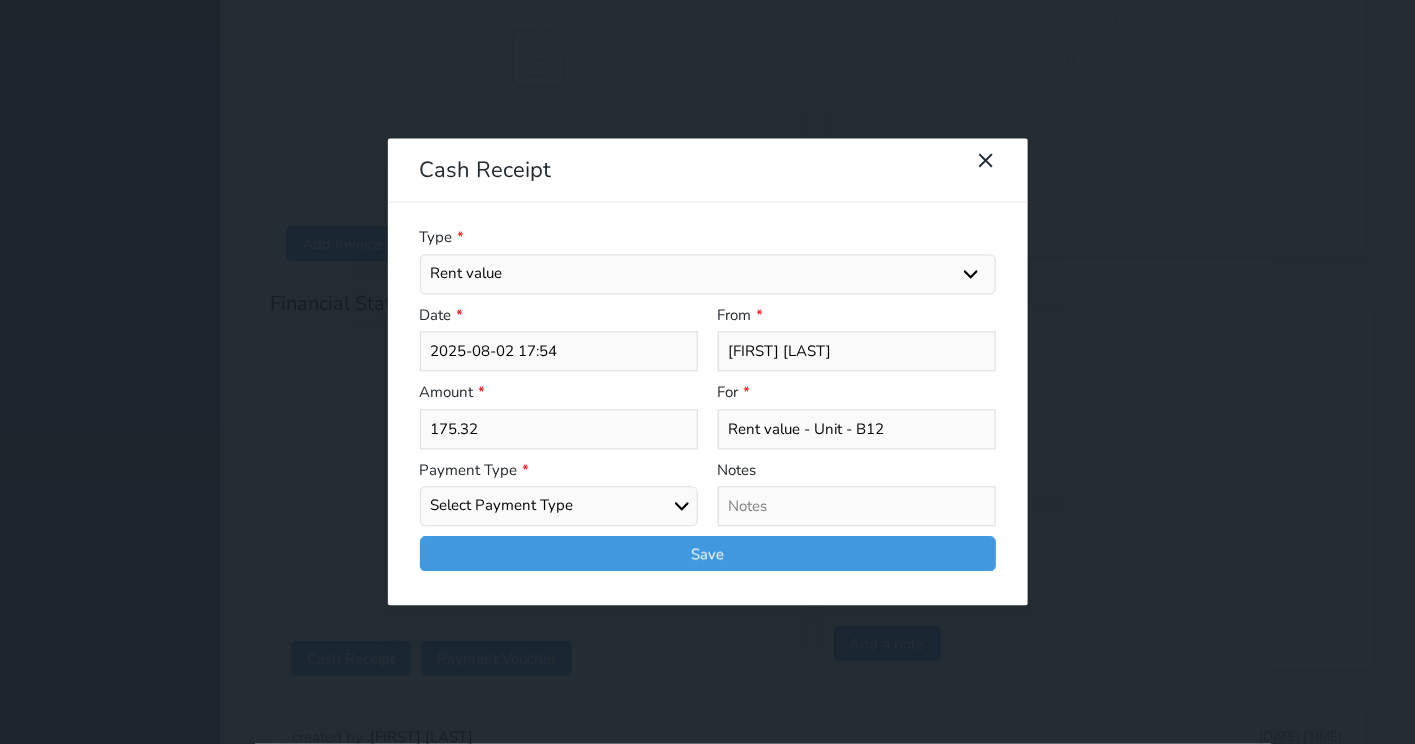 click on "Select Payment Type   Cash   Bank Transfer   Mada   Credit Card   Credit Payment" at bounding box center [559, 507] 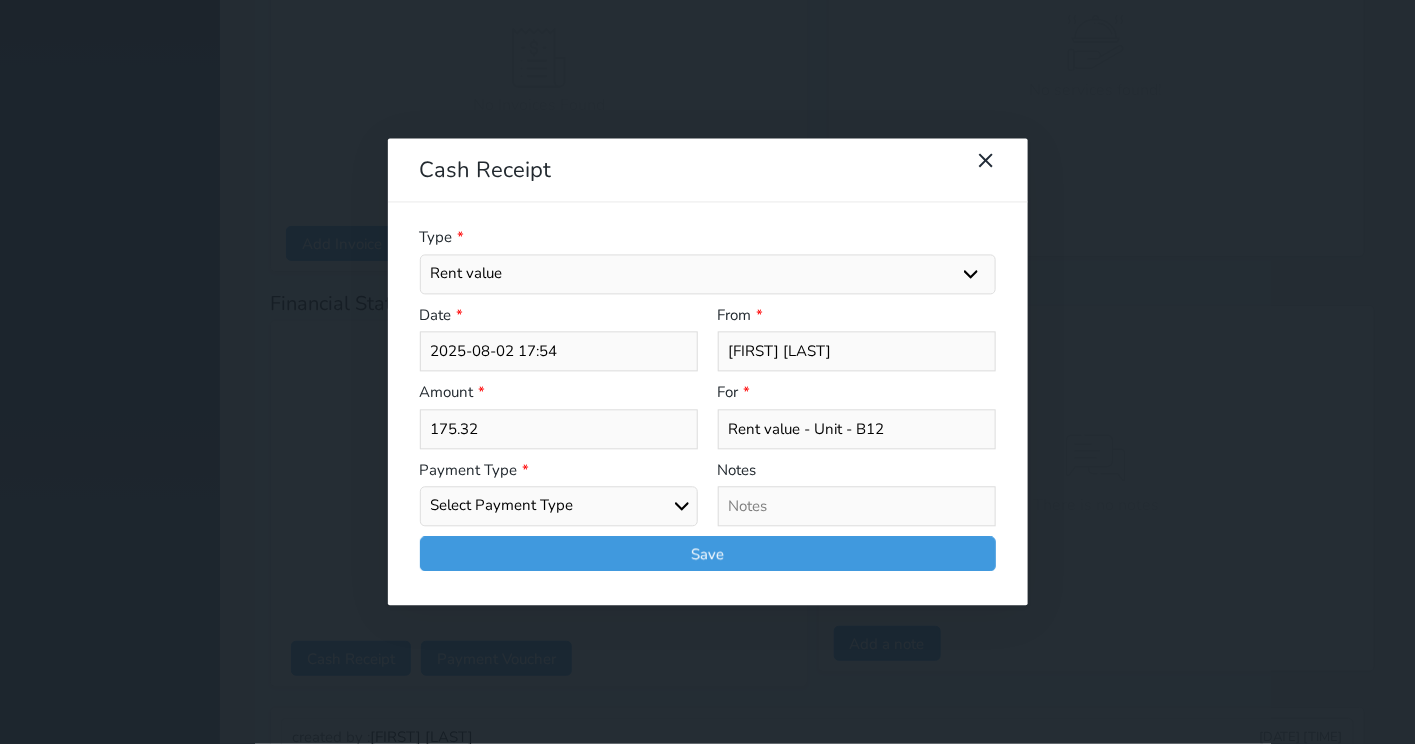 select on "credit-payment" 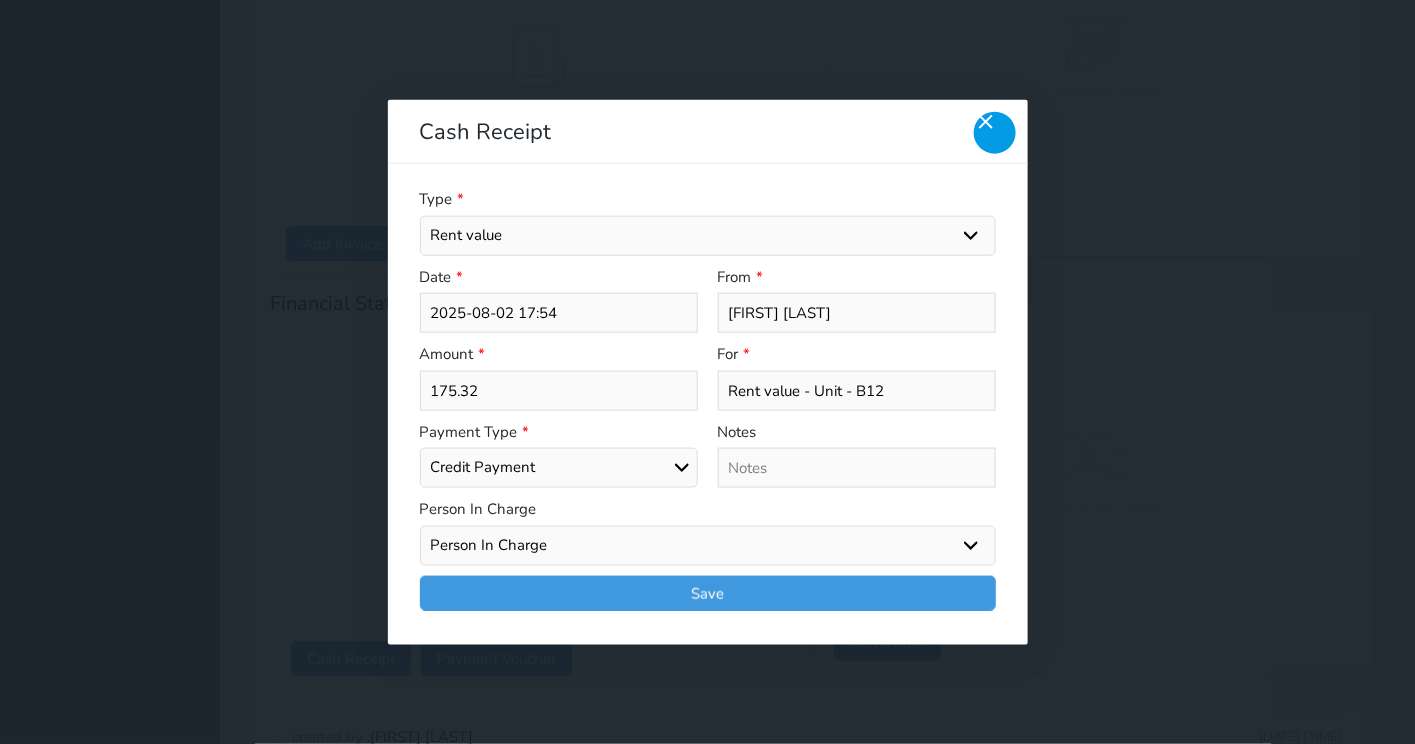 click 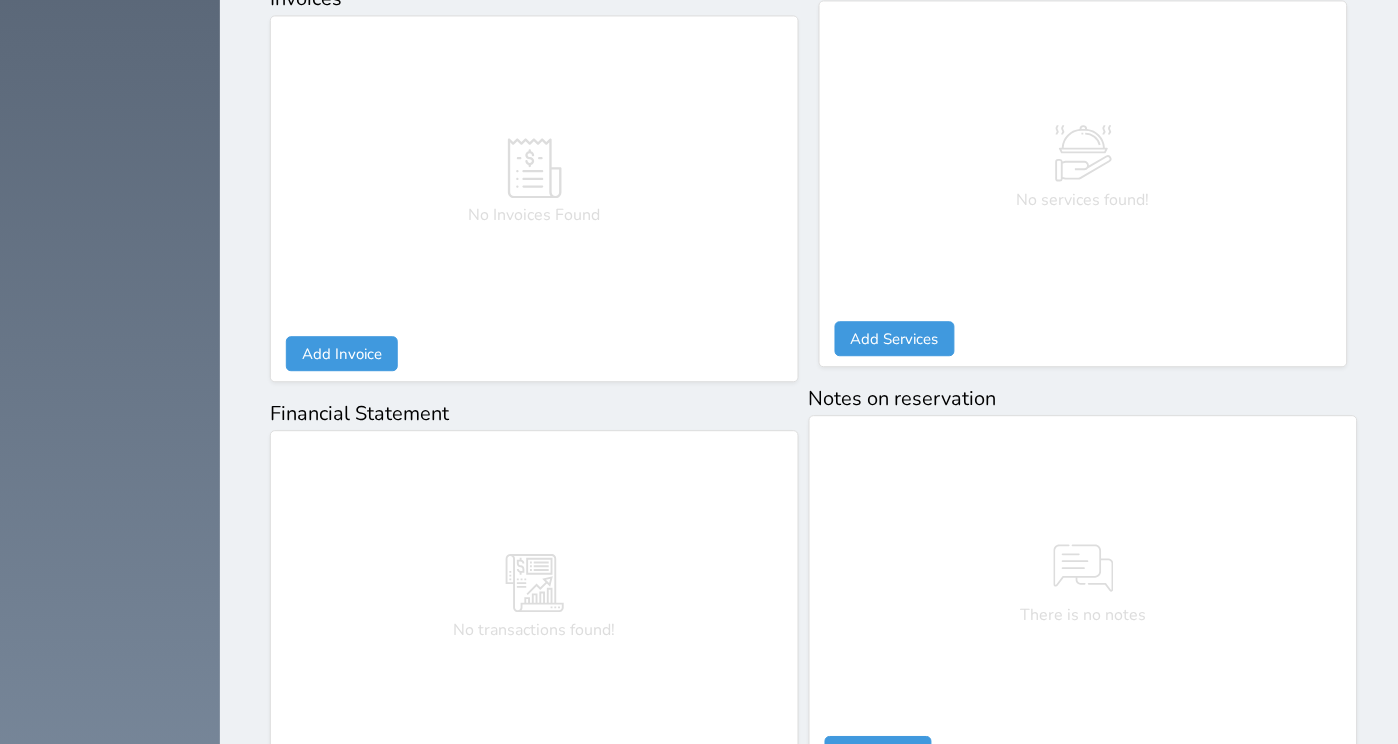 scroll, scrollTop: 982, scrollLeft: 0, axis: vertical 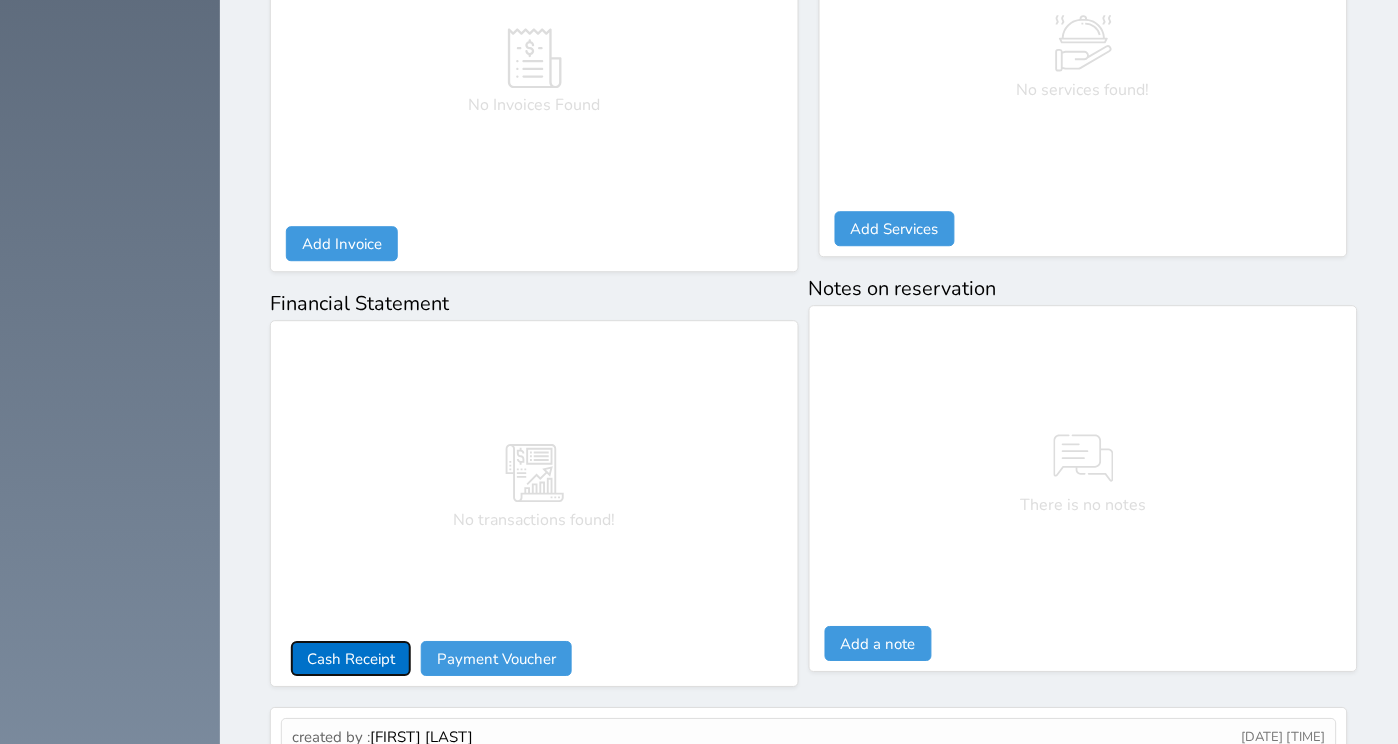 click on "Cash Receipt" at bounding box center (351, 658) 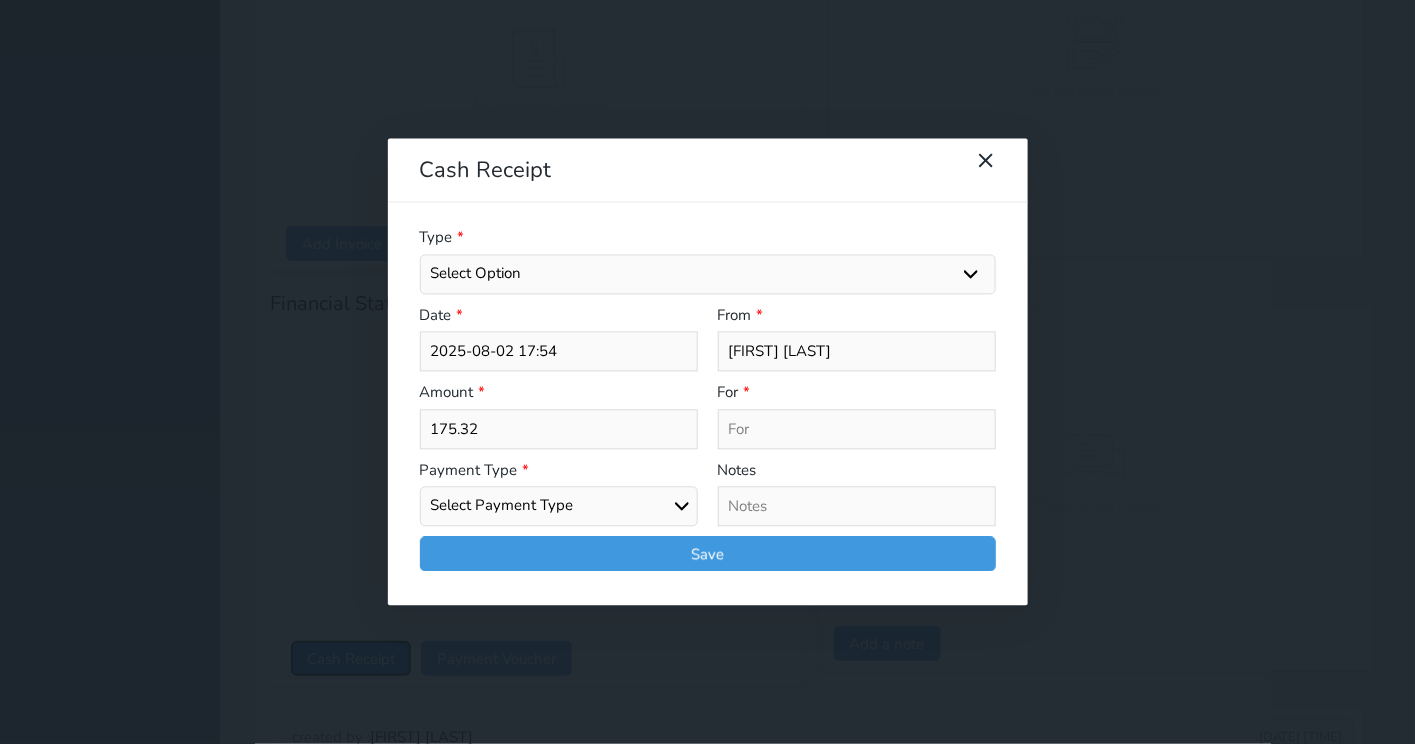 select 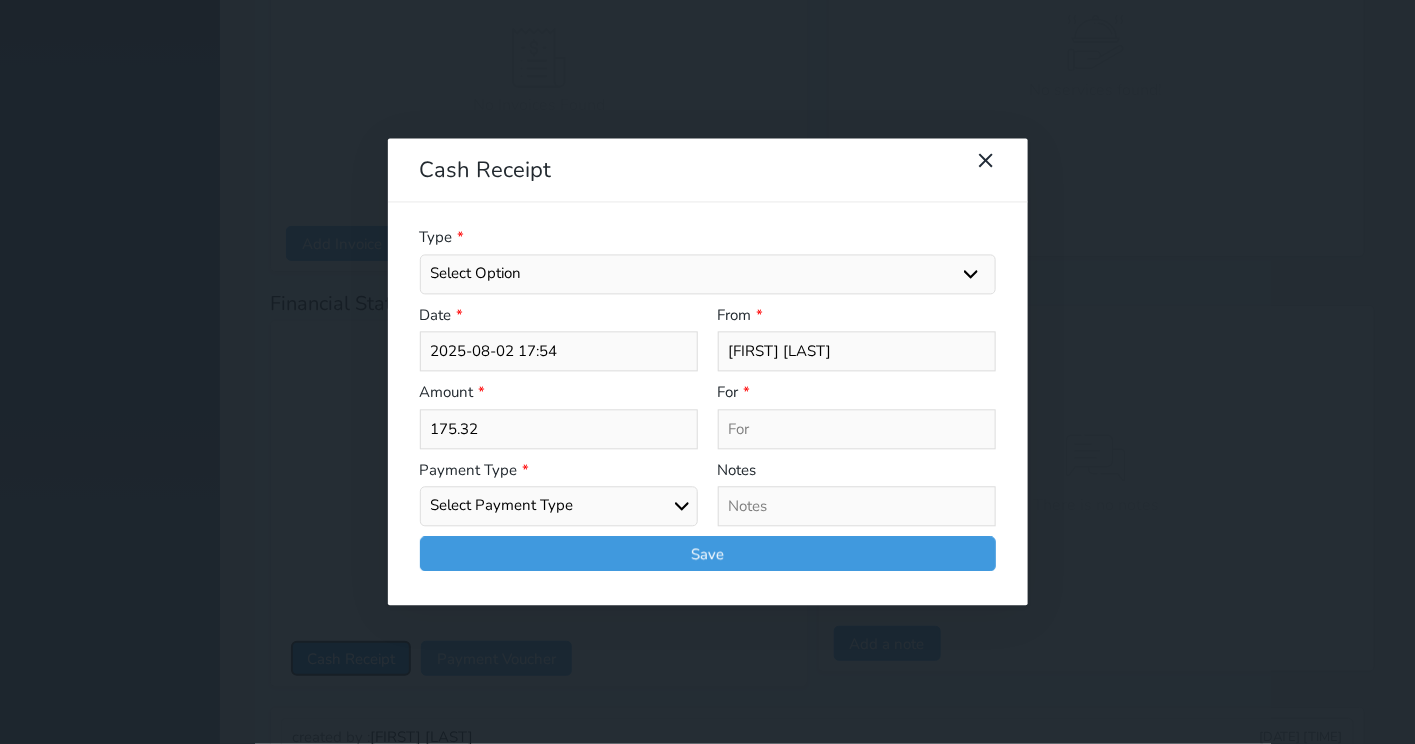 select 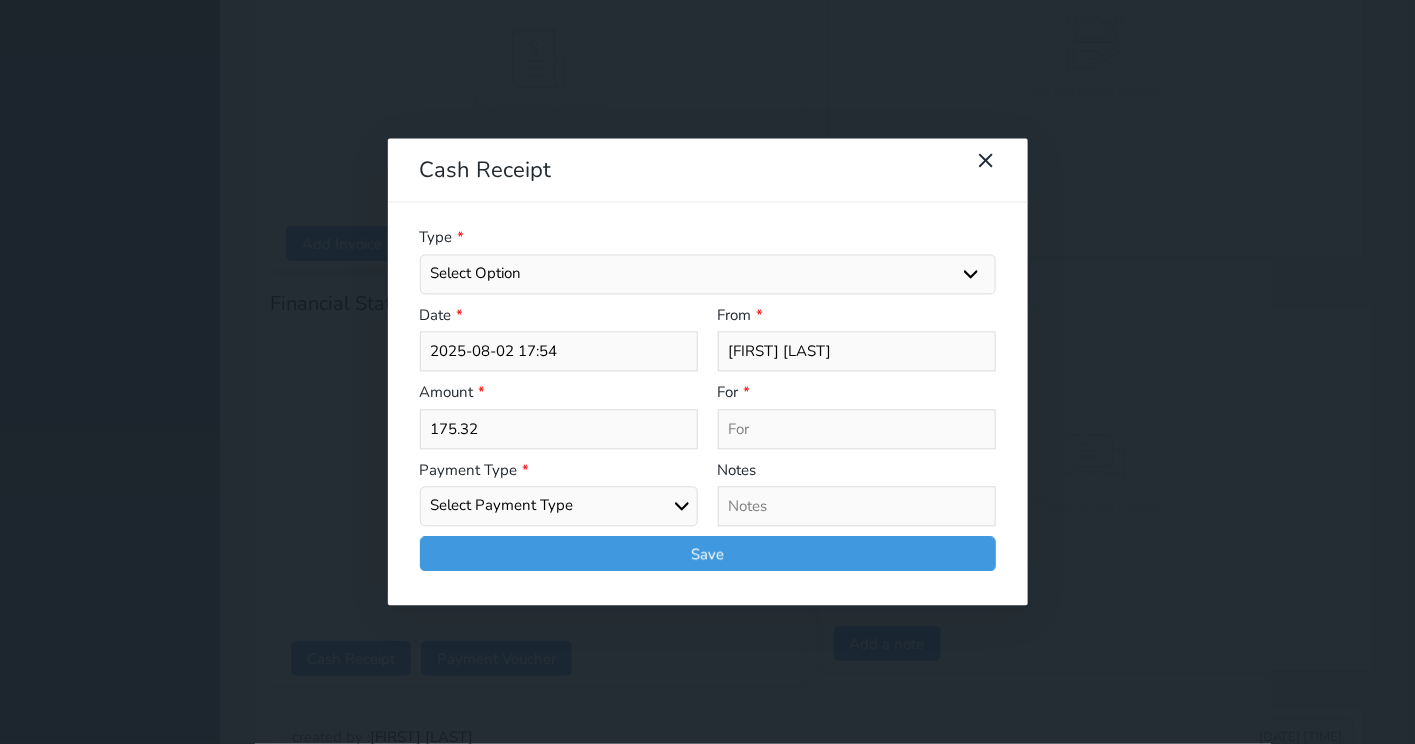 click on "Select Option   General receipts Rent value Bills insurance Retainer Not Applicable Other Laundry Wifi - Internet Car Parking Food Food & Beverages Beverages Cold Drinks Hot Drinks Breakfast Lunch Dinner Bakery & Cakes Swimming pool Gym SPA & Beauty Services Pick & Drop (Transport Services) Minibar Cable - TV Extra Bed Hairdresser Shopping Organized Tours Services Tour Guide Services" at bounding box center [708, 274] 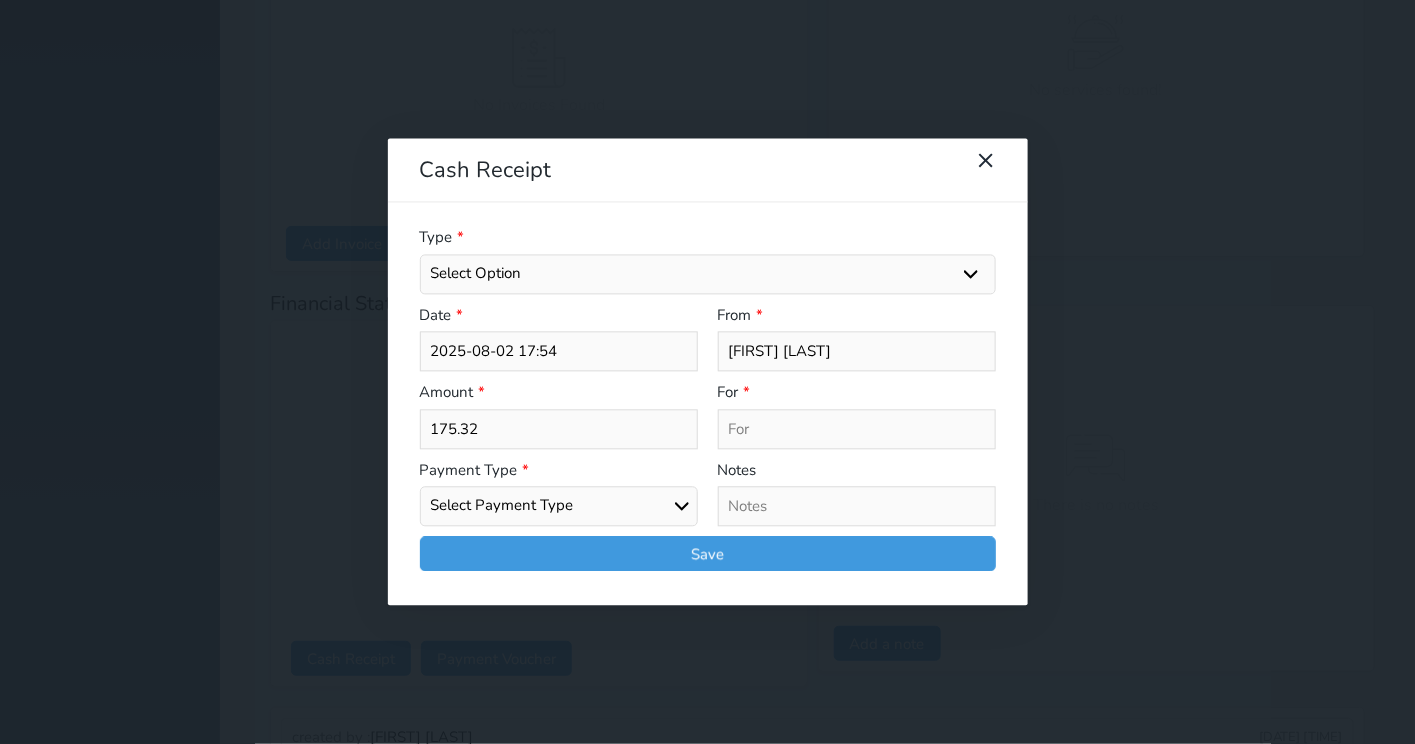 select on "162291" 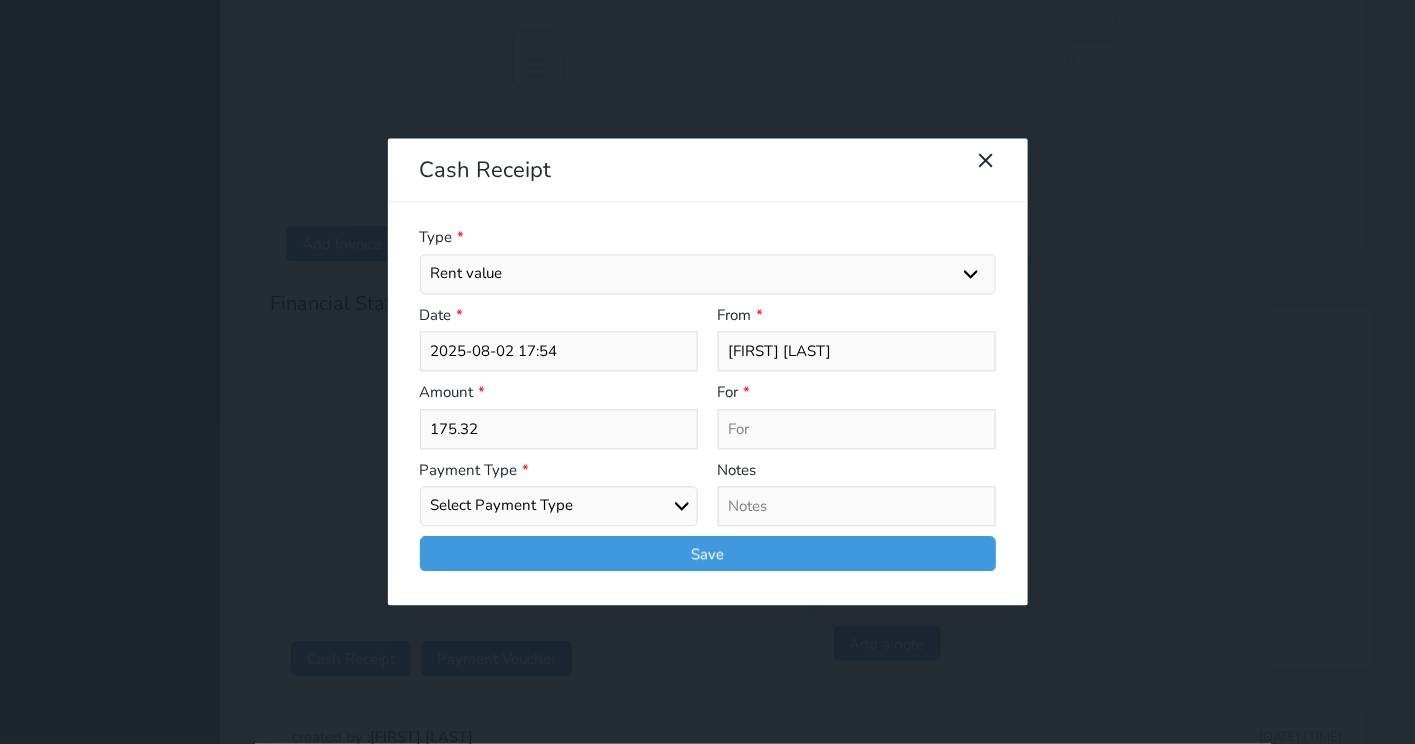 select 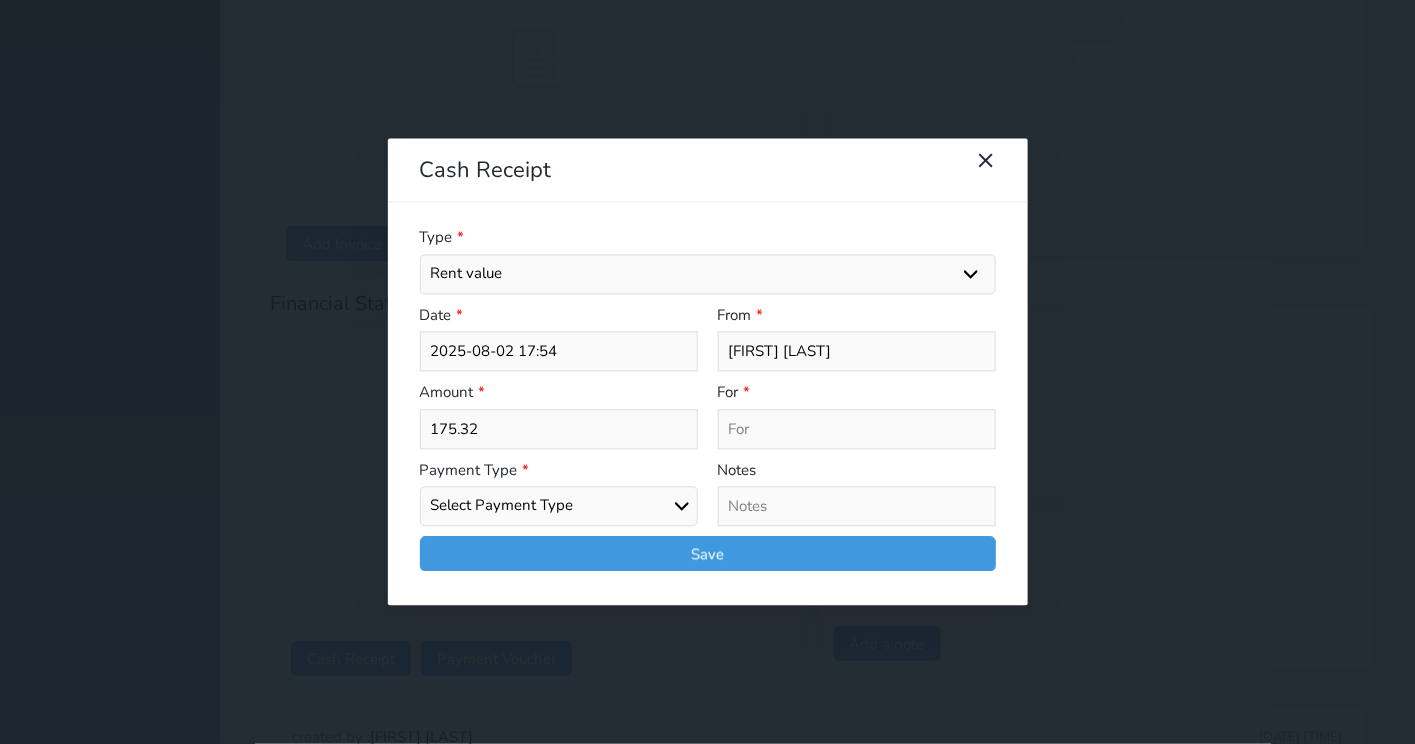 type on "Rent value - Unit - B12" 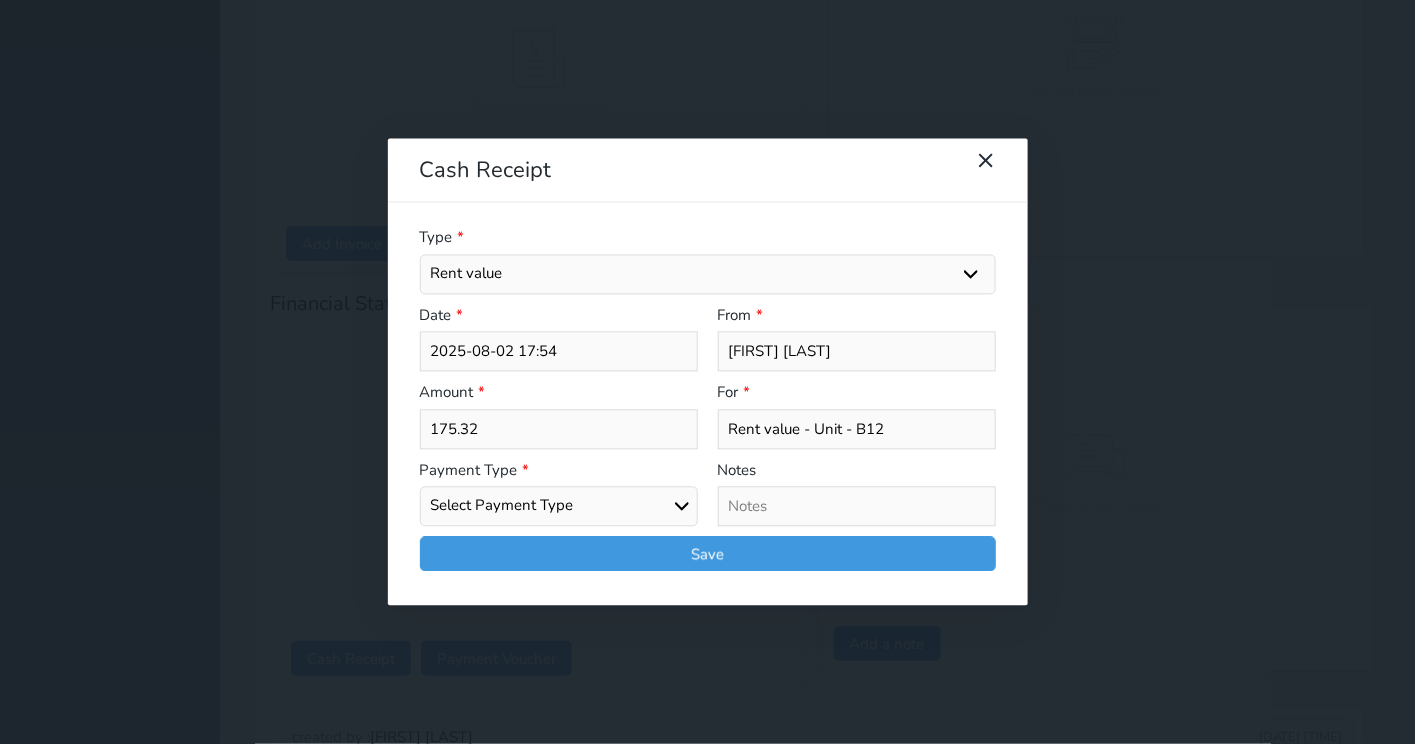 click on "Select Payment Type   Cash   Bank Transfer   Mada   Credit Card   Credit Payment" at bounding box center [559, 507] 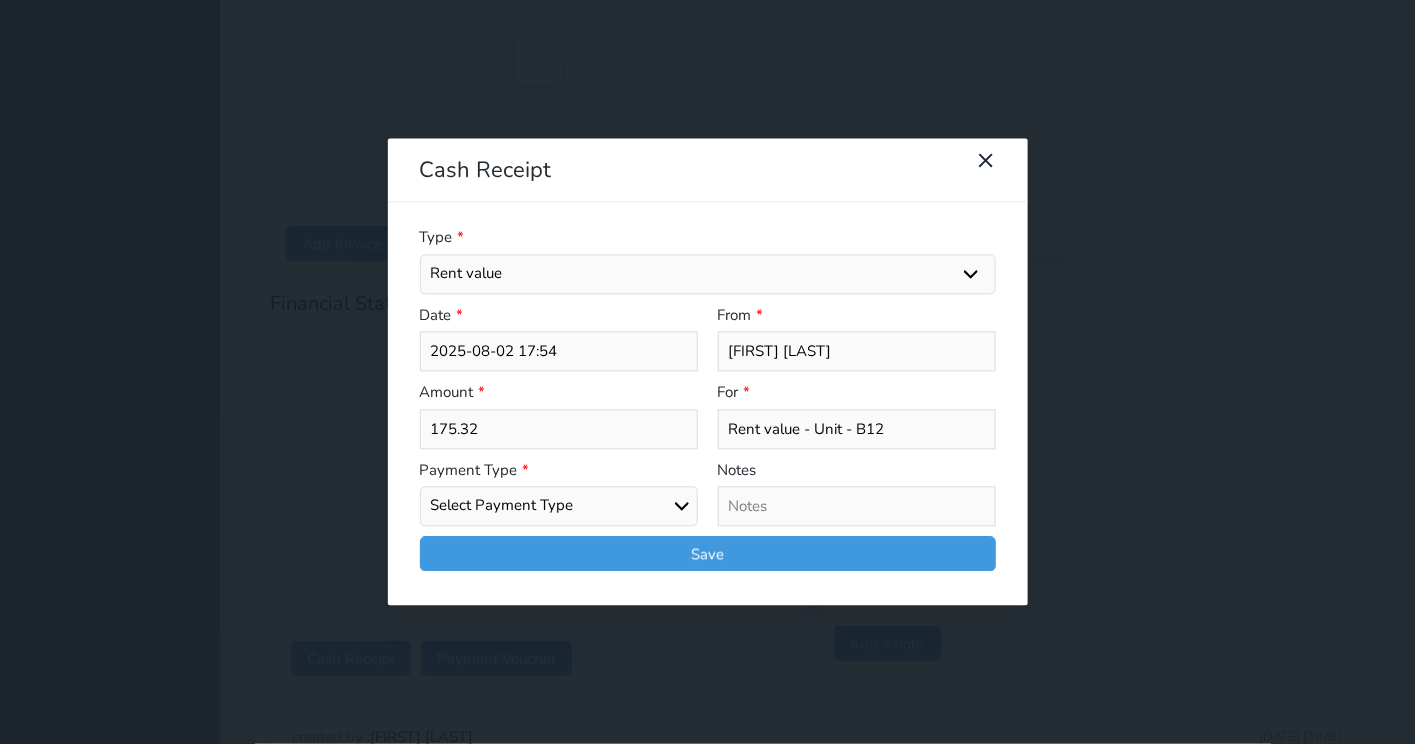 select on "credit-payment" 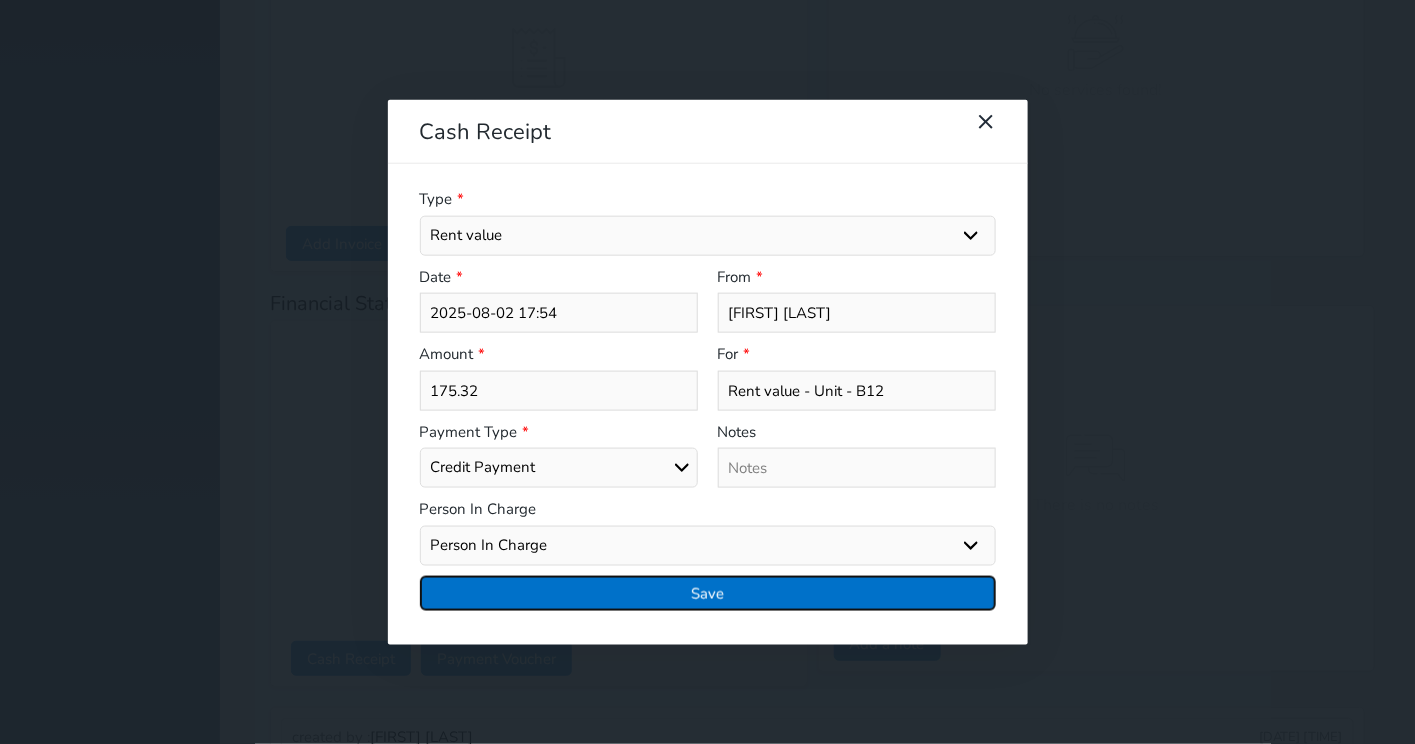 click on "Save" at bounding box center [708, 592] 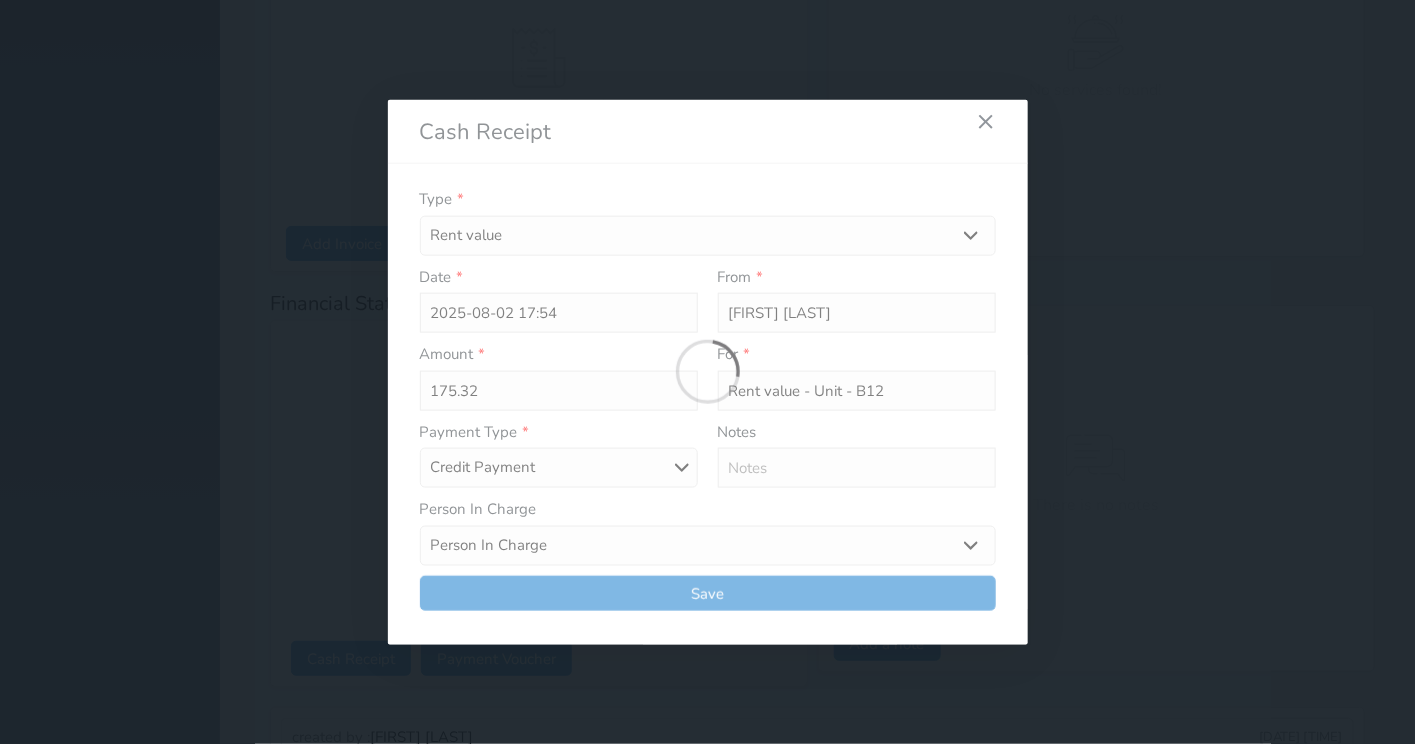 select 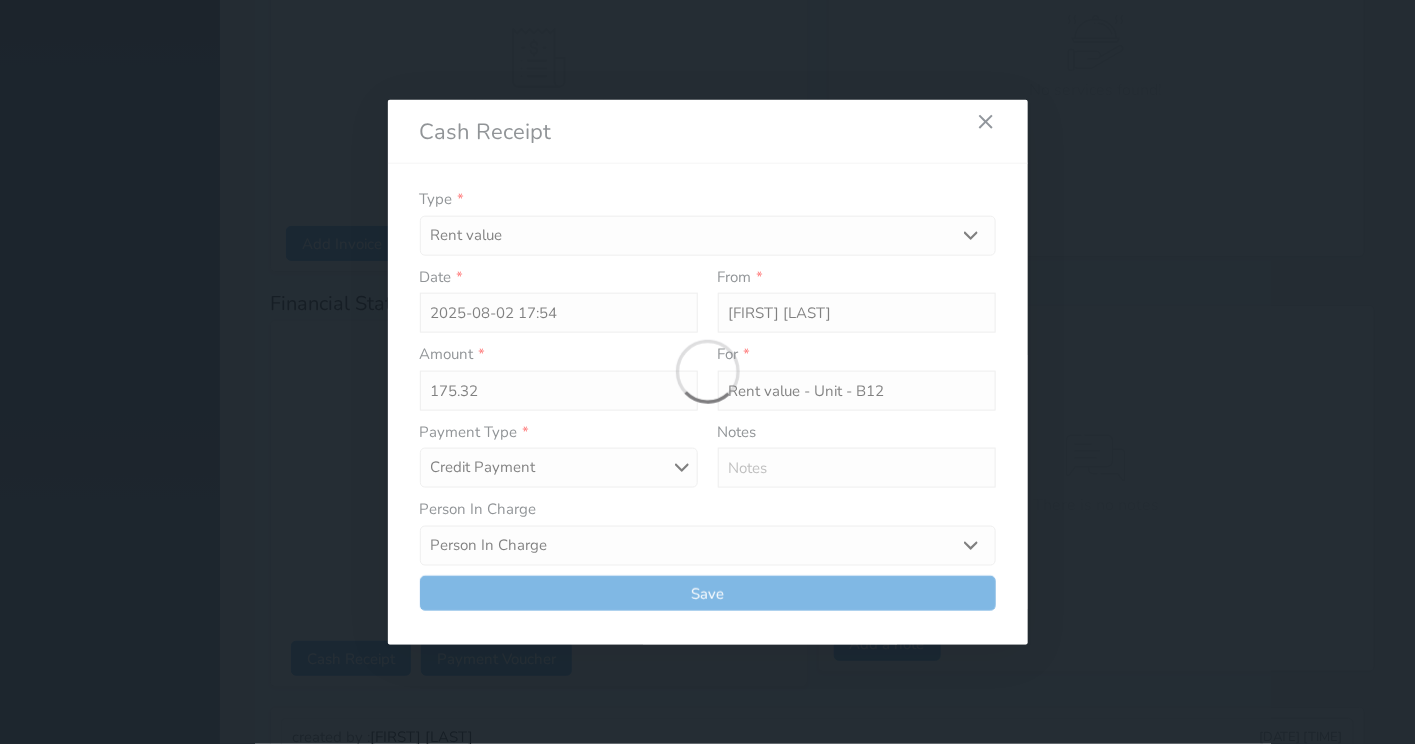type 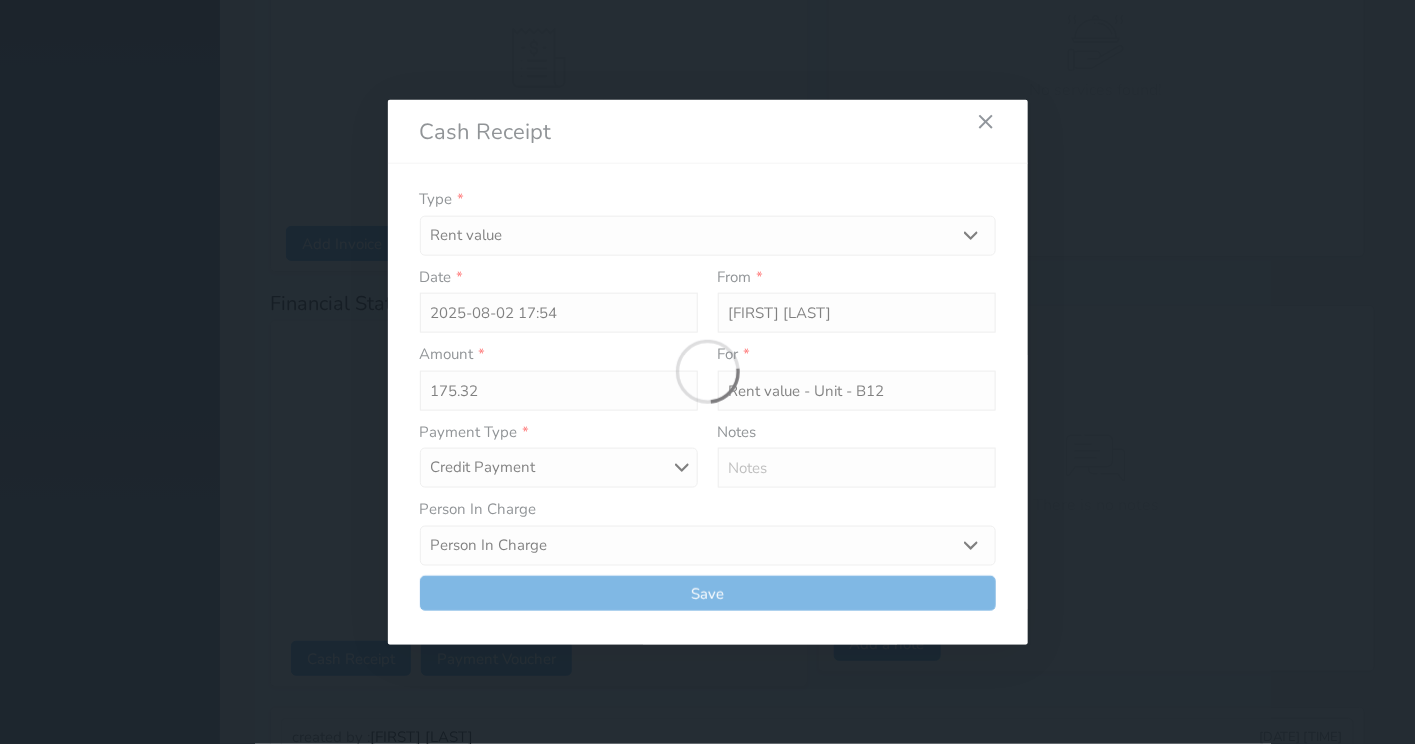 type on "0" 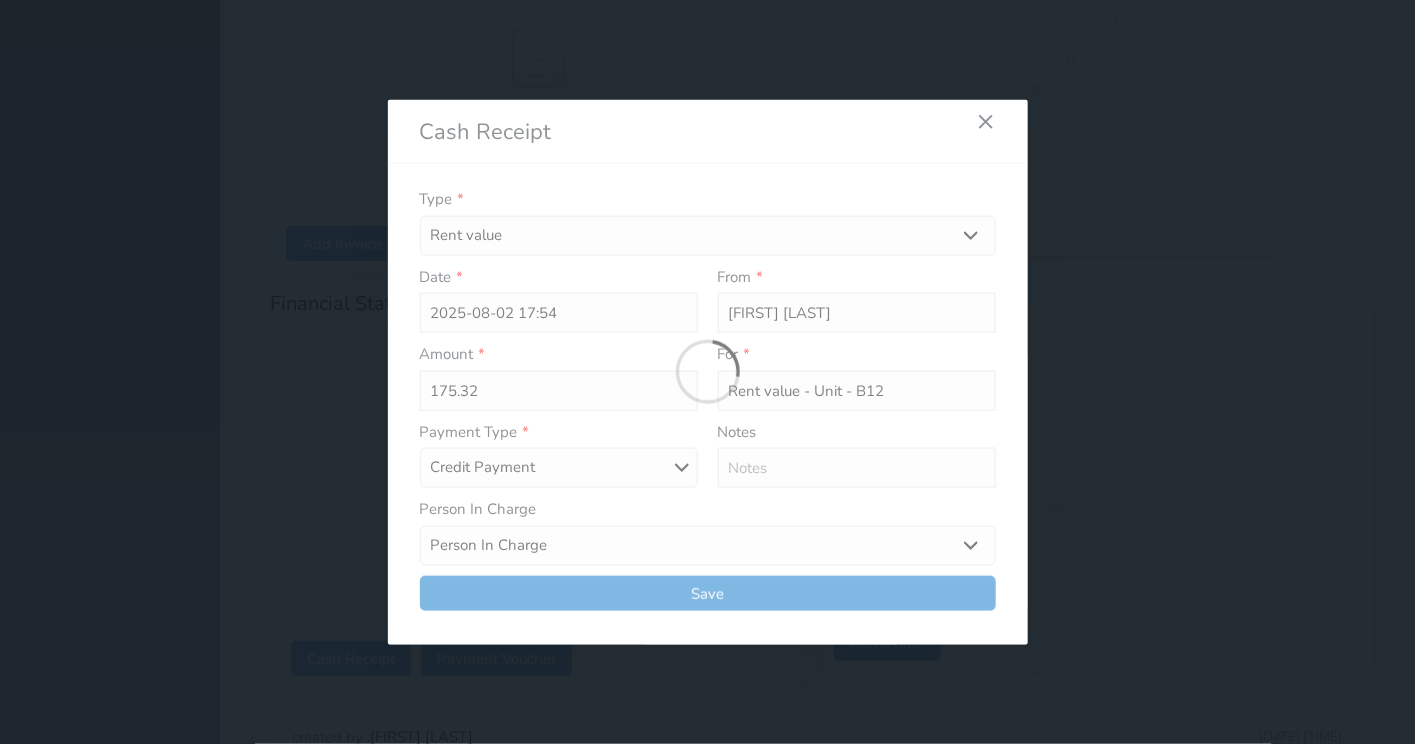 select 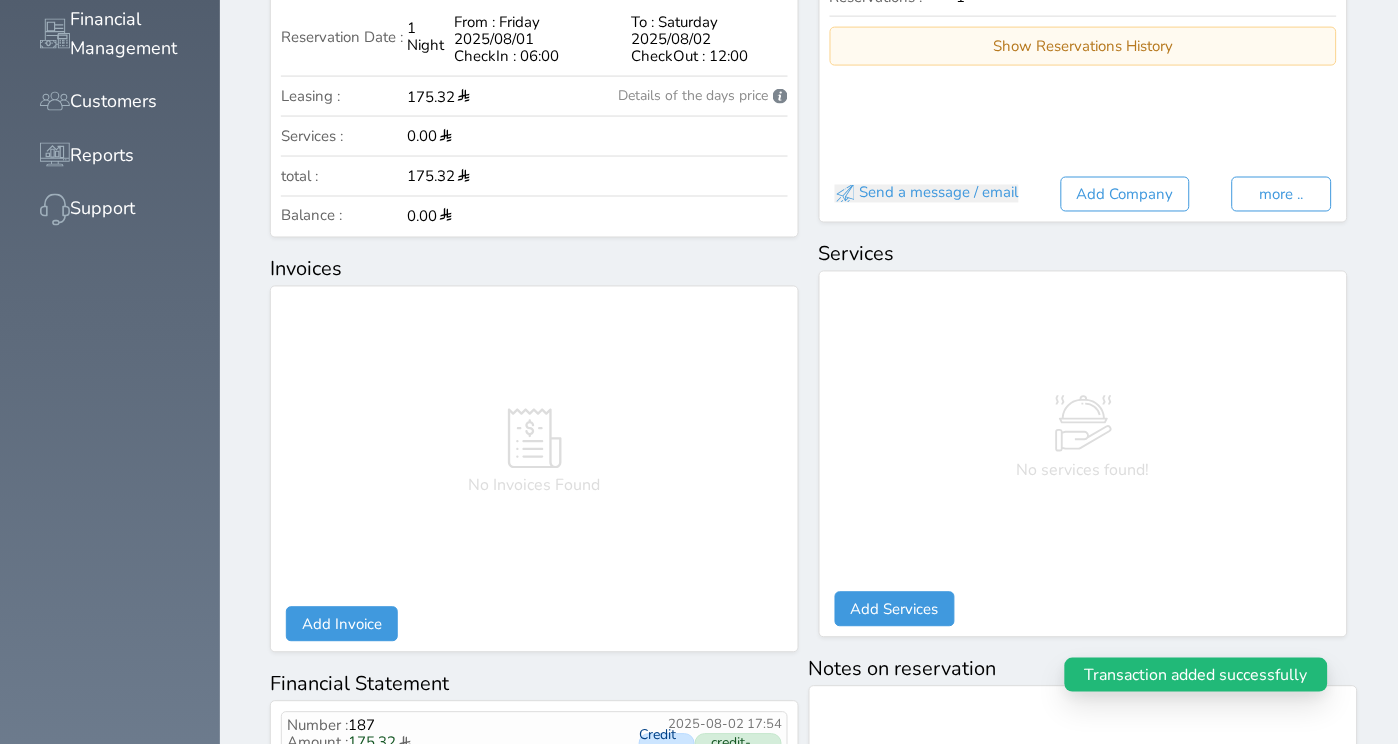 scroll, scrollTop: 0, scrollLeft: 0, axis: both 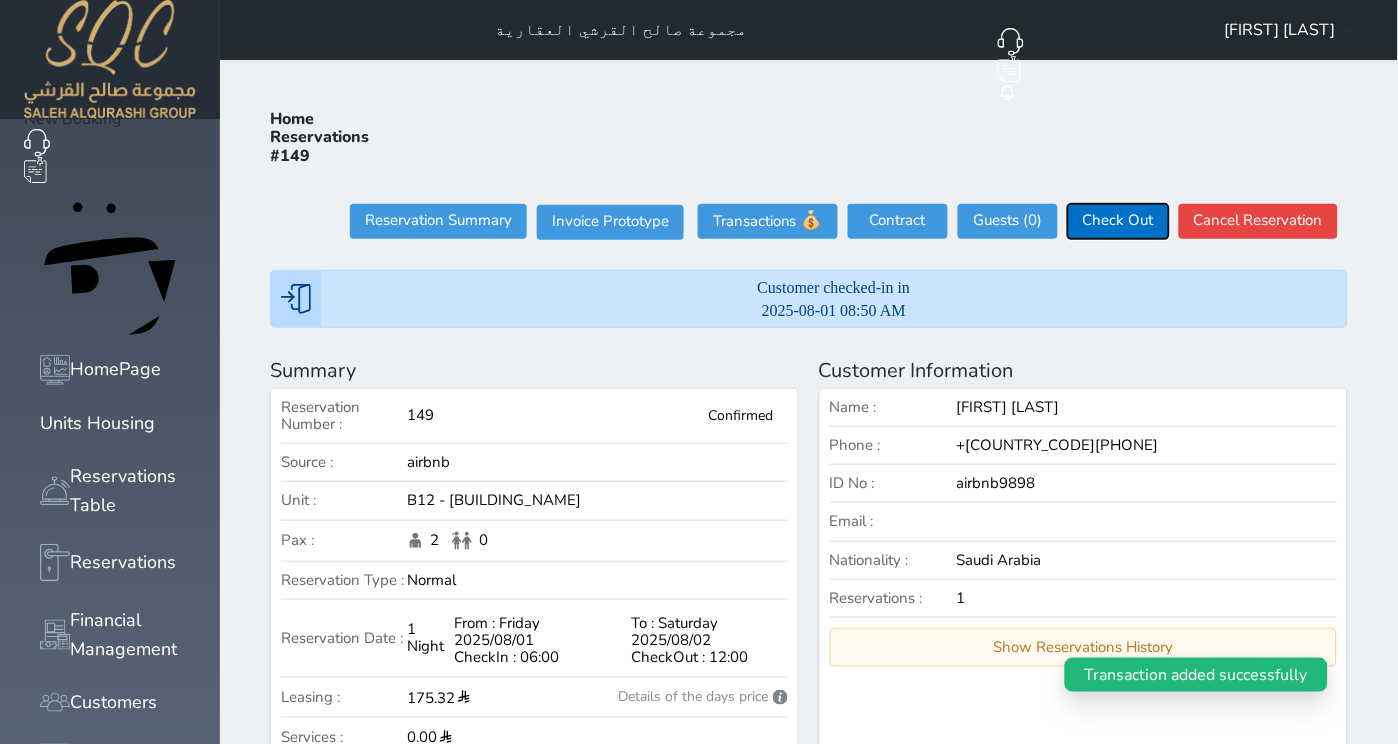 click on "Check Out" at bounding box center [1118, 221] 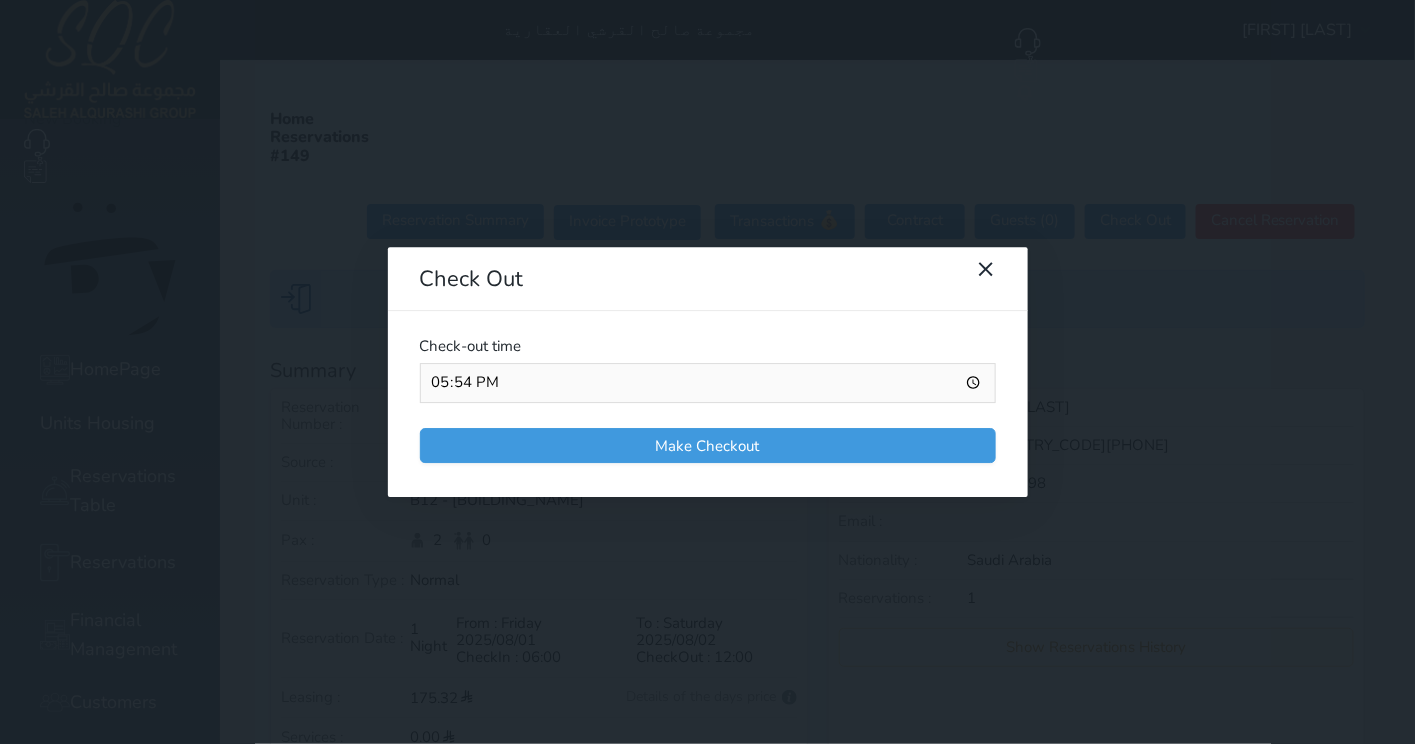 click on "17:54" at bounding box center (708, 383) 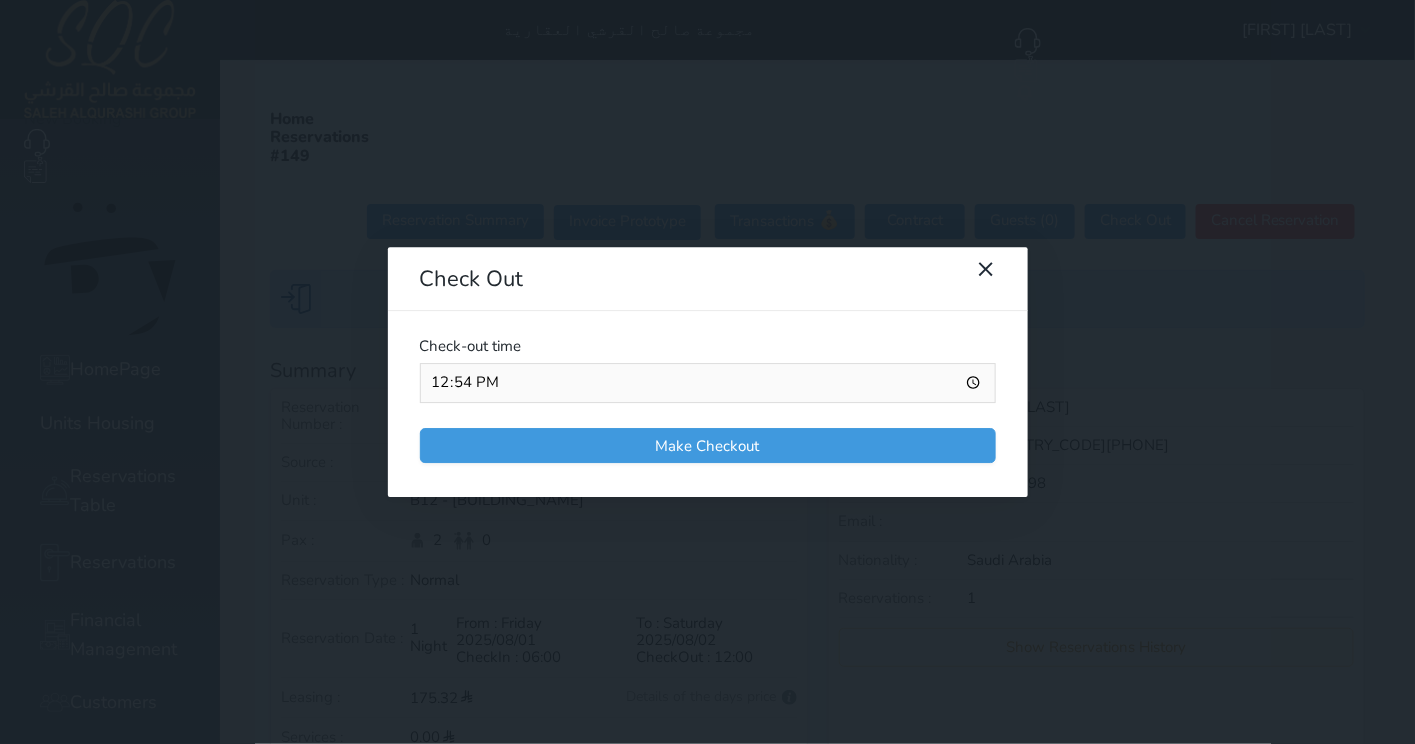 type on "12:00" 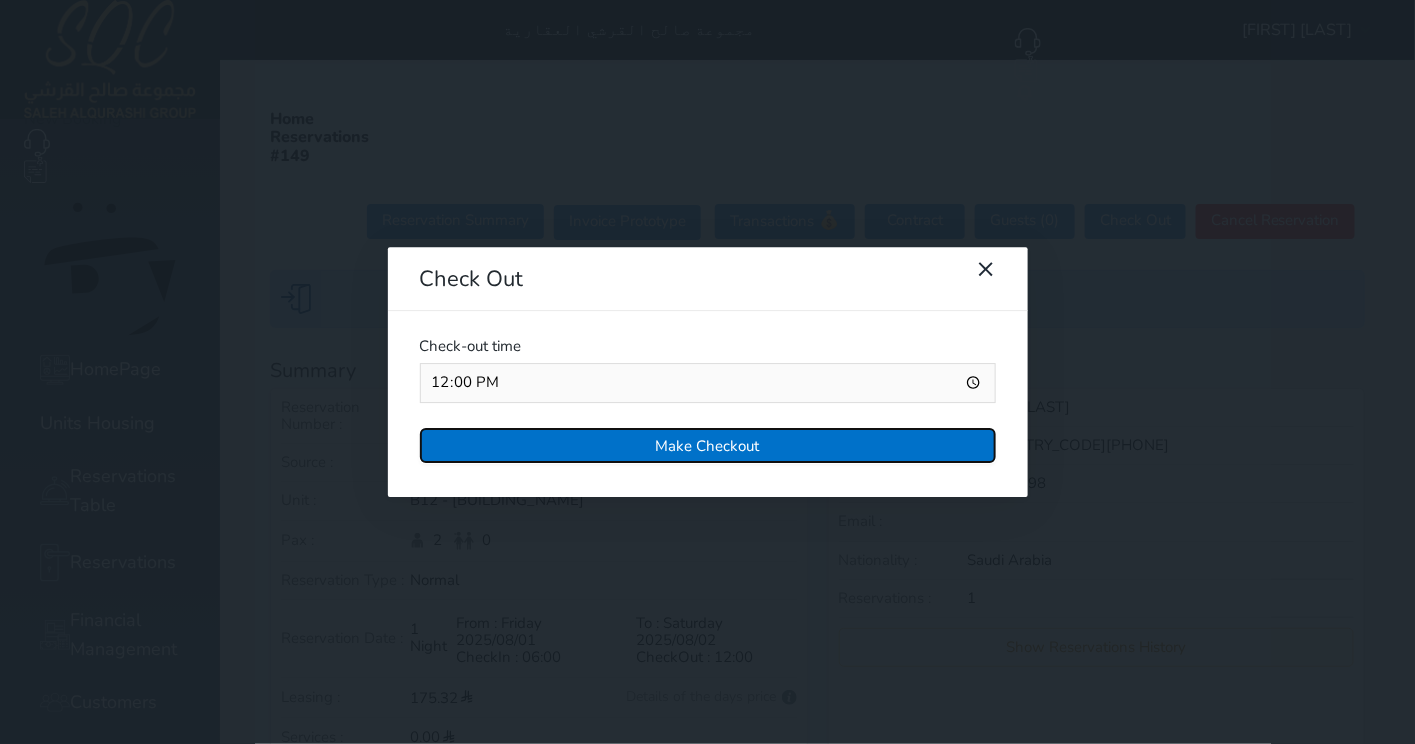 click on "Make Checkout" at bounding box center [708, 445] 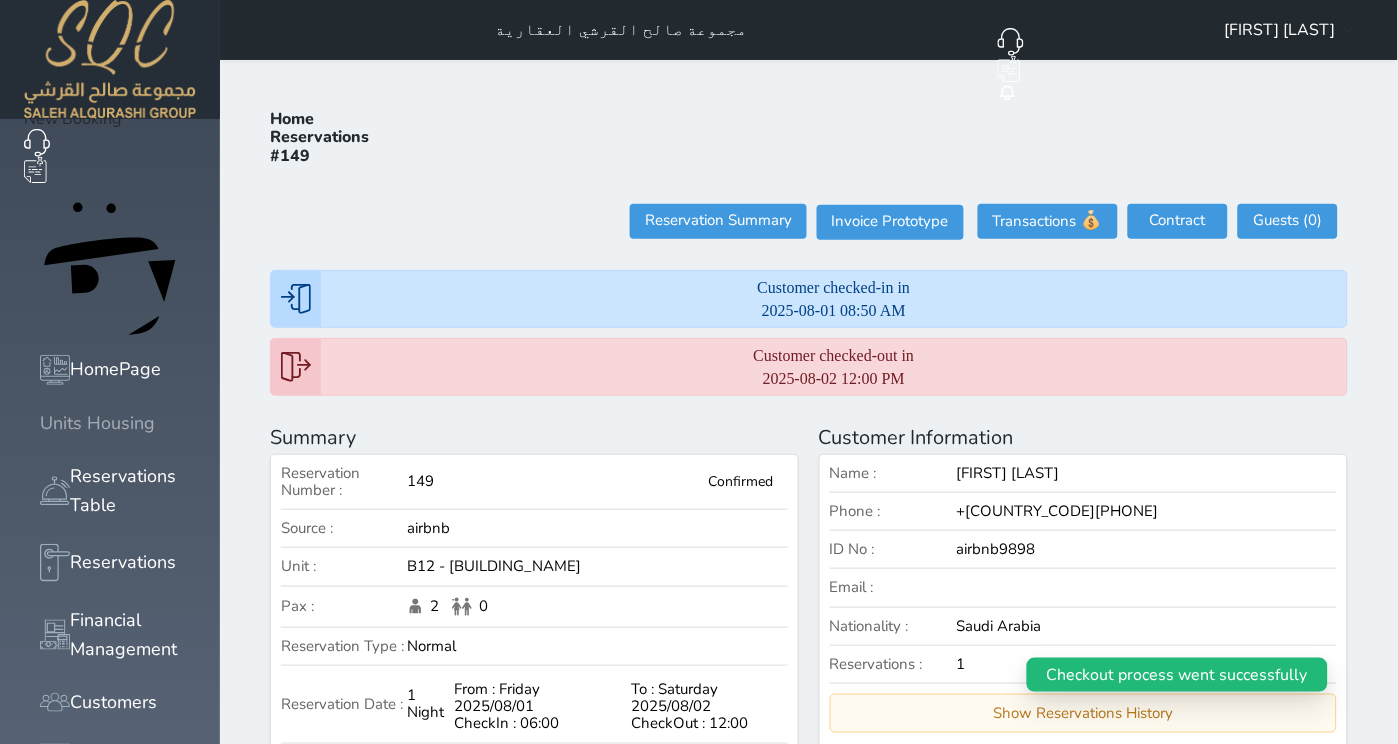 click on "Units Housing" at bounding box center (97, 423) 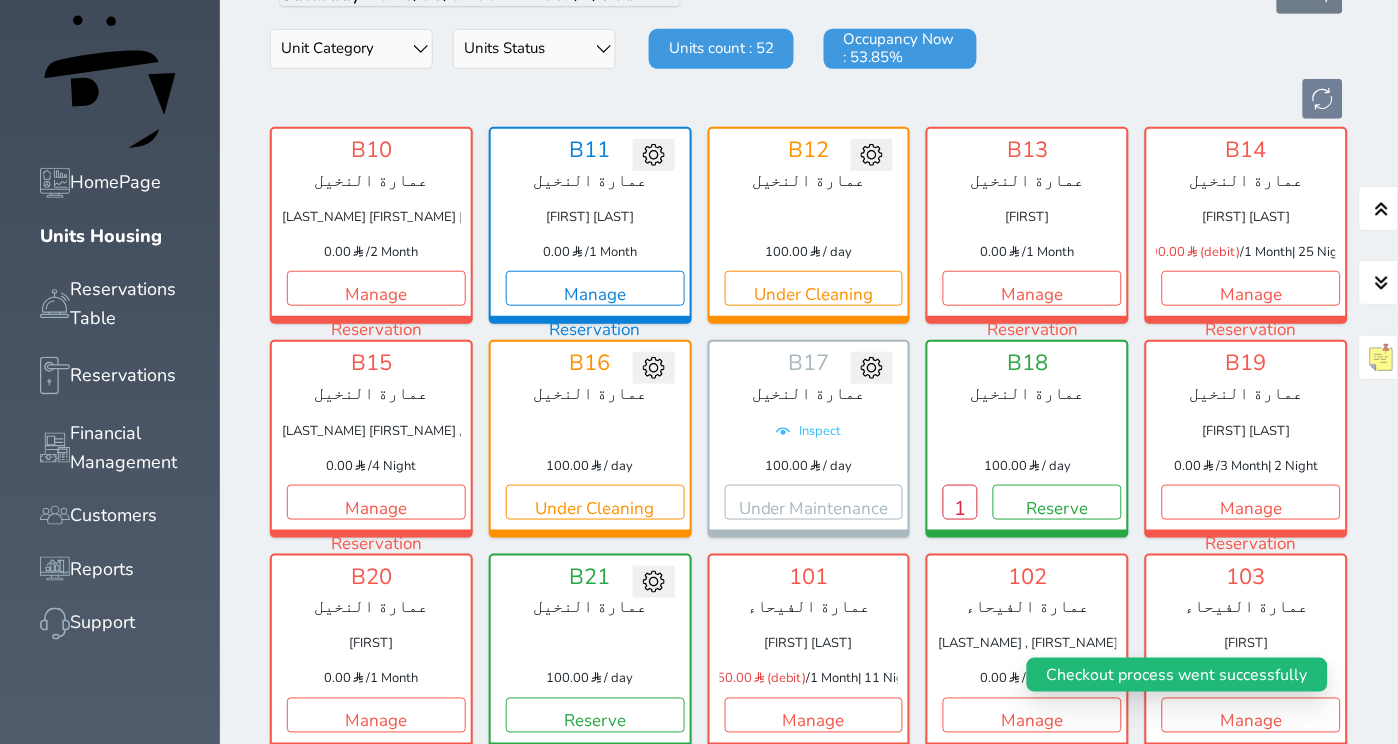 scroll, scrollTop: 257, scrollLeft: 0, axis: vertical 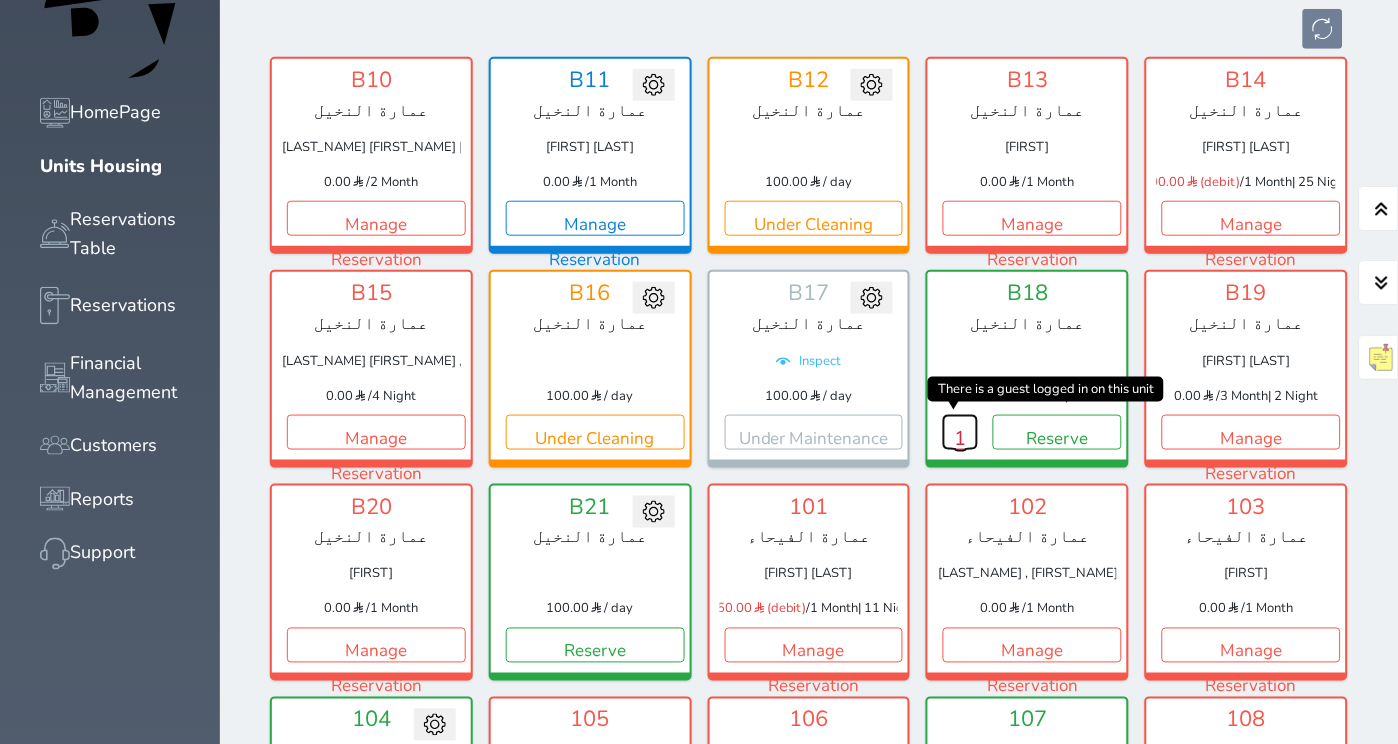 click on "1" at bounding box center [960, 432] 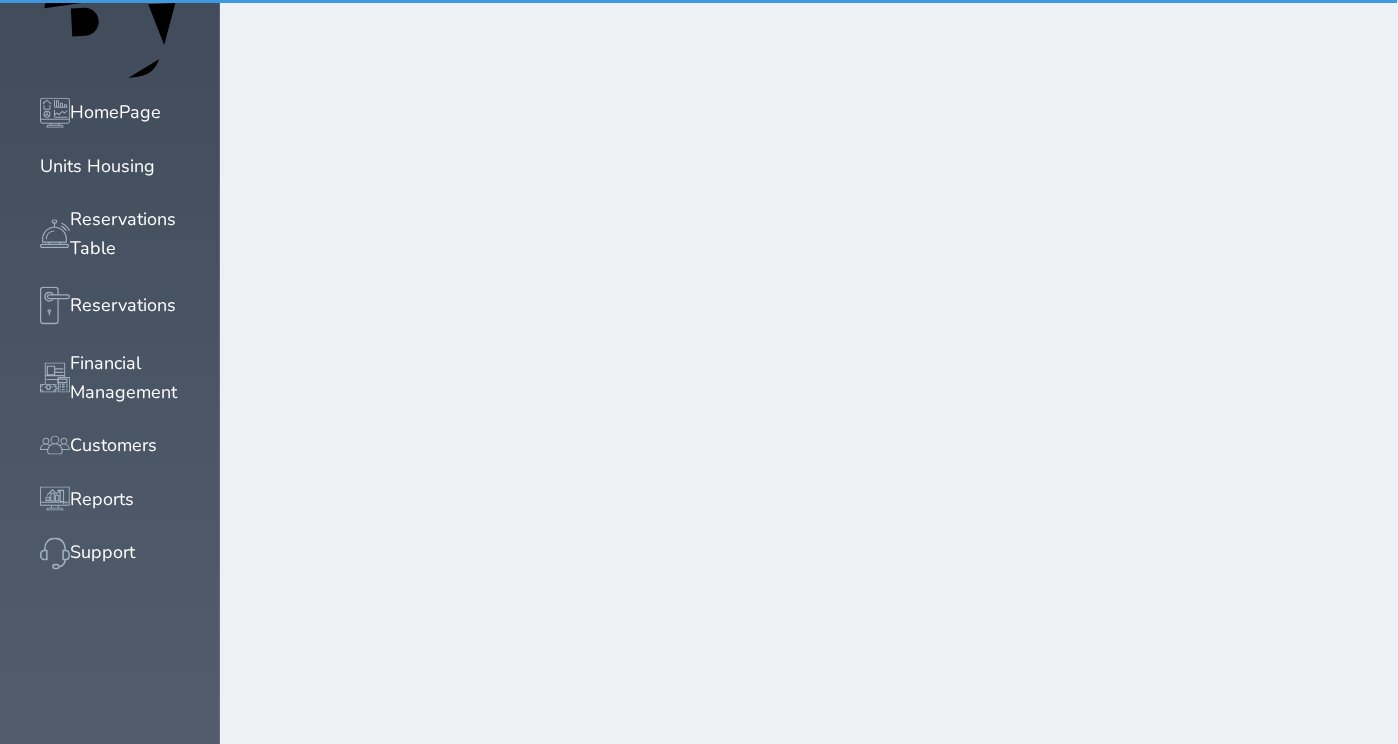 scroll, scrollTop: 0, scrollLeft: 0, axis: both 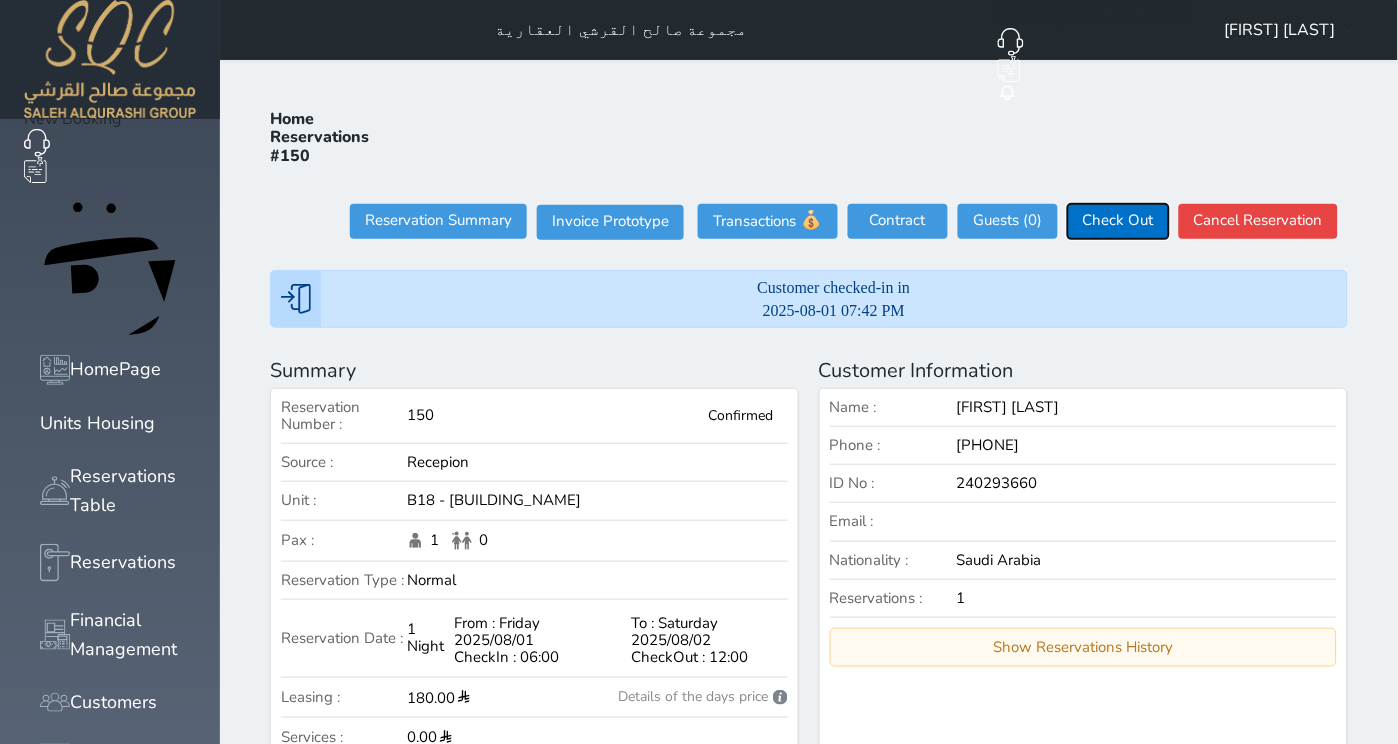 click on "Check Out" at bounding box center [1118, 221] 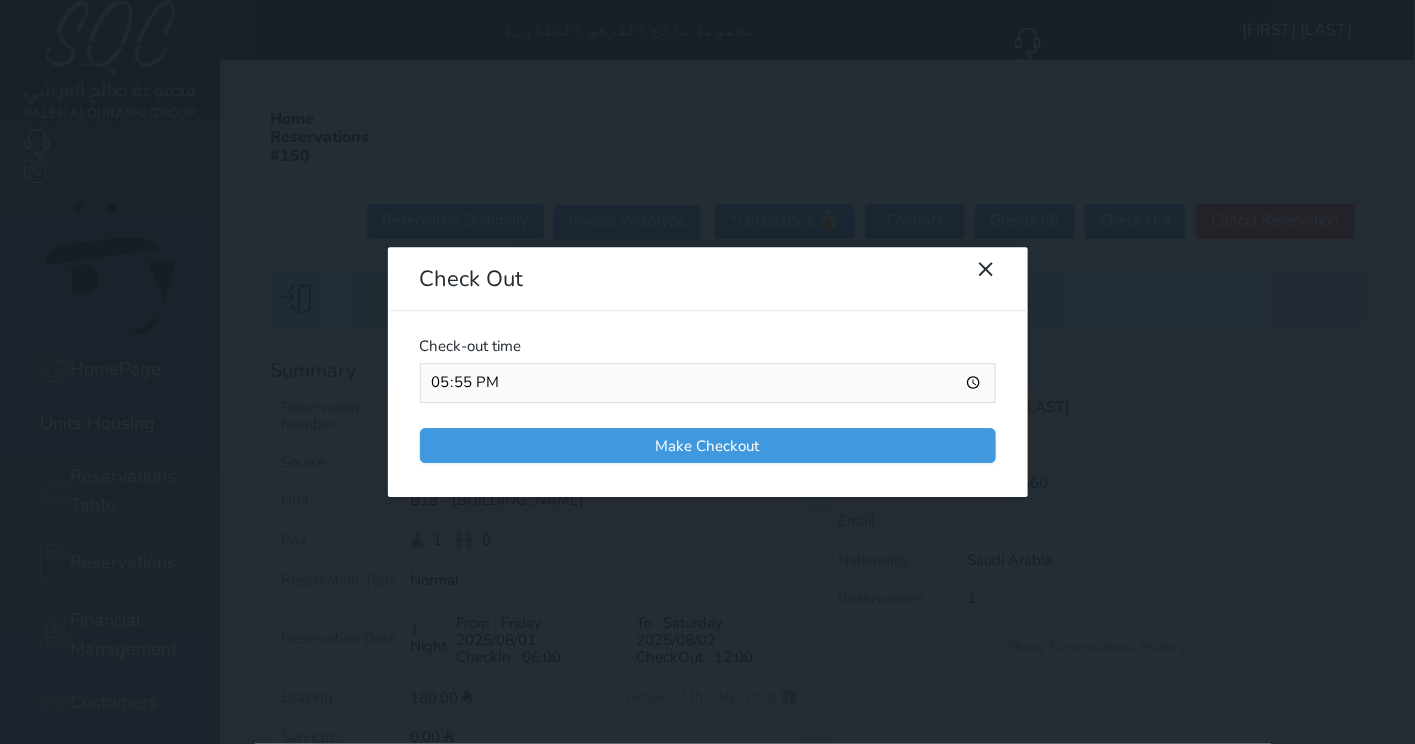 click on "17:55" at bounding box center (708, 383) 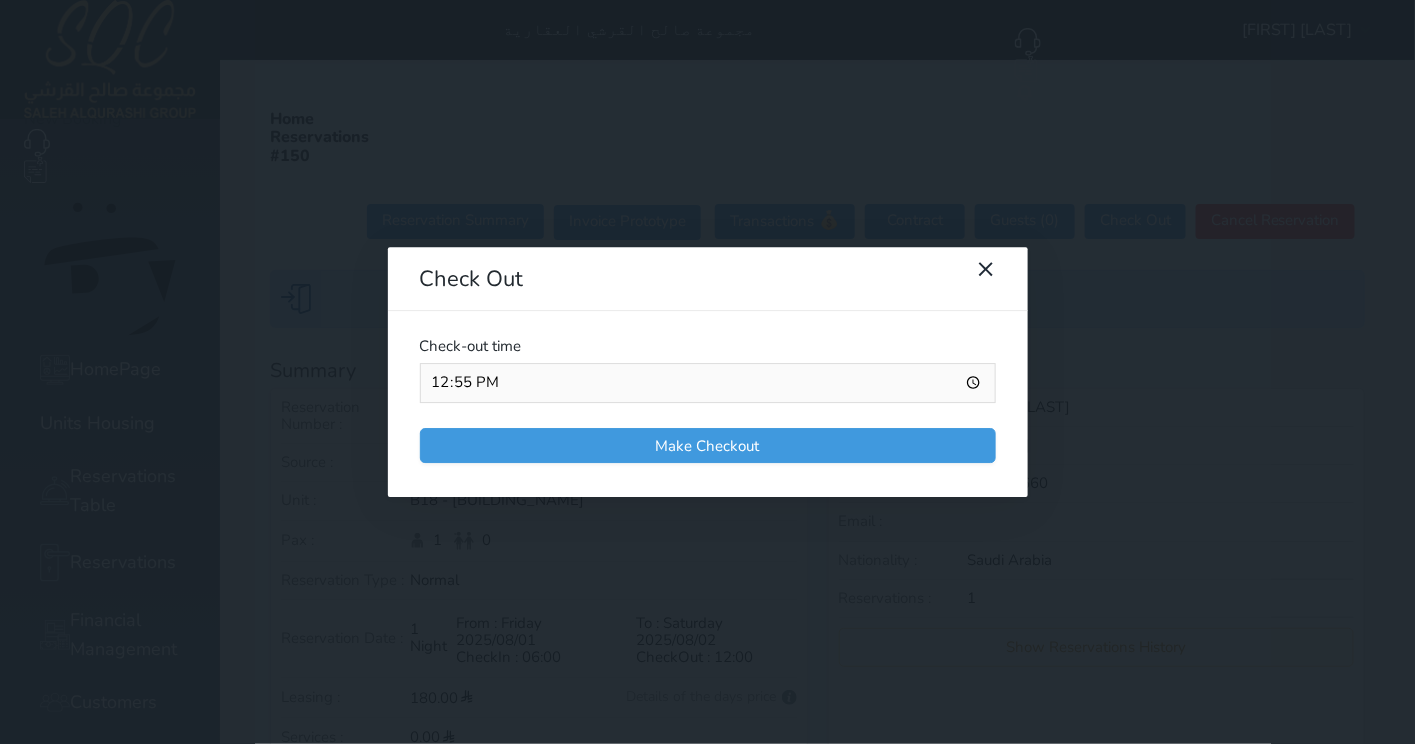 type on "12:00" 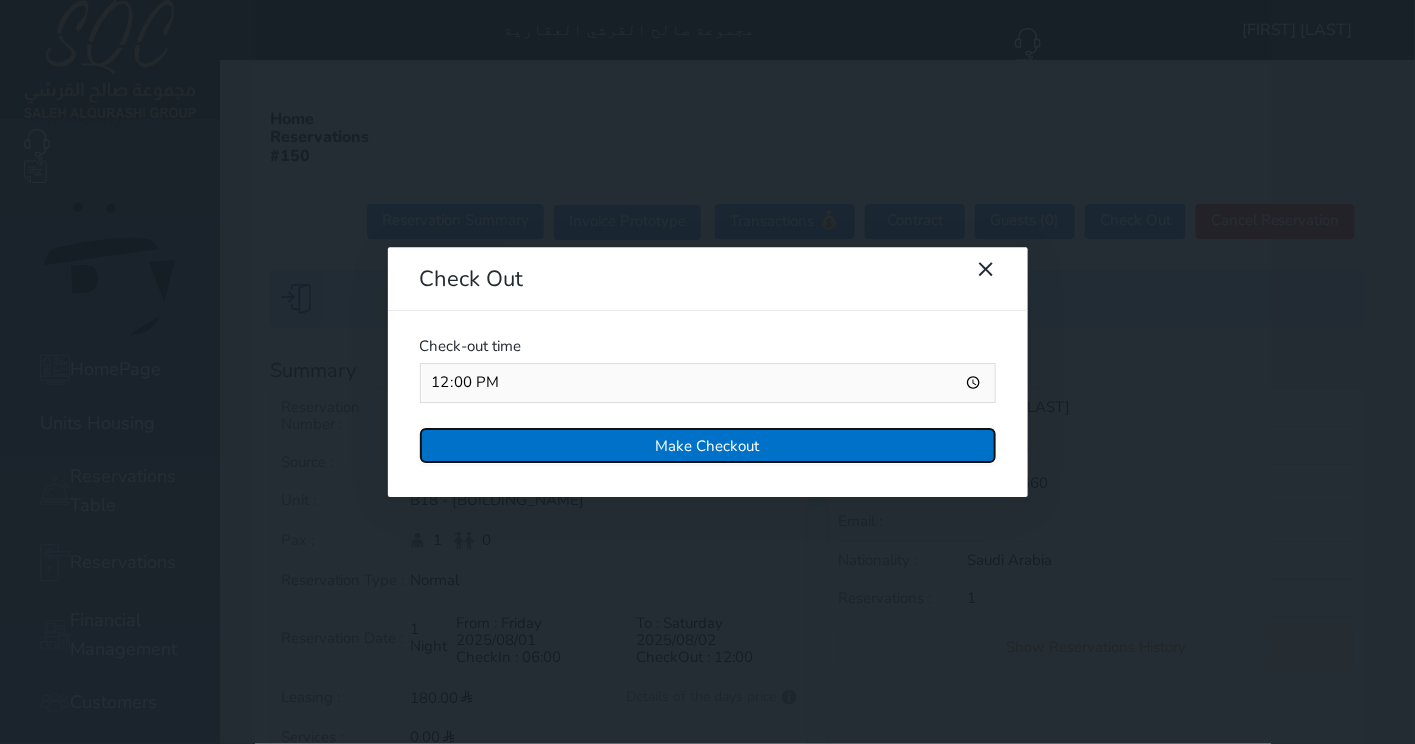 click on "Make Checkout" at bounding box center [708, 445] 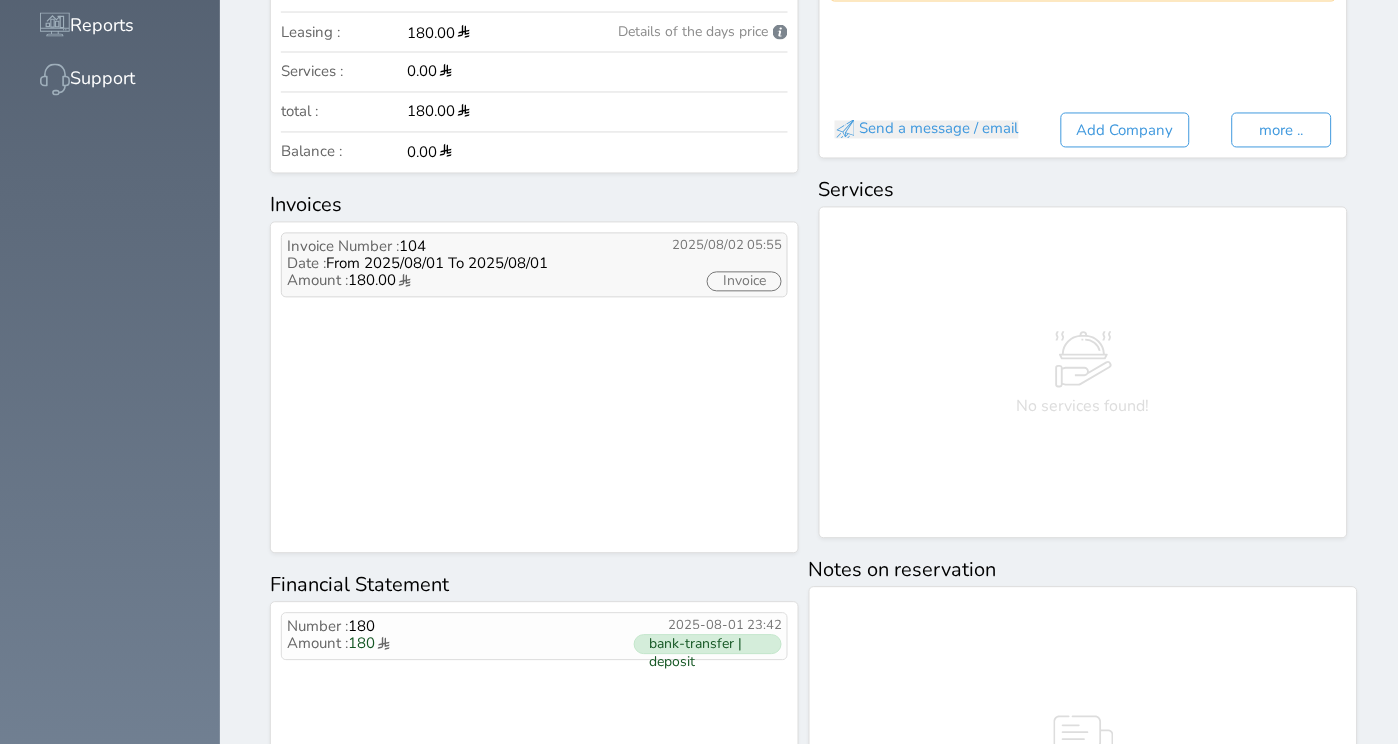 scroll, scrollTop: 0, scrollLeft: 0, axis: both 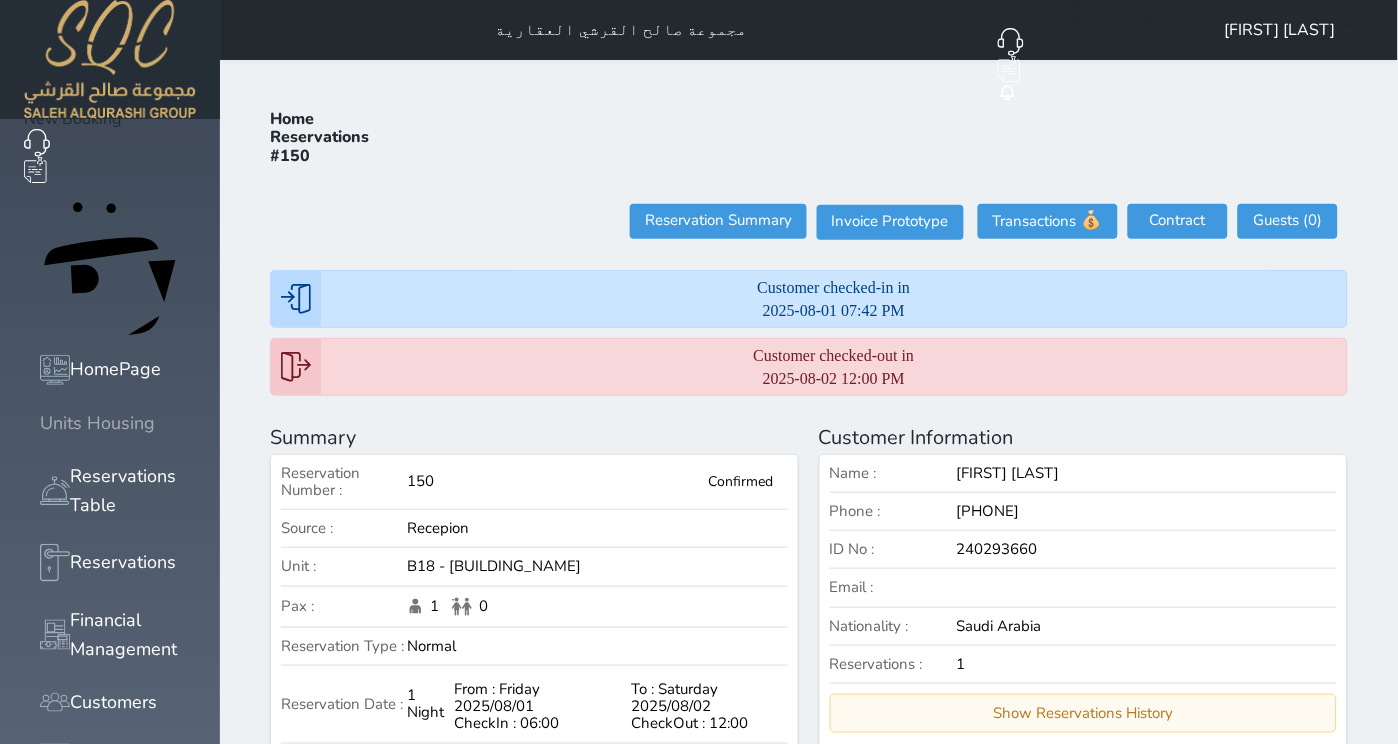 click 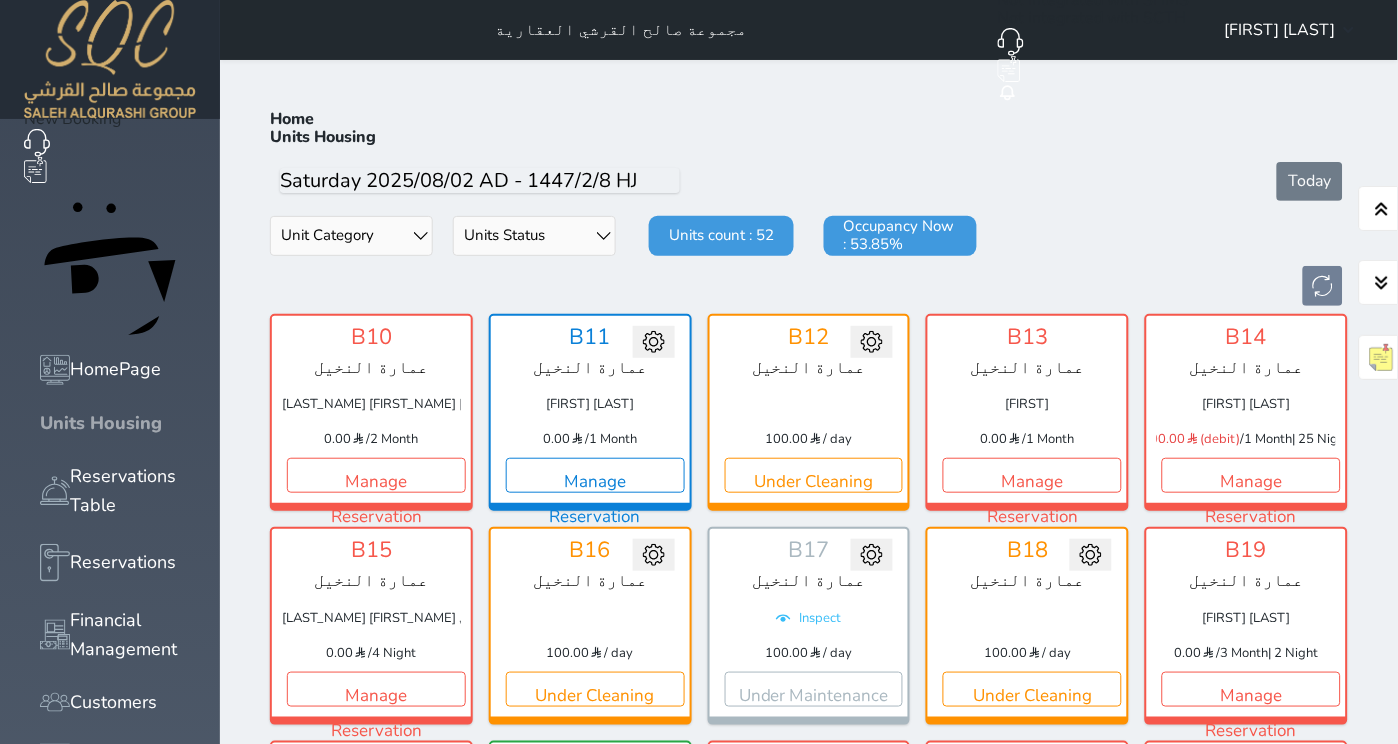 scroll, scrollTop: 64, scrollLeft: 0, axis: vertical 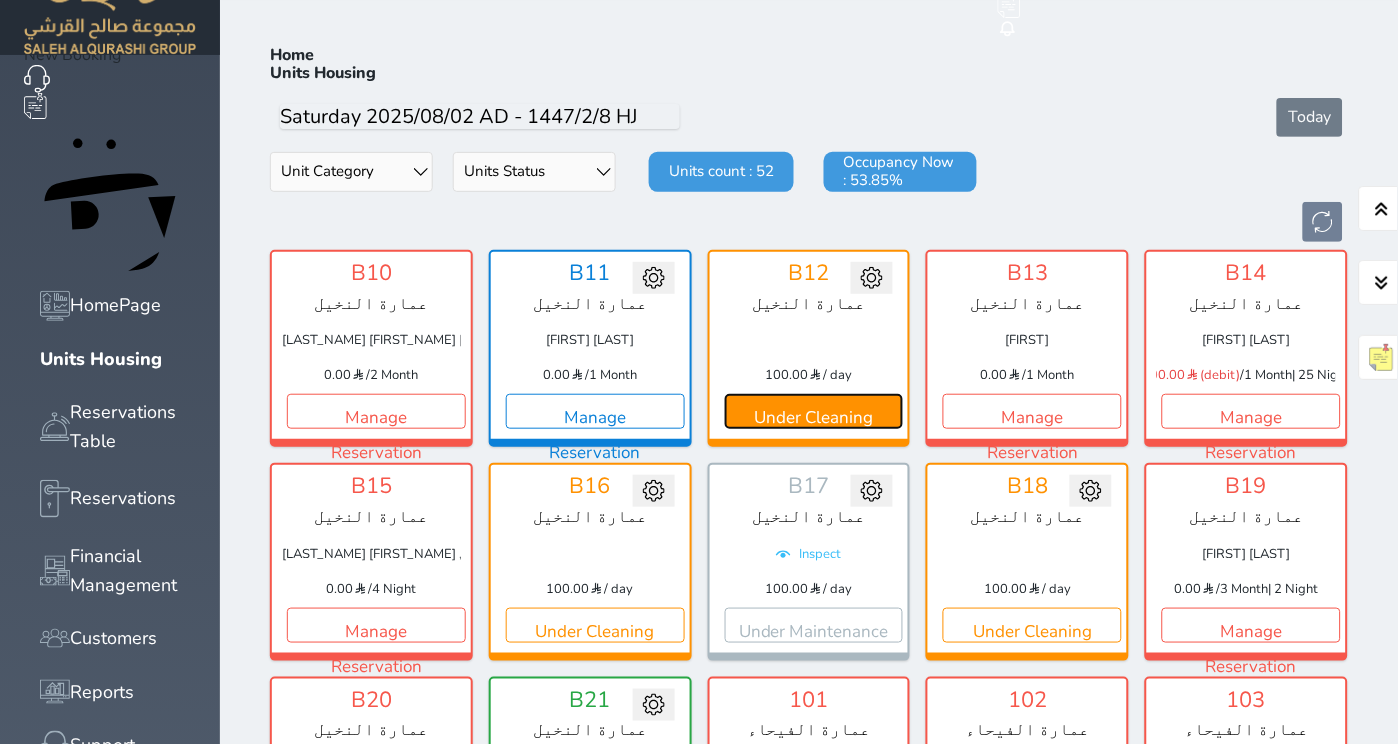 click on "Under Cleaning" at bounding box center [814, 411] 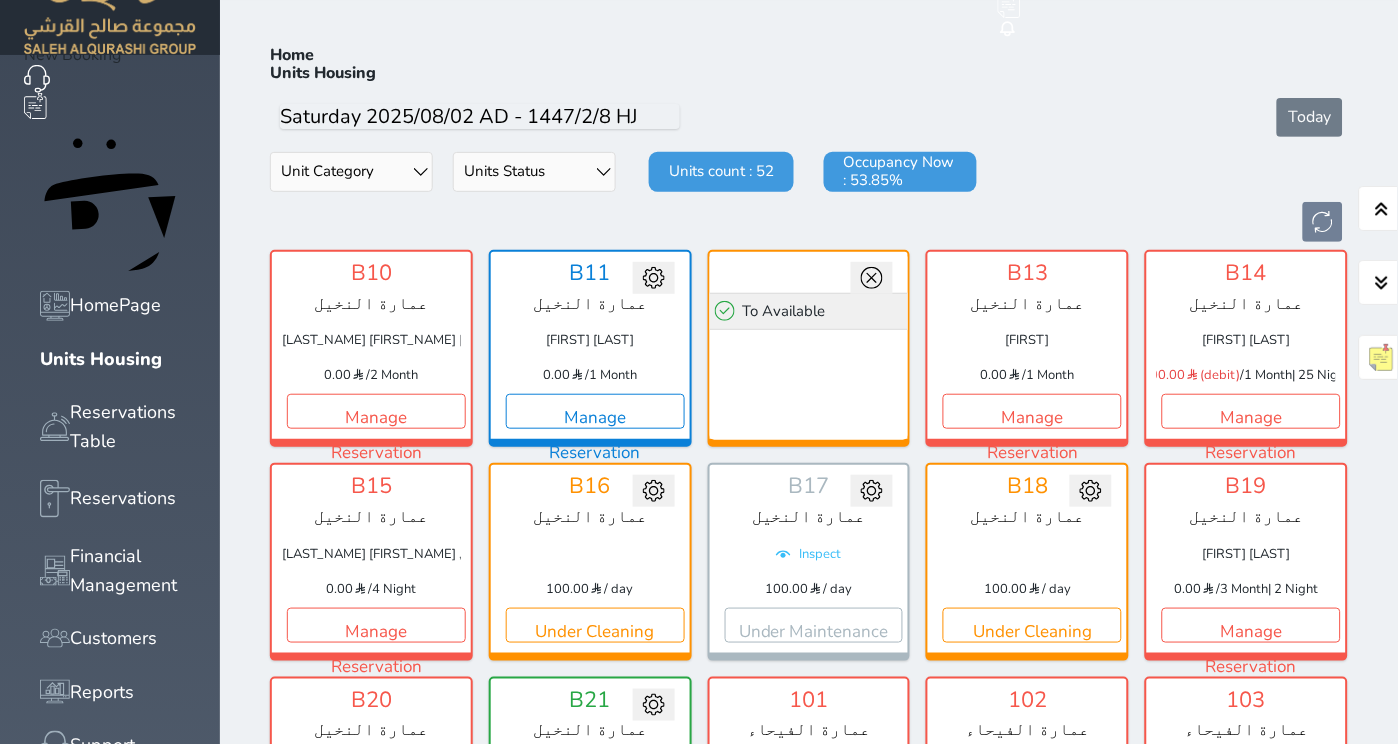click on "To Available" at bounding box center (809, 311) 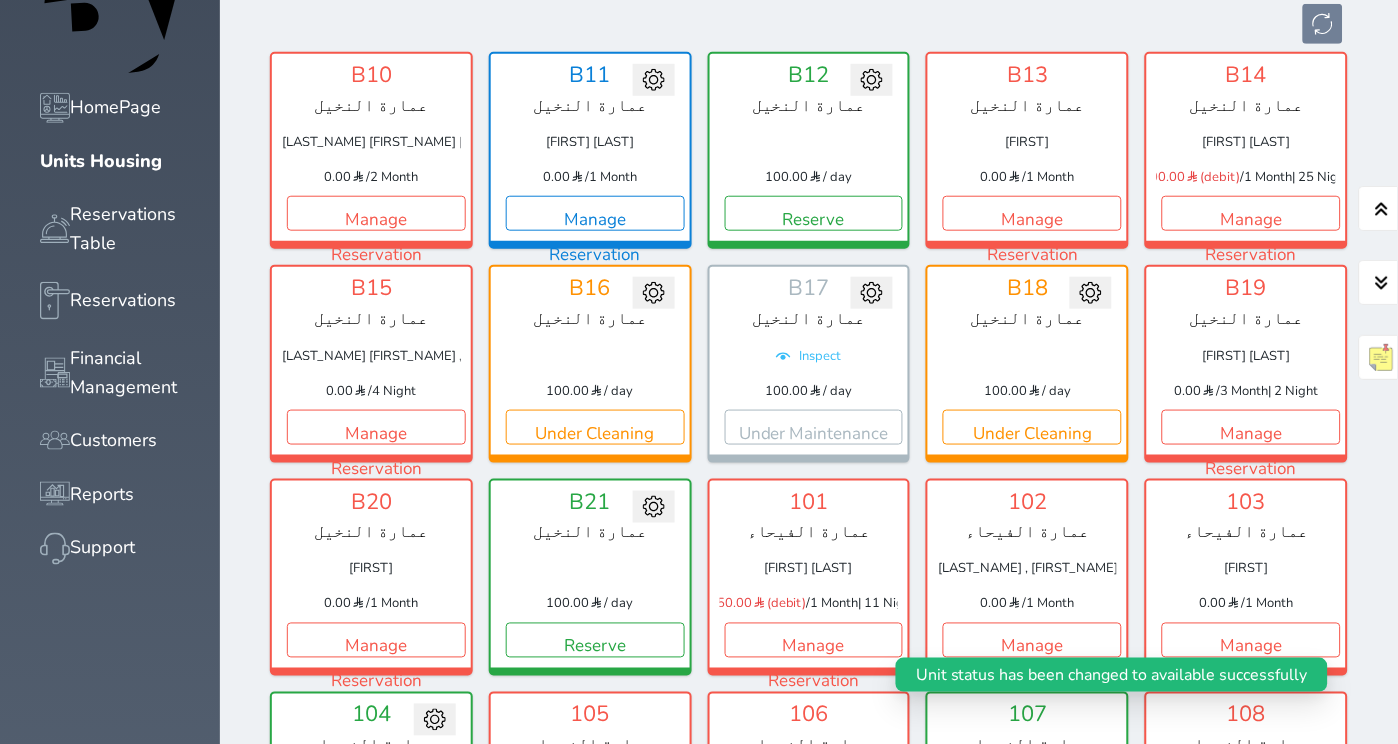 scroll, scrollTop: 274, scrollLeft: 0, axis: vertical 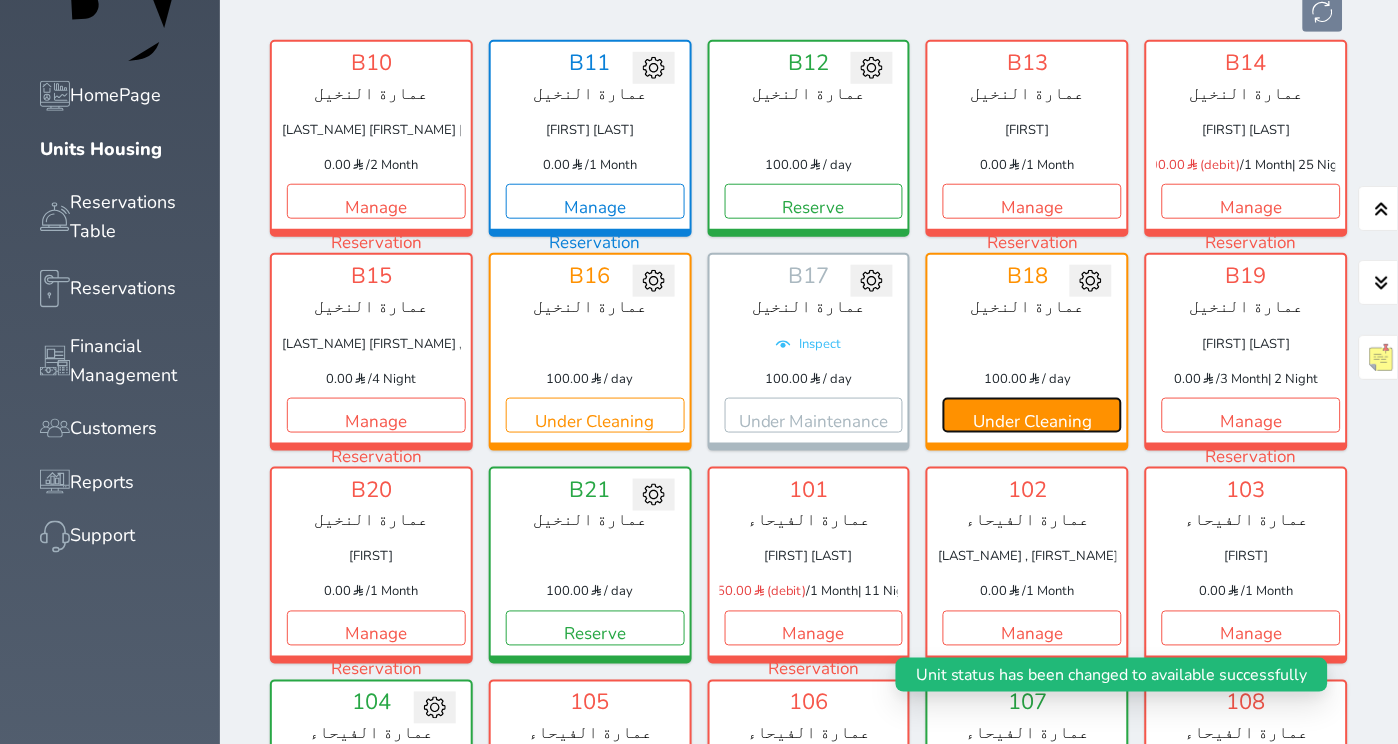 click on "Under Cleaning" at bounding box center (1032, 415) 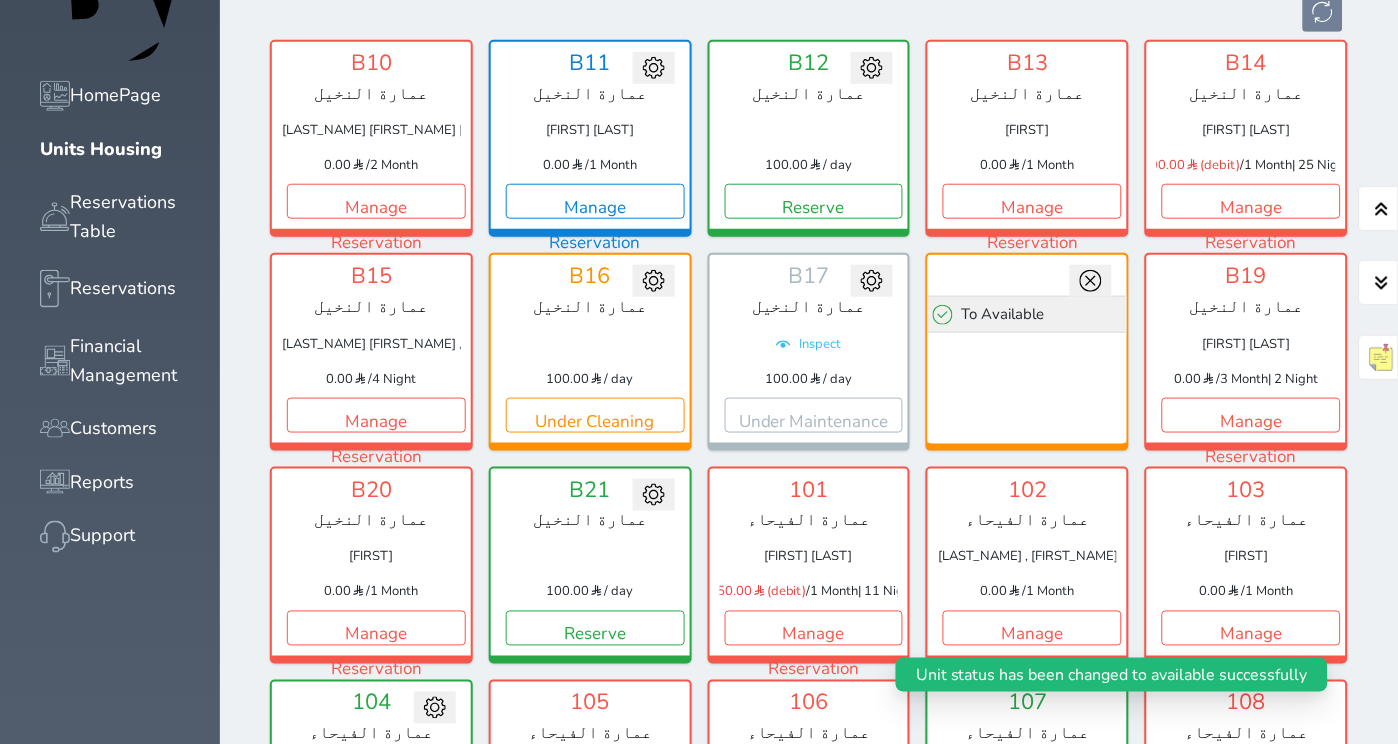 click on "To Available" at bounding box center [1027, 314] 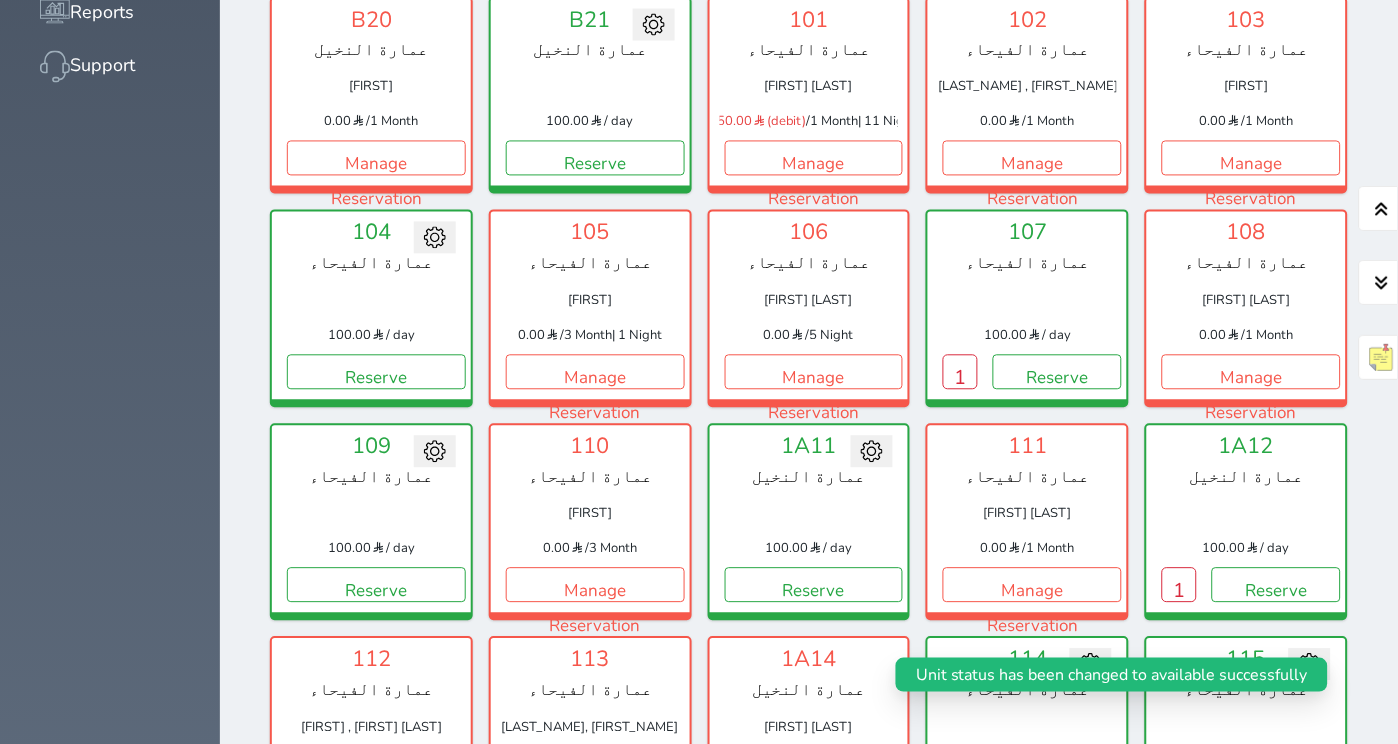 scroll, scrollTop: 757, scrollLeft: 0, axis: vertical 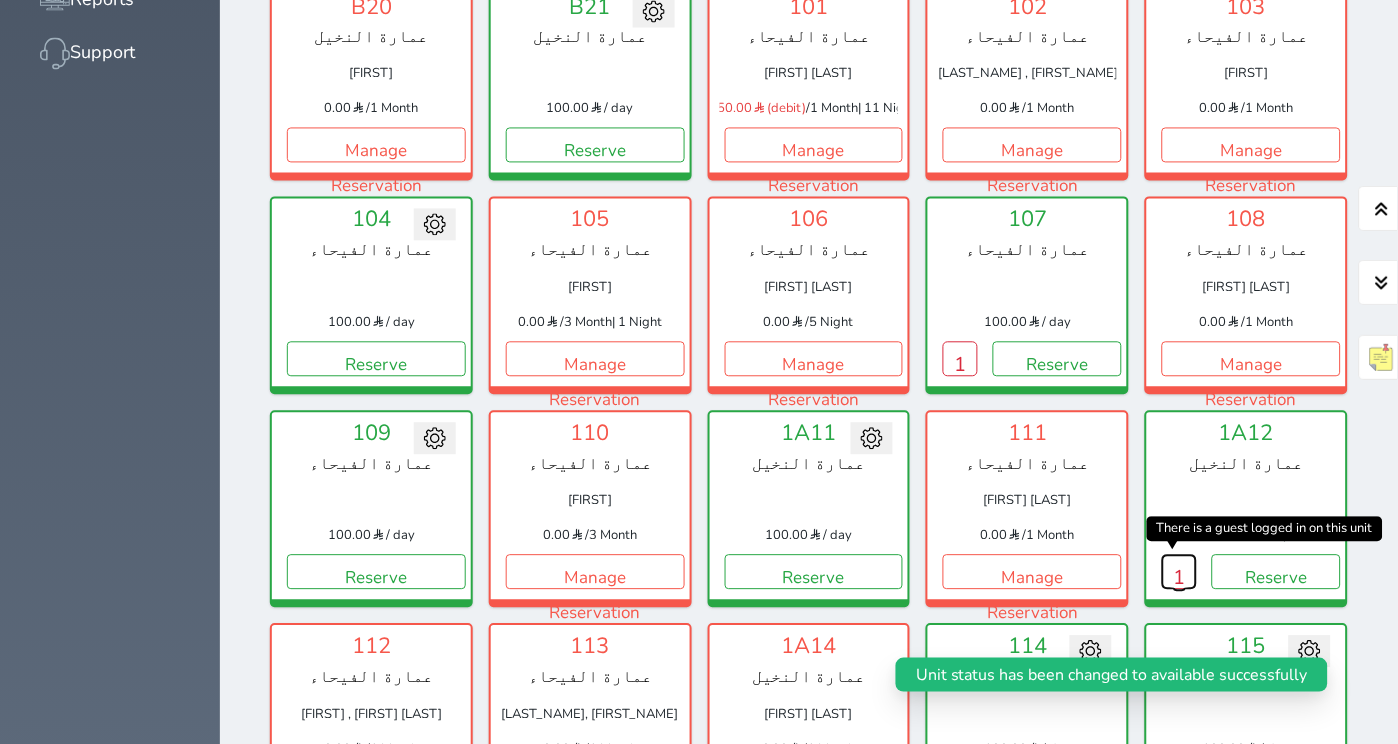click on "1" at bounding box center (1179, 572) 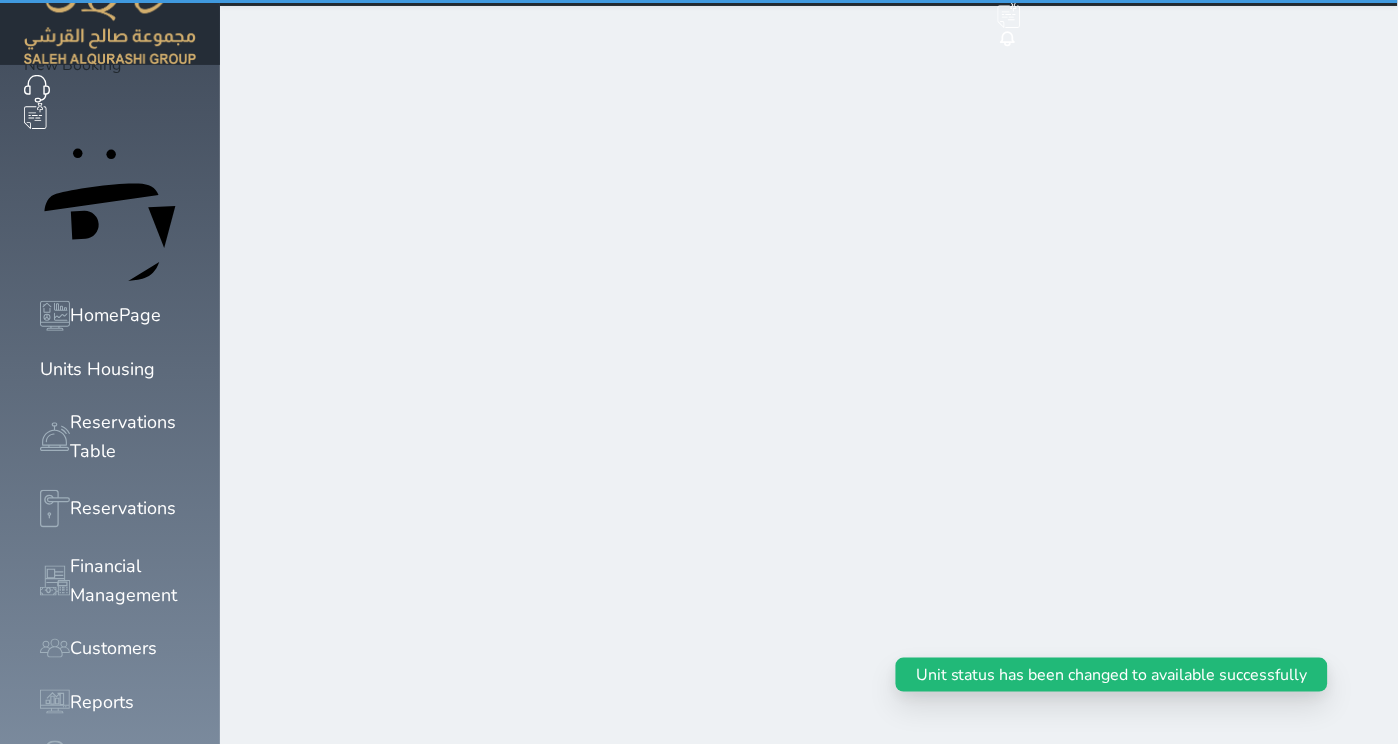 scroll, scrollTop: 0, scrollLeft: 0, axis: both 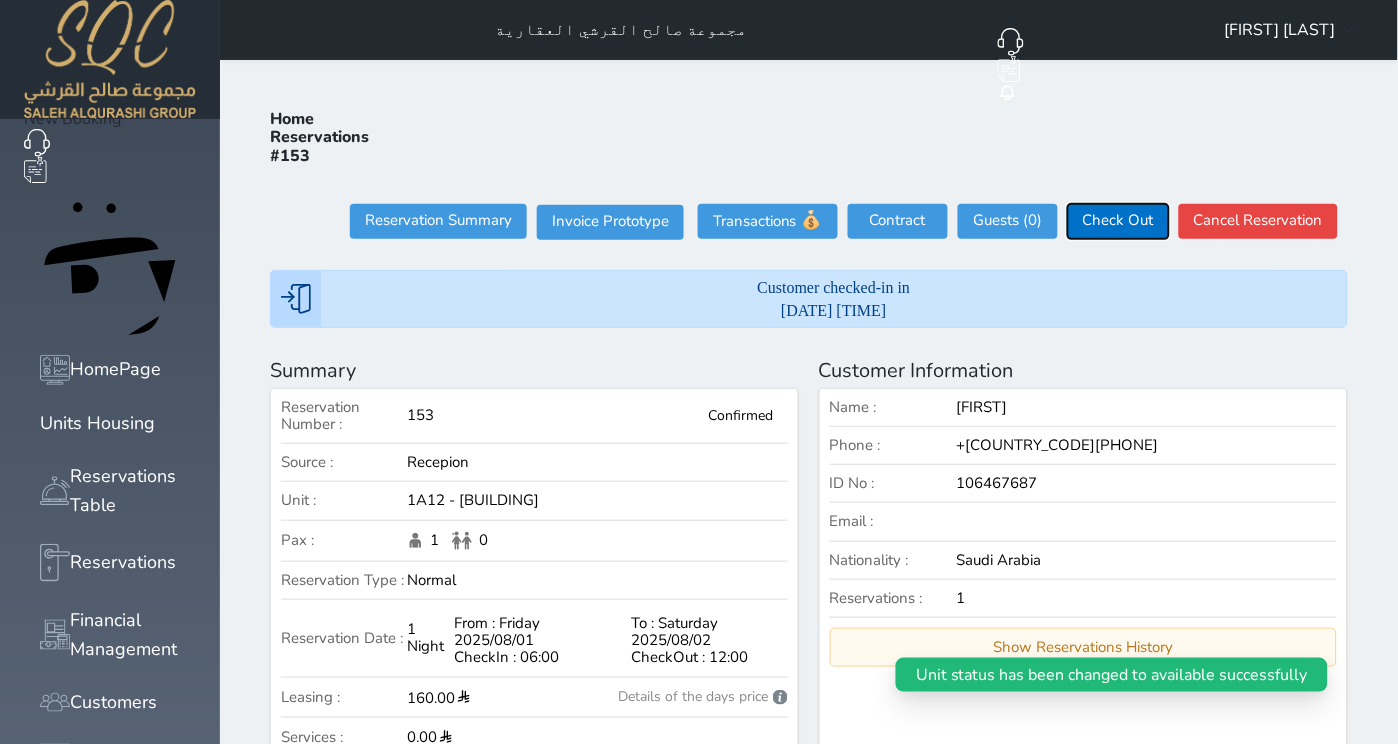 click on "Check Out" at bounding box center [1118, 221] 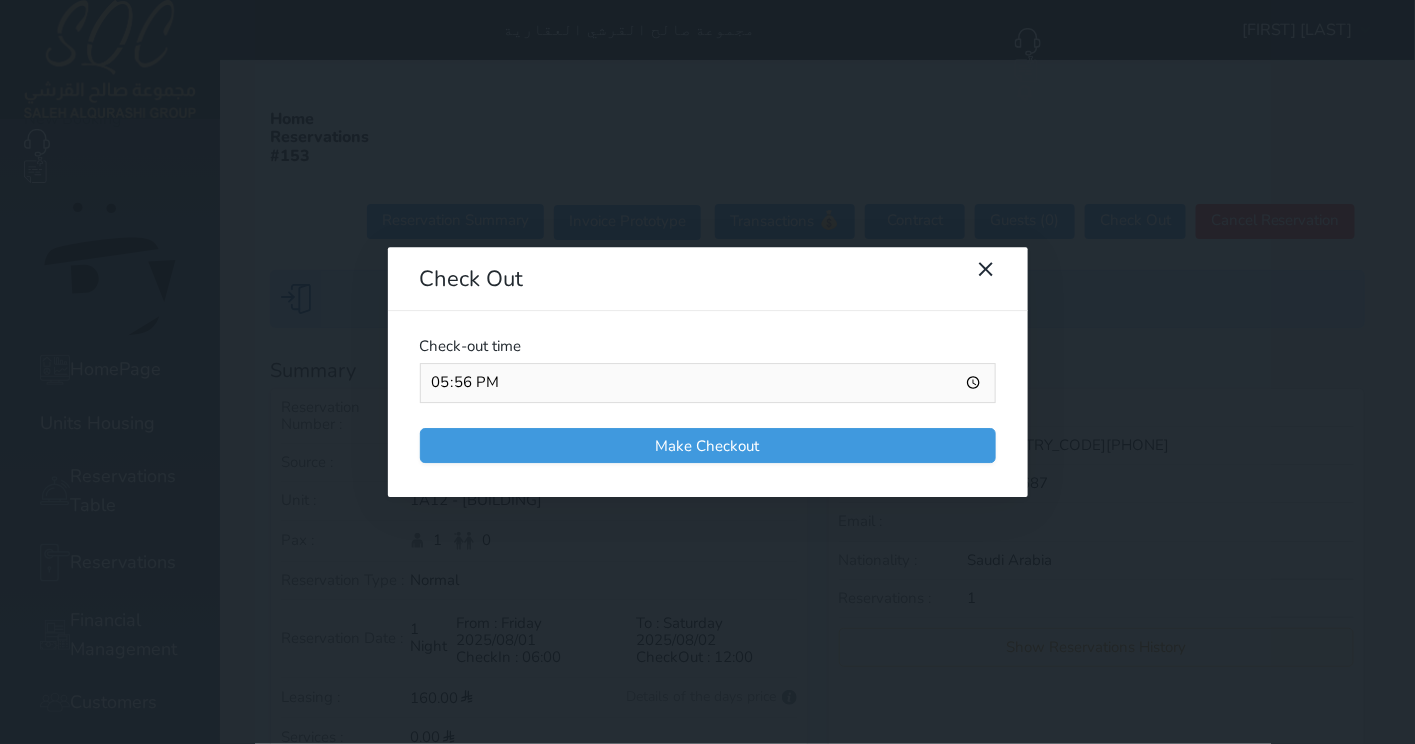 click on "17:56" at bounding box center [708, 383] 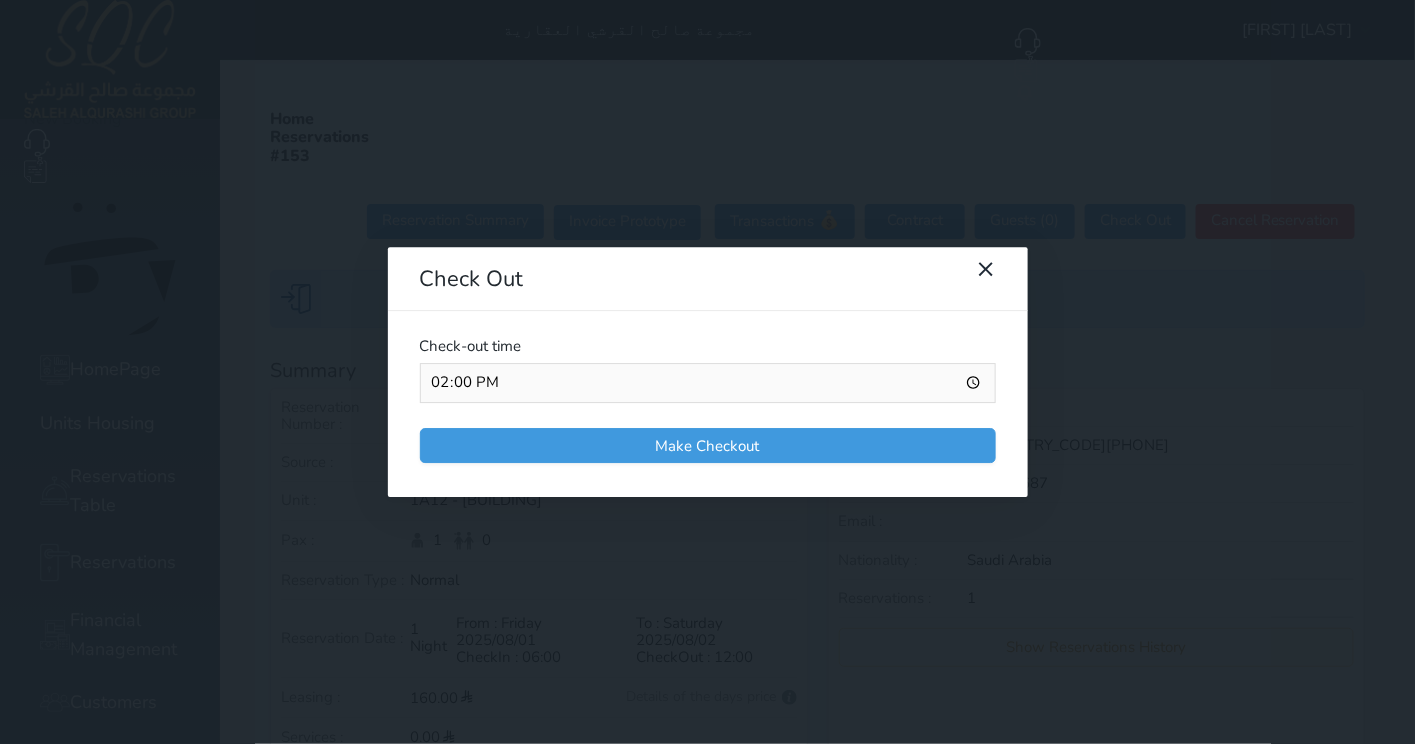 type on "02:00" 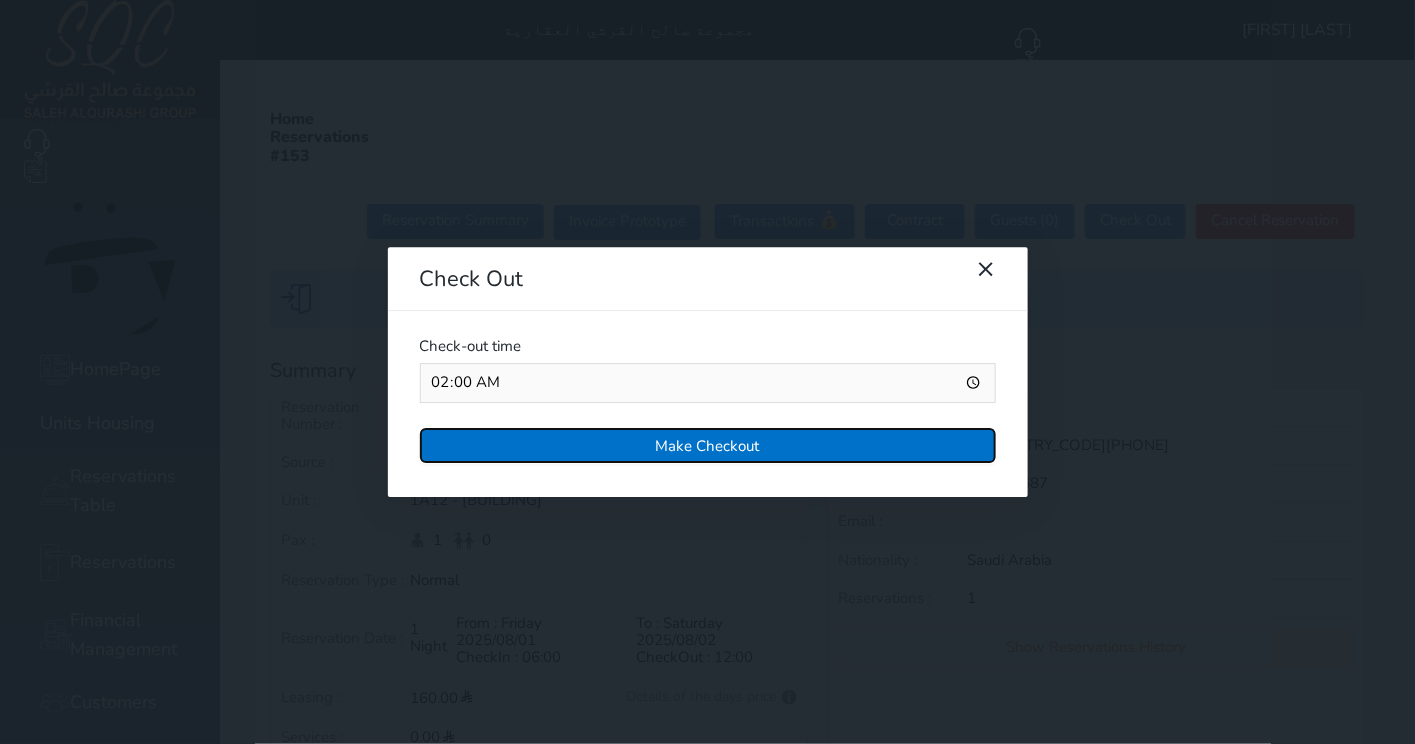 click on "Make Checkout" at bounding box center [708, 445] 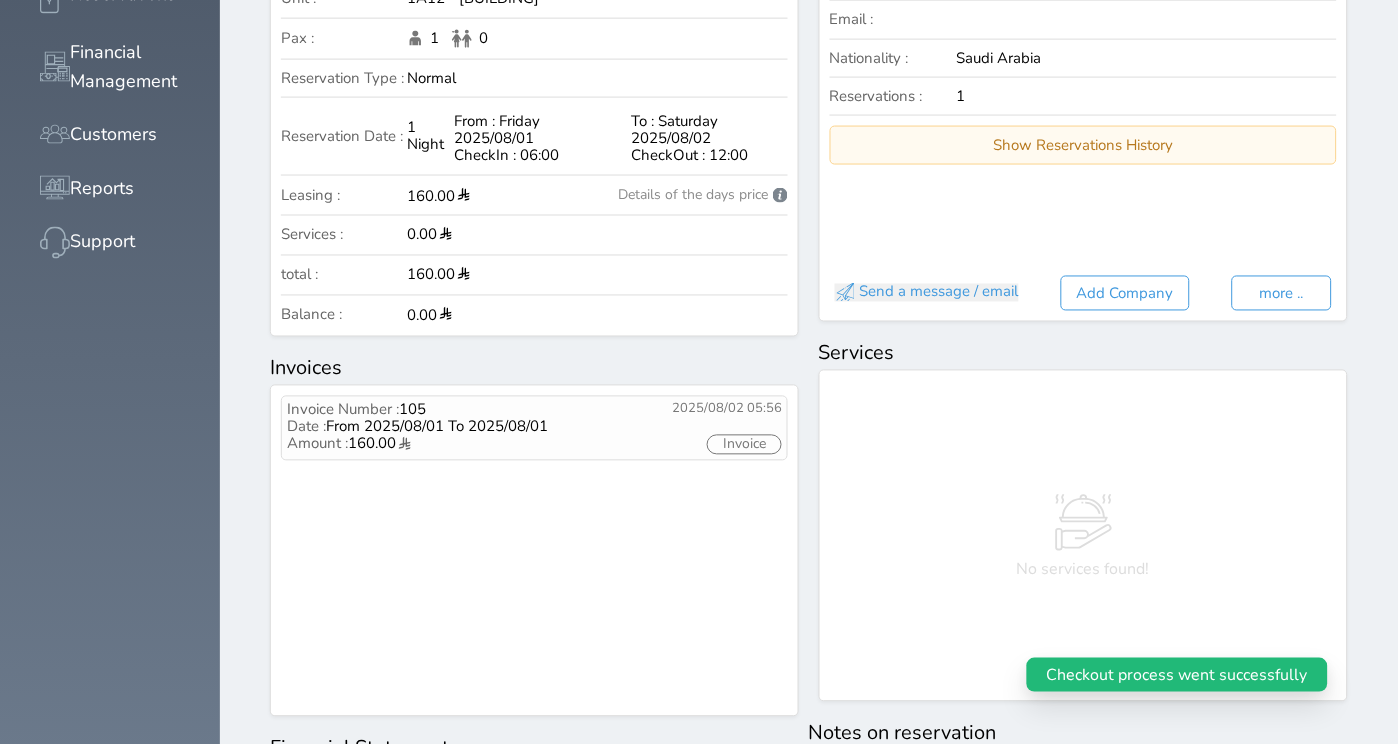 scroll, scrollTop: 0, scrollLeft: 0, axis: both 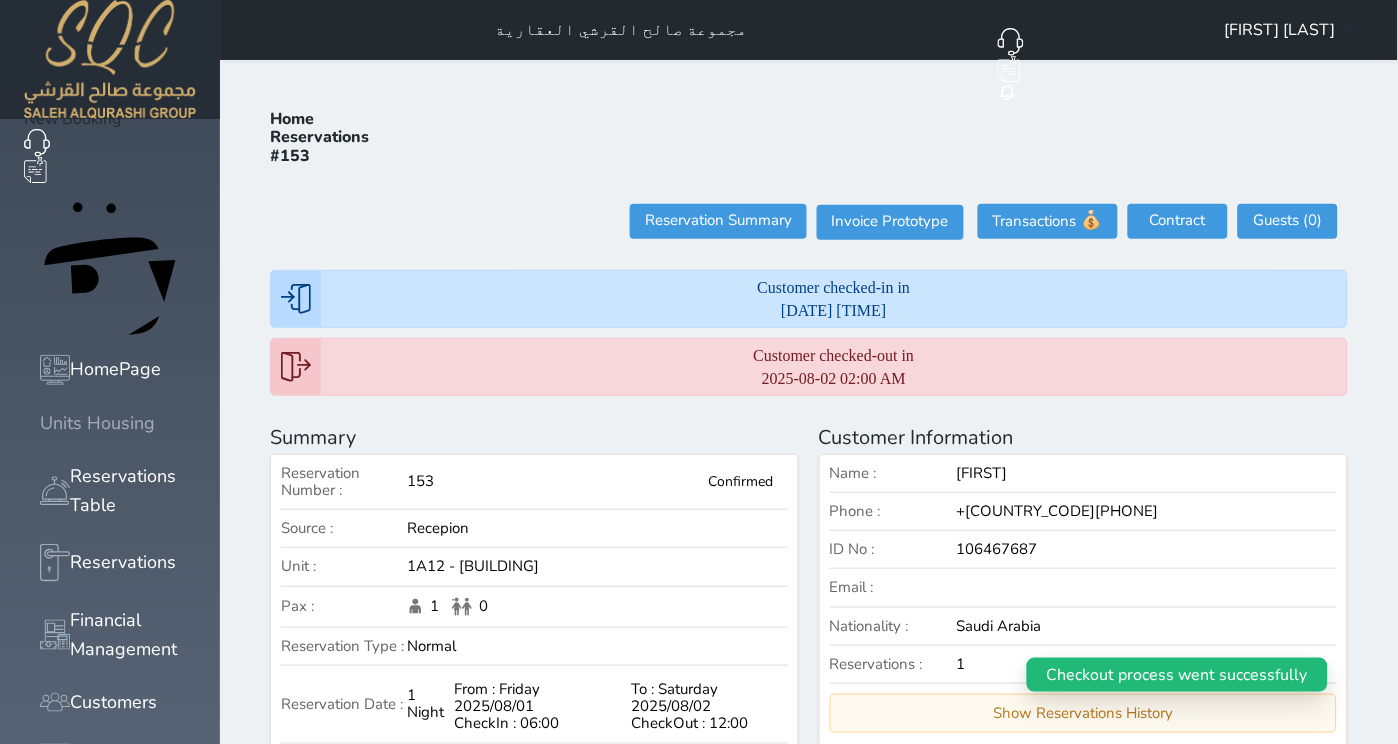 click on "Units Housing" at bounding box center (97, 423) 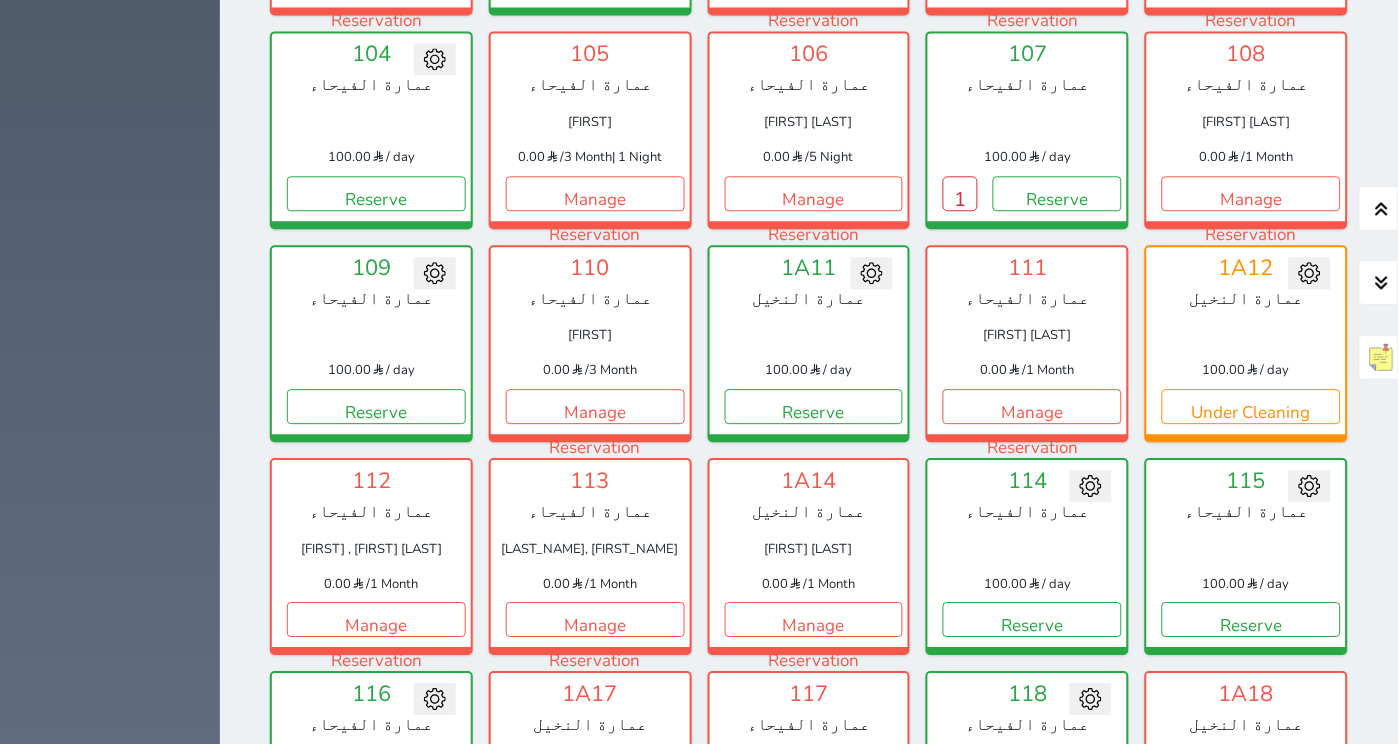 scroll, scrollTop: 918, scrollLeft: 0, axis: vertical 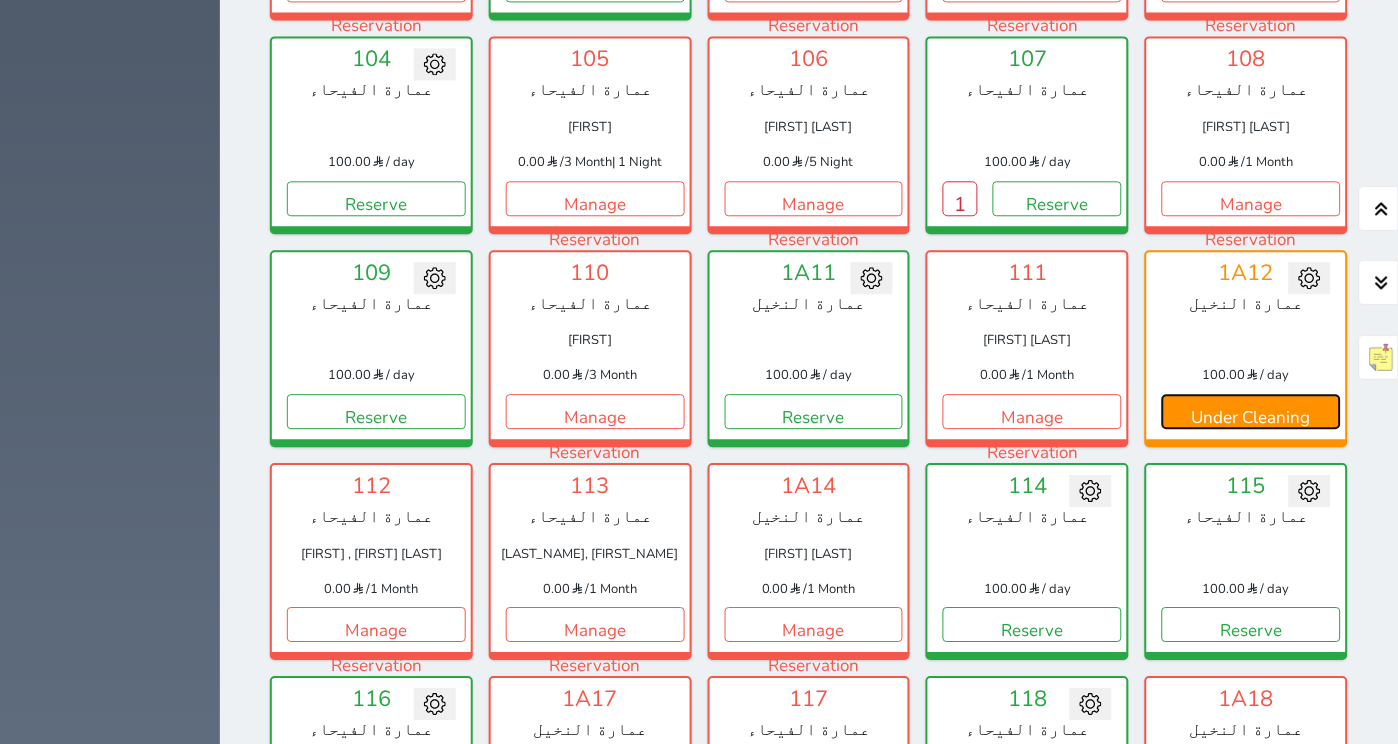 click on "Under Cleaning" at bounding box center [1251, 411] 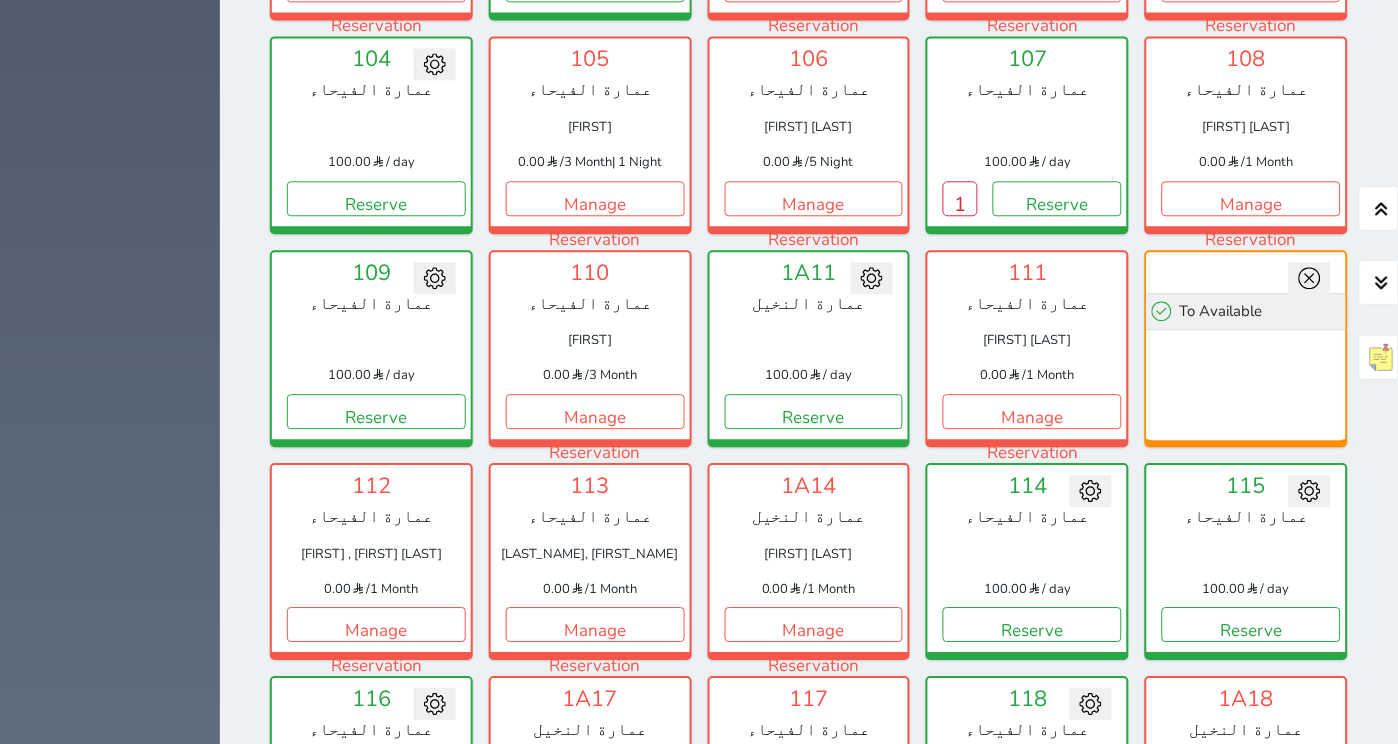 click on "To Available" at bounding box center [1246, 311] 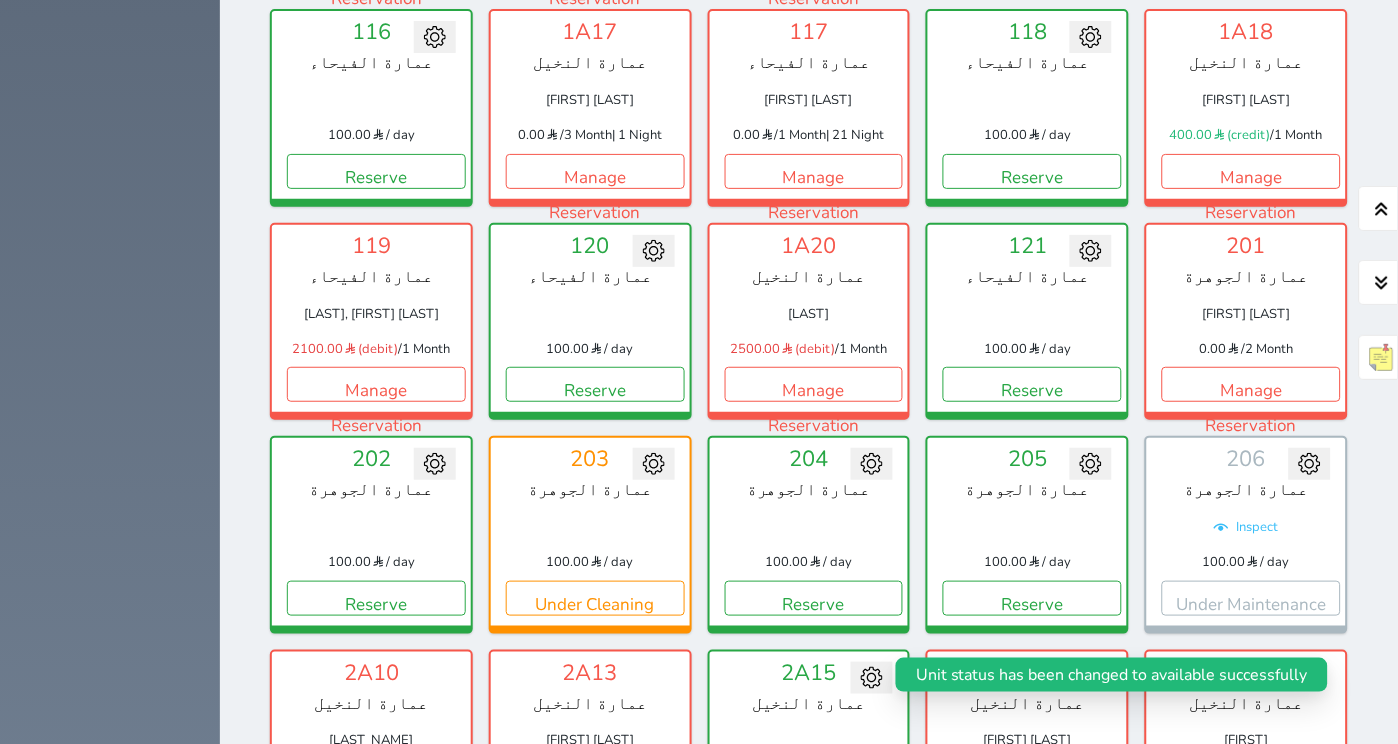 scroll, scrollTop: 1592, scrollLeft: 0, axis: vertical 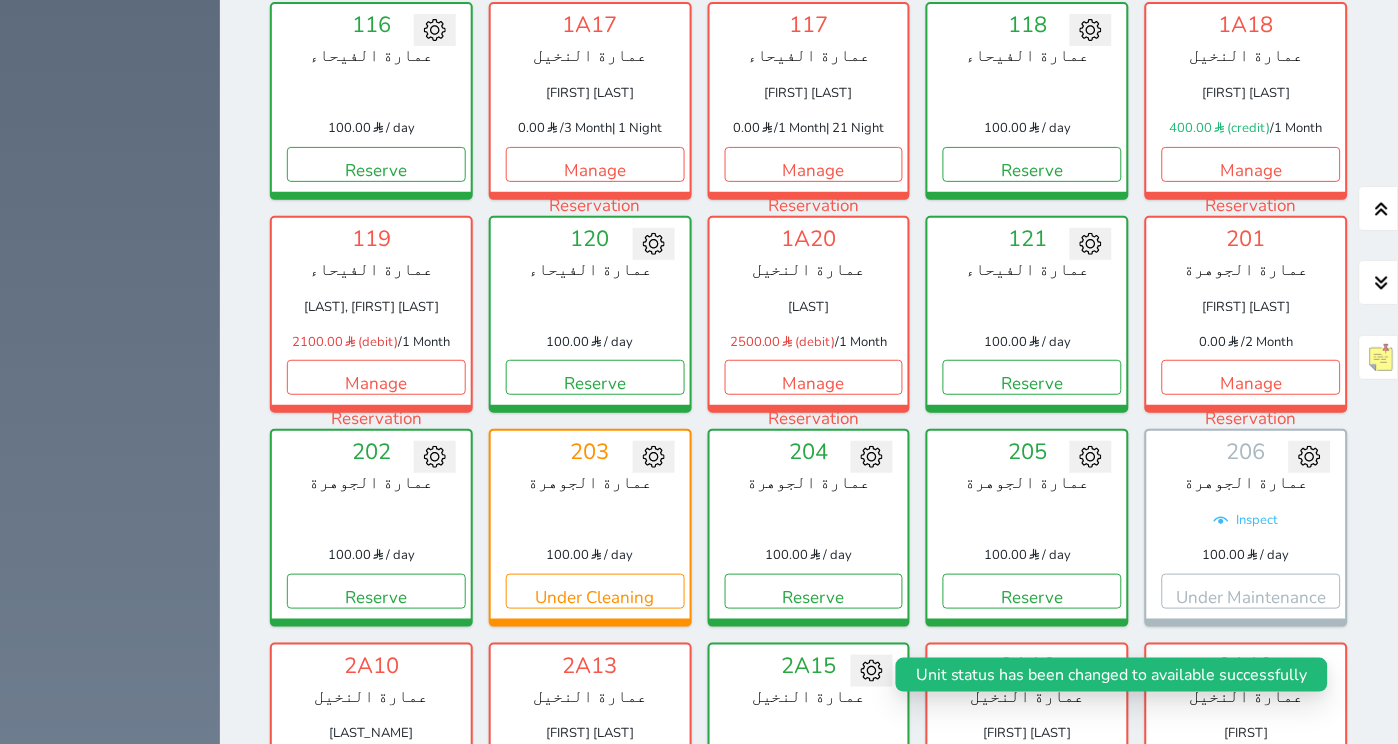 click on "Under Cleaning" at bounding box center [376, 1018] 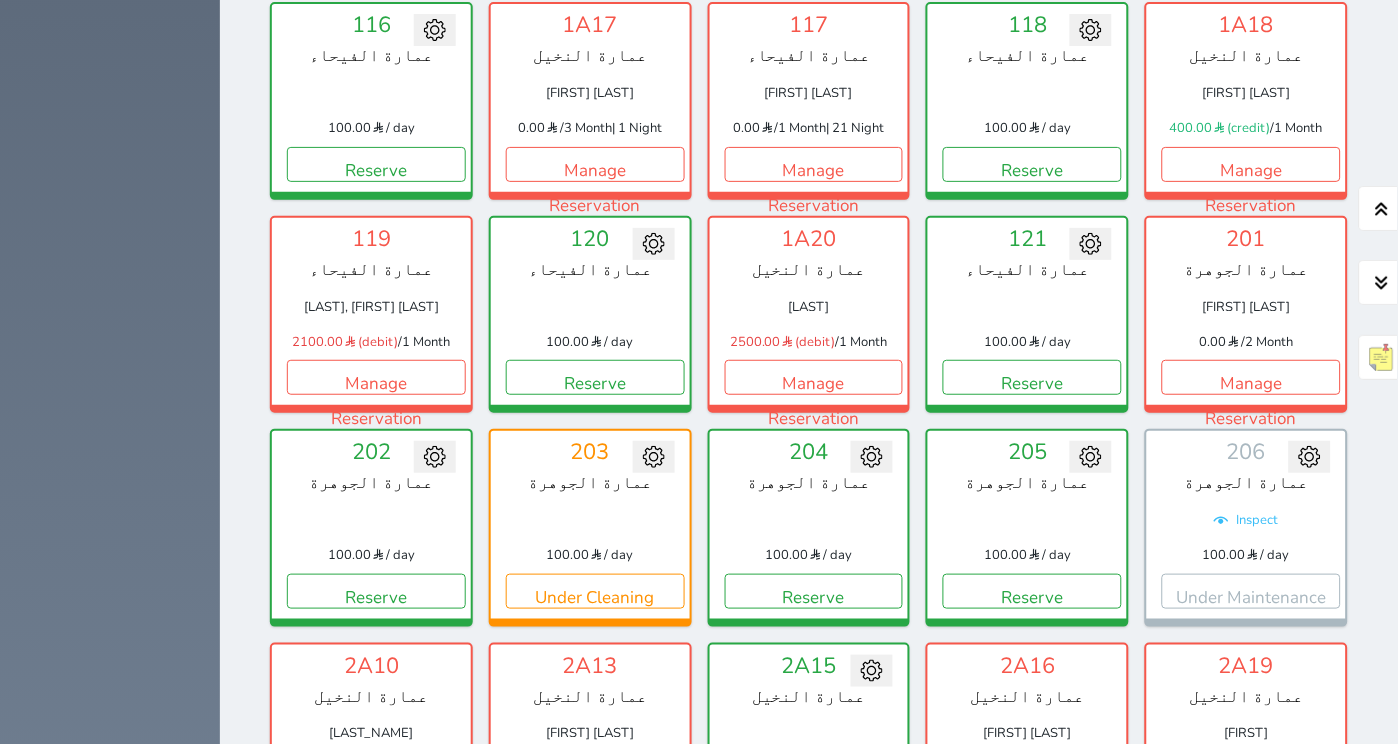 click 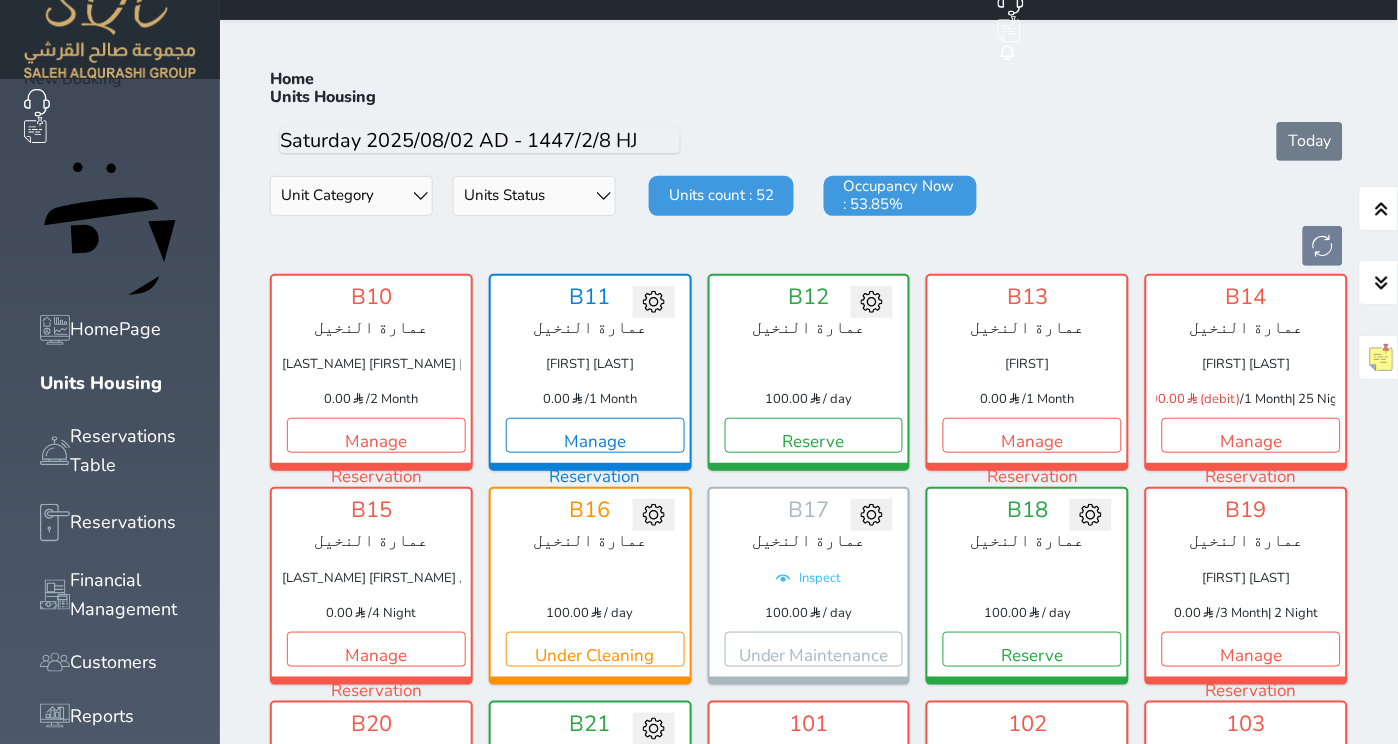 scroll, scrollTop: 41, scrollLeft: 0, axis: vertical 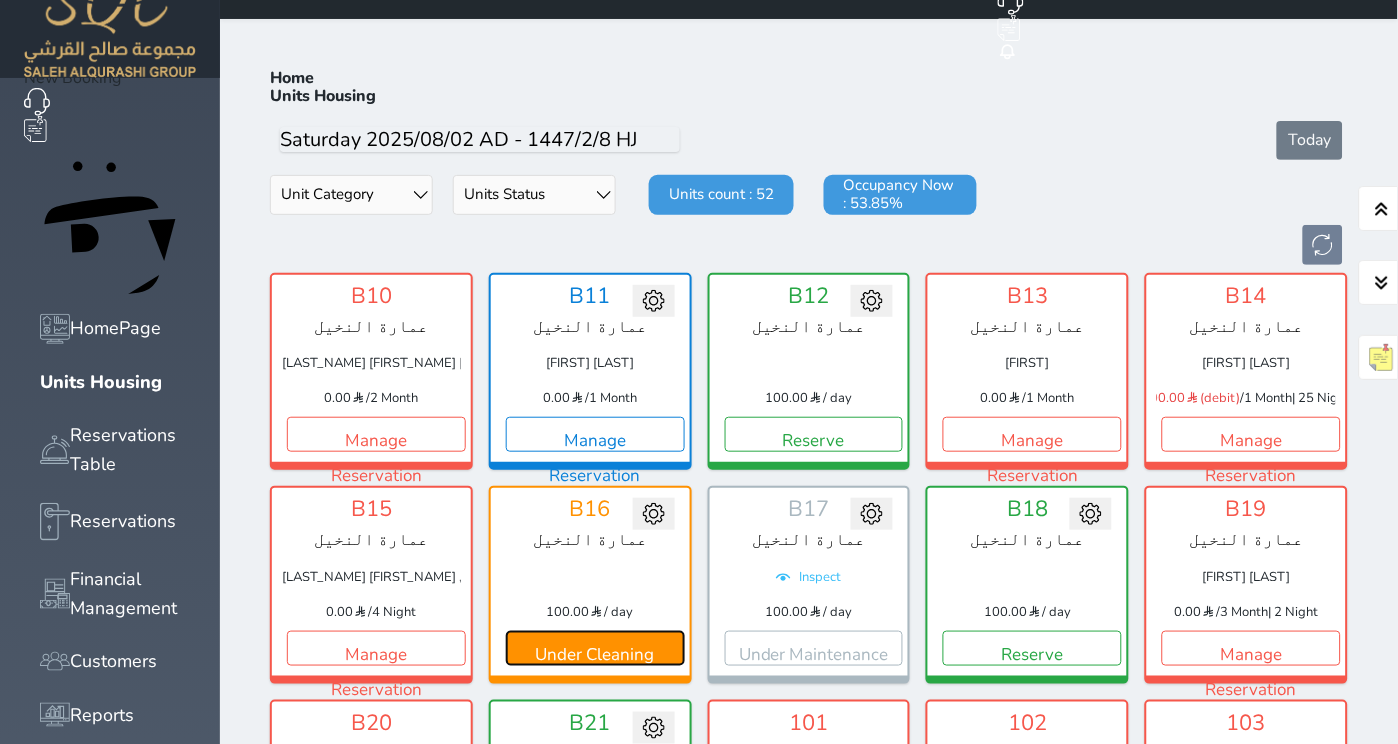 click on "Under Cleaning" at bounding box center (595, 648) 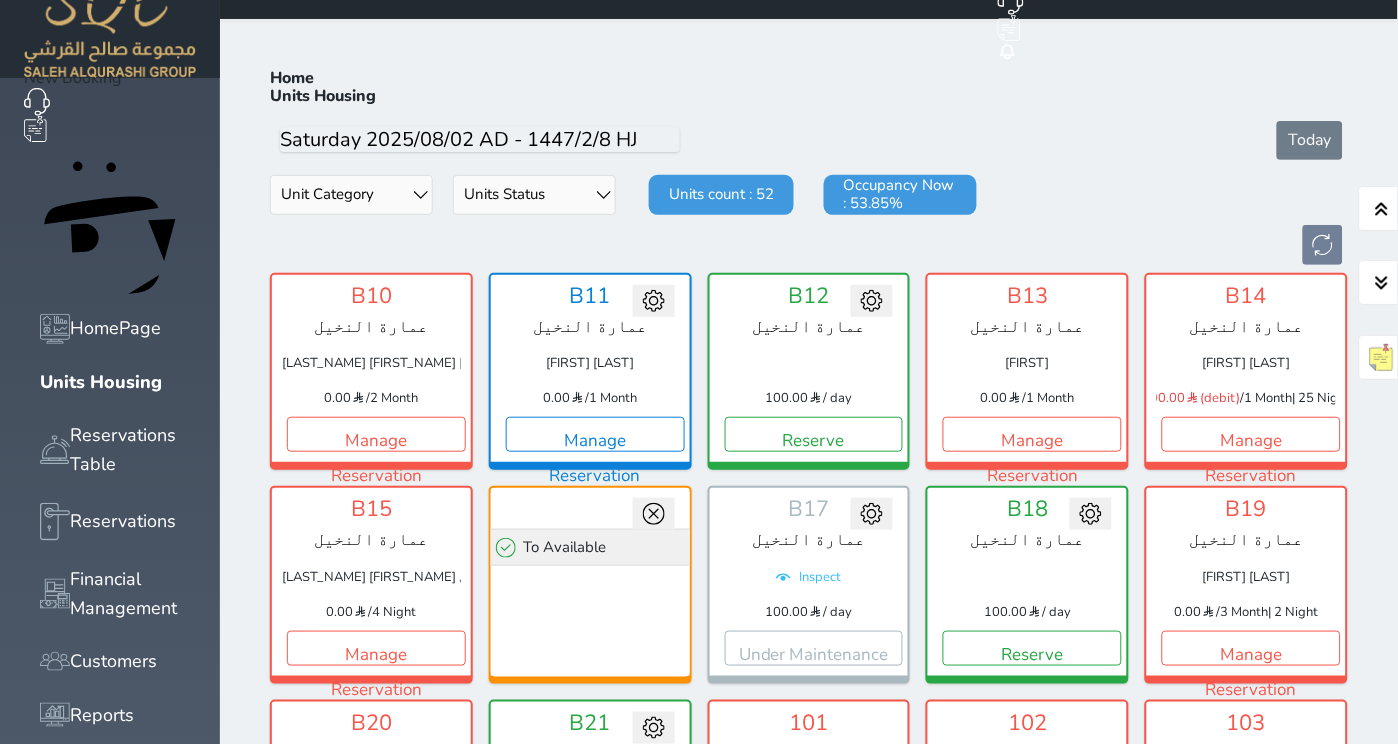 click on "To Available" at bounding box center [590, 547] 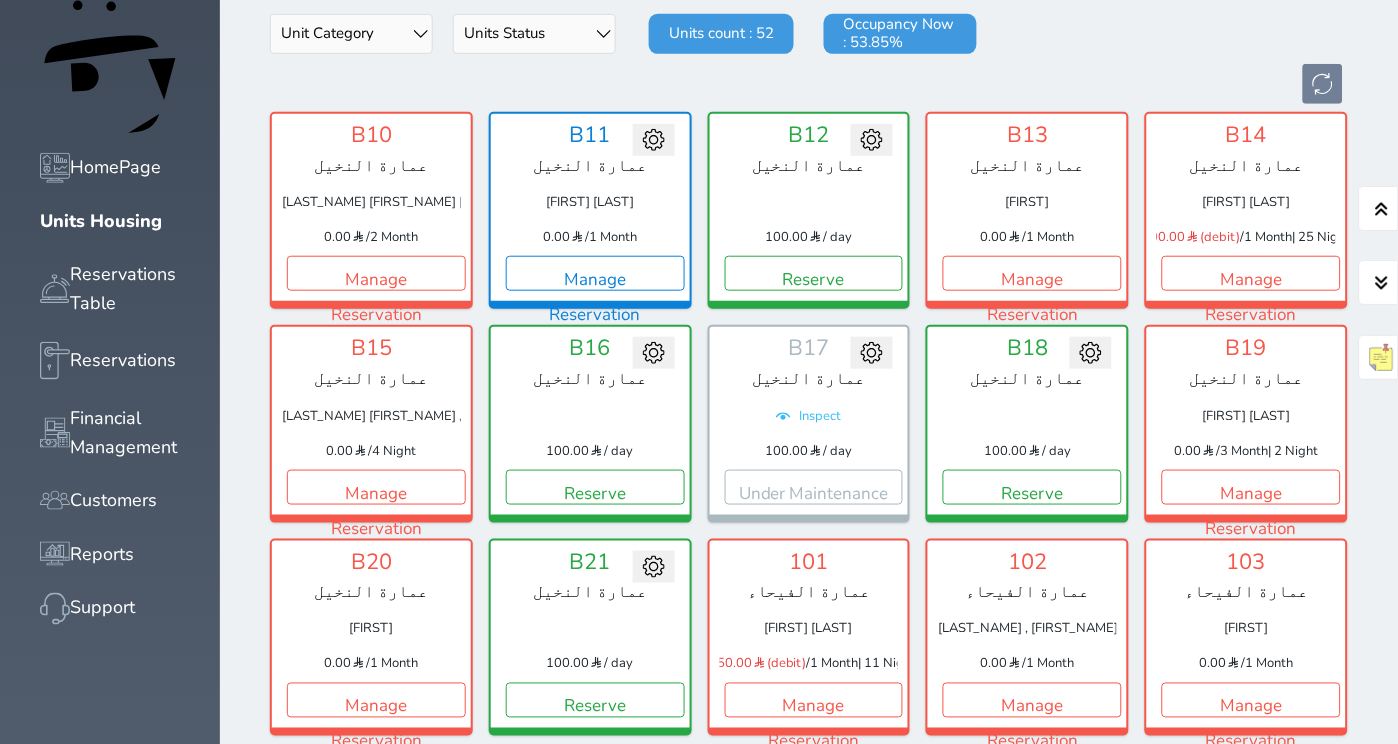 scroll, scrollTop: 0, scrollLeft: 0, axis: both 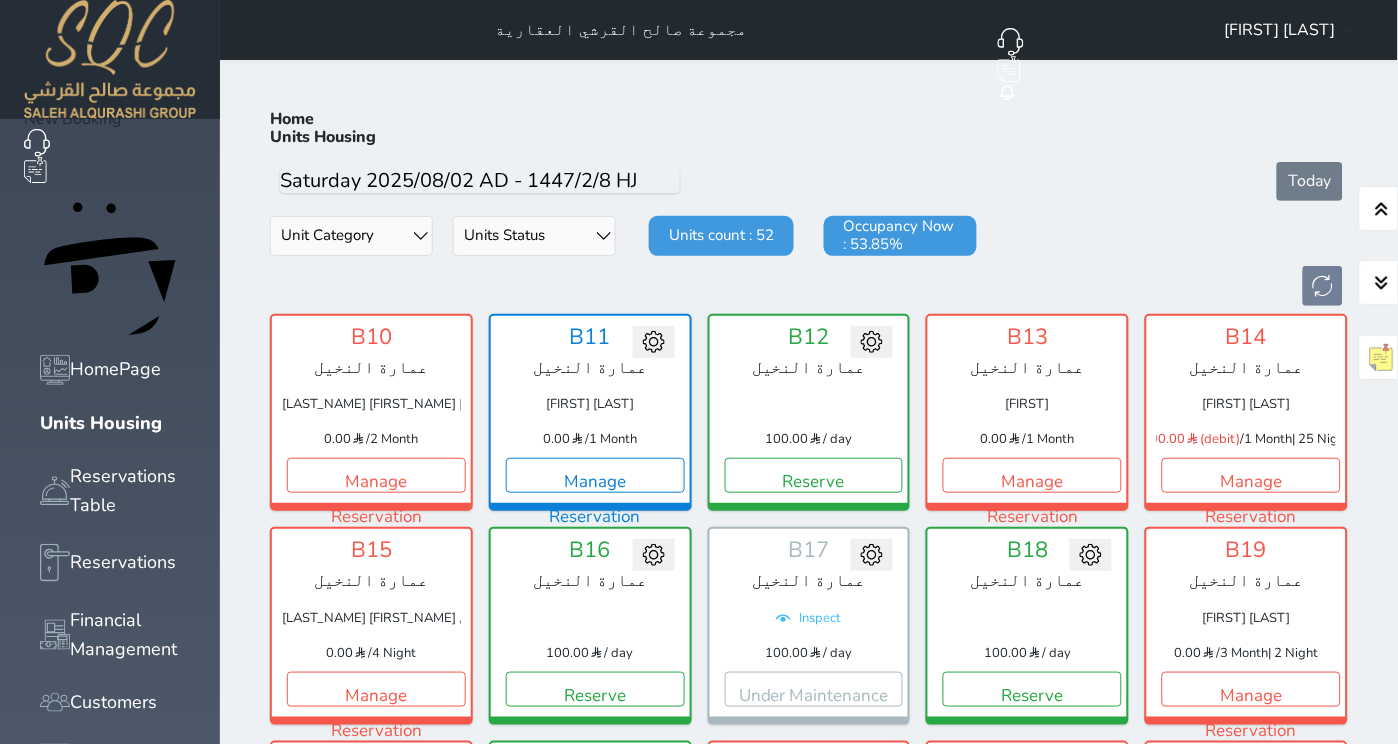 click on "Unit Category   عمارة الجوهرة عمارة الفيحاء عمارة النخيل" at bounding box center [351, 236] 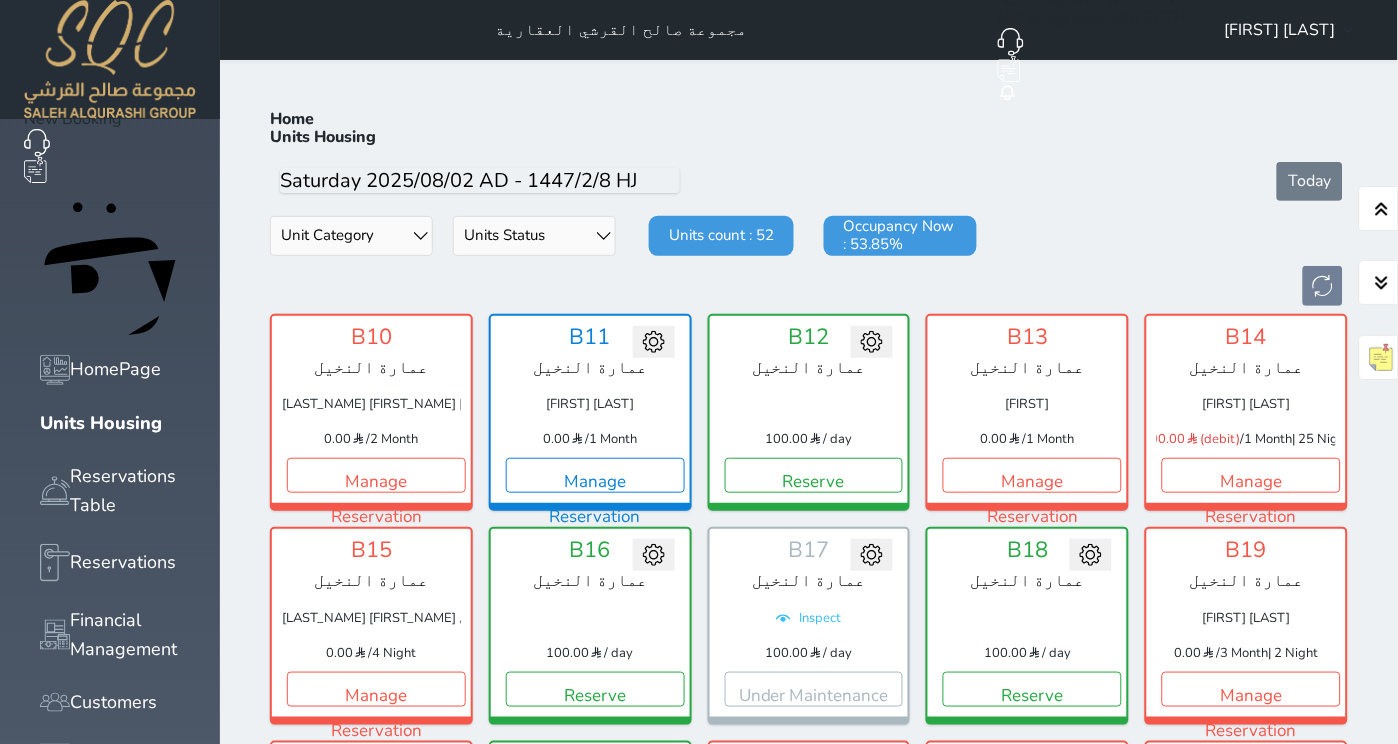 select on "39146233" 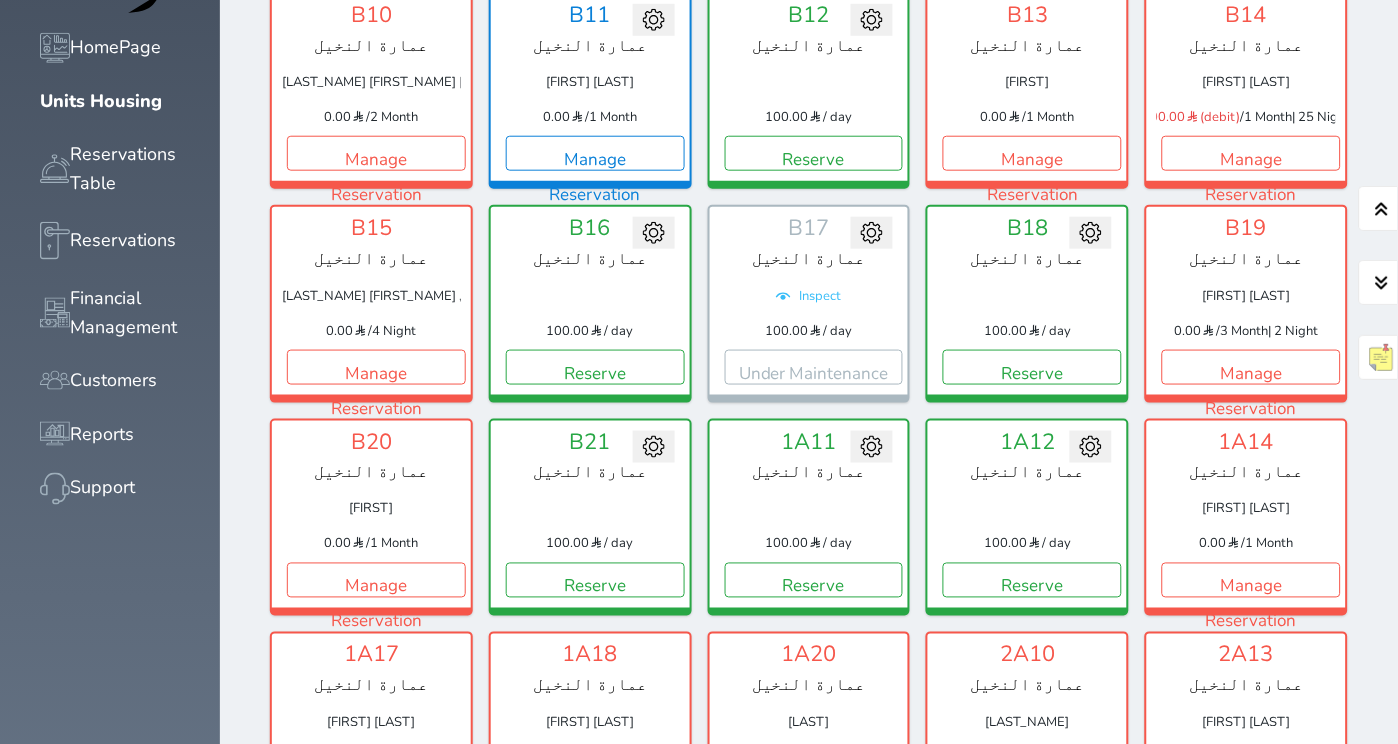 scroll, scrollTop: 333, scrollLeft: 0, axis: vertical 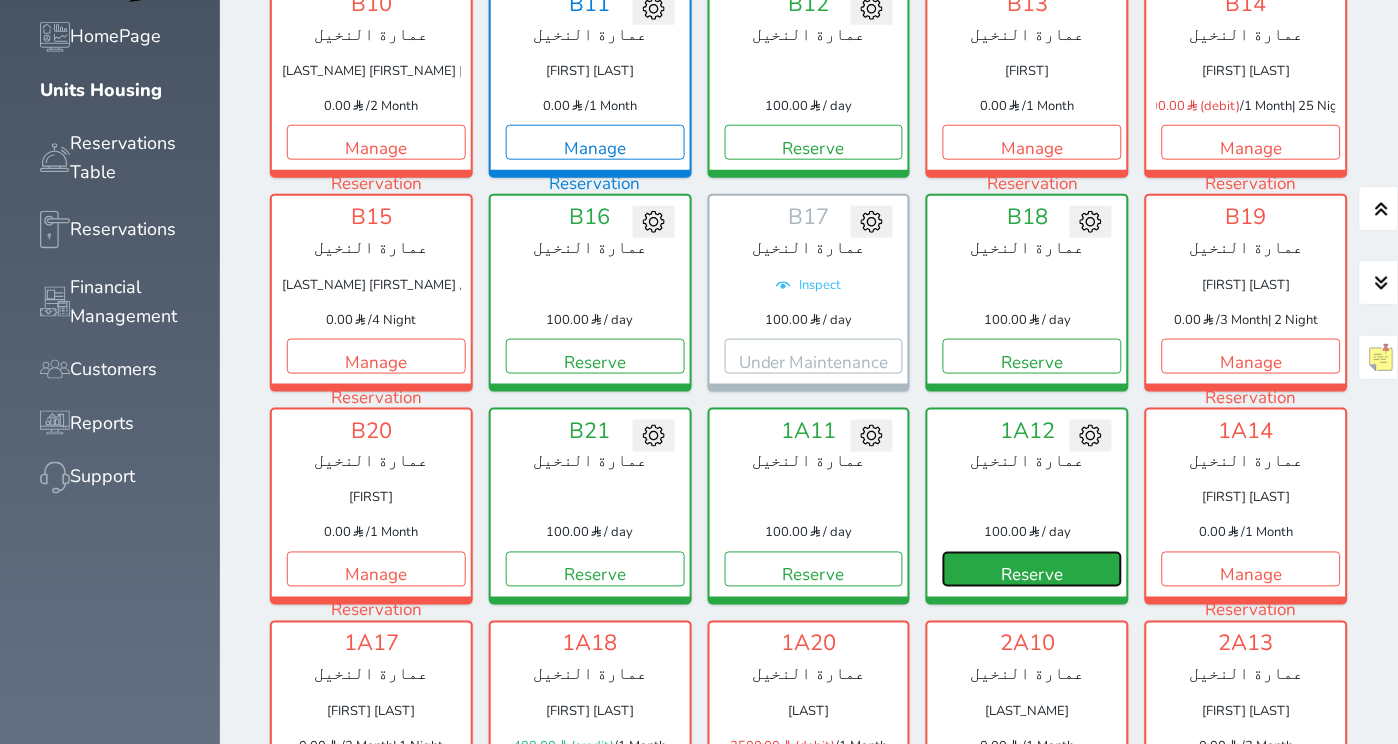 click on "Reserve" at bounding box center (1032, 569) 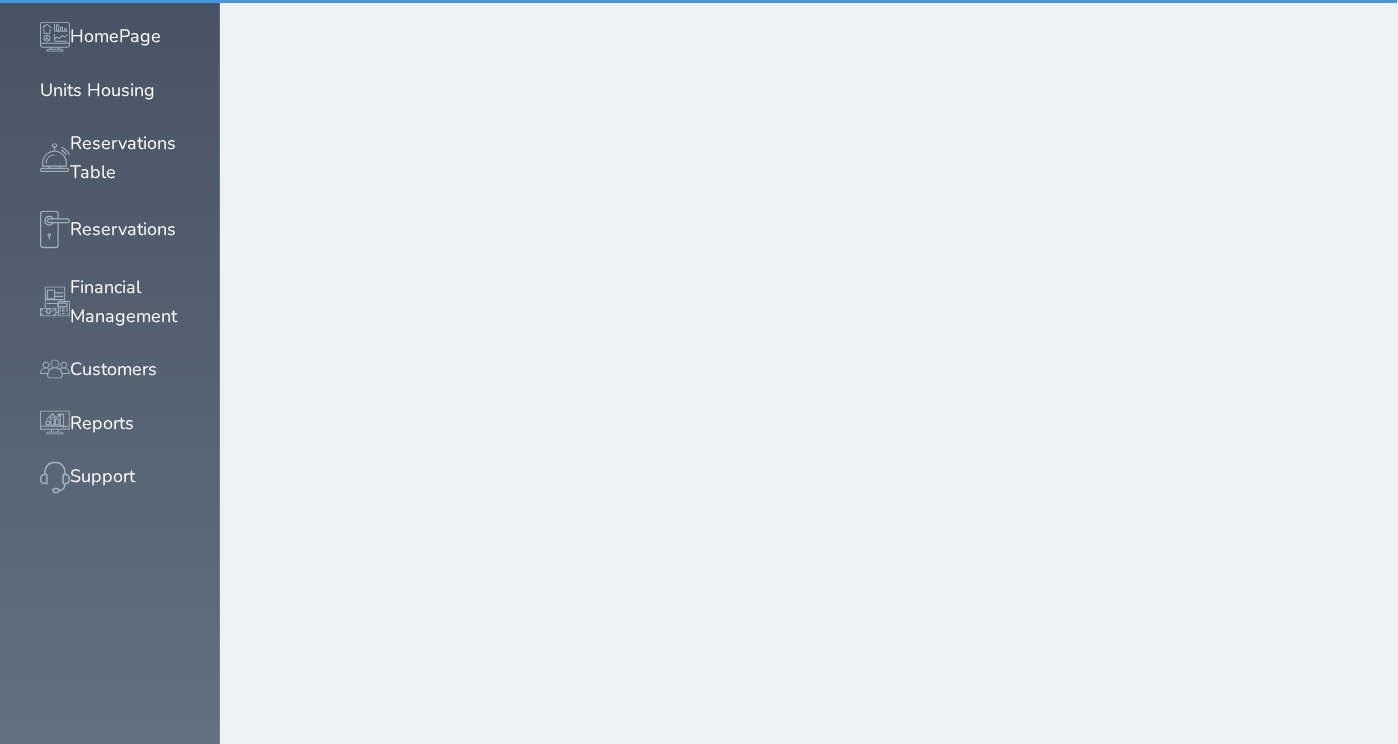 scroll, scrollTop: 110, scrollLeft: 0, axis: vertical 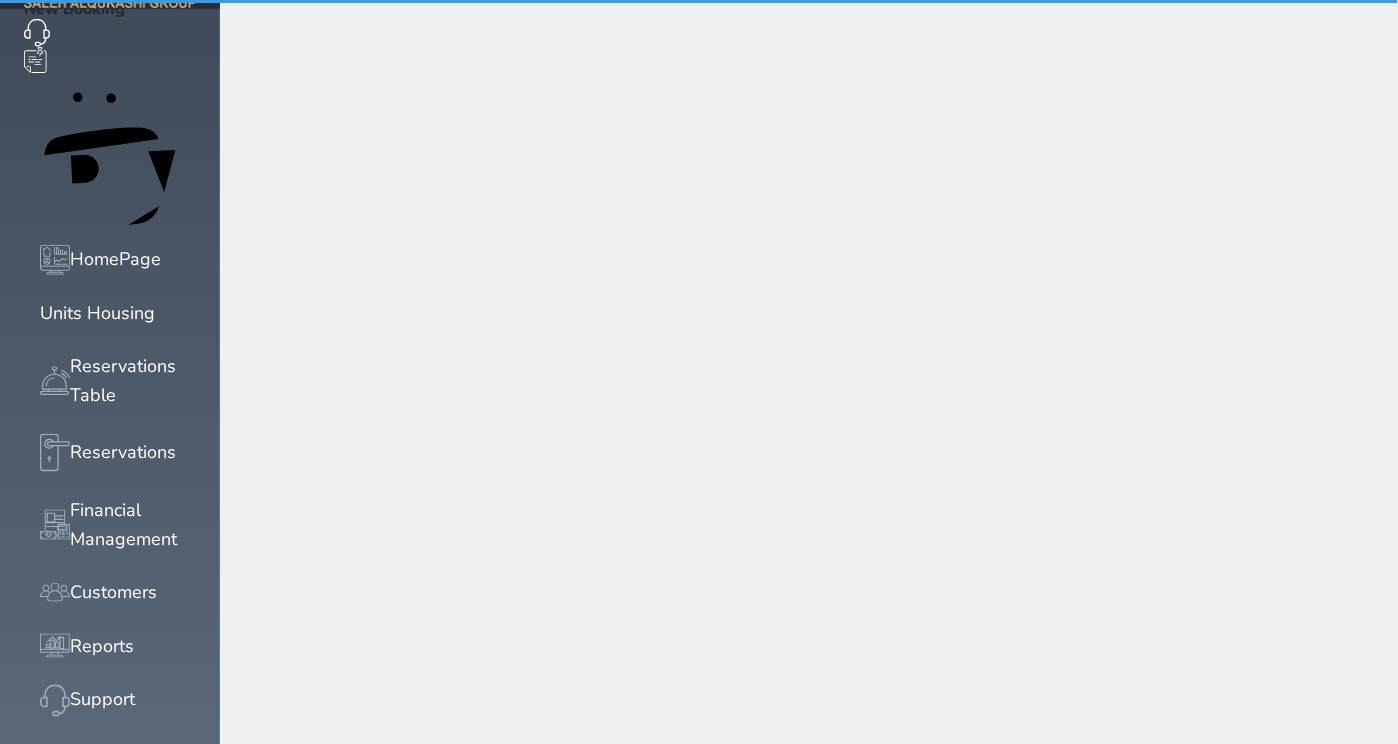 select on "1" 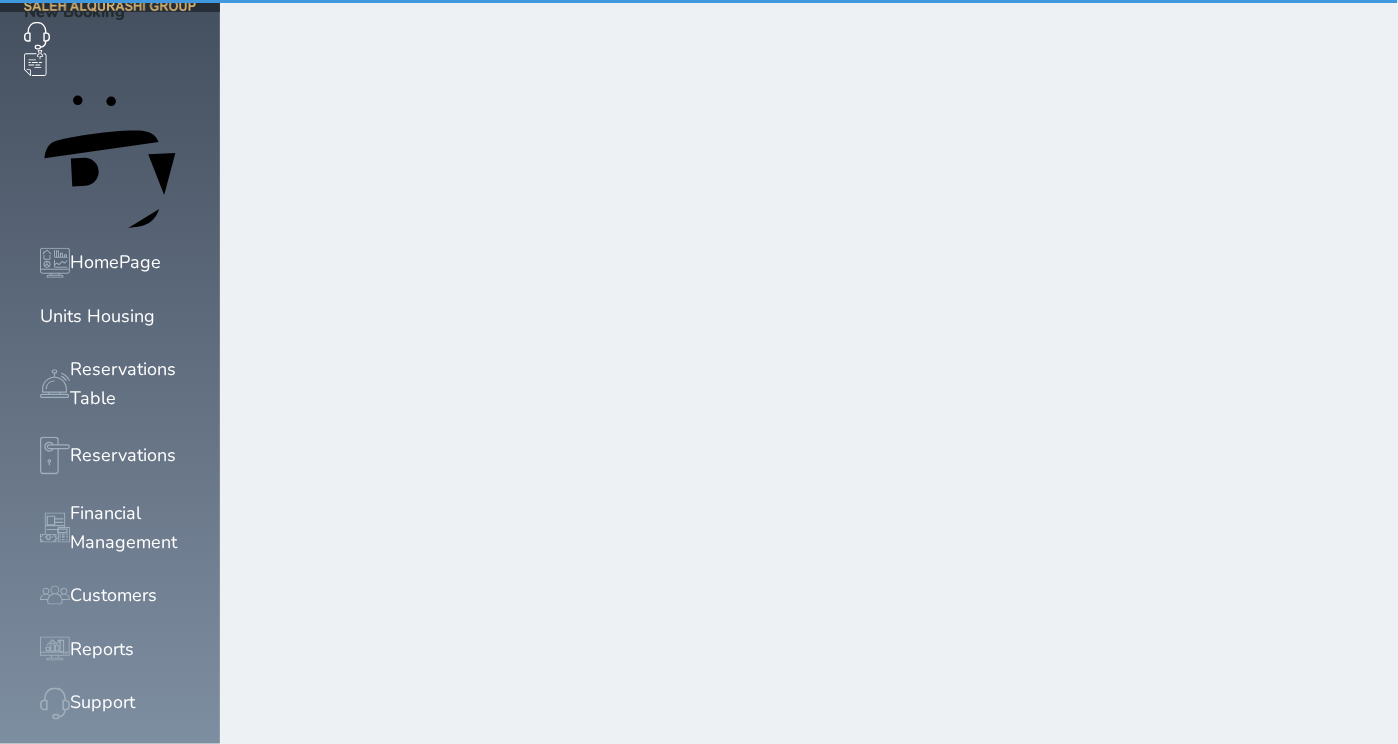 scroll, scrollTop: 0, scrollLeft: 0, axis: both 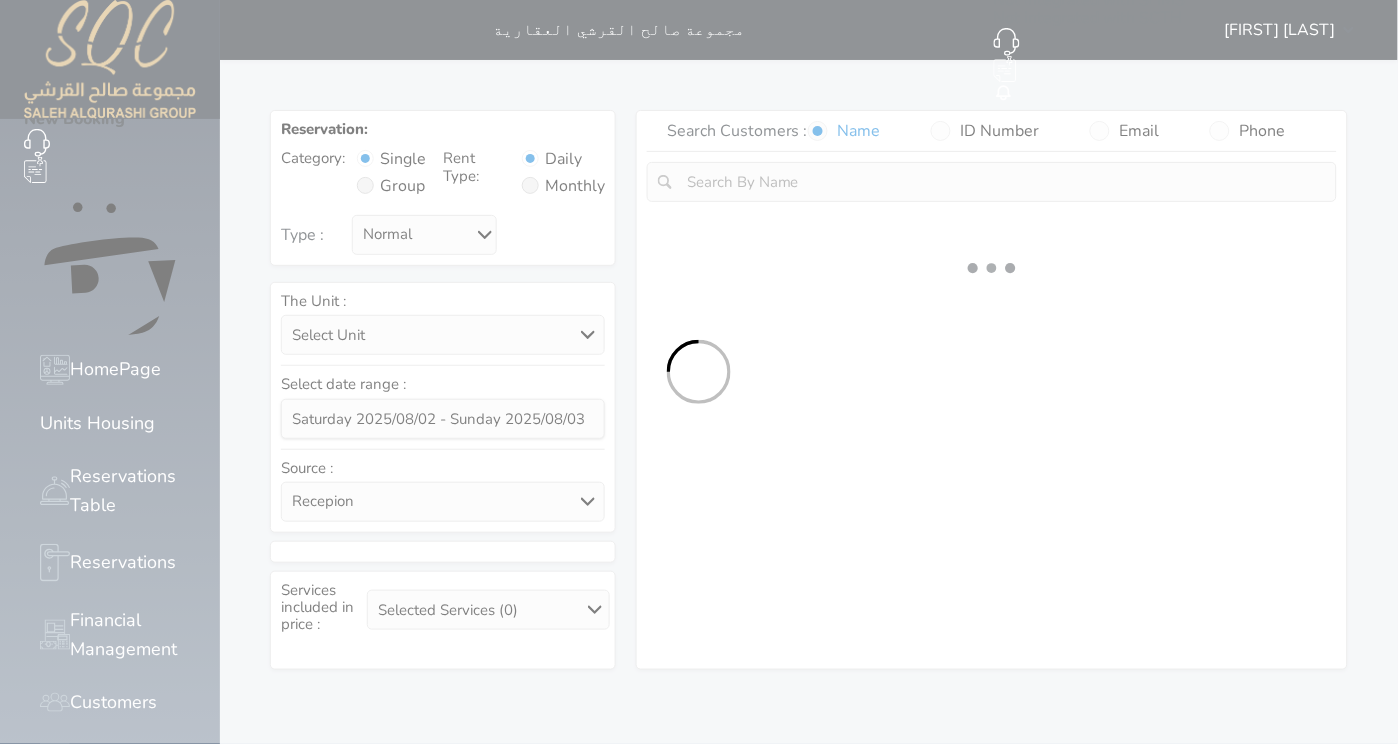 select 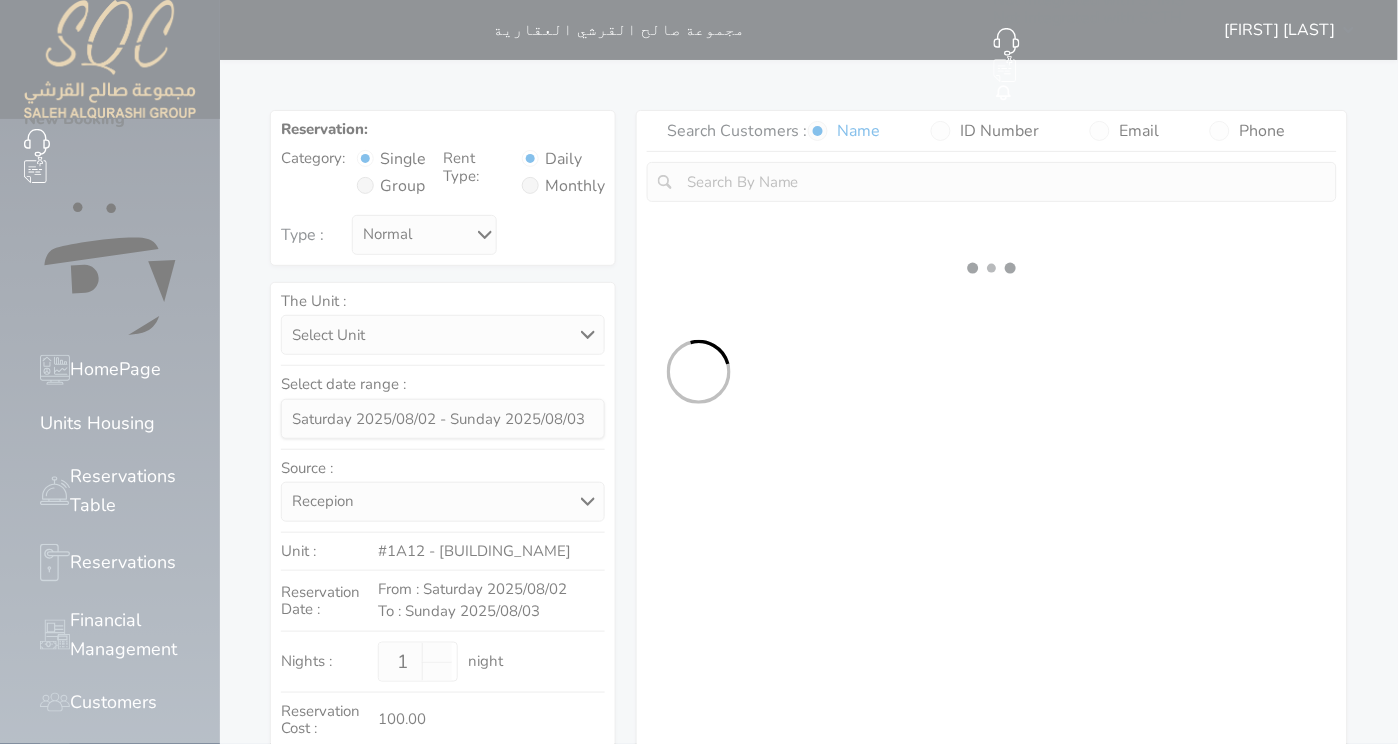 select on "1" 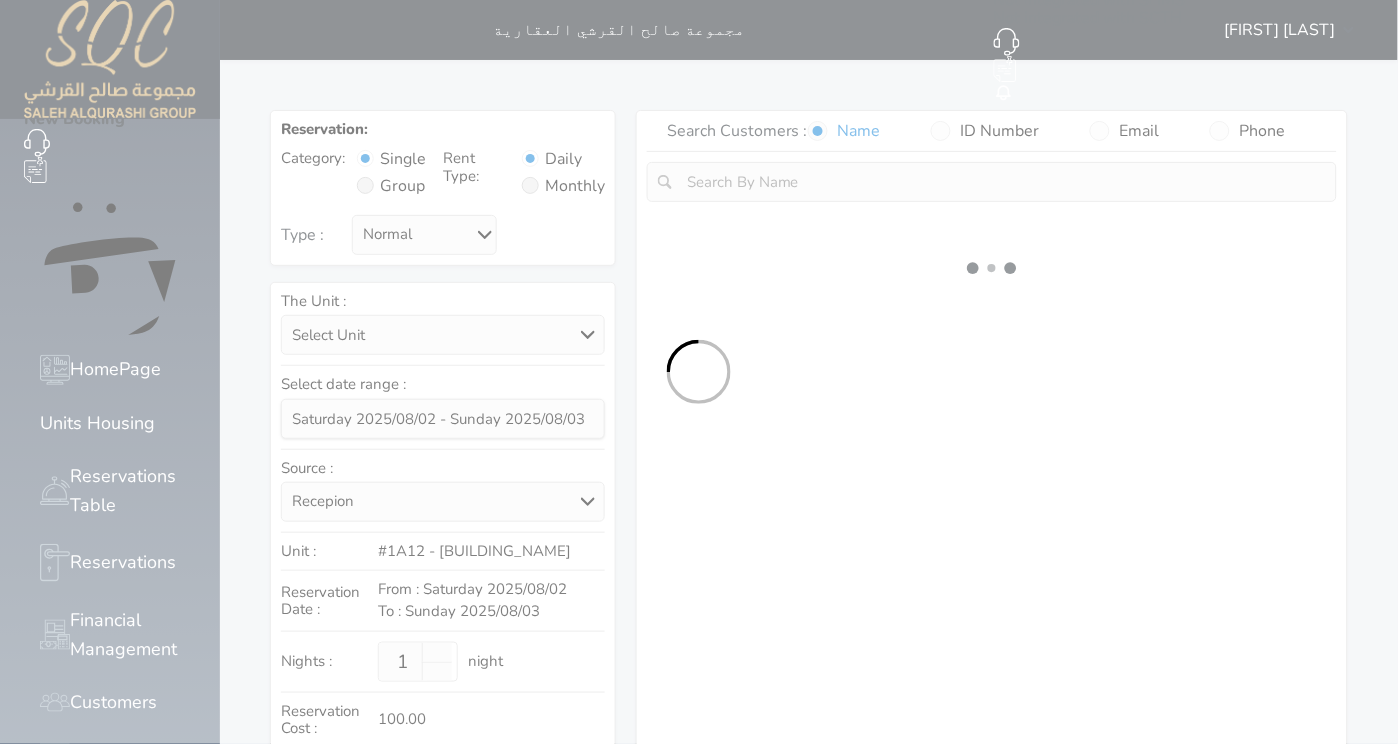 select on "113" 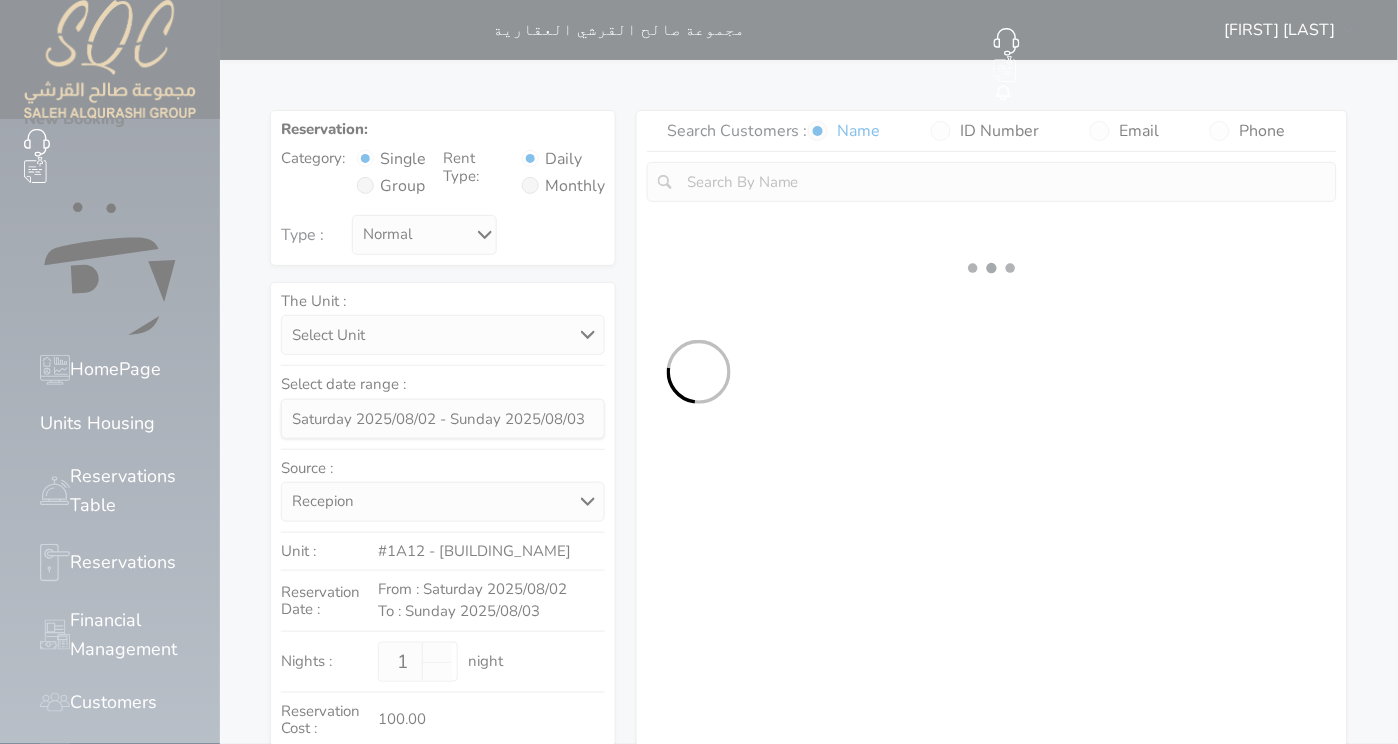 select on "1" 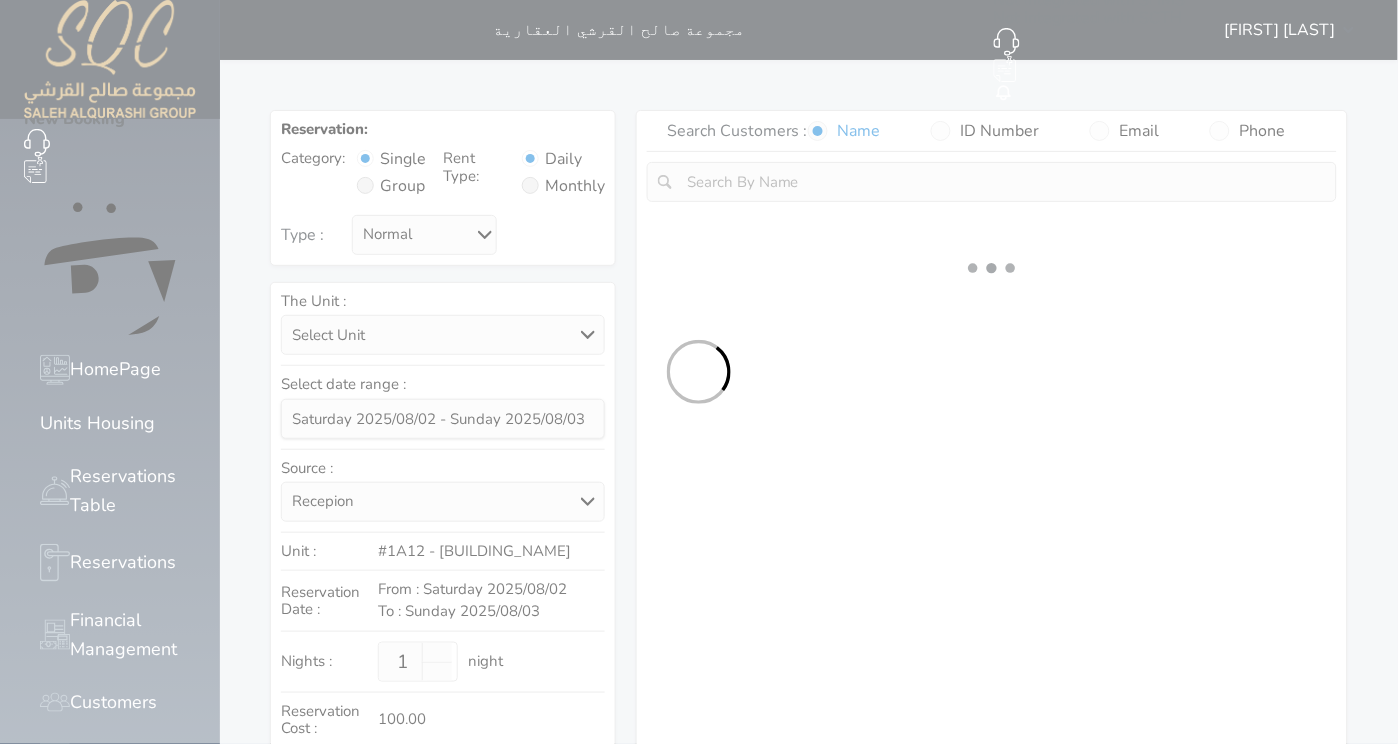 select 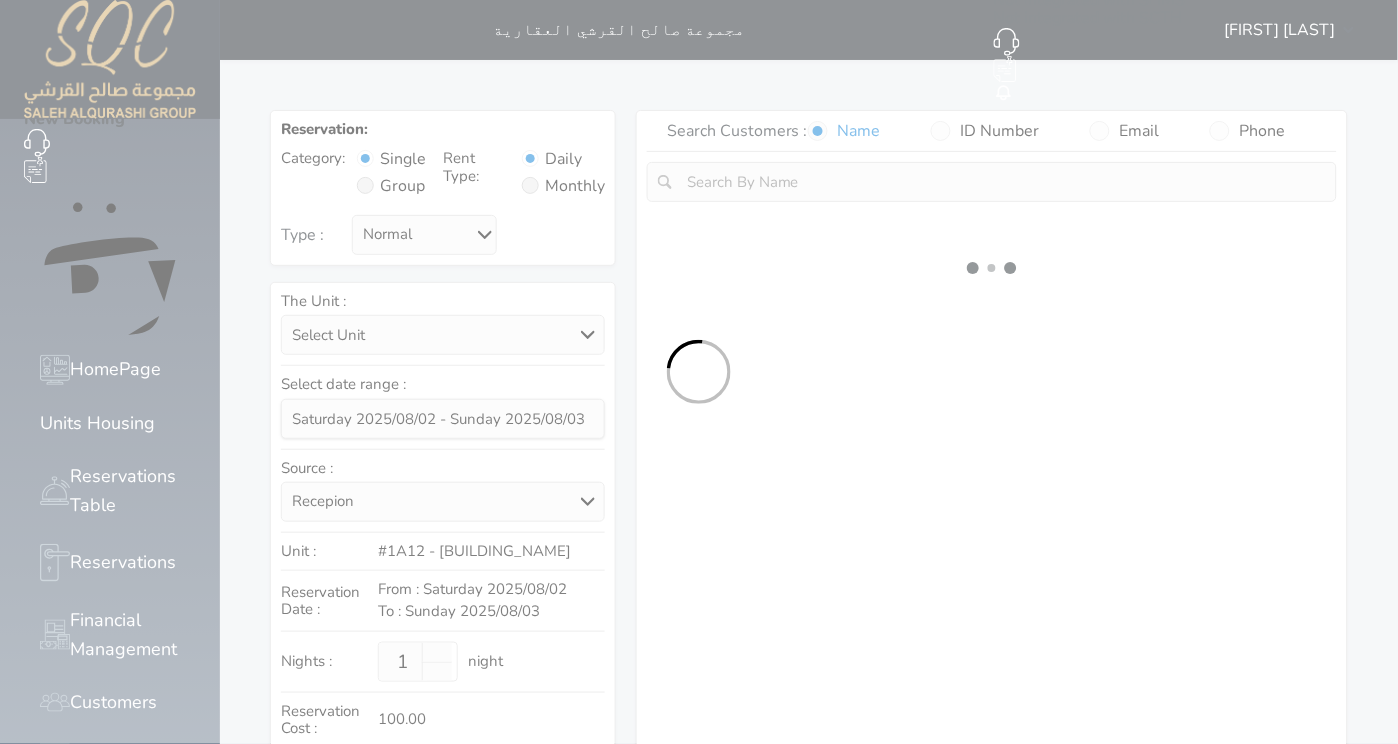 select on "7" 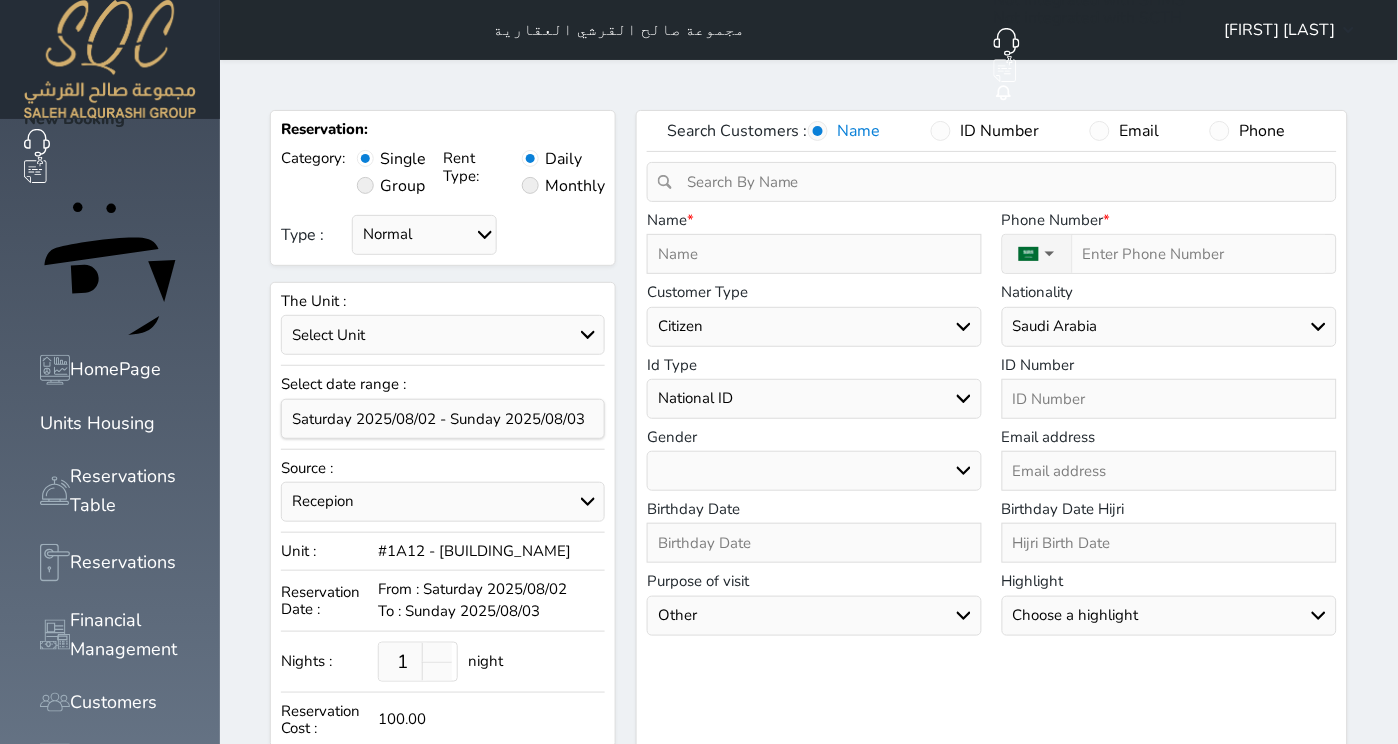 select 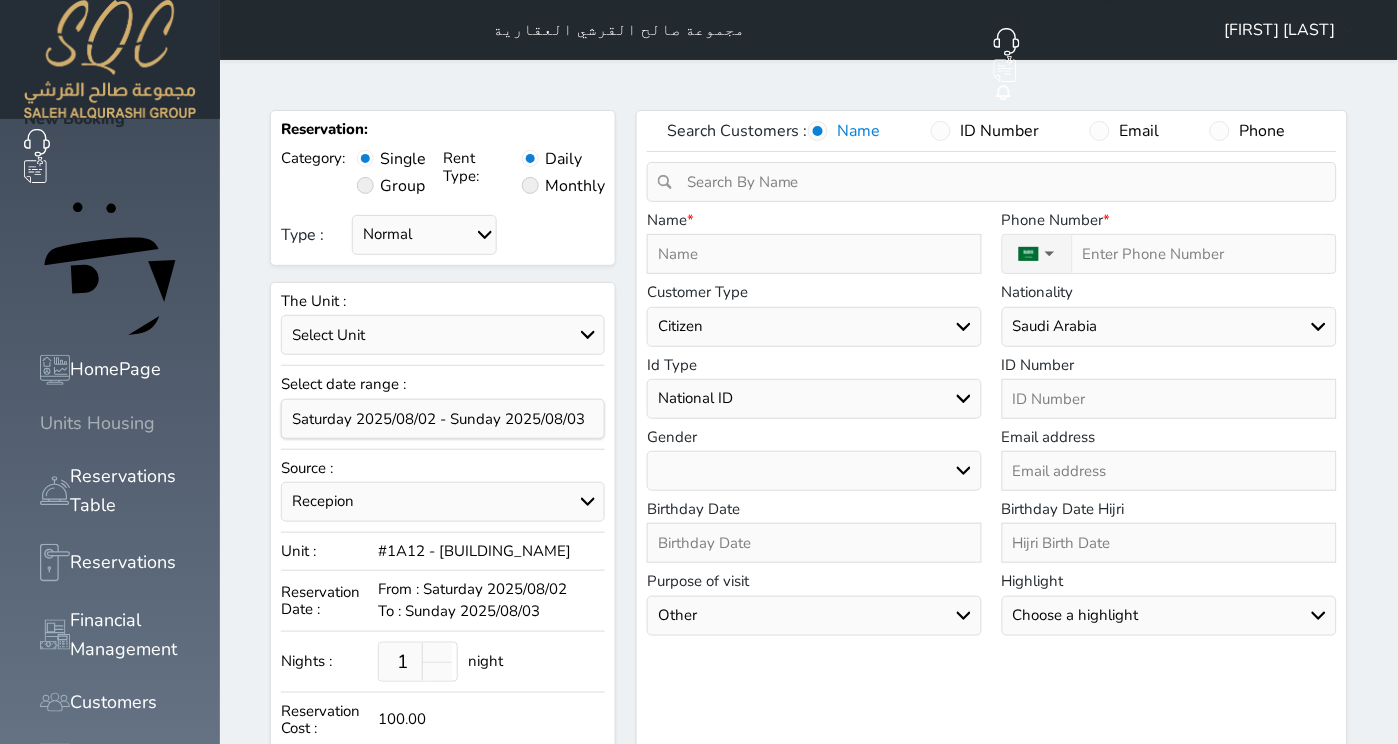 click 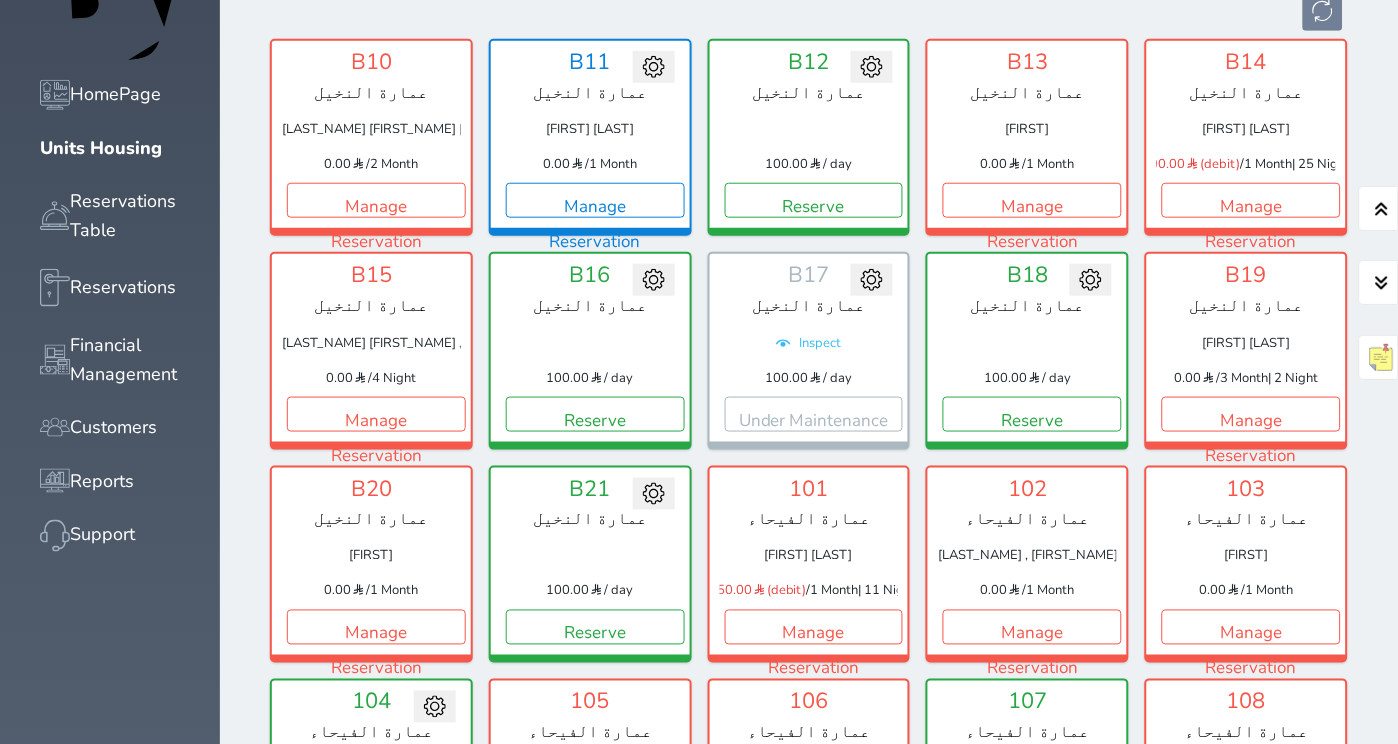 scroll, scrollTop: 0, scrollLeft: 0, axis: both 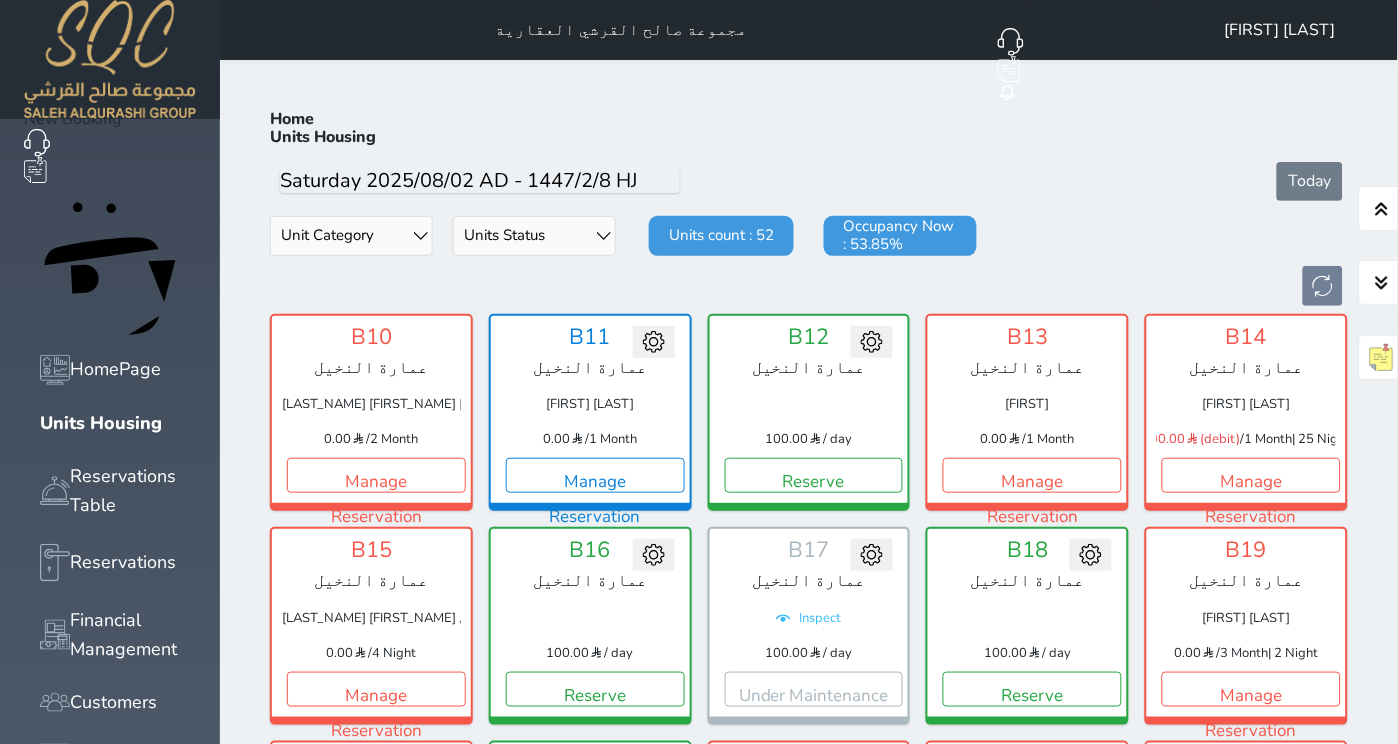 click on "Manage Reservation" at bounding box center (376, 902) 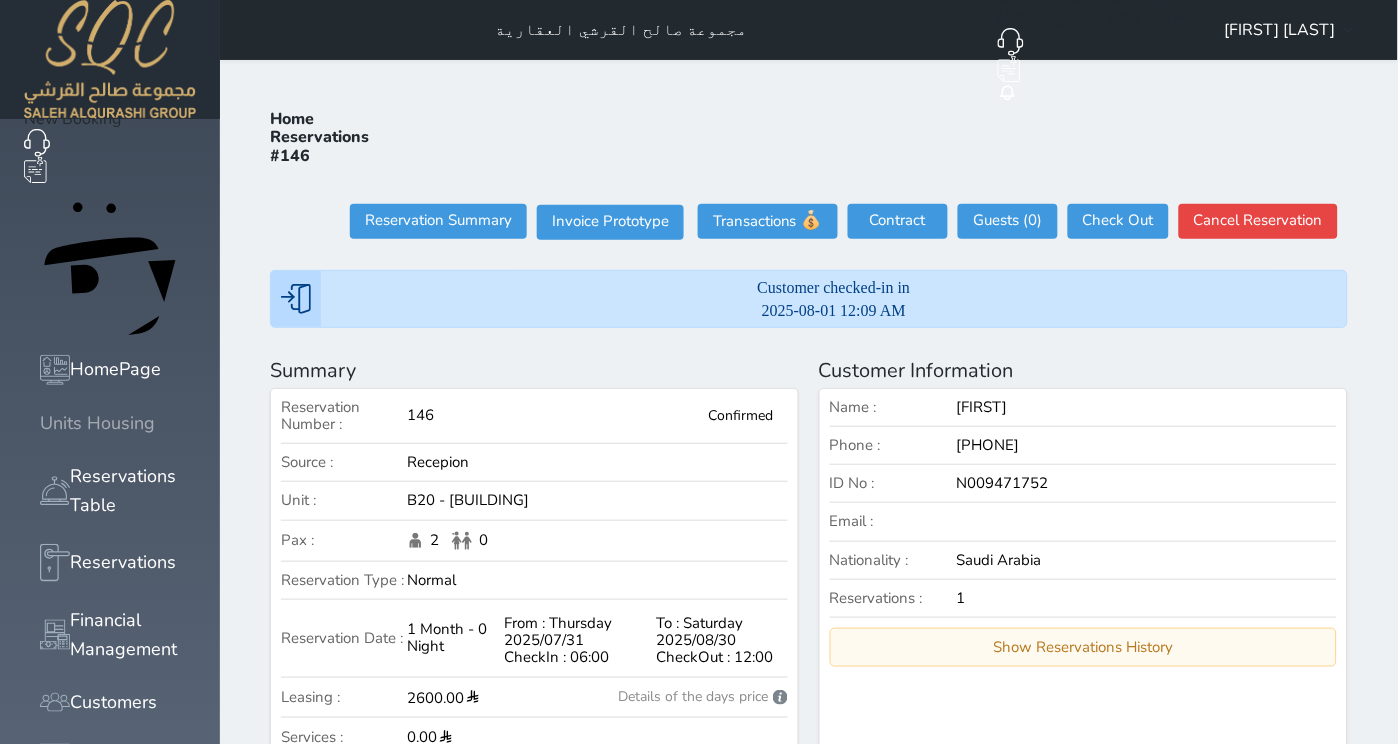 click 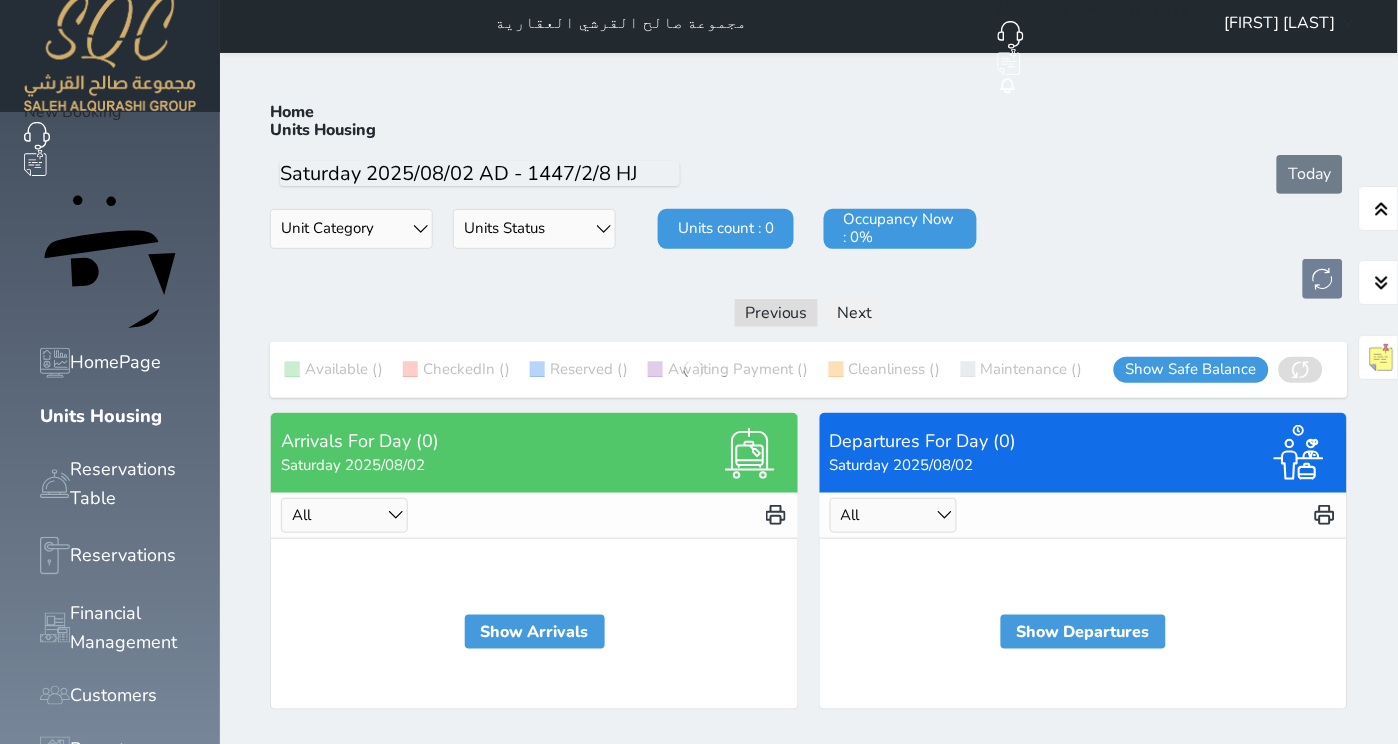 scroll, scrollTop: 64, scrollLeft: 0, axis: vertical 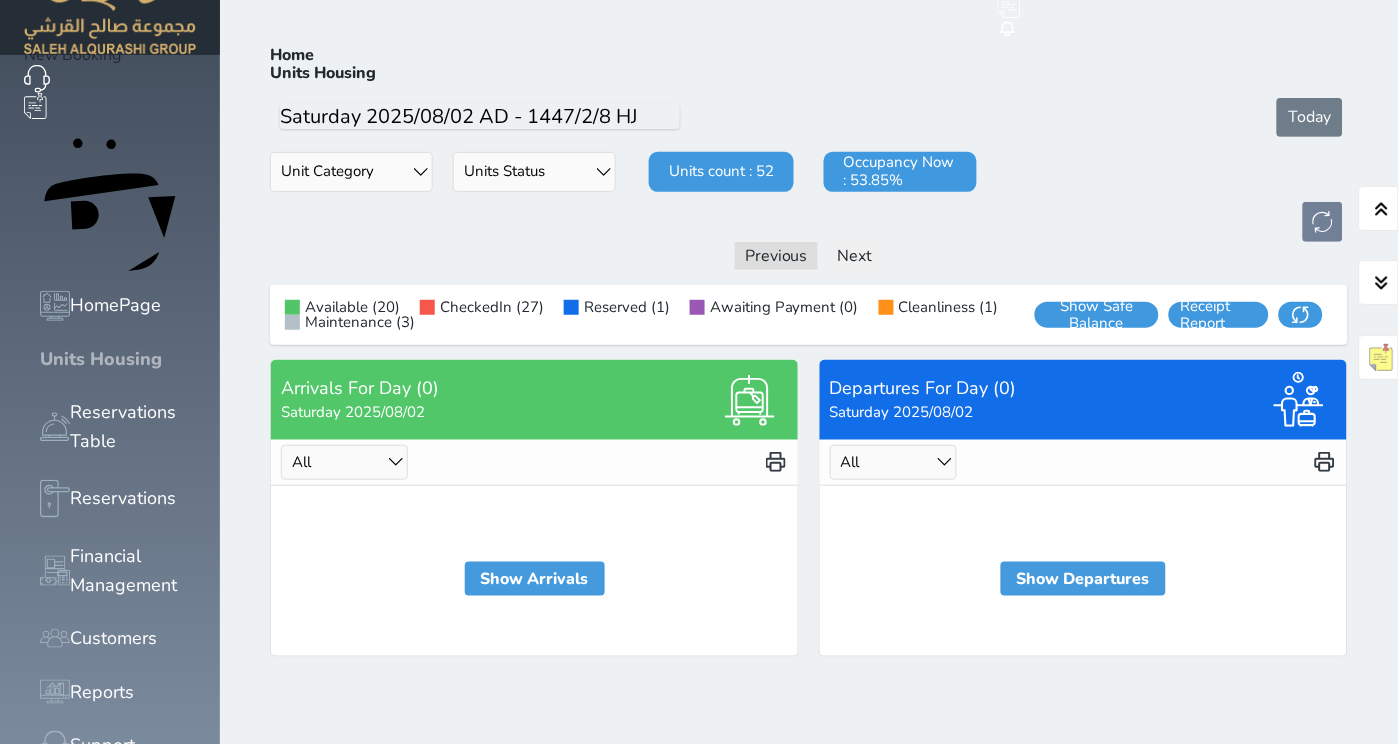 click 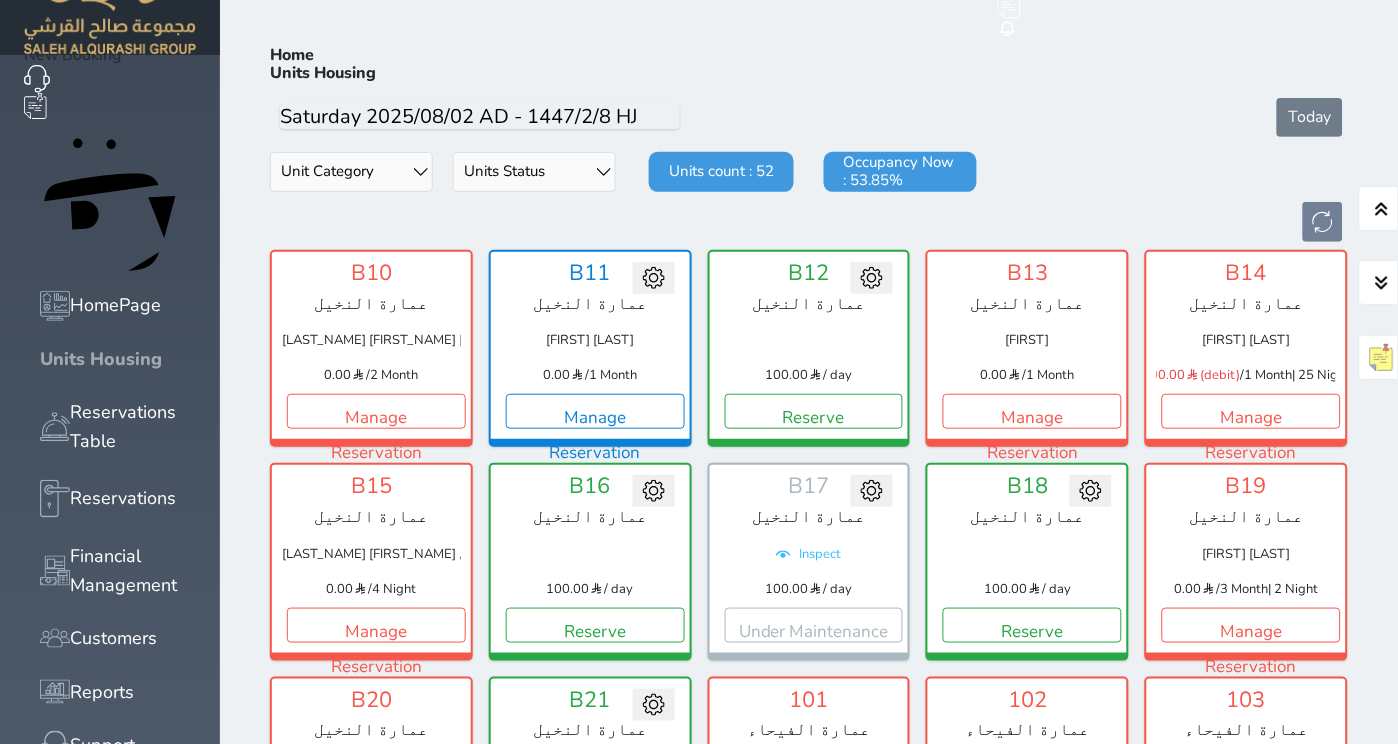 click 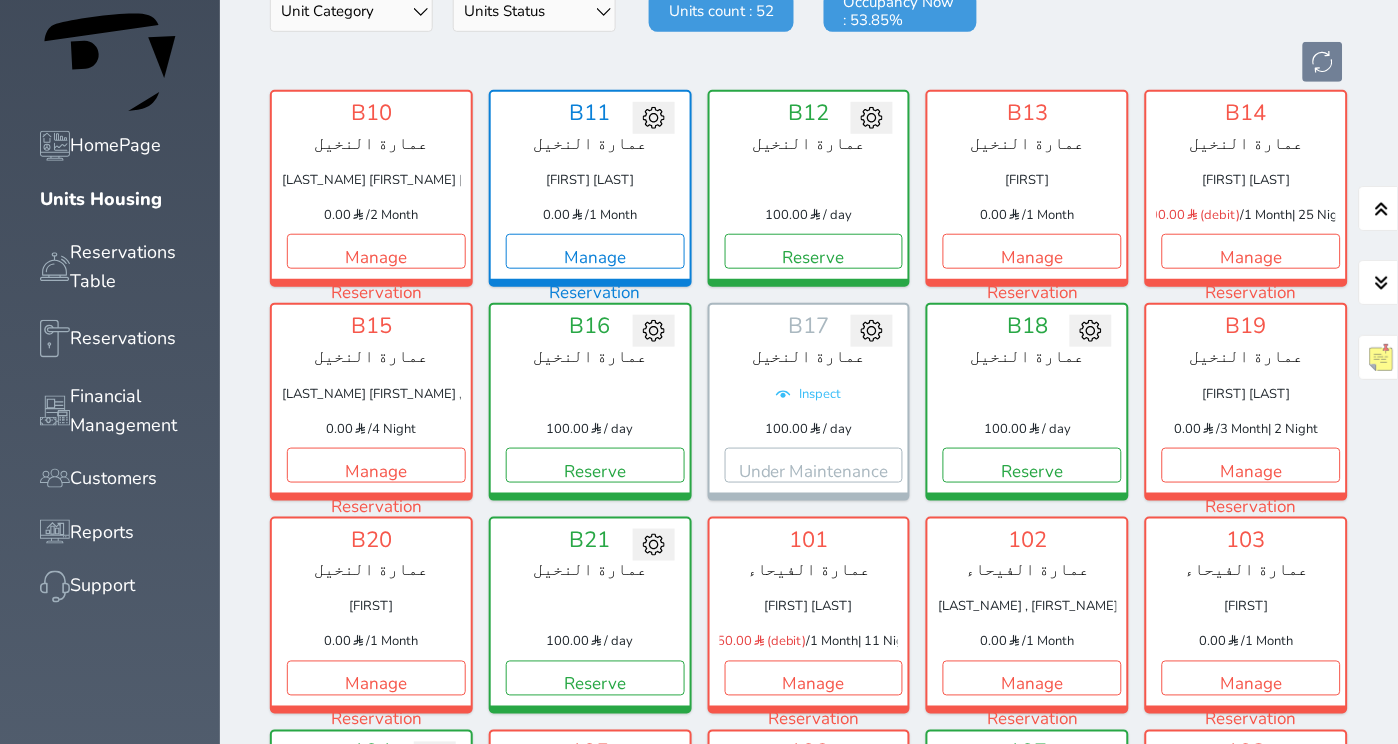 scroll, scrollTop: 1194, scrollLeft: 0, axis: vertical 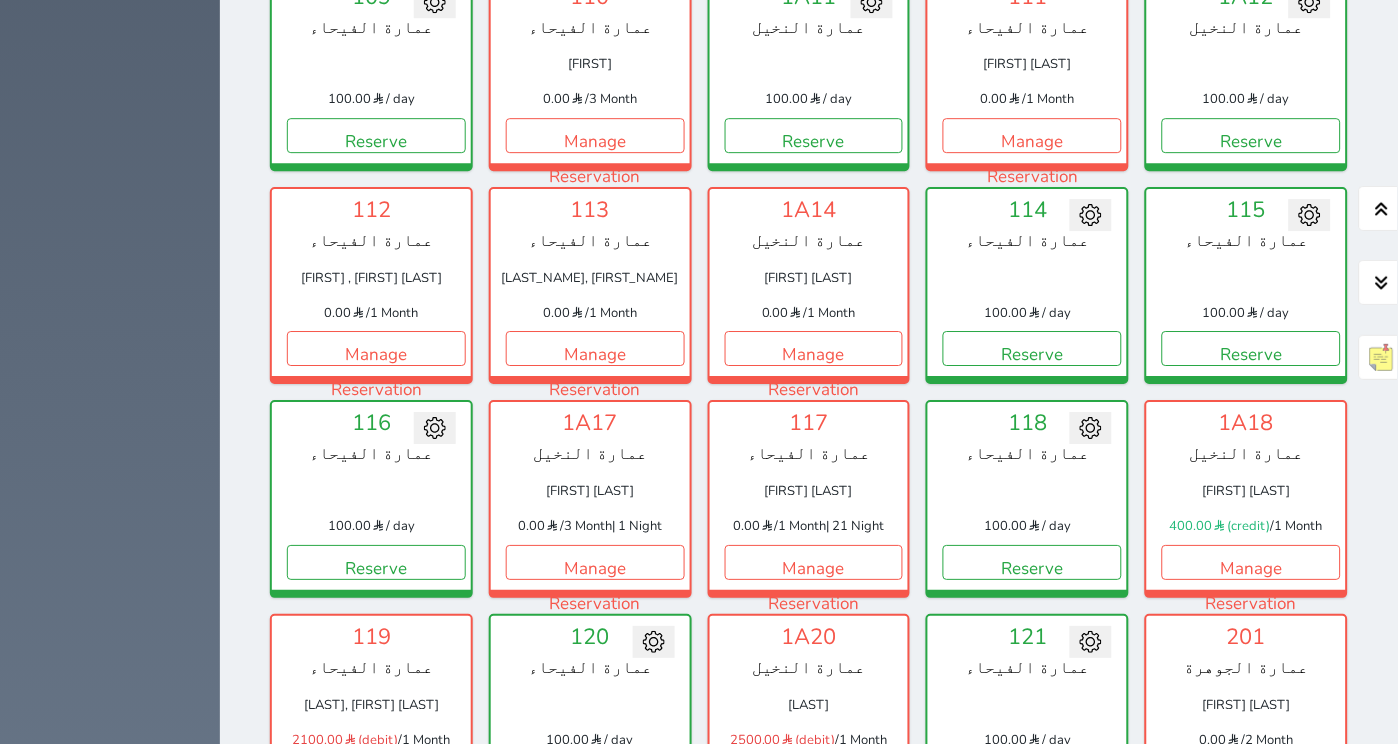 click on "Manage Reservation" at bounding box center (814, 775) 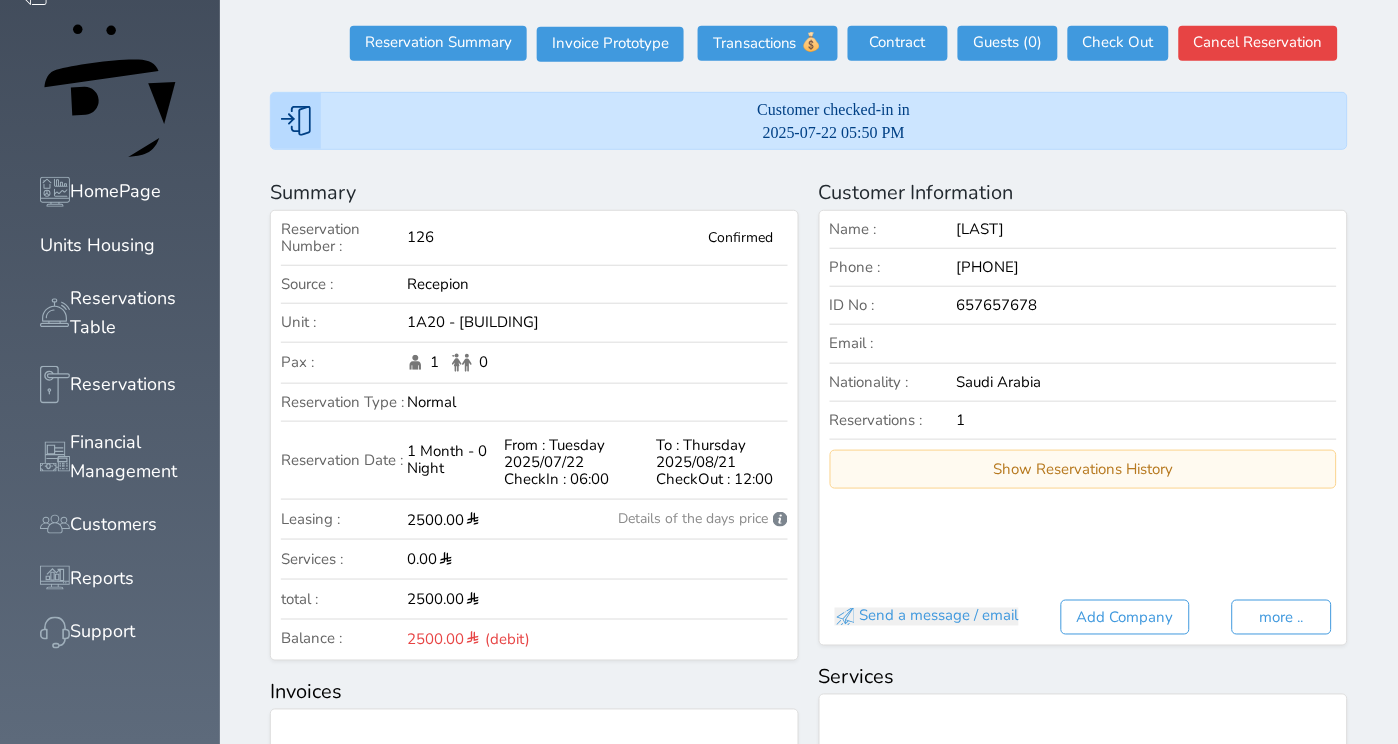 scroll, scrollTop: 983, scrollLeft: 0, axis: vertical 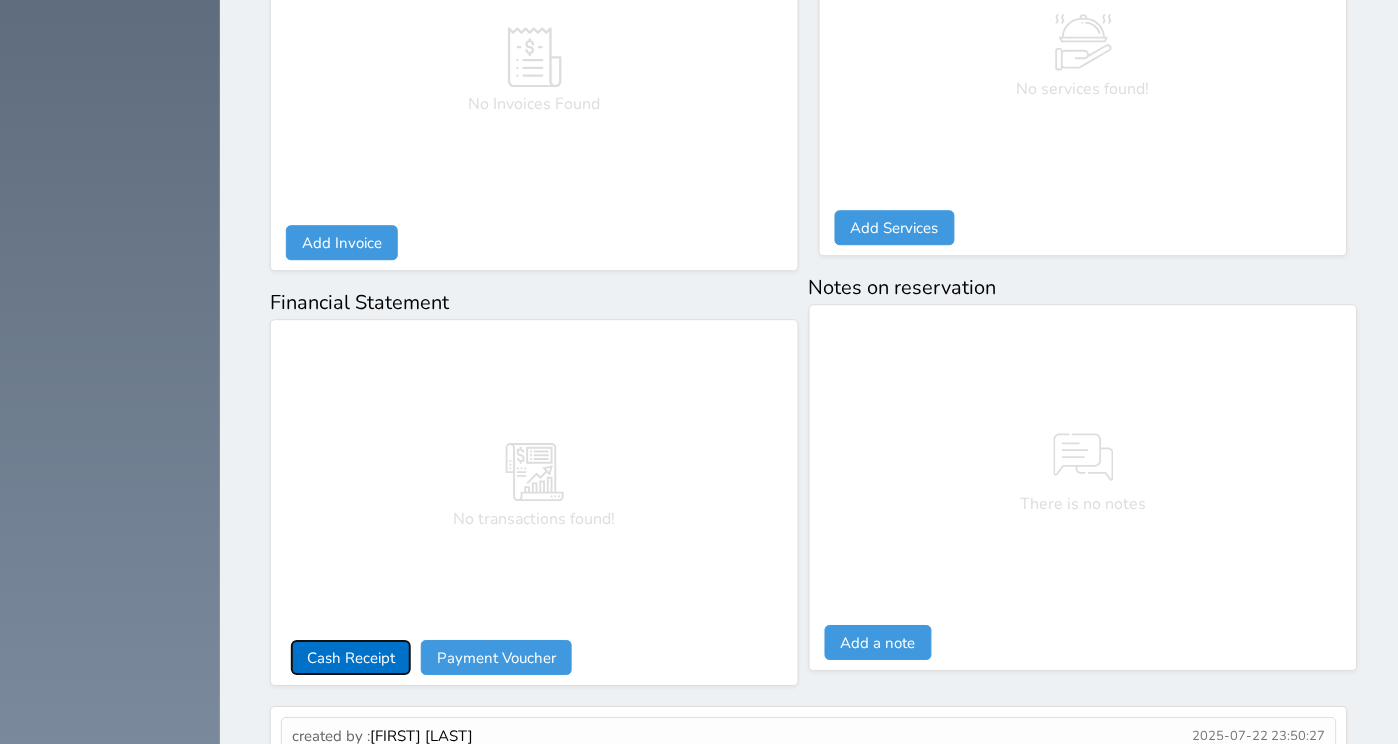 click on "Cash Receipt" at bounding box center [351, 657] 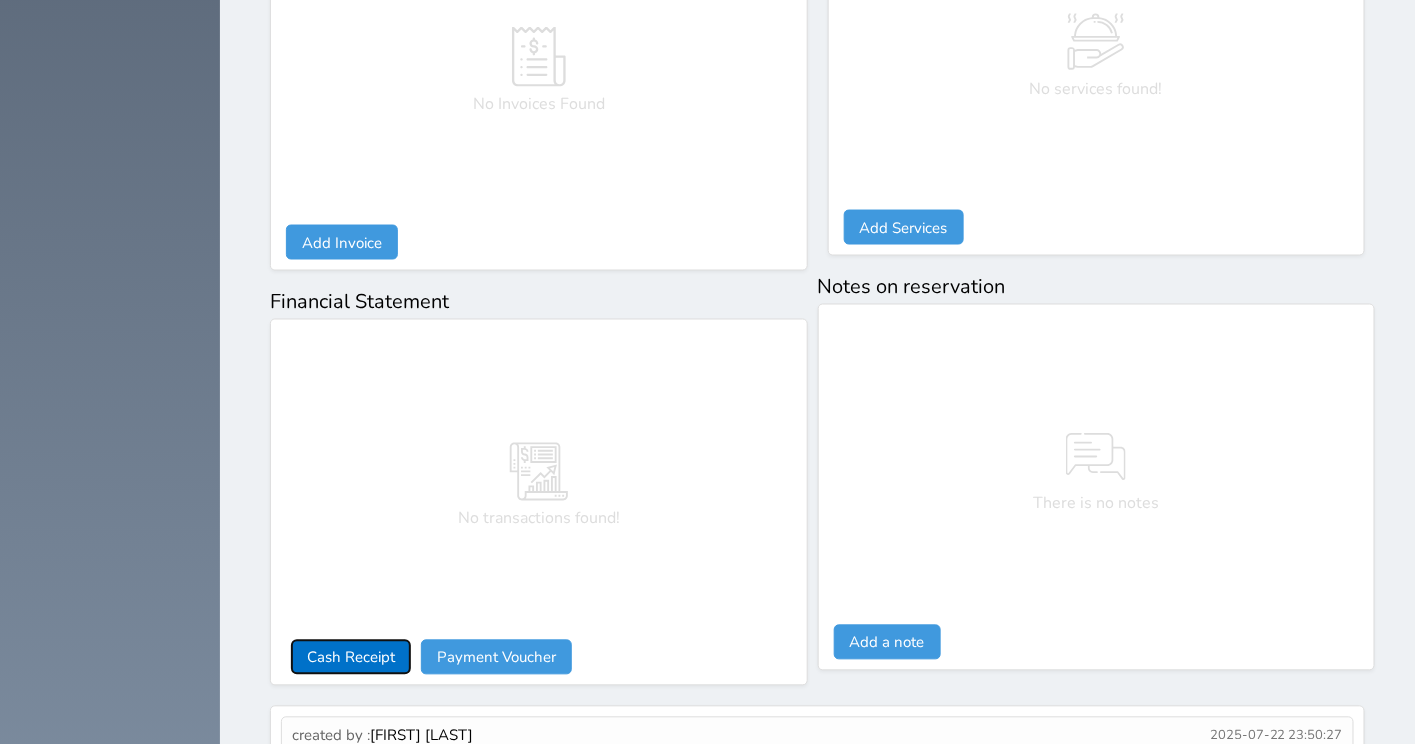select 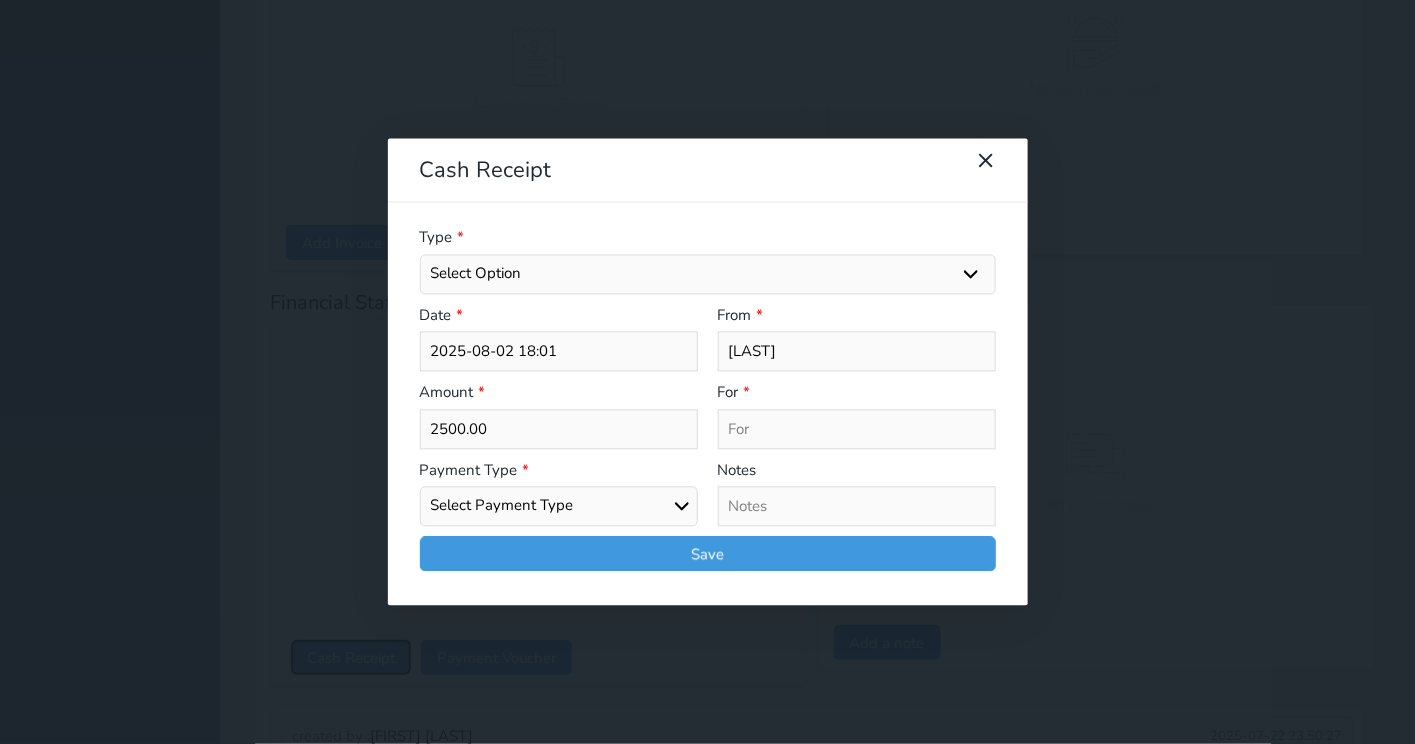 select 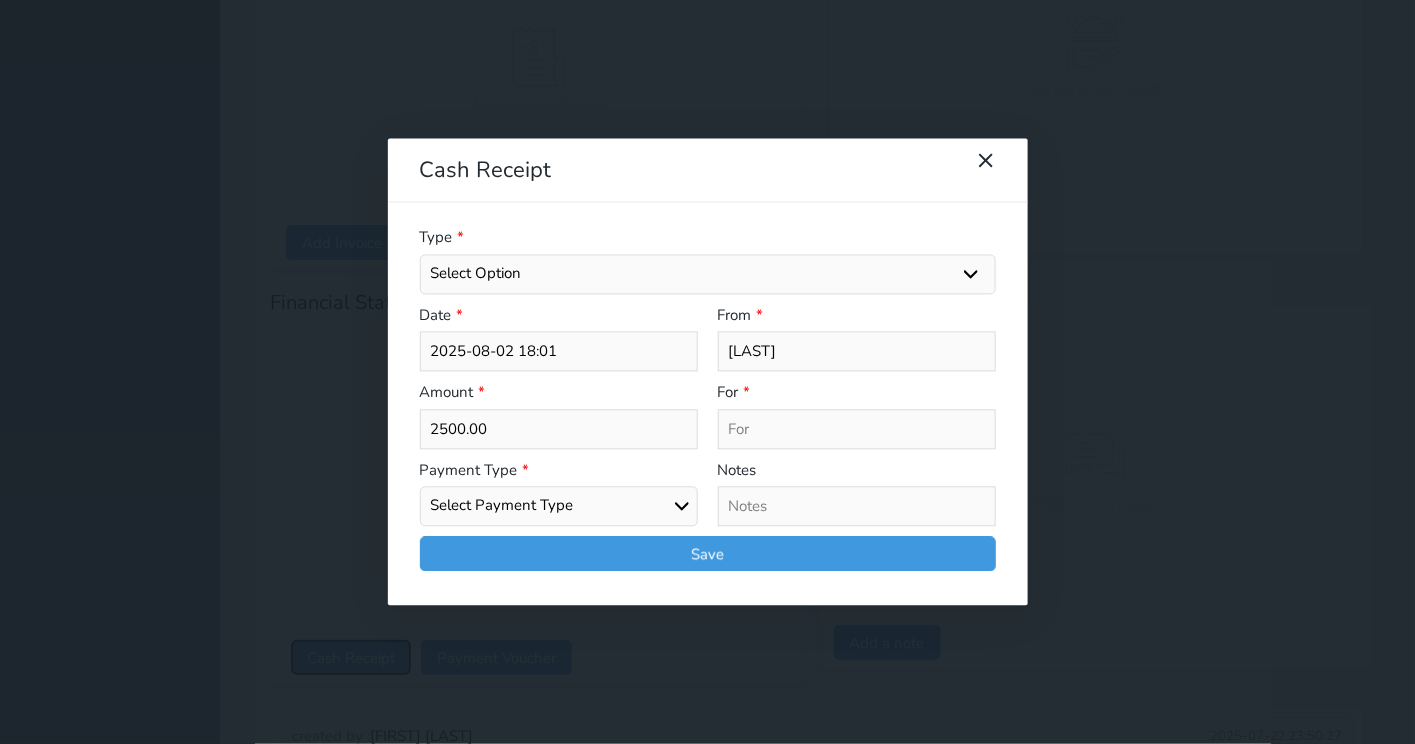 select 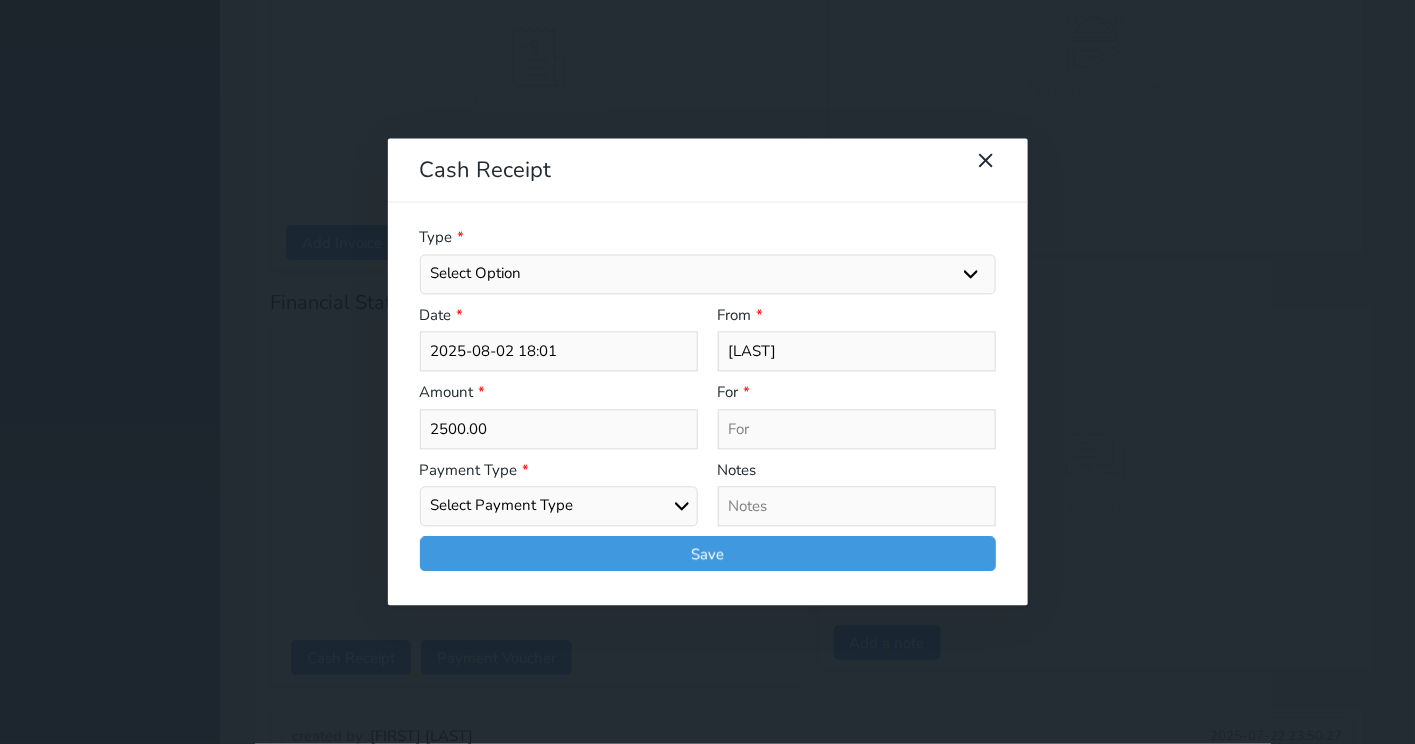 click on "Select Option   General receipts Rent value Bills insurance Retainer Not Applicable Other Laundry Wifi - Internet Car Parking Food Food & Beverages Beverages Cold Drinks Hot Drinks Breakfast Lunch Dinner Bakery & Cakes Swimming pool Gym SPA & Beauty Services Pick & Drop (Transport Services) Minibar Cable - TV Extra Bed Hairdresser Shopping Organized Tours Services Tour Guide Services" at bounding box center [708, 274] 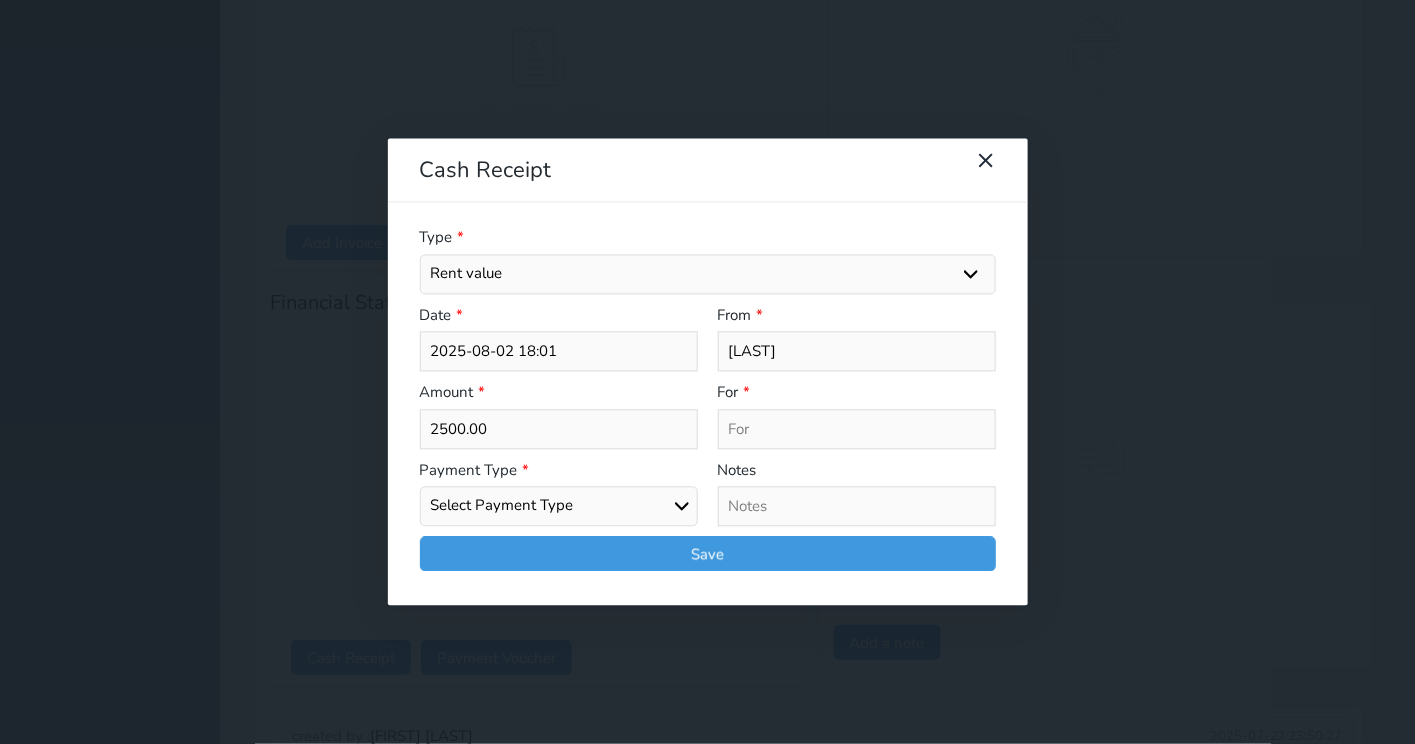 select 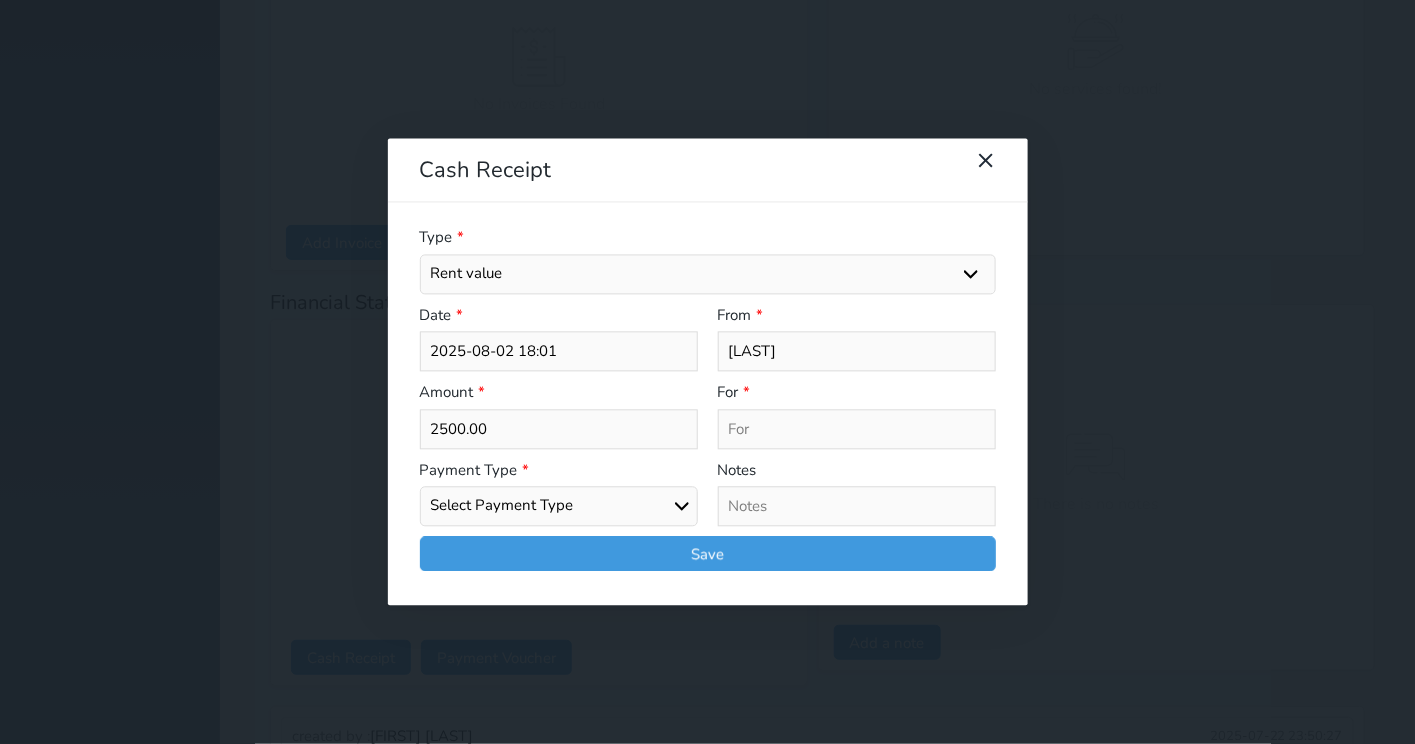 type on "Rent value - Unit - 1A20" 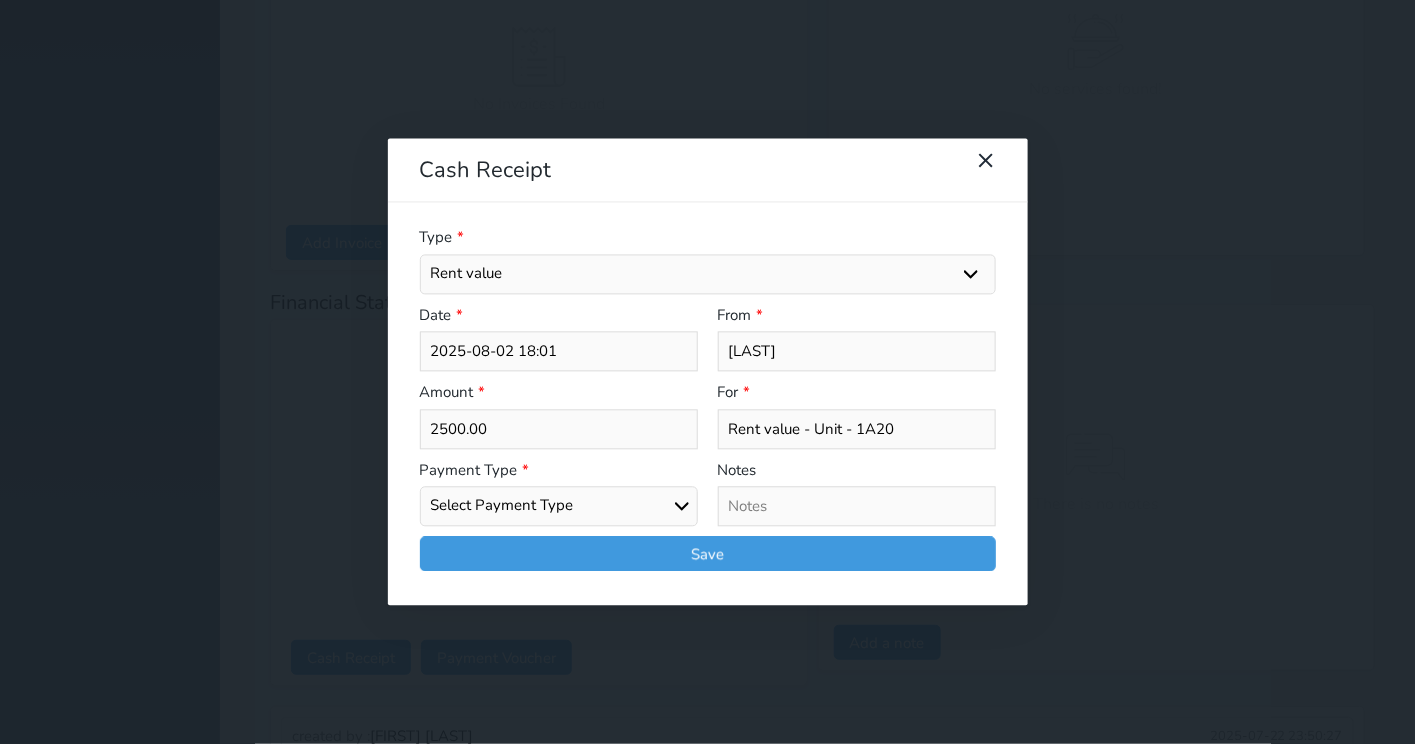 click on "Select Payment Type   Cash   Bank Transfer   Mada   Credit Card   Credit Payment" at bounding box center (559, 507) 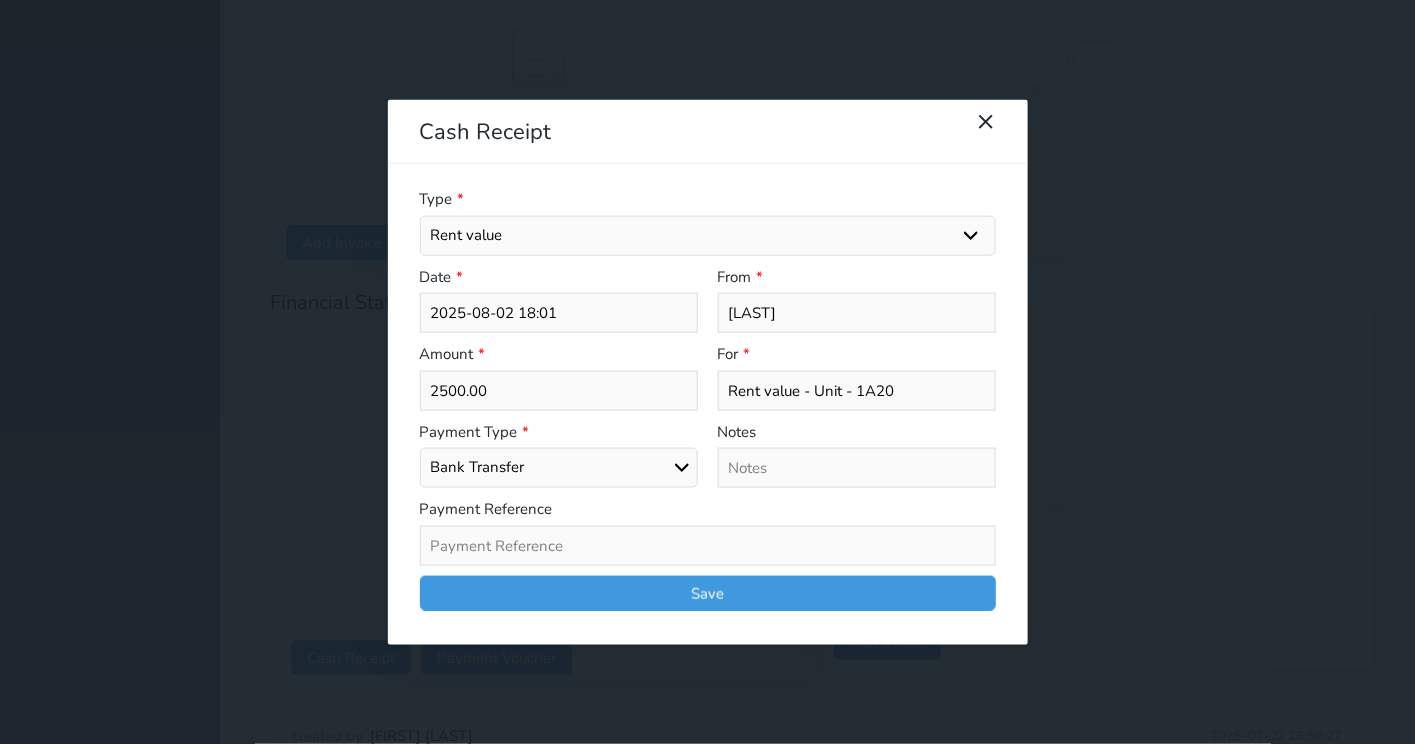 click at bounding box center (708, 545) 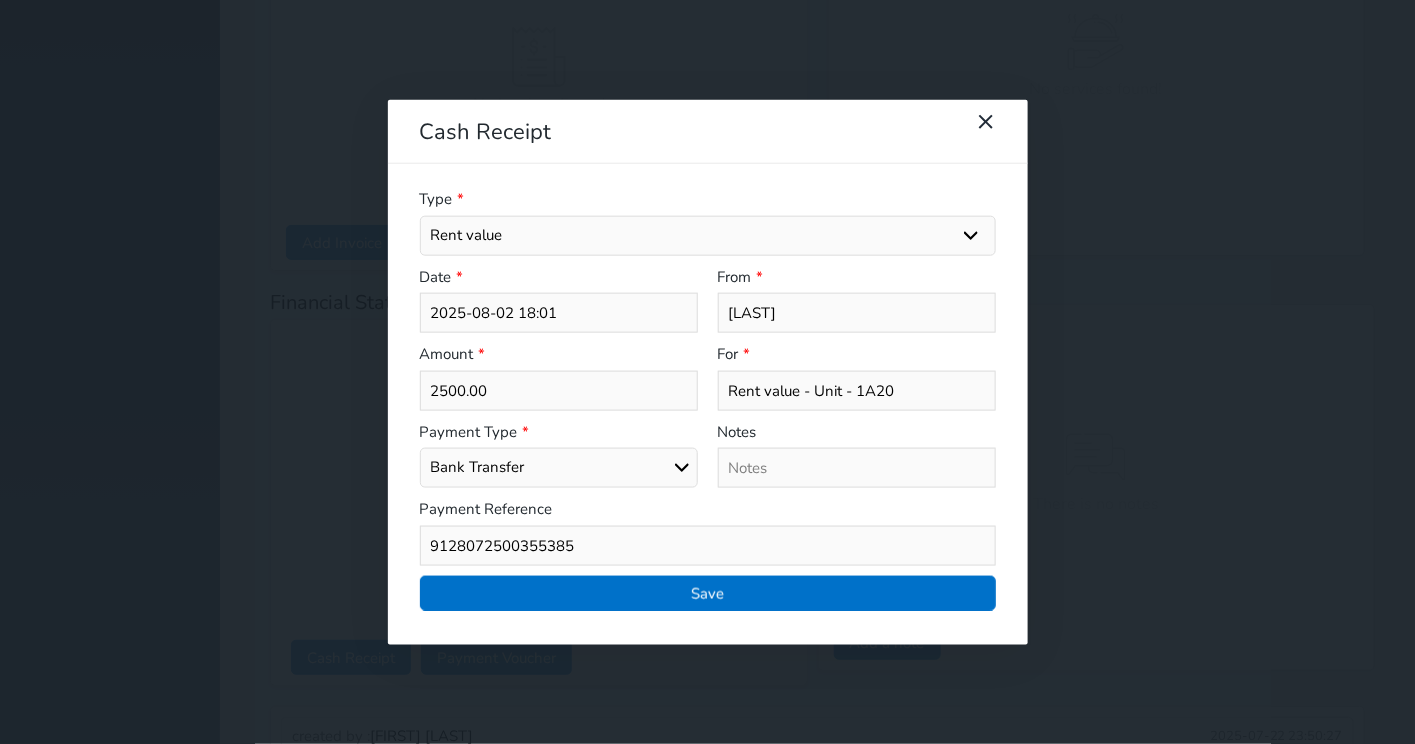 type on "9128072500355385" 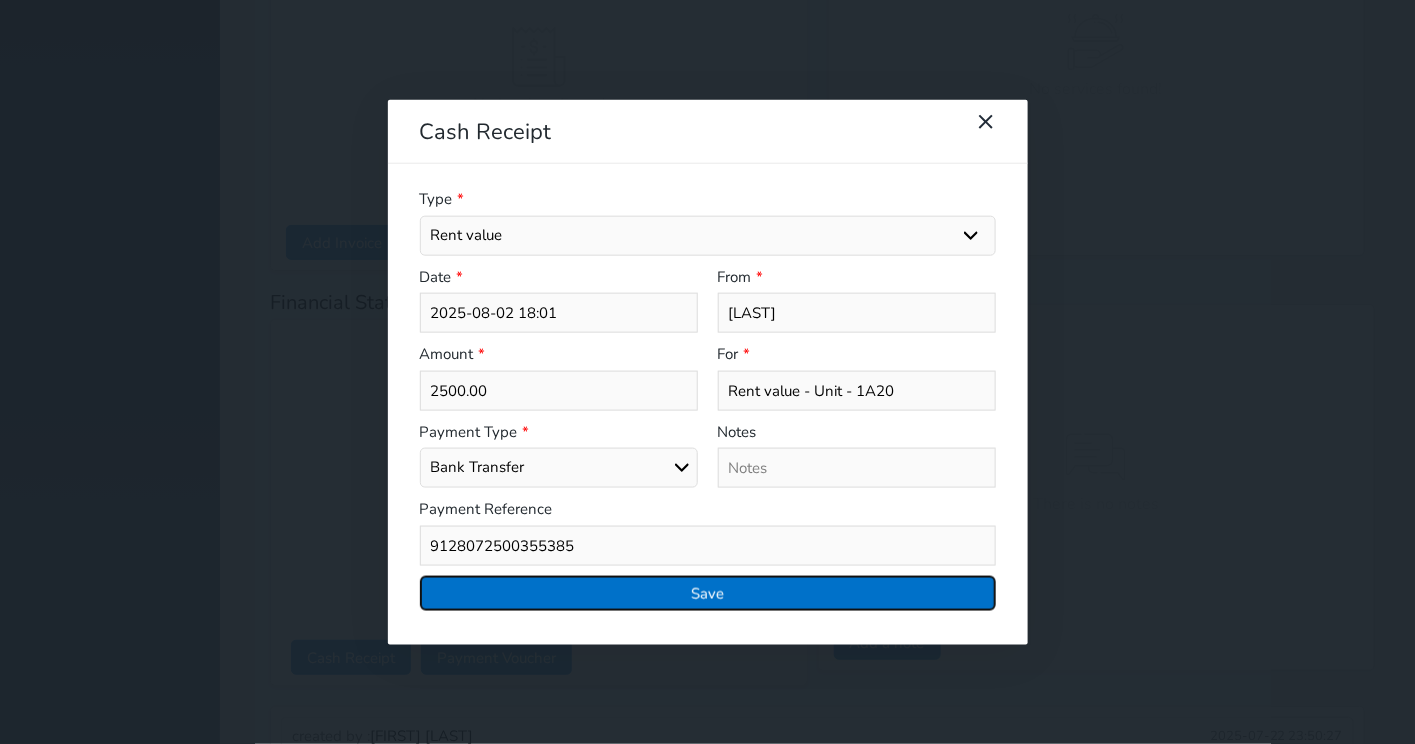 click on "Save" at bounding box center (708, 592) 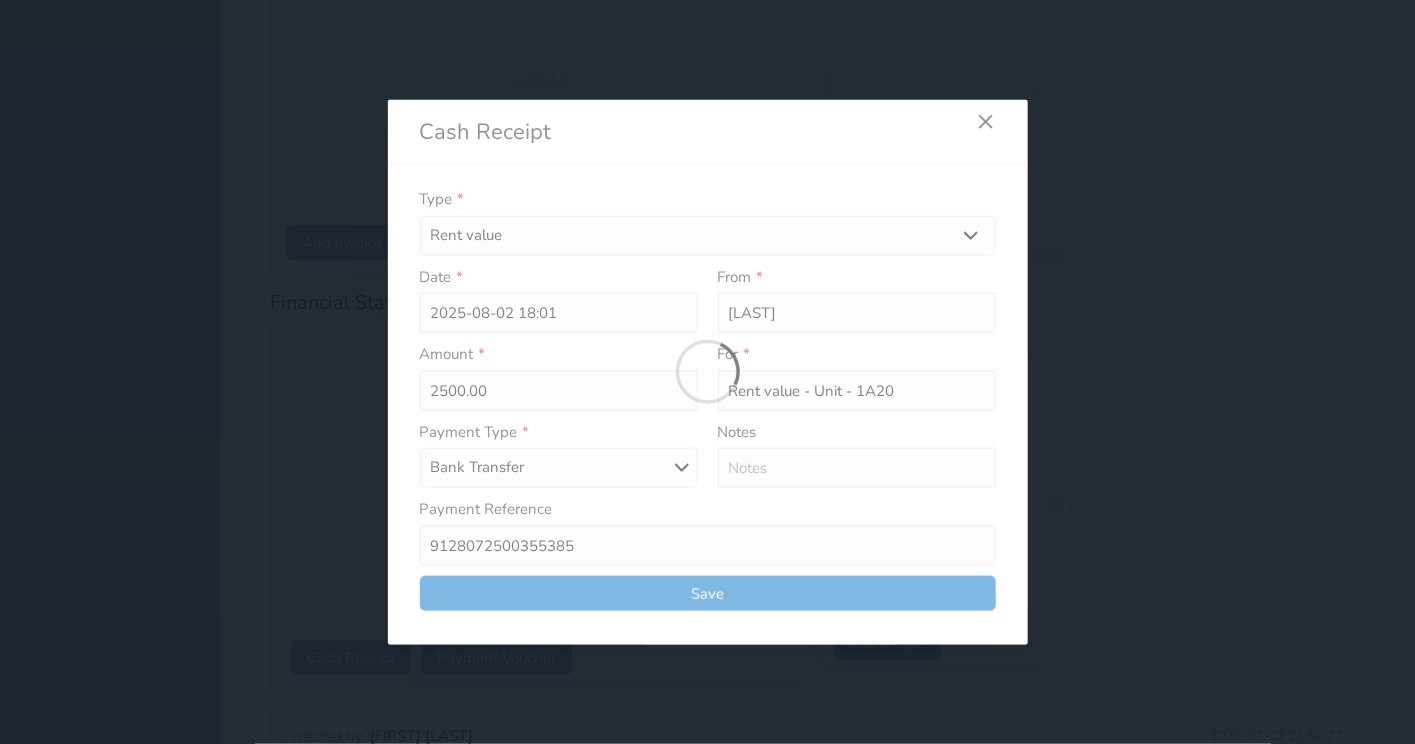 select 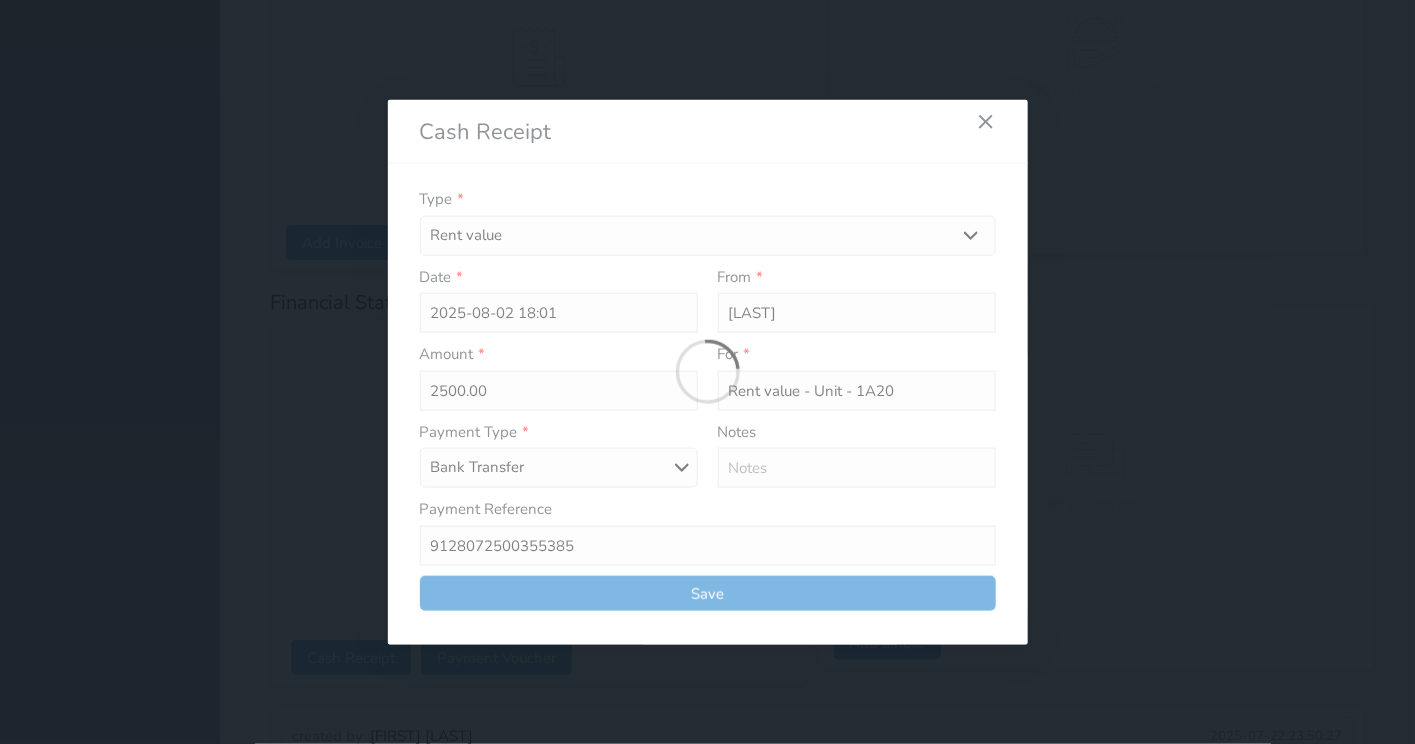 type 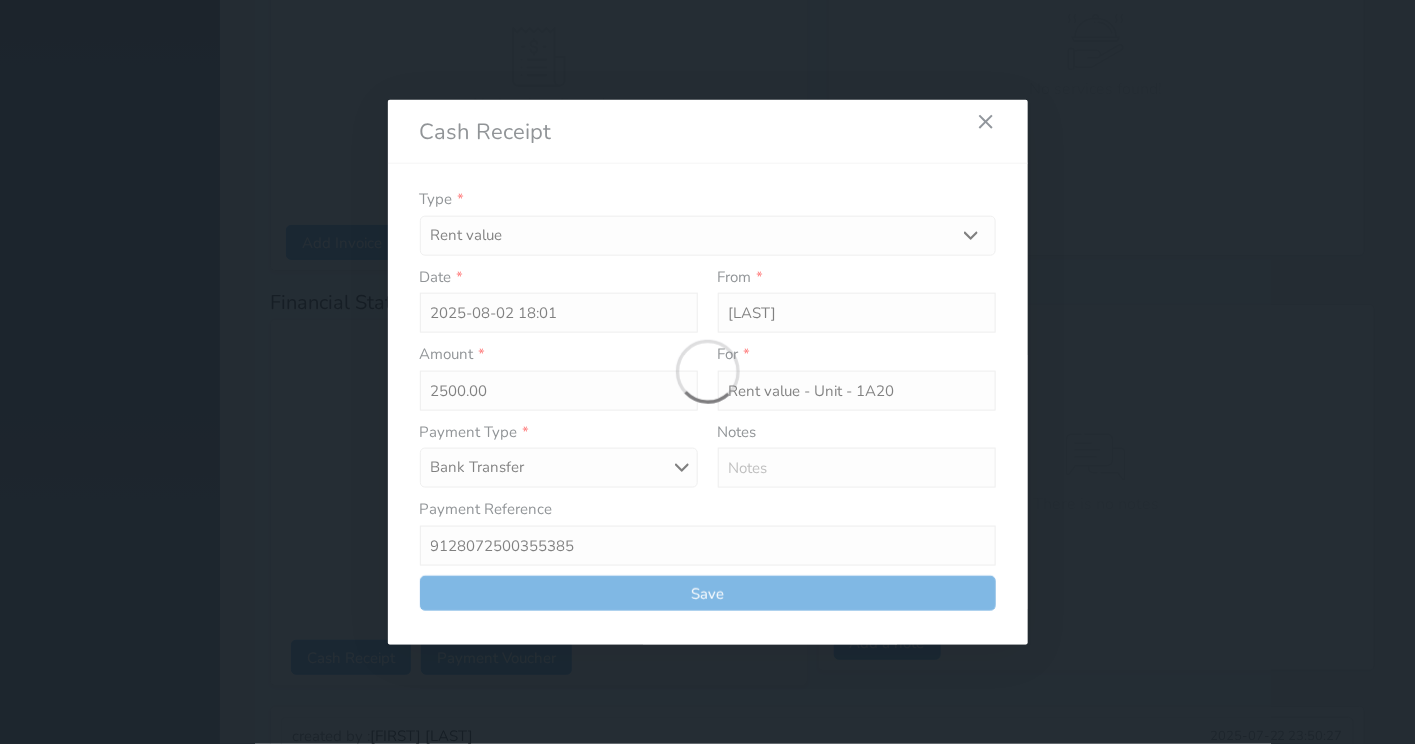 type on "0" 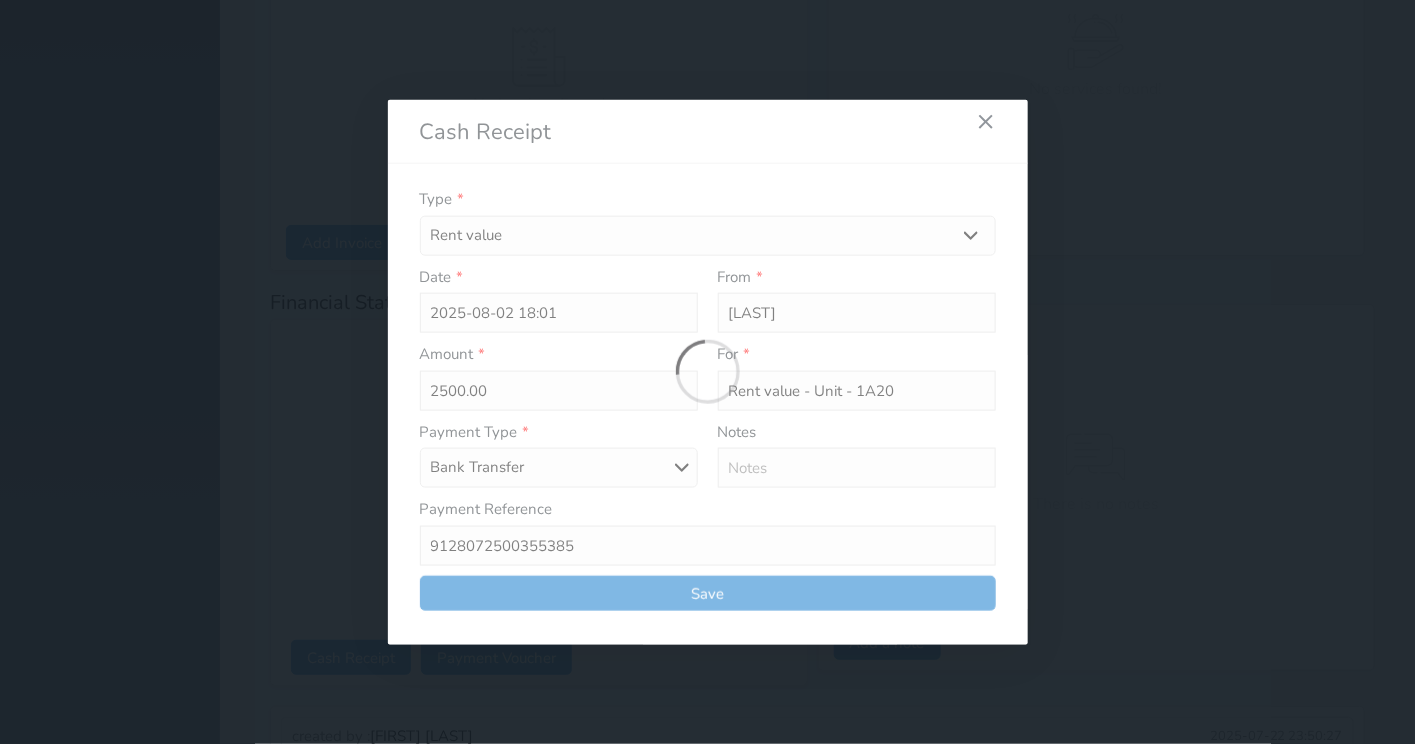 select 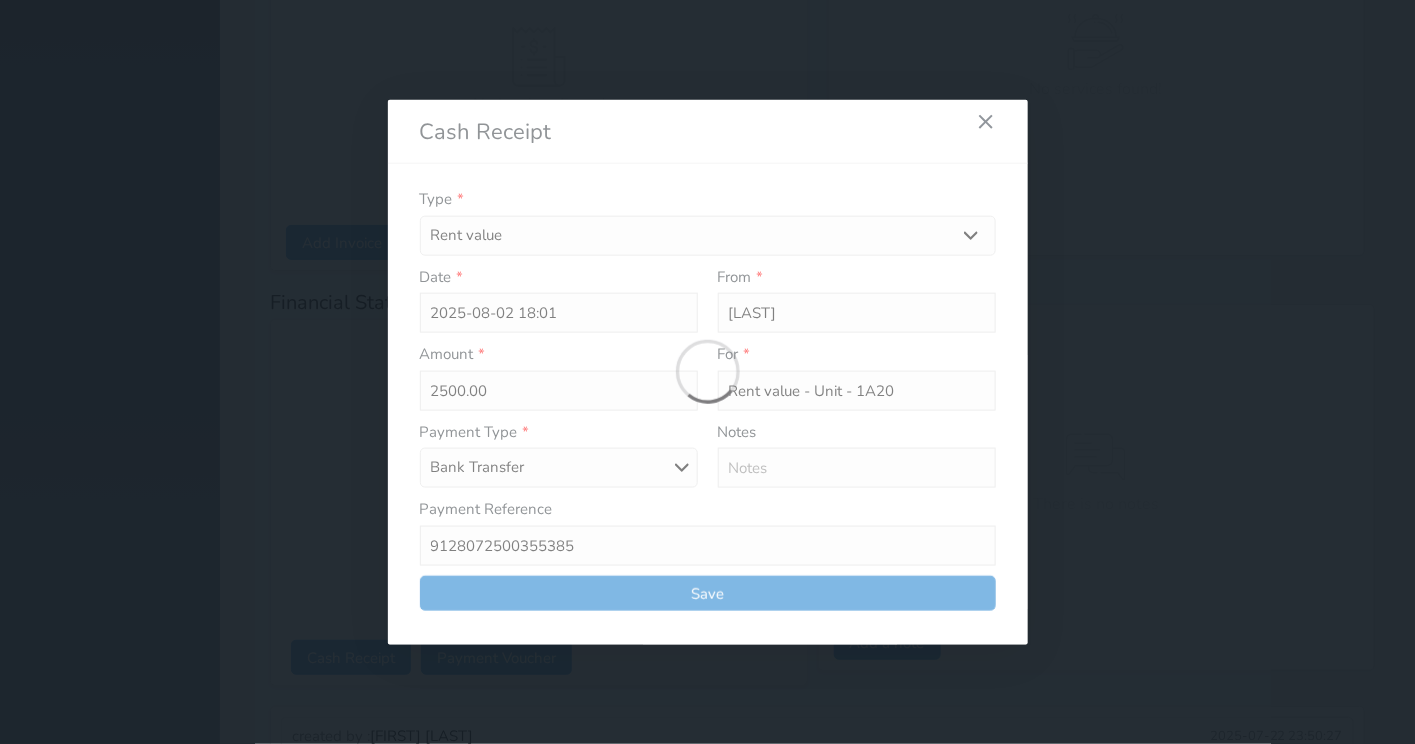 type on "0" 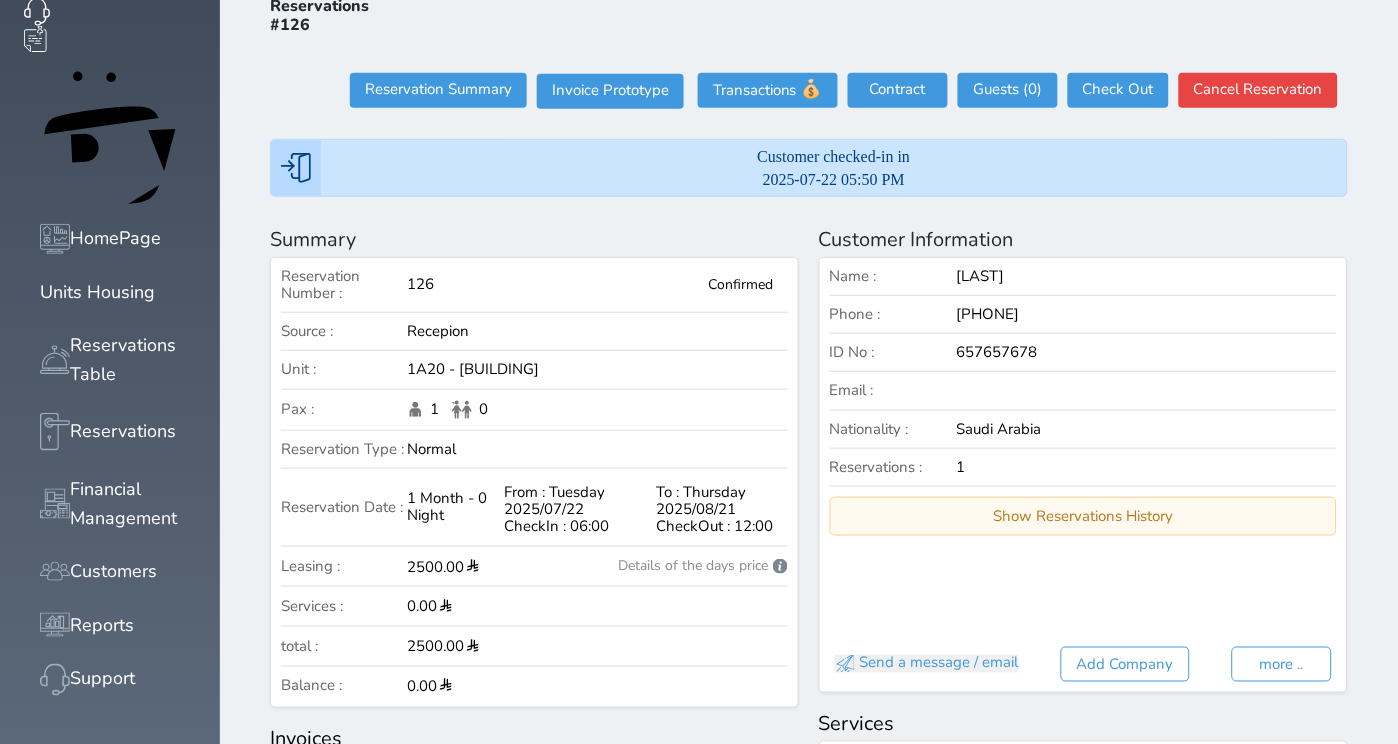scroll, scrollTop: 0, scrollLeft: 0, axis: both 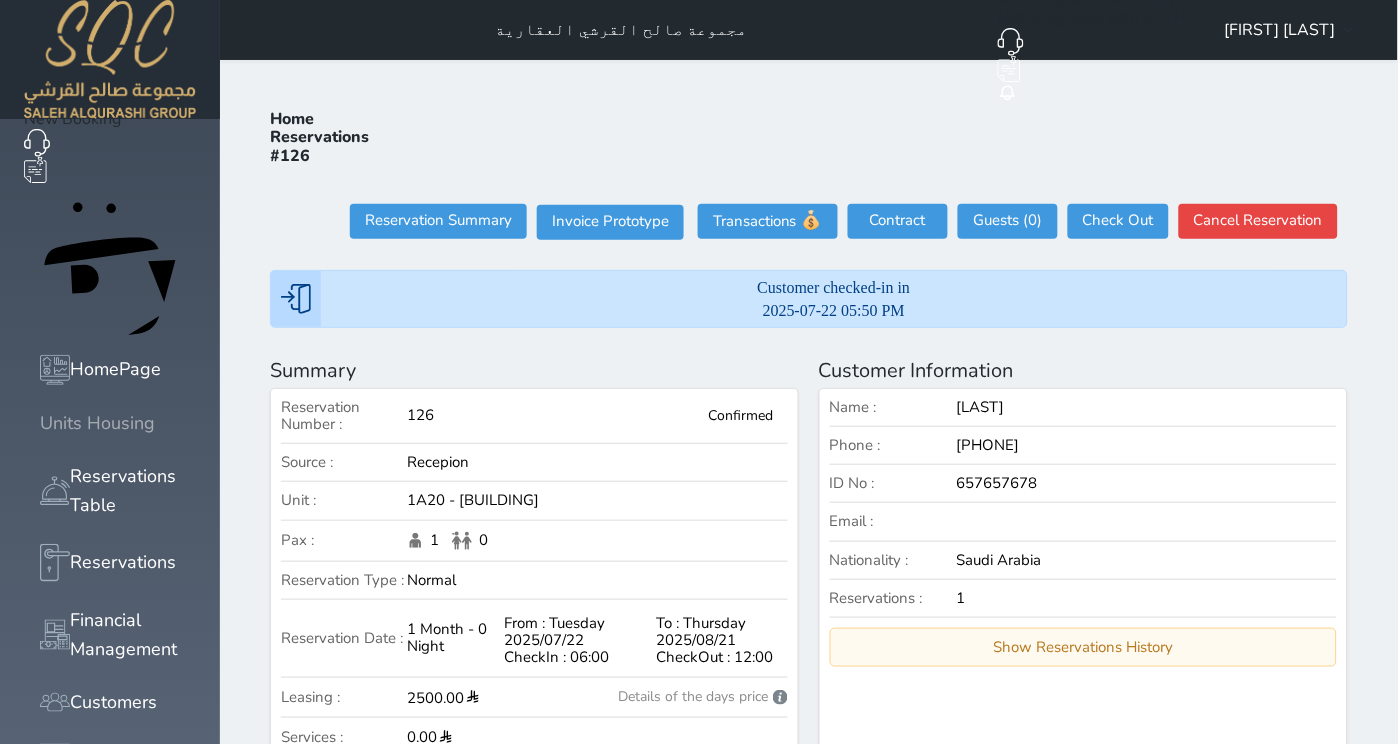 click 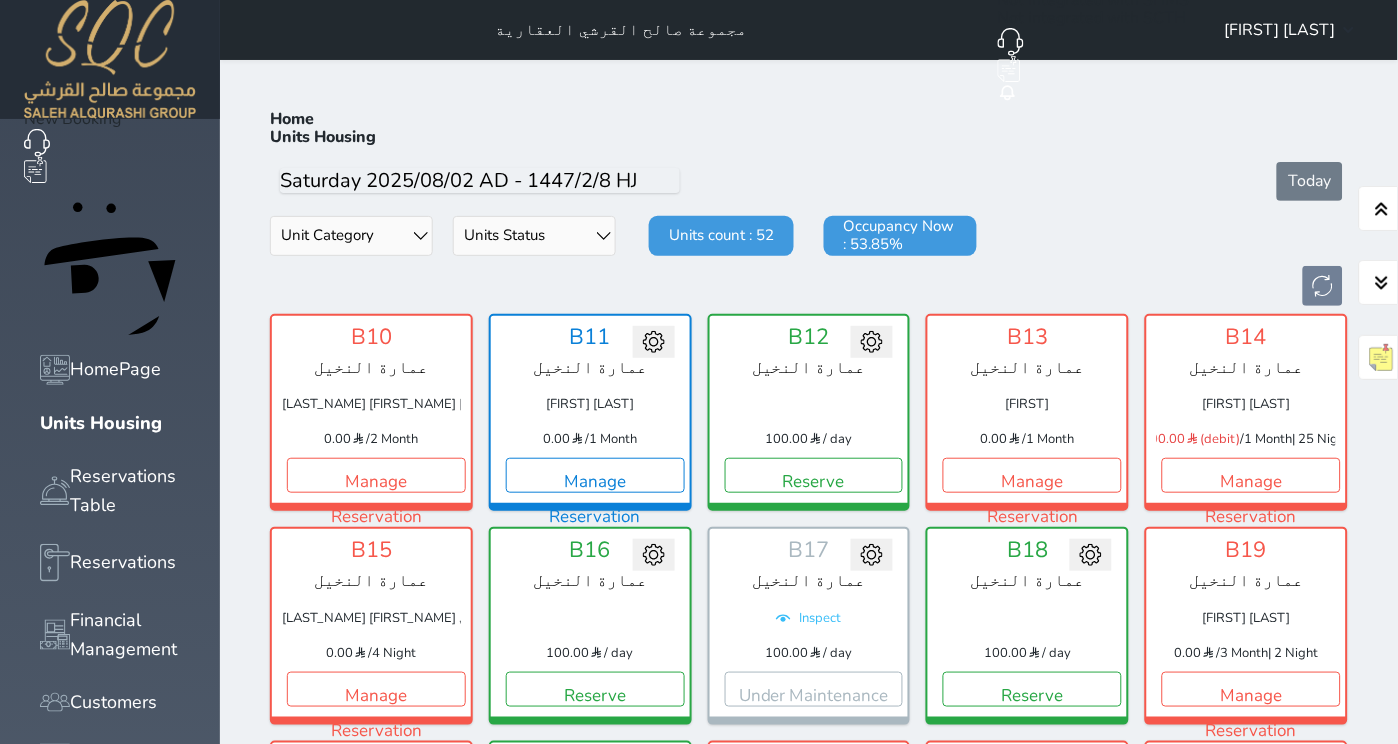 scroll, scrollTop: 766, scrollLeft: 0, axis: vertical 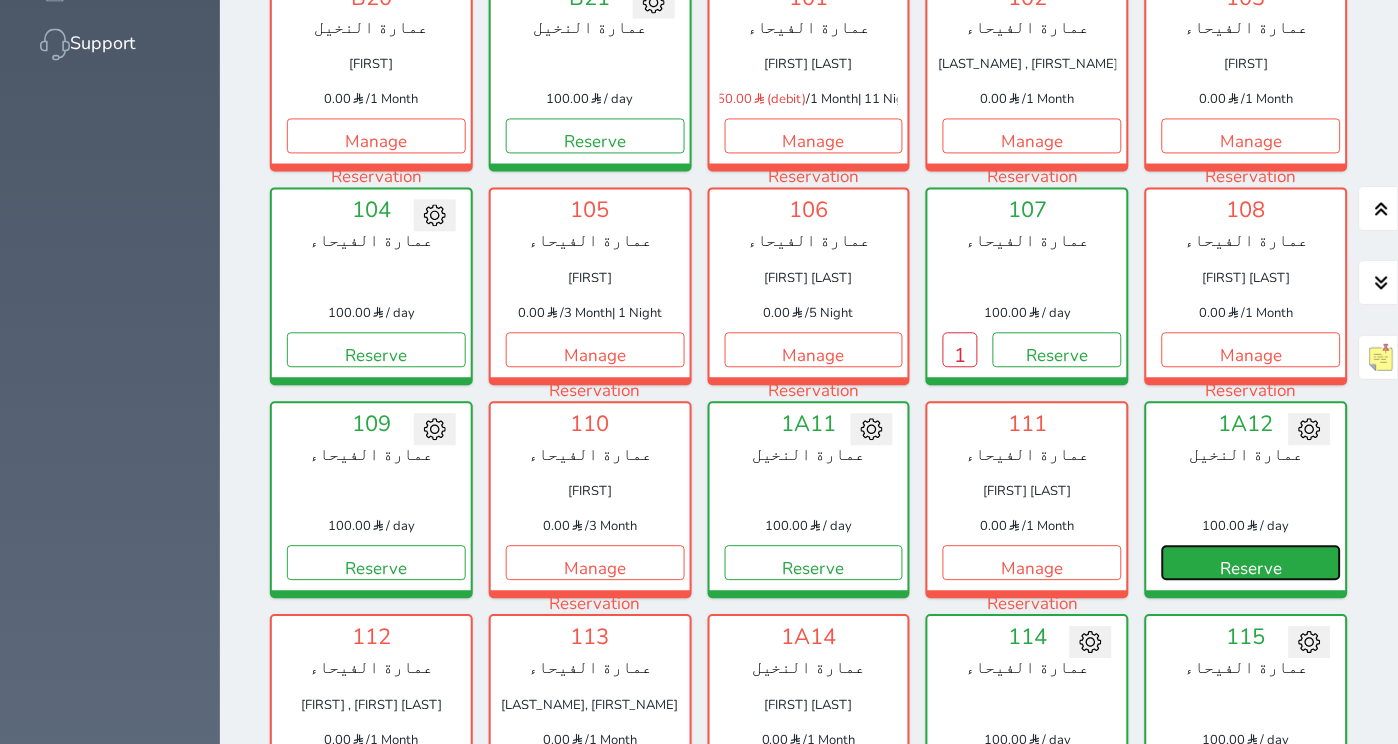 click on "Reserve" at bounding box center [1251, 563] 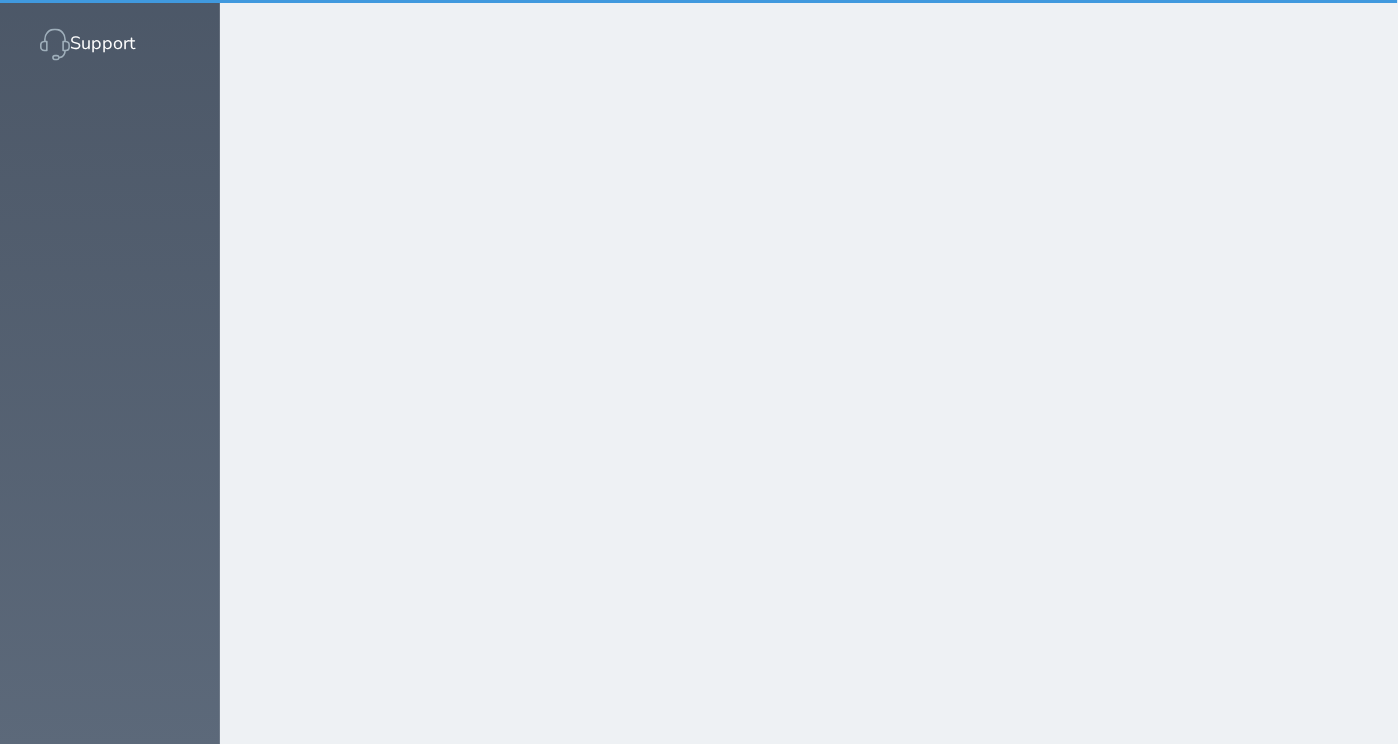 scroll, scrollTop: 231, scrollLeft: 0, axis: vertical 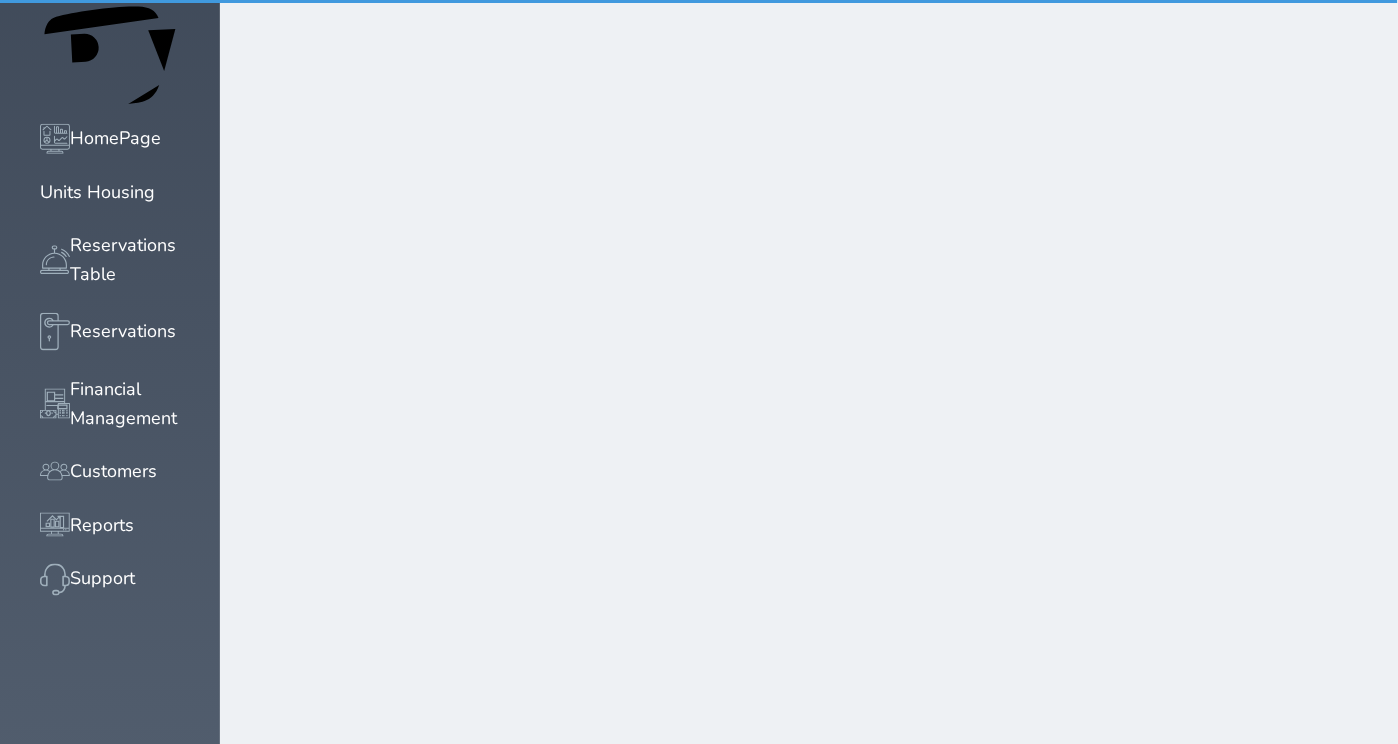 select on "1" 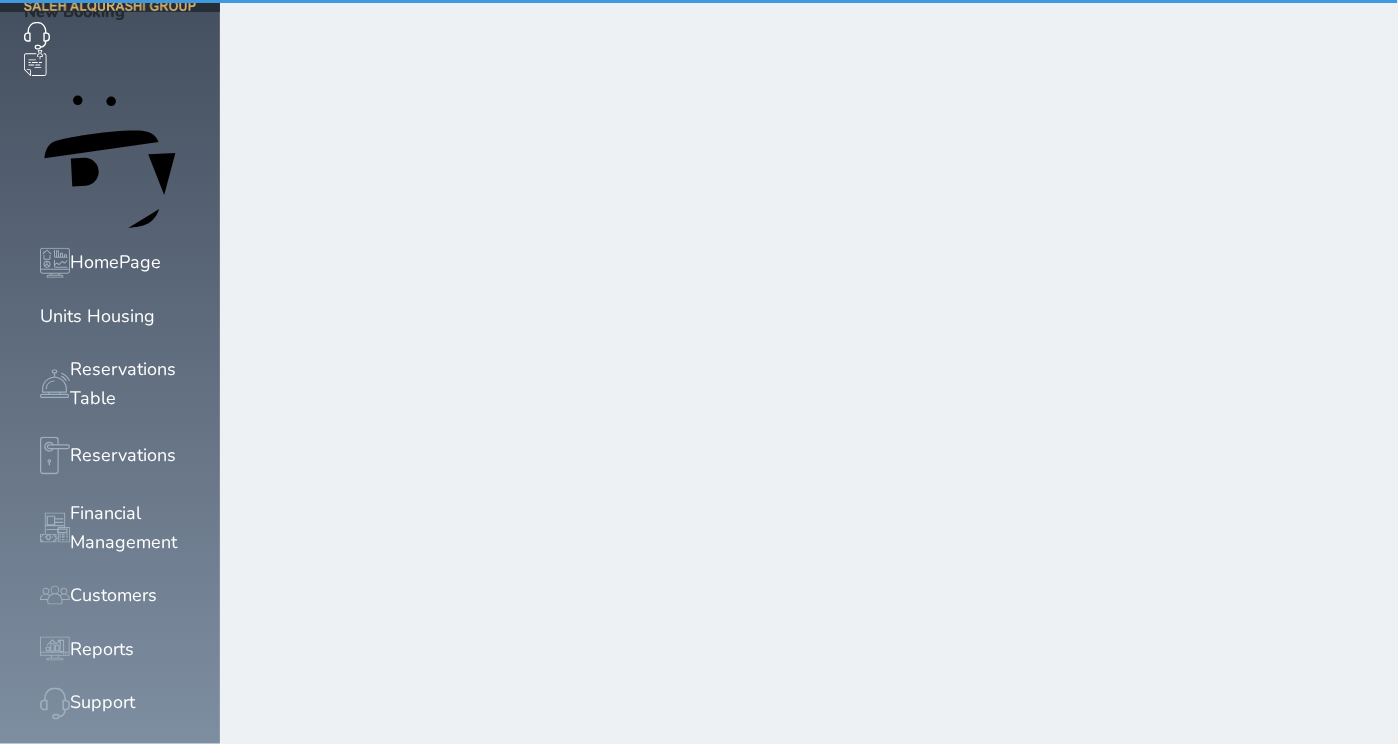 scroll, scrollTop: 0, scrollLeft: 0, axis: both 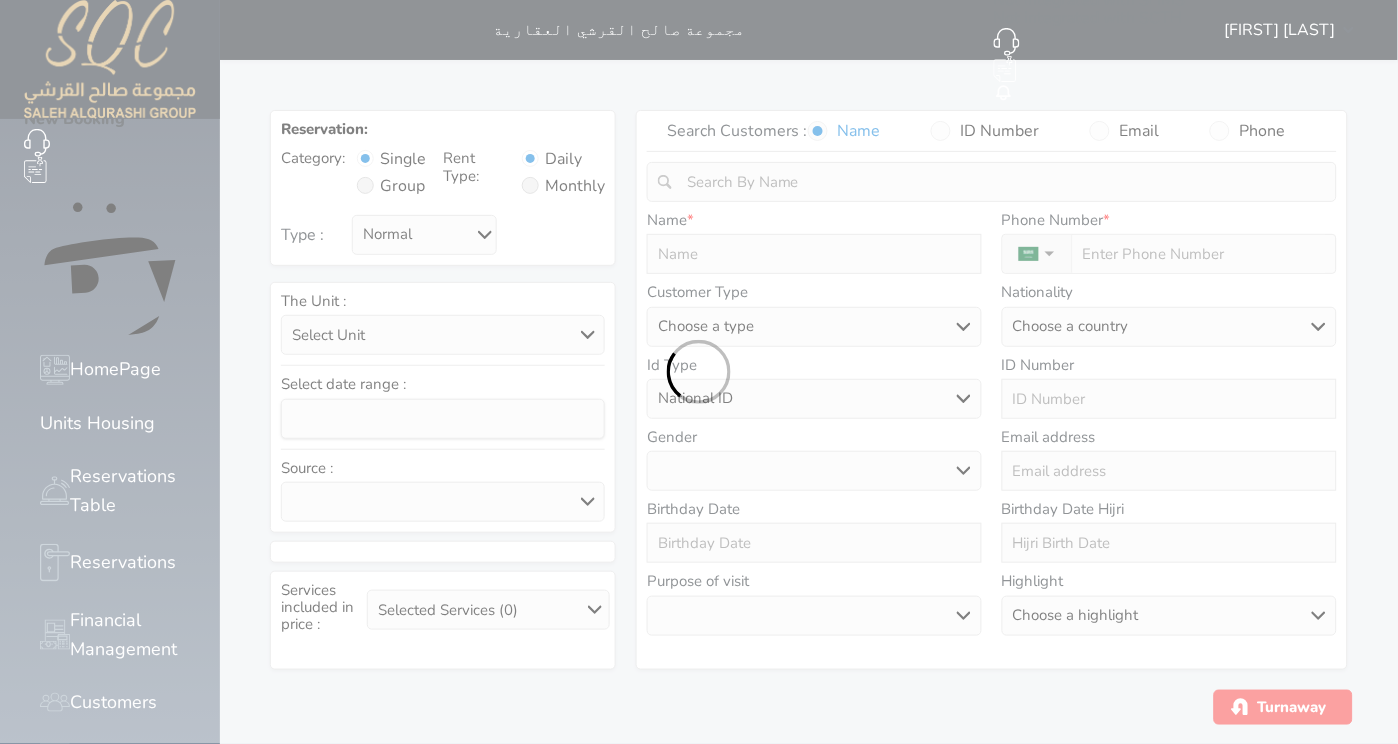 select 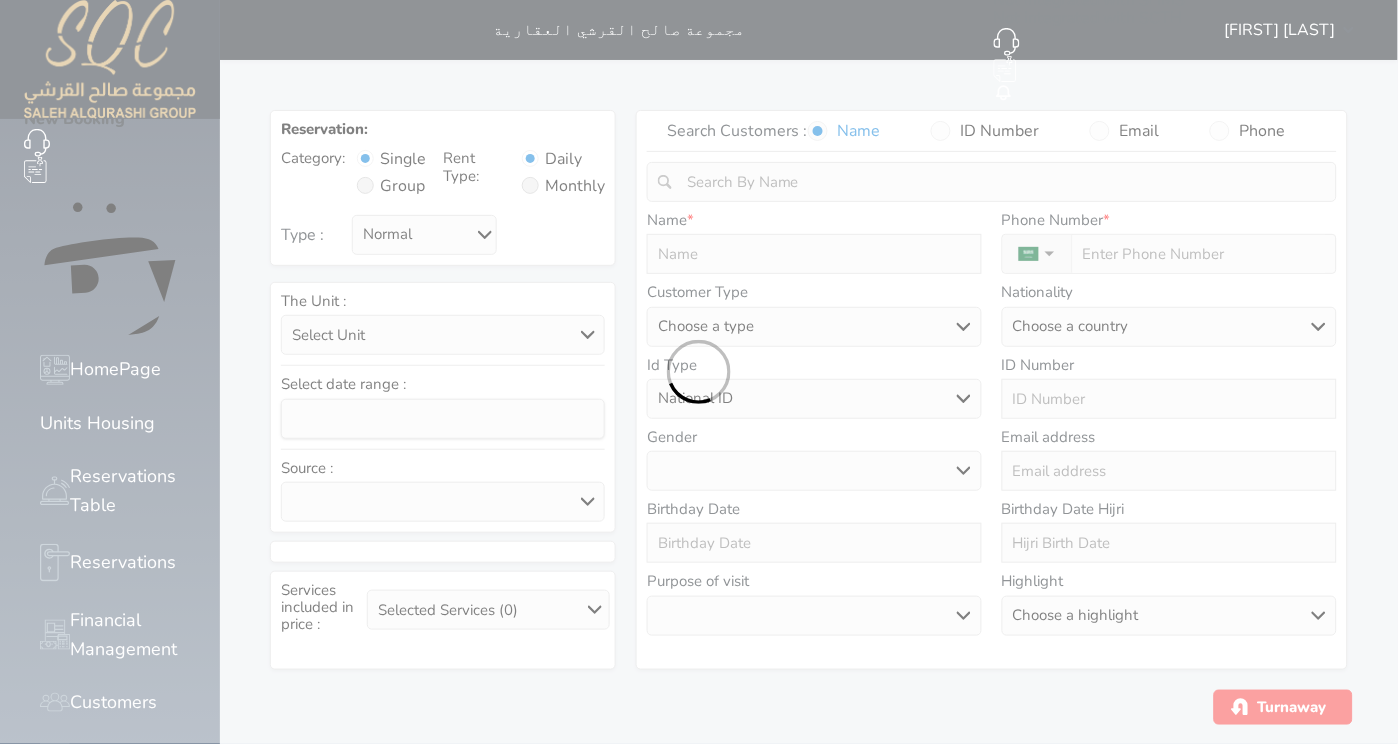 select 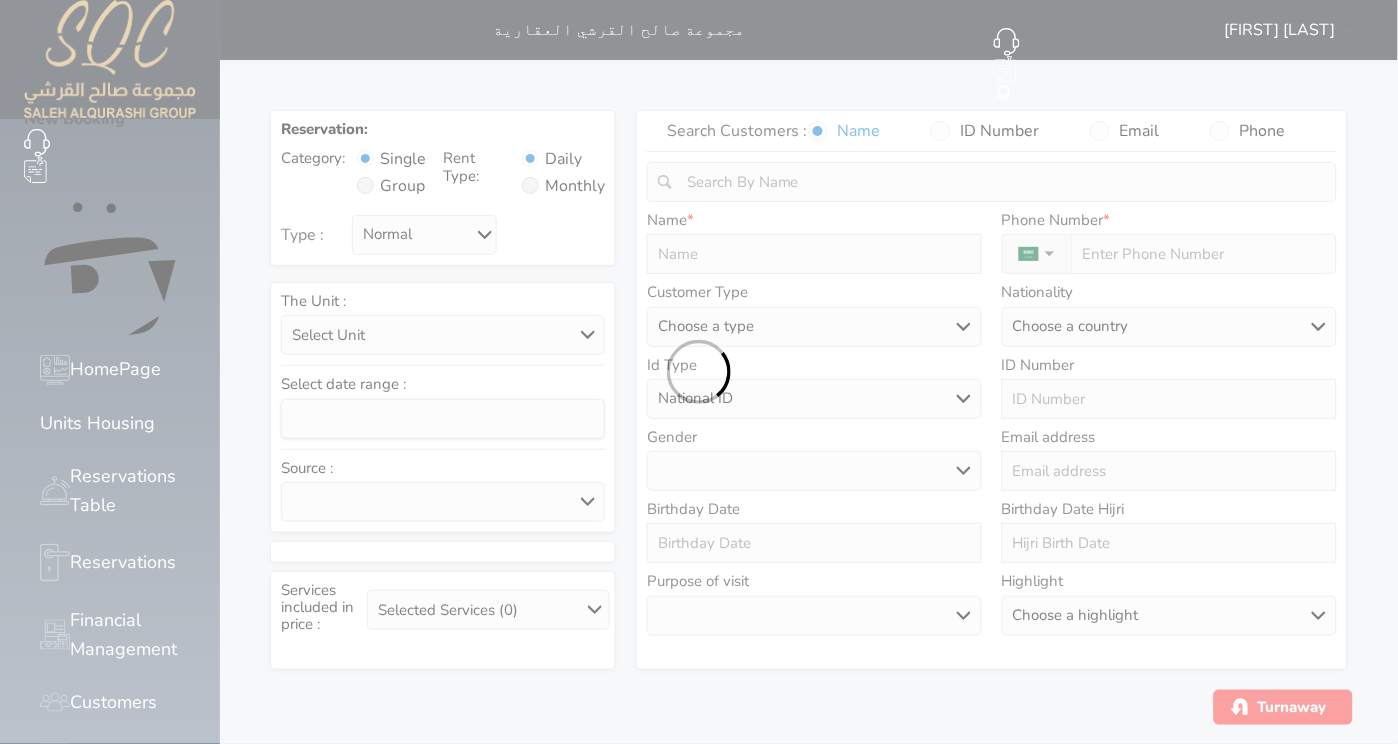 select 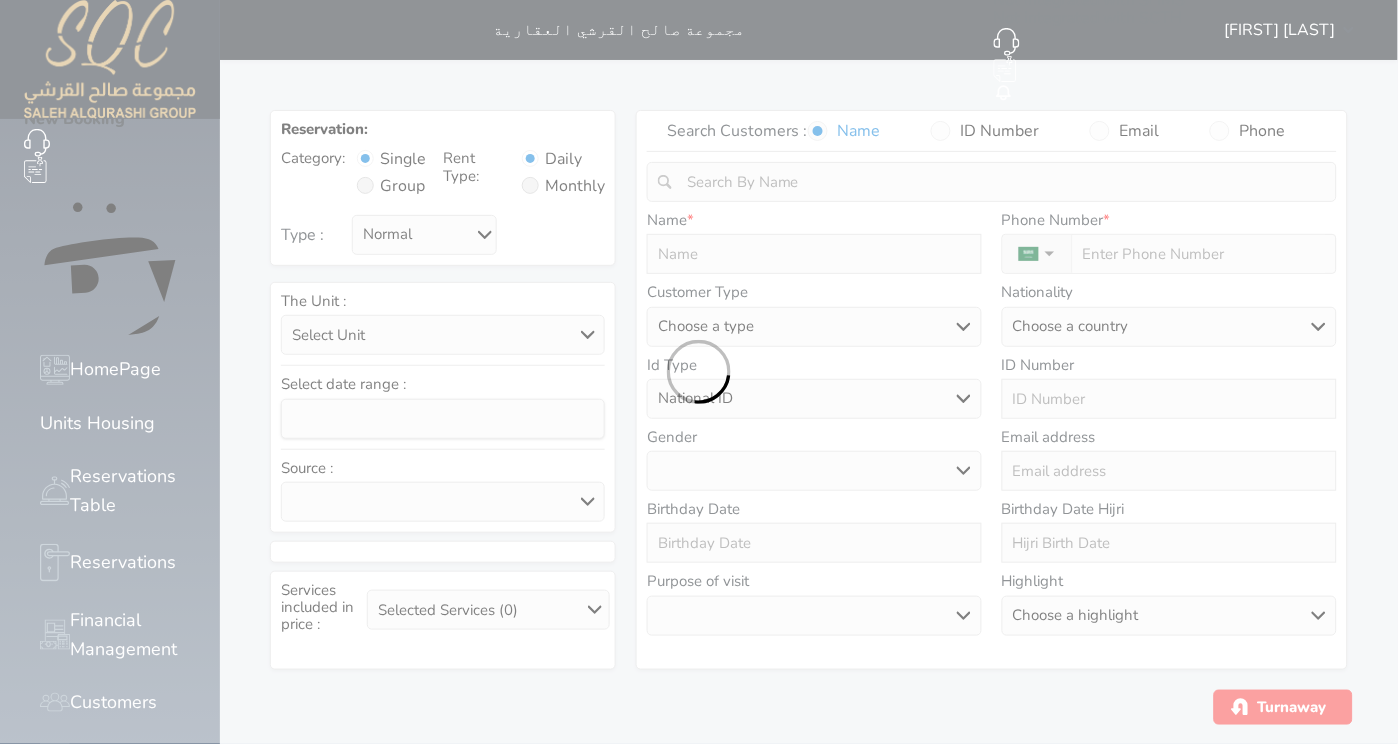 select 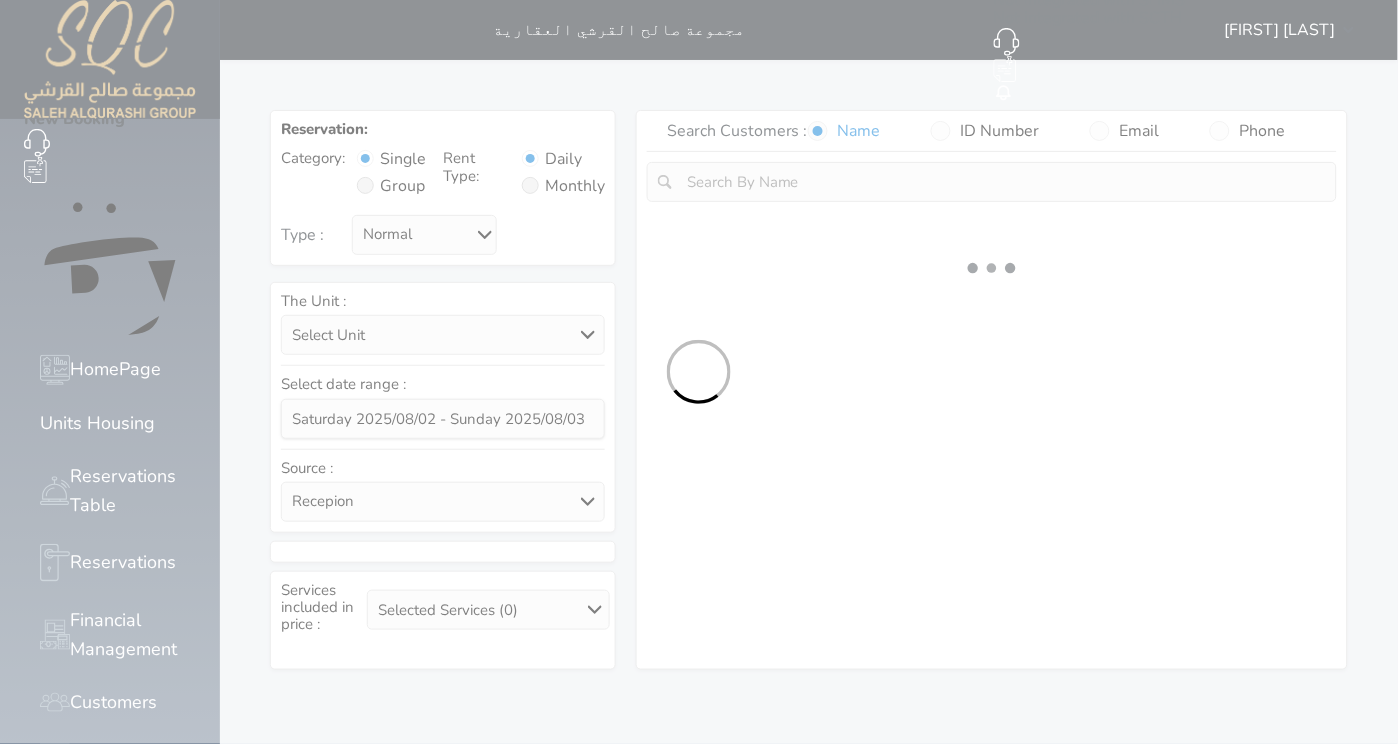 select 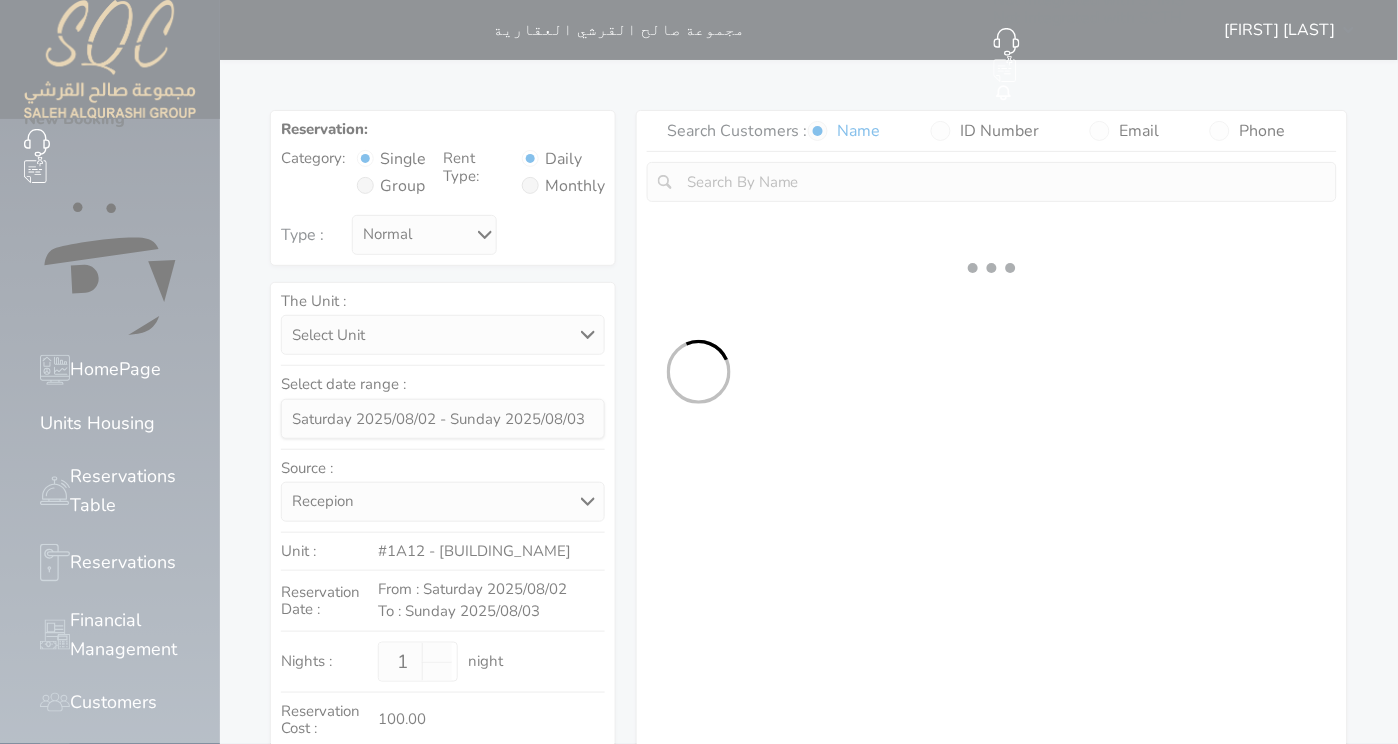 select on "1" 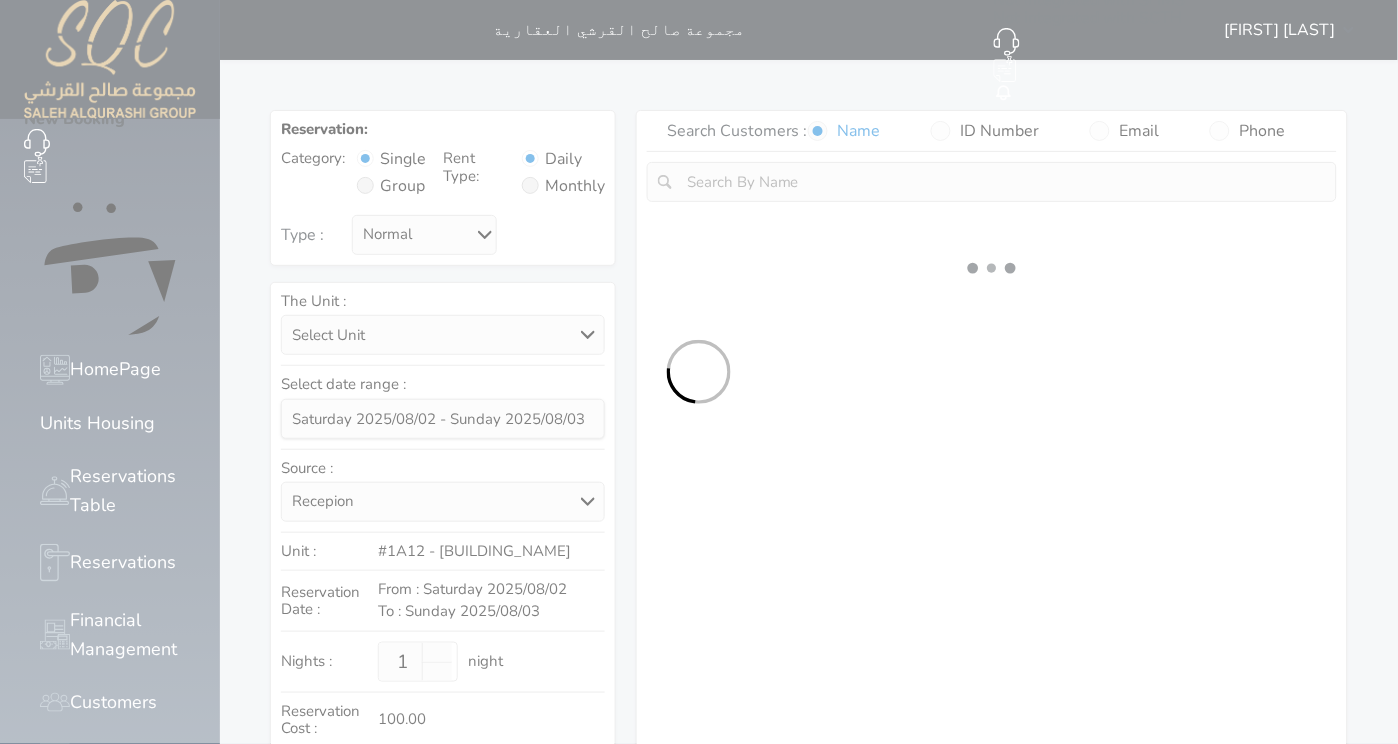 select on "113" 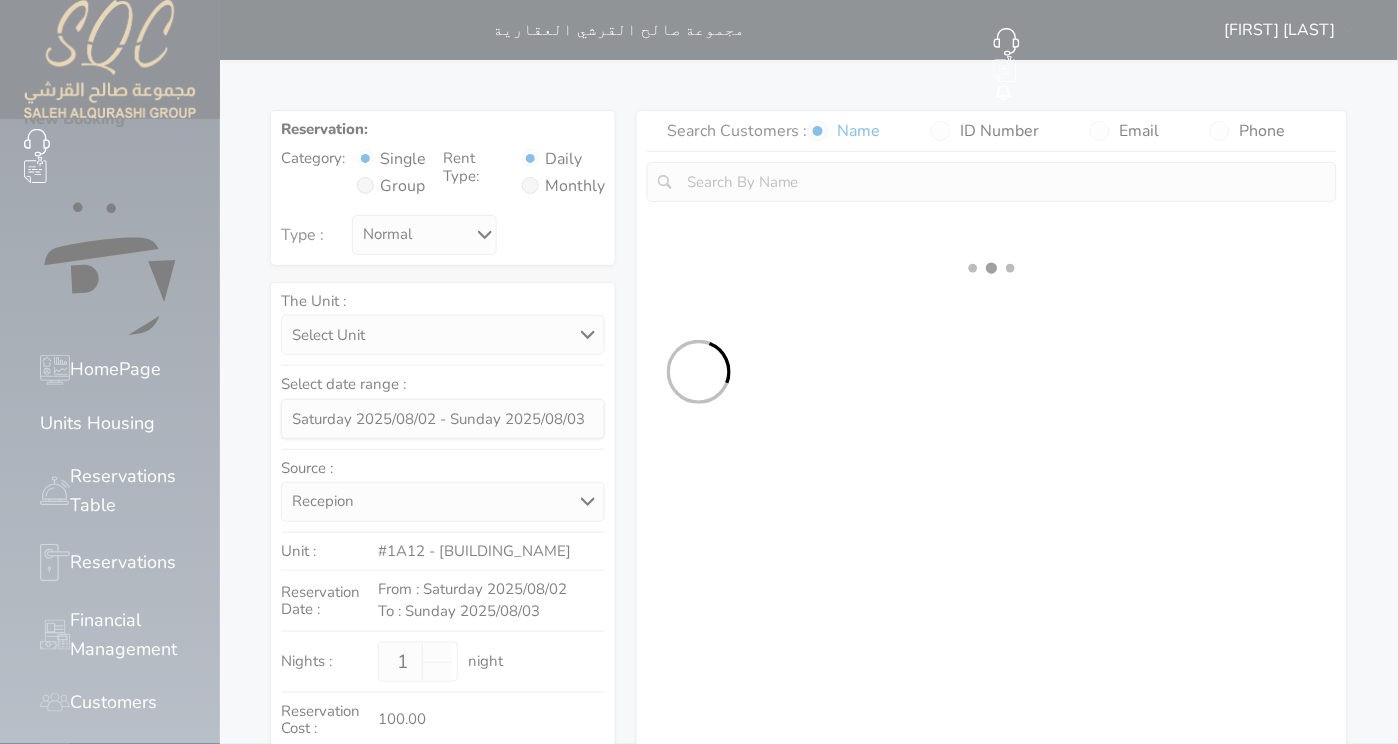 select on "1" 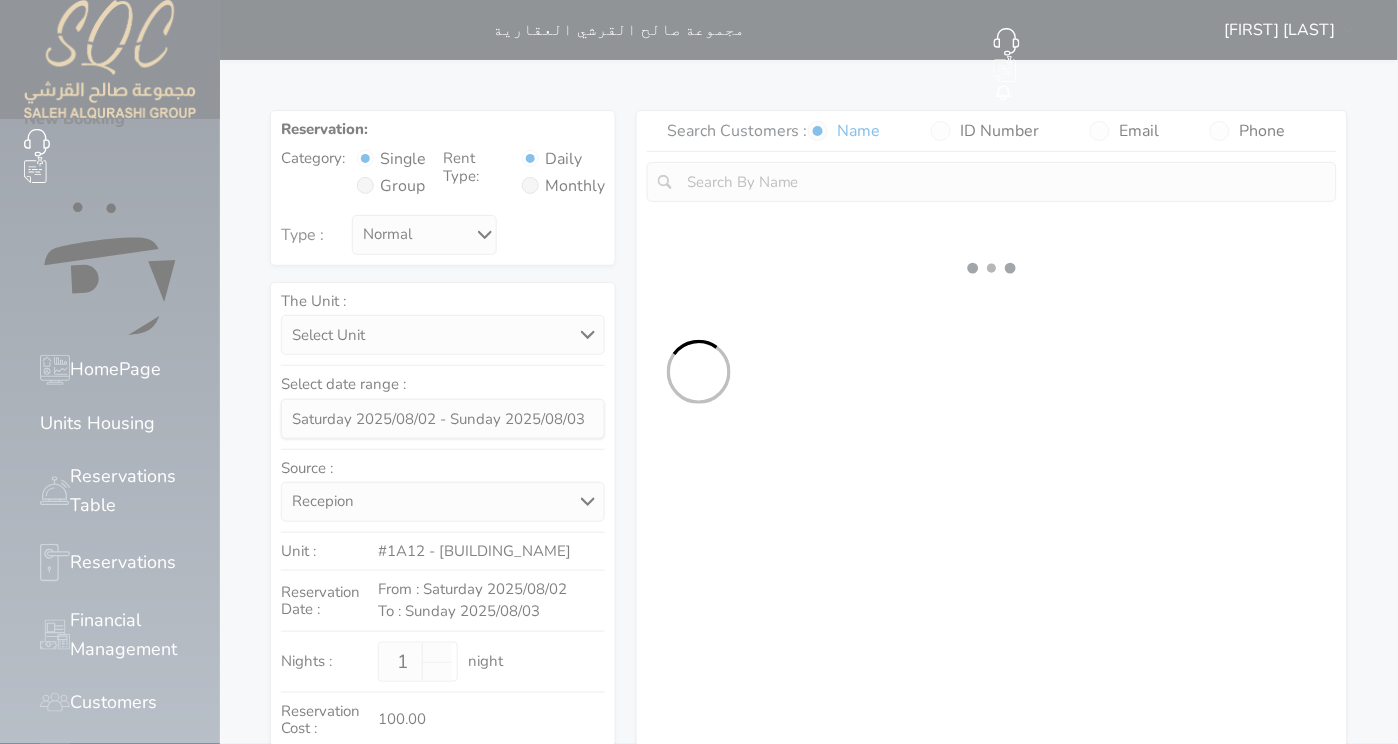 select 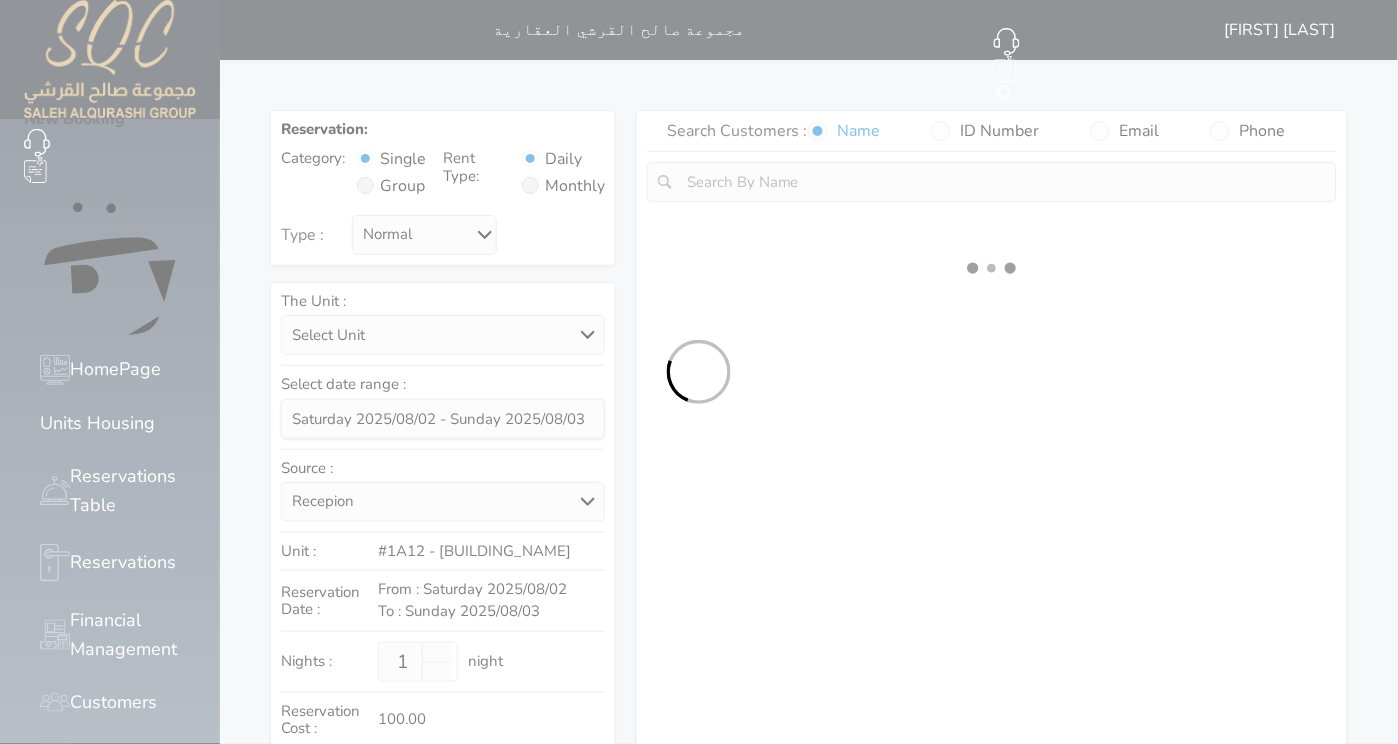 select on "7" 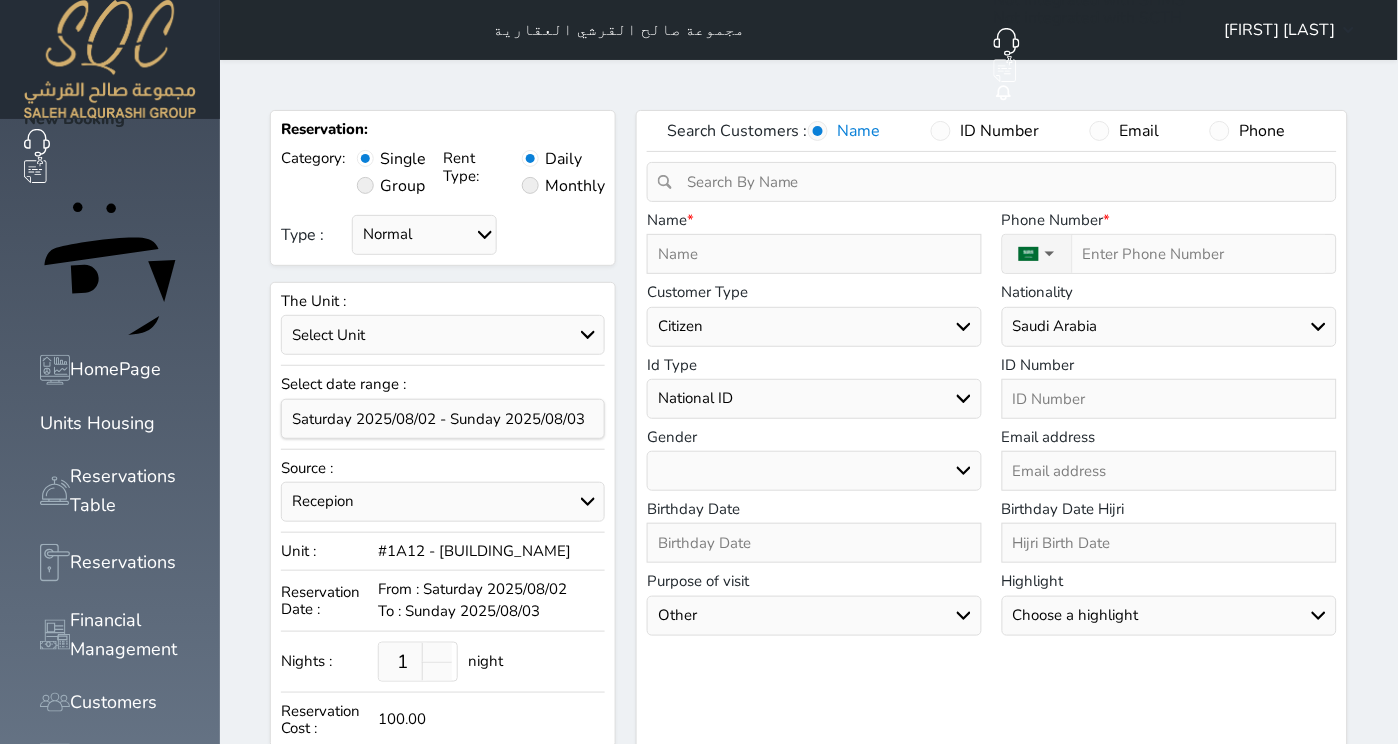 select 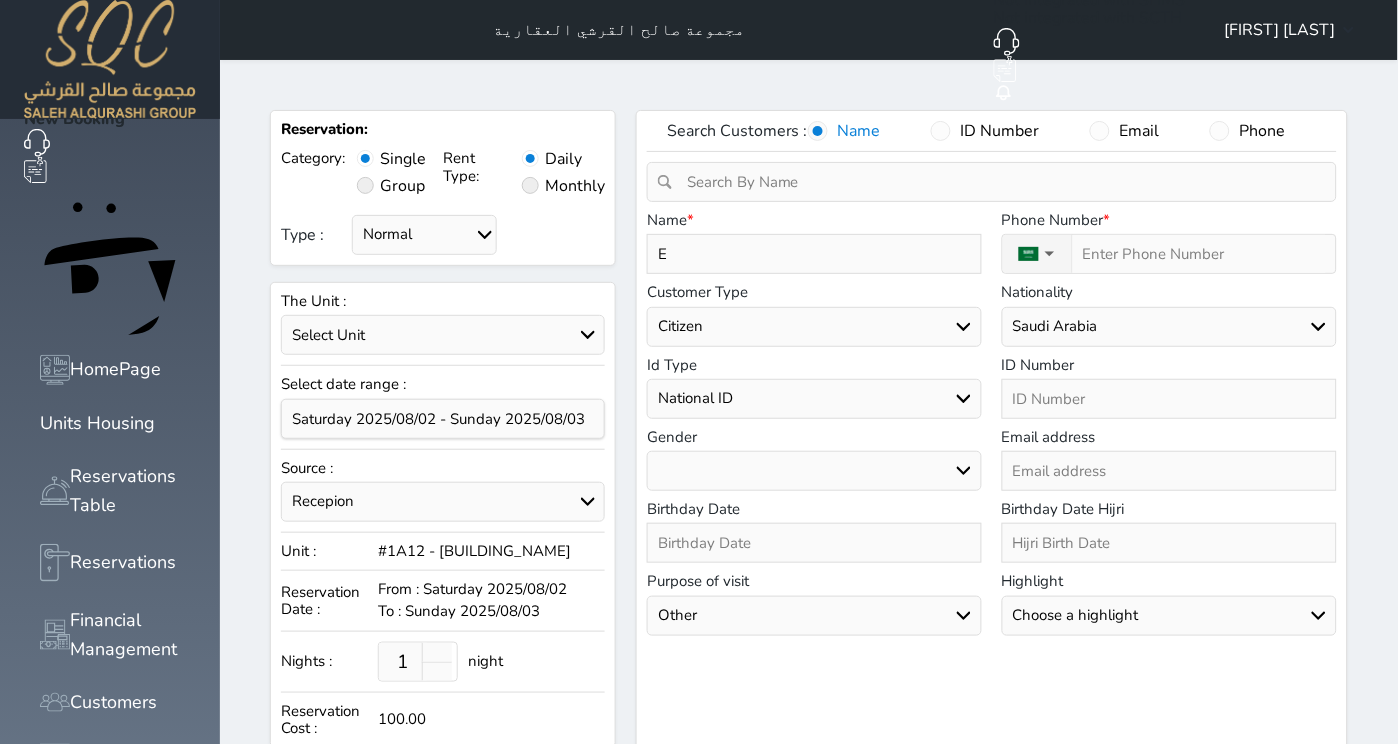 type on "[LAST]" 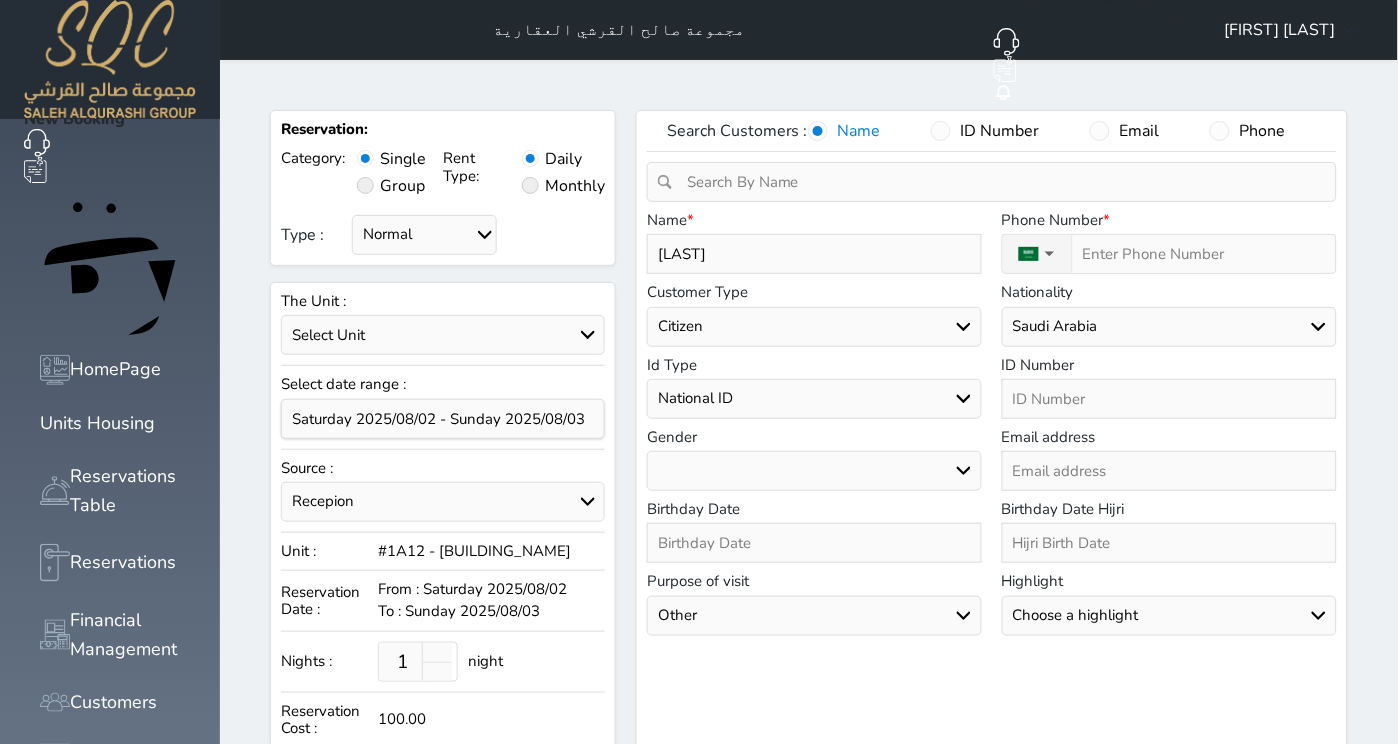 type on "[LAST]" 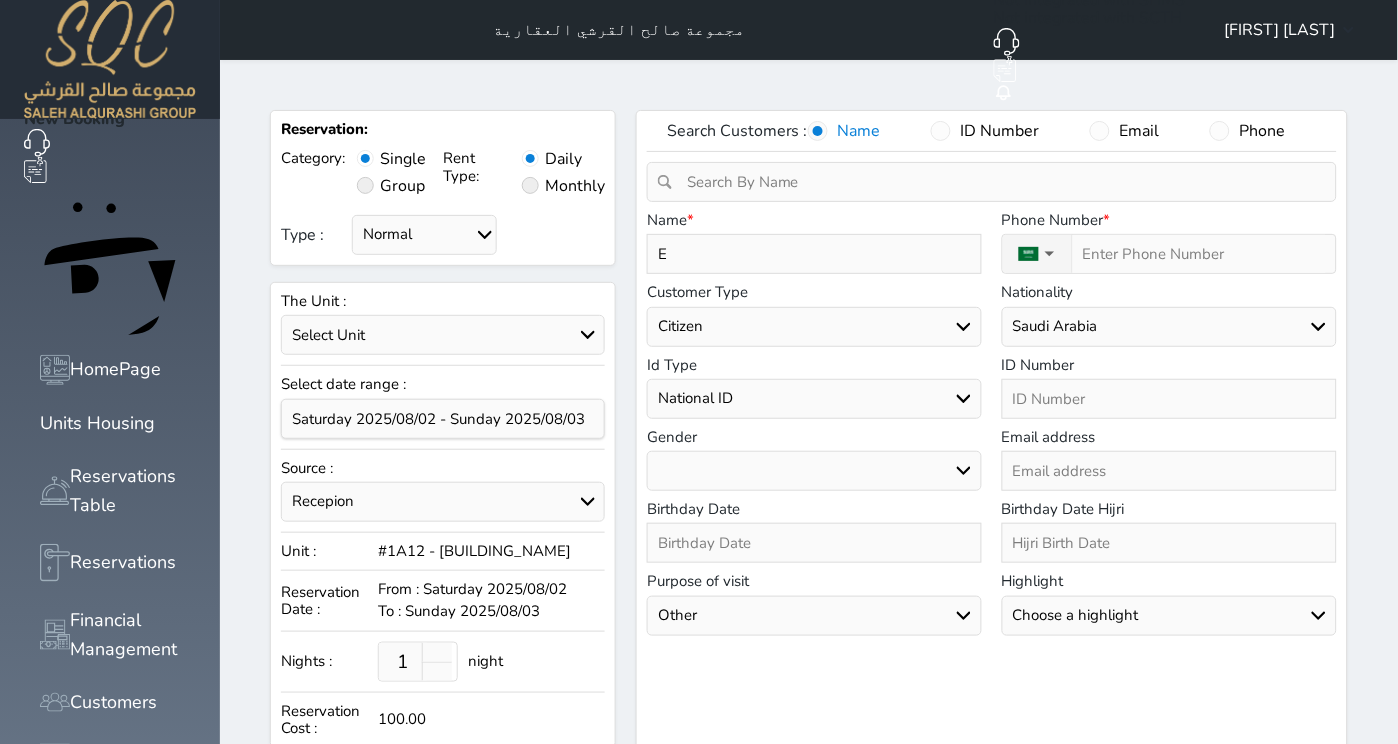 type on "[LAST]" 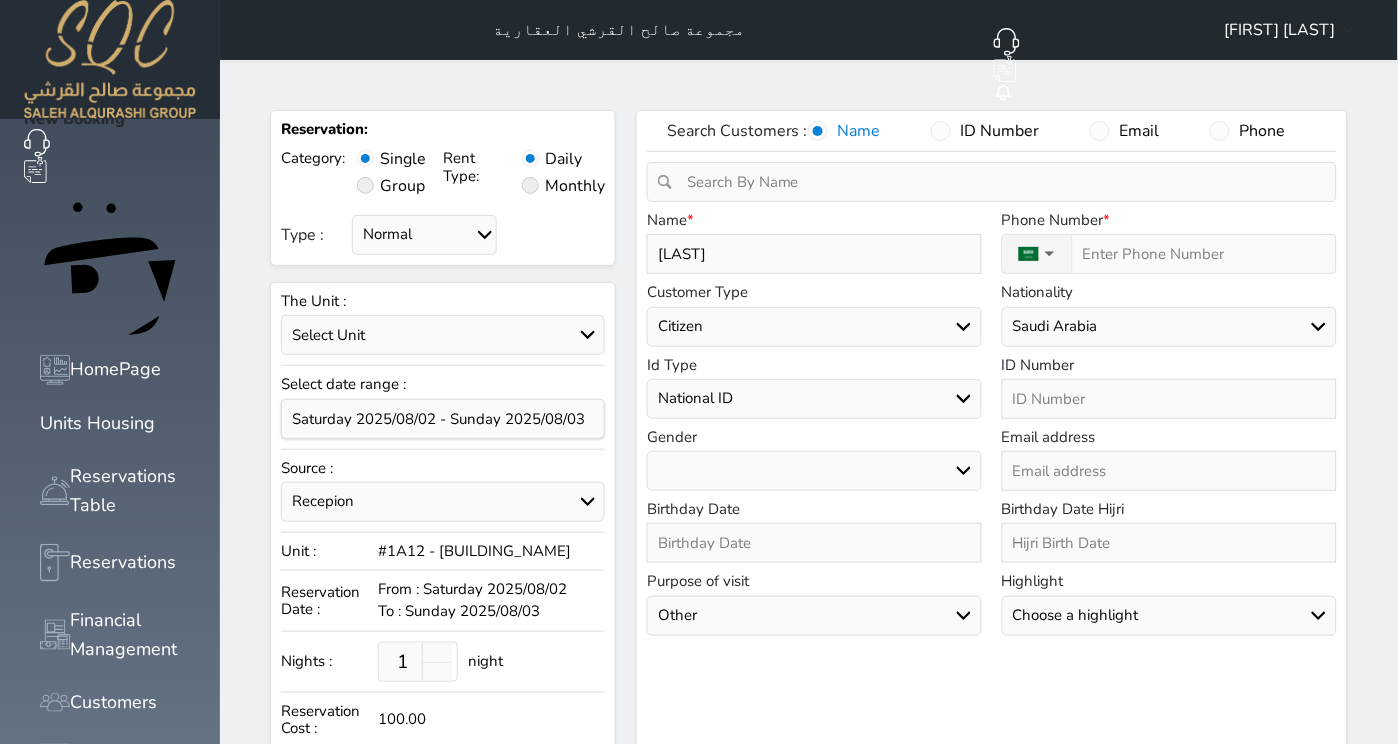 type on "Ern" 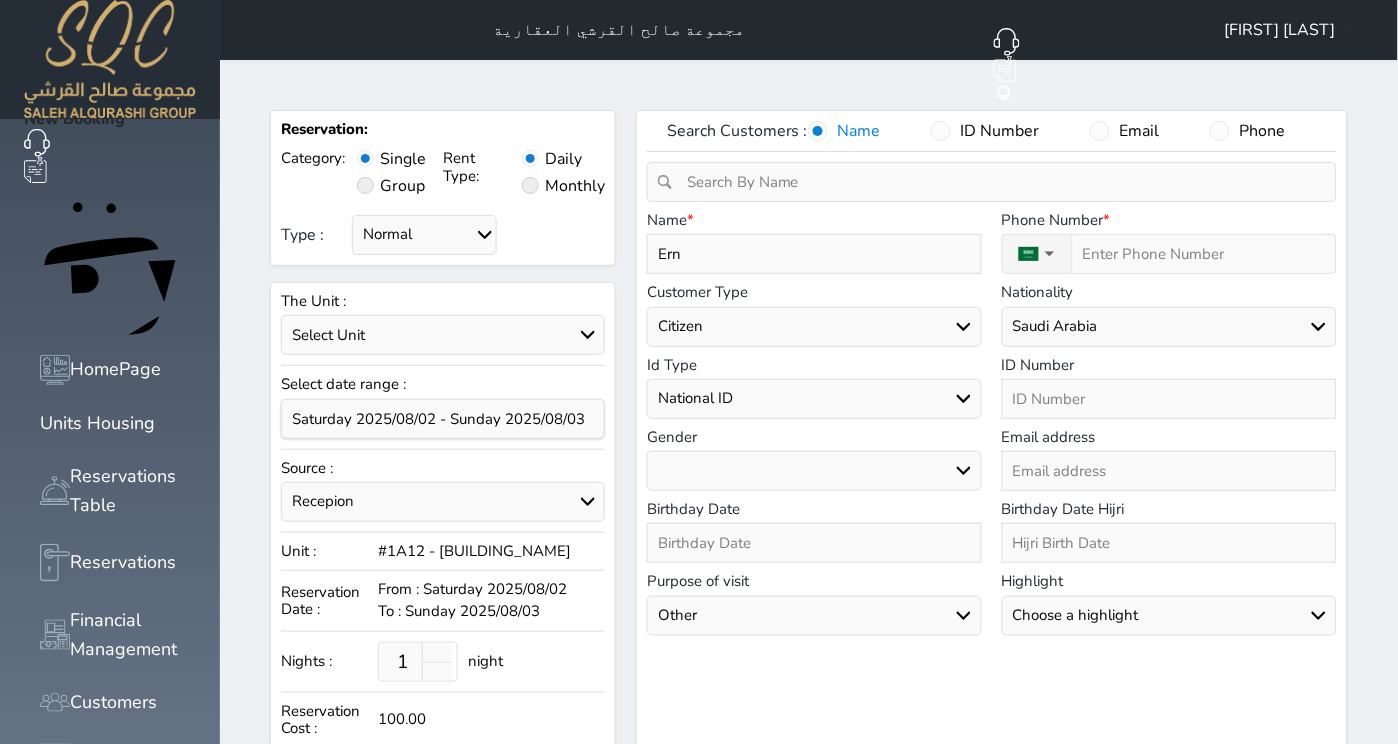 type on "[LAST]" 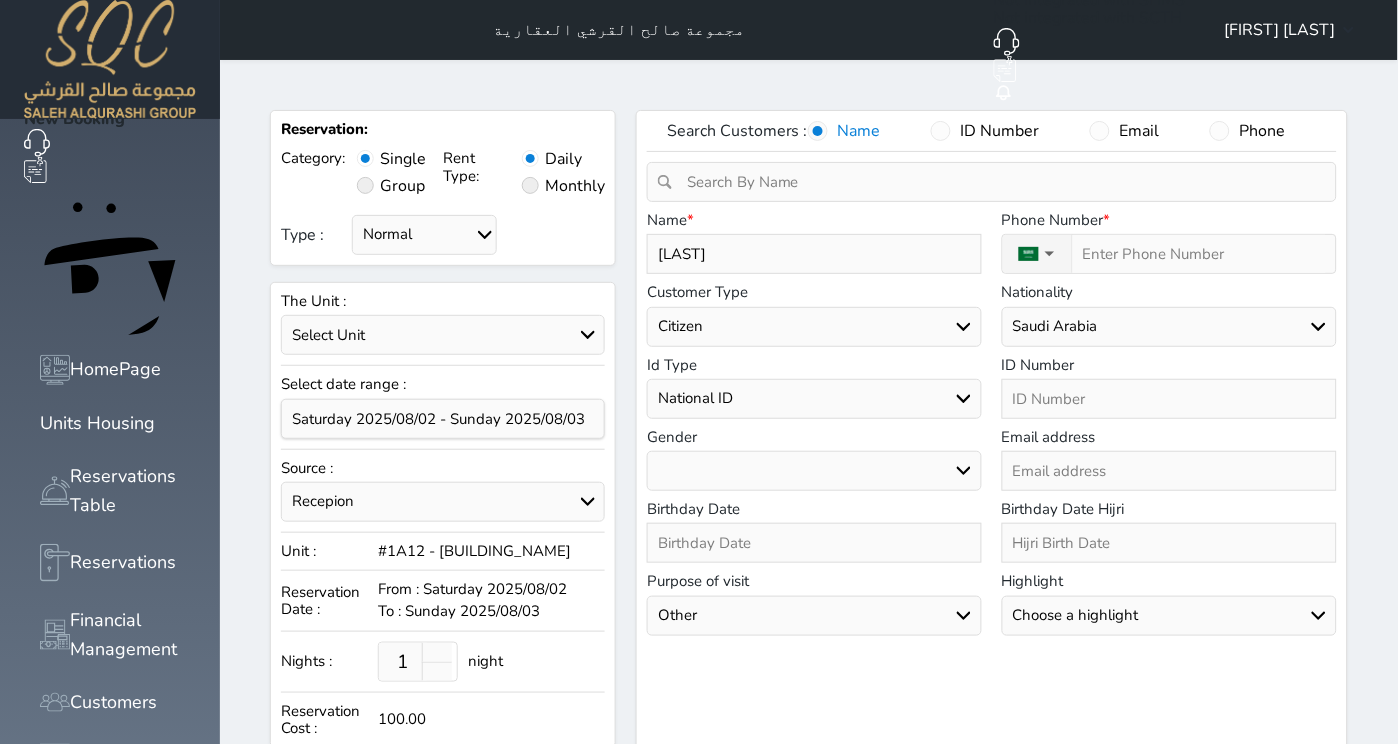 type on "[NAME]" 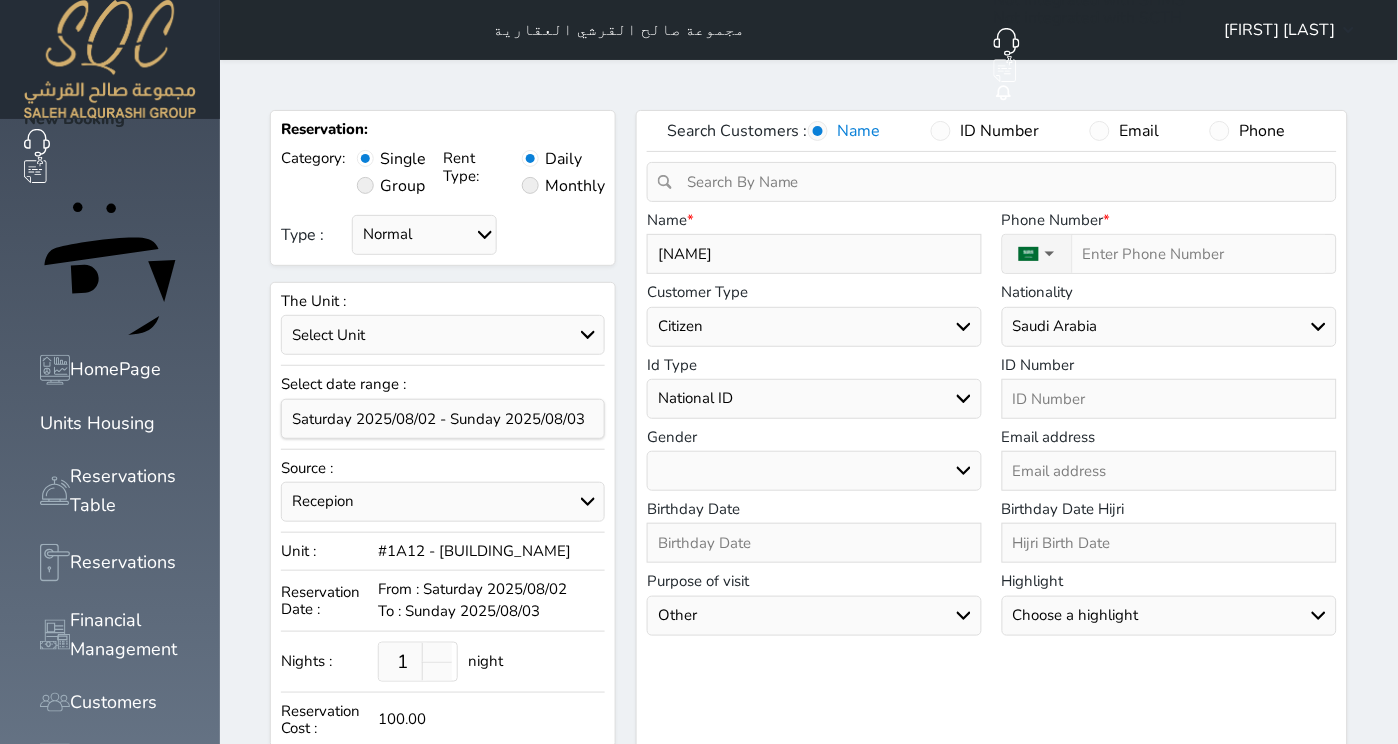type on "[FIRST]" 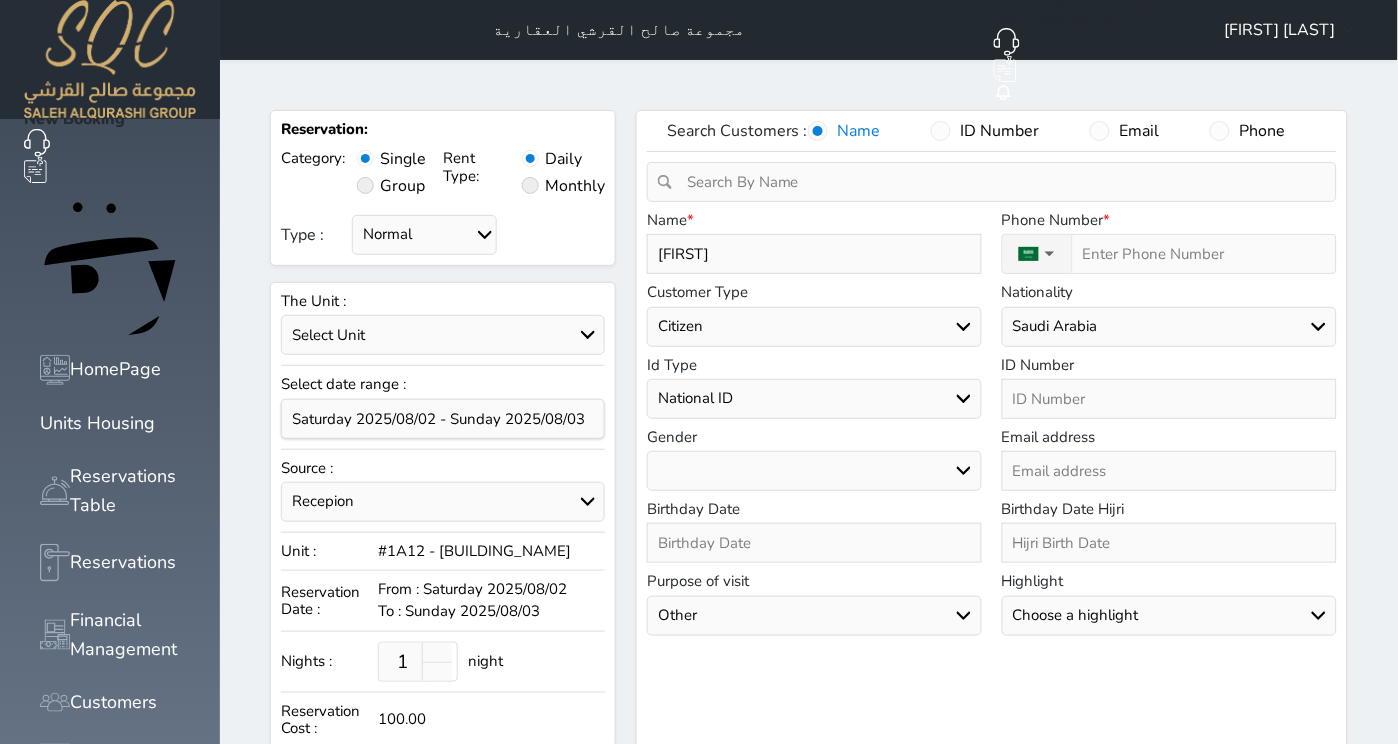 type on "[FIRST]" 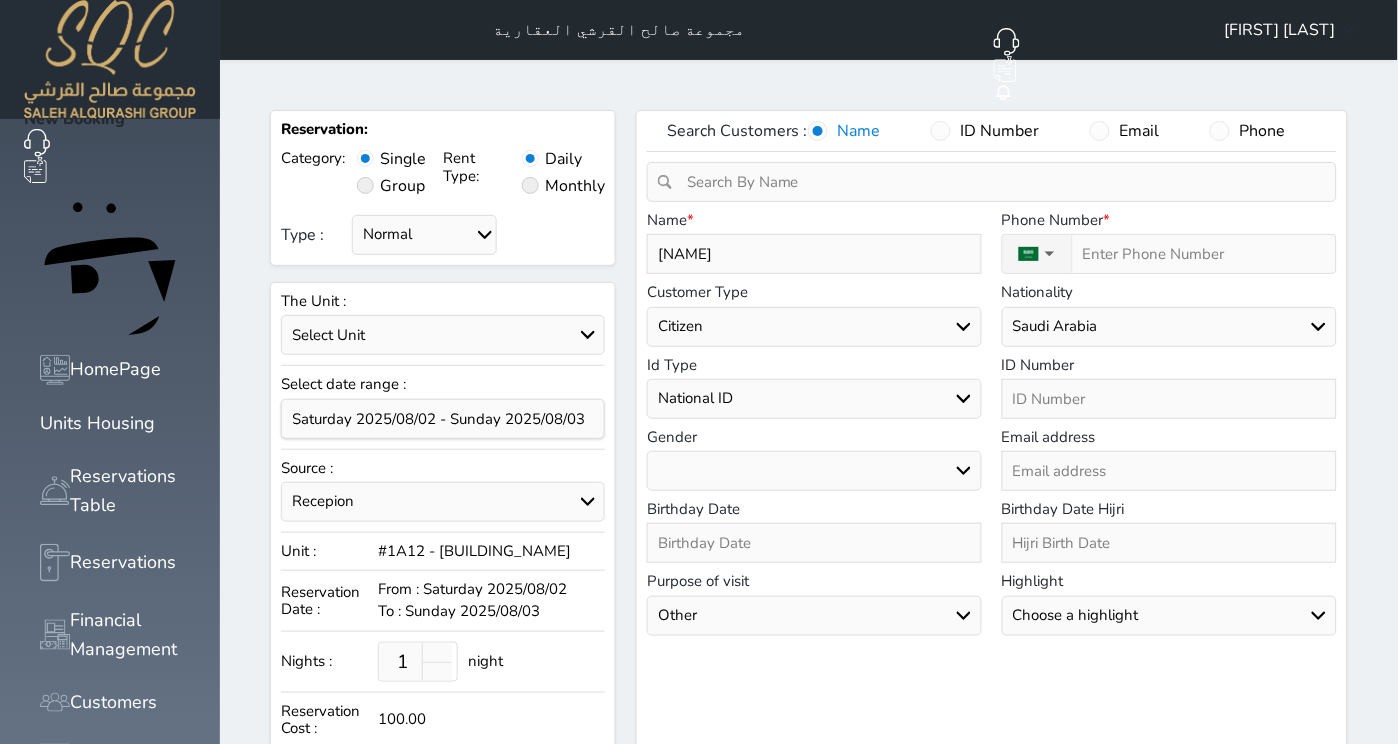 type on "[NAME]" 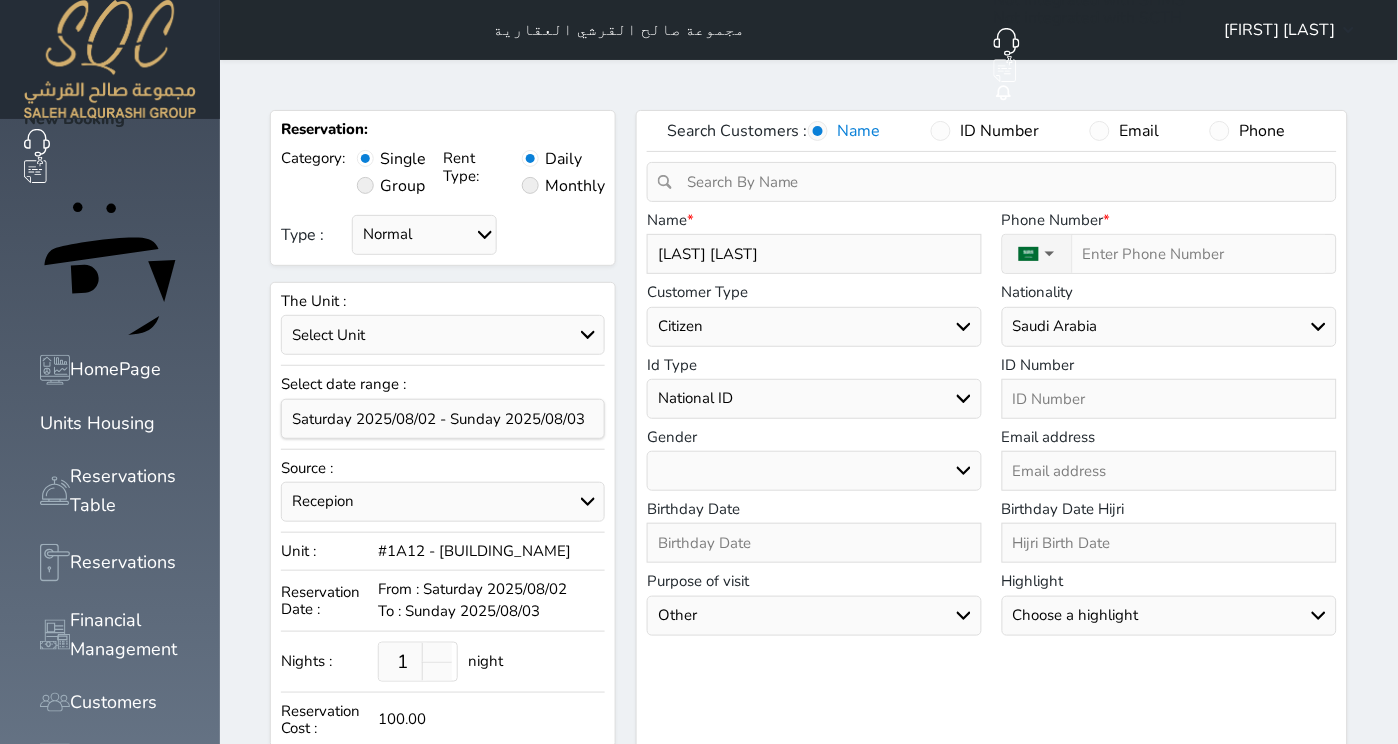 type on "[LAST] [LAST]" 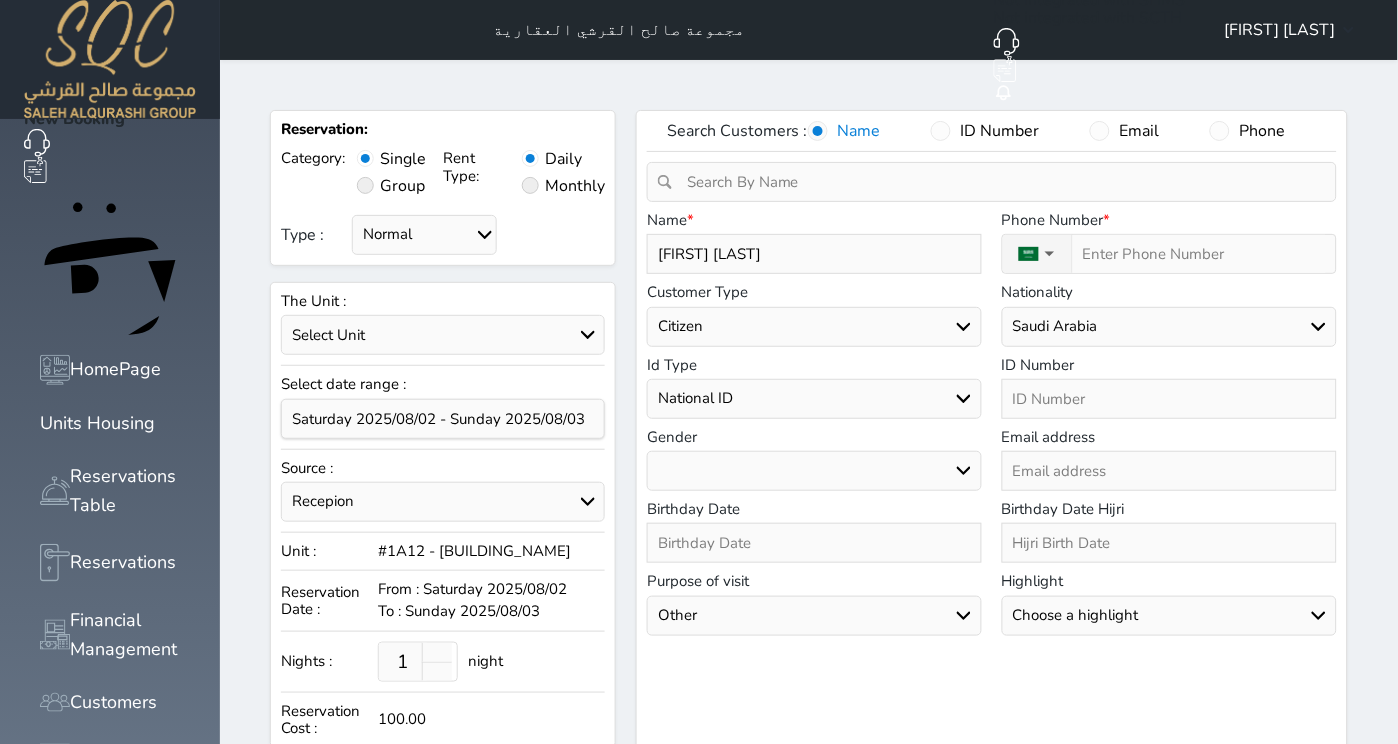 type on "[FIRST] [LAST]" 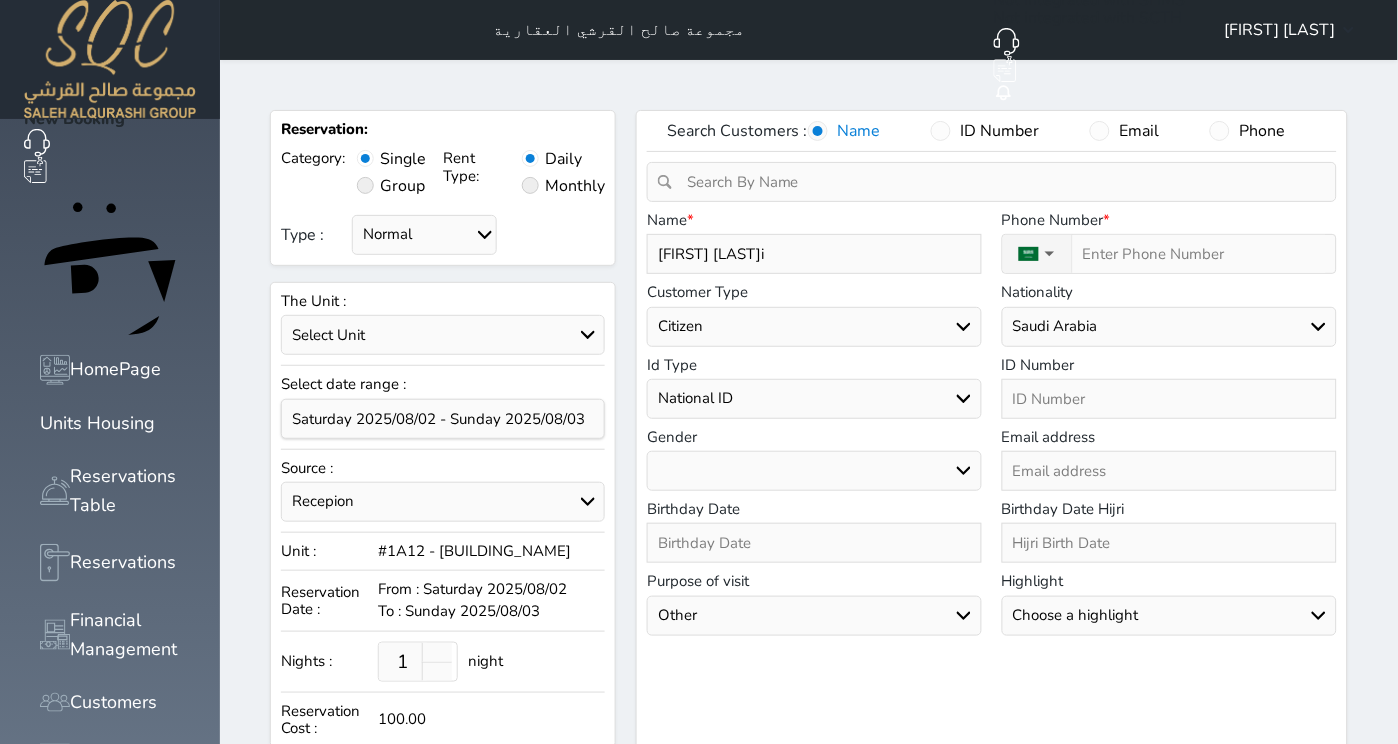 click on "[FIRST] [LAST]i" at bounding box center [814, 254] 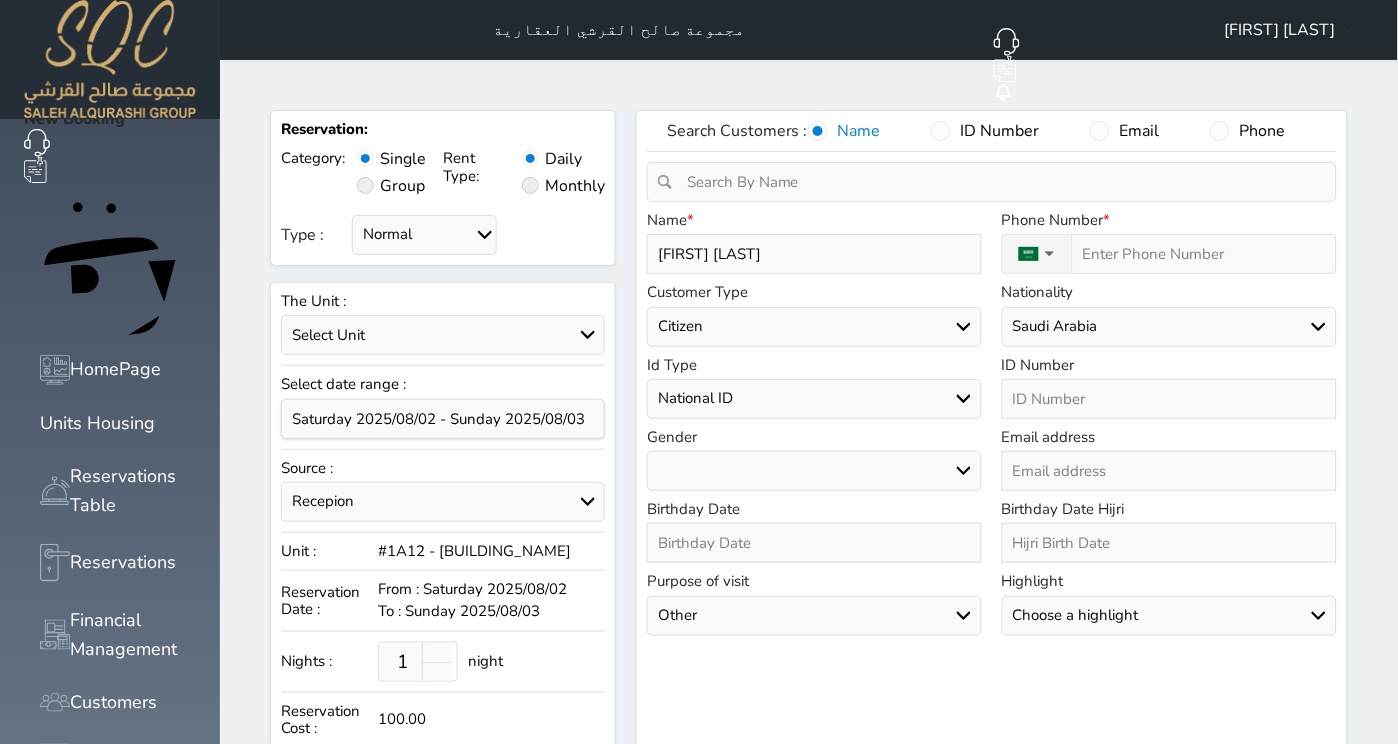 type on "[FIRST] [LAST]" 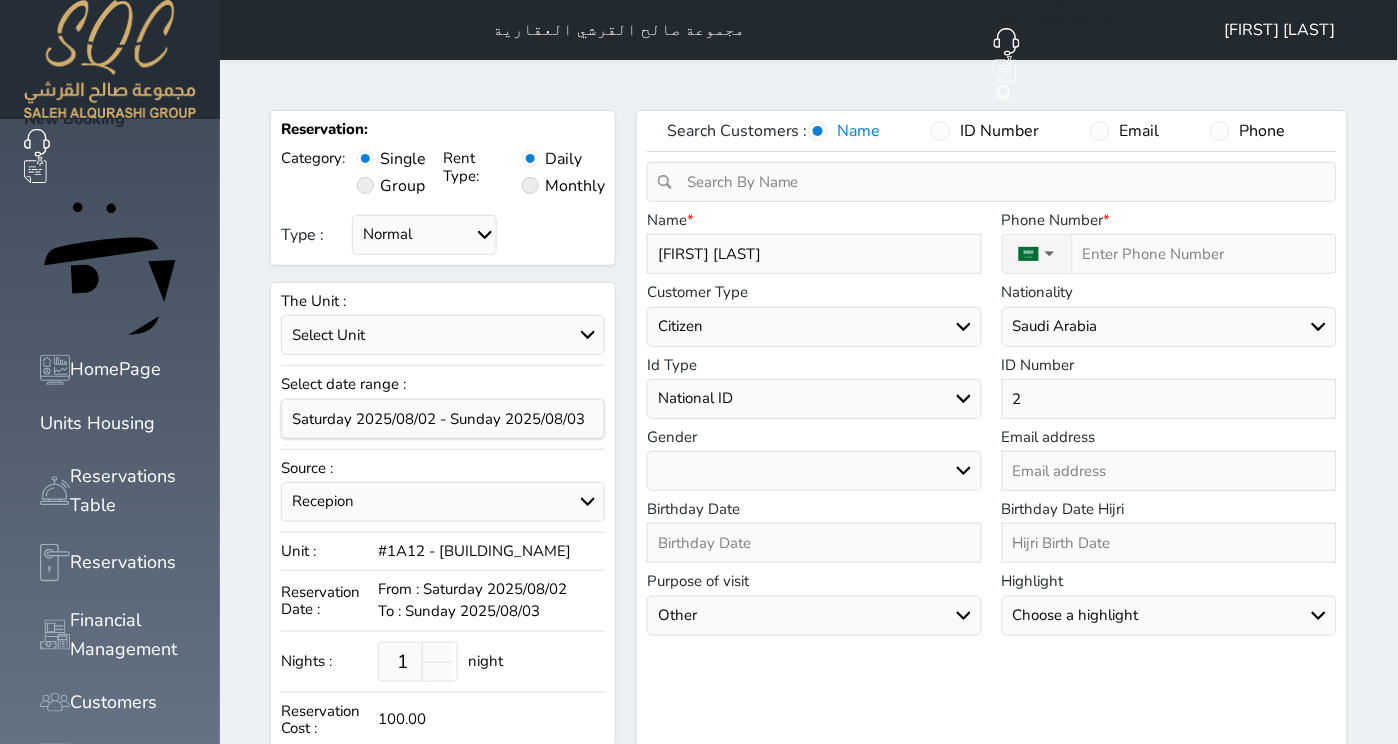 type on "24" 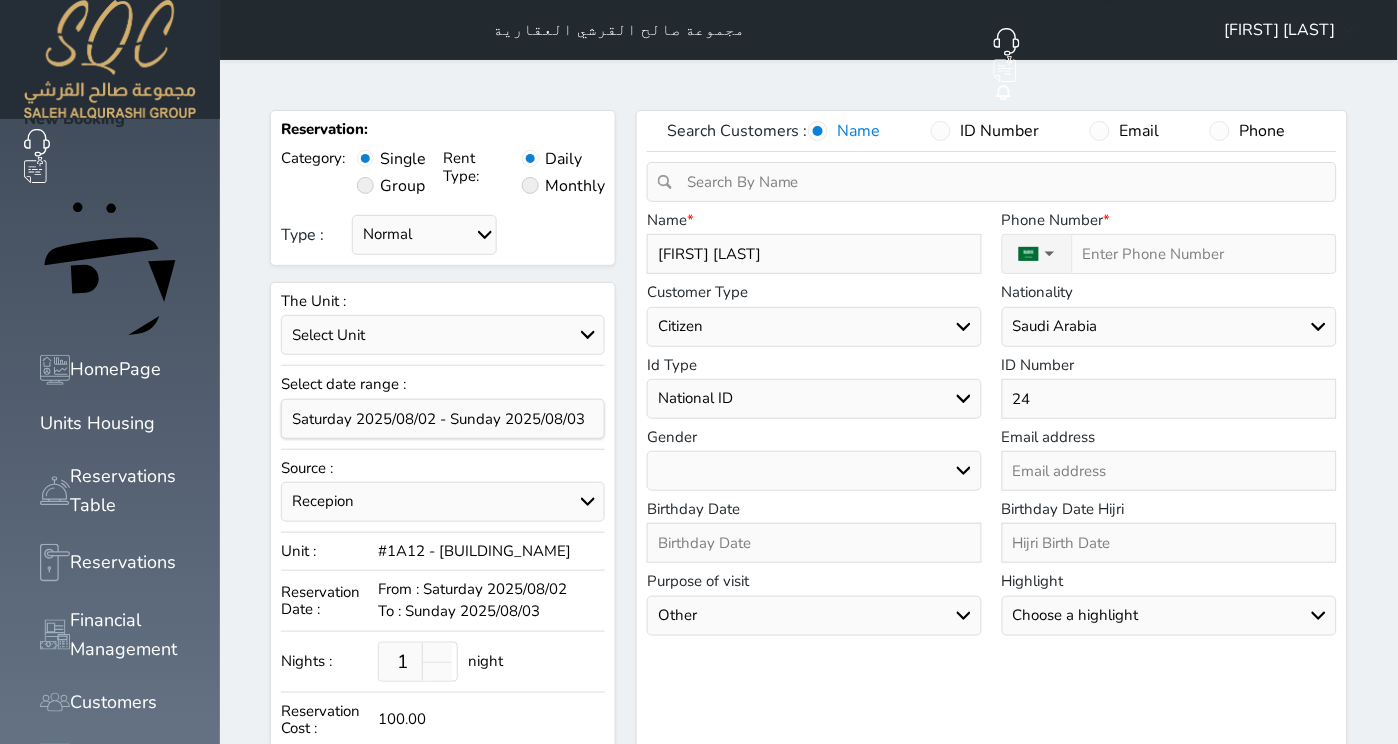 type on "246" 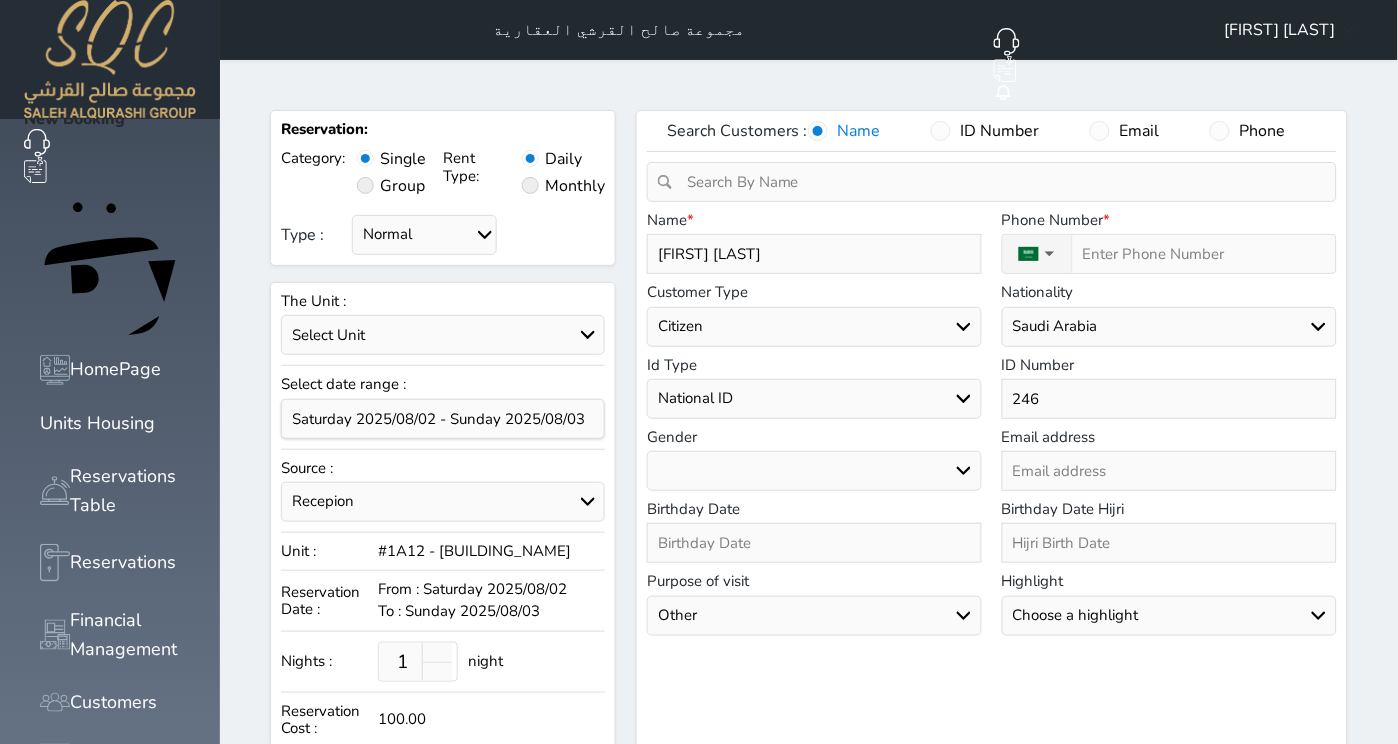 type on "2465" 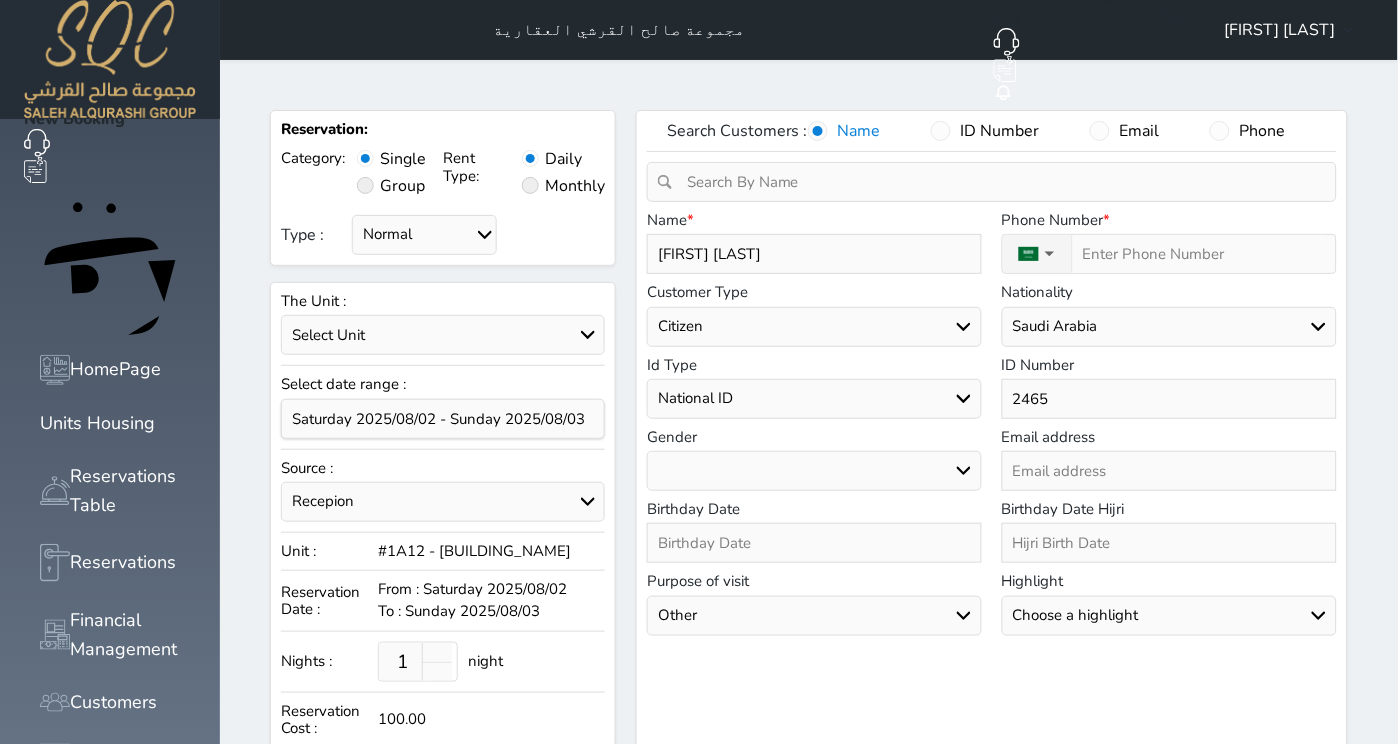 type on "24651" 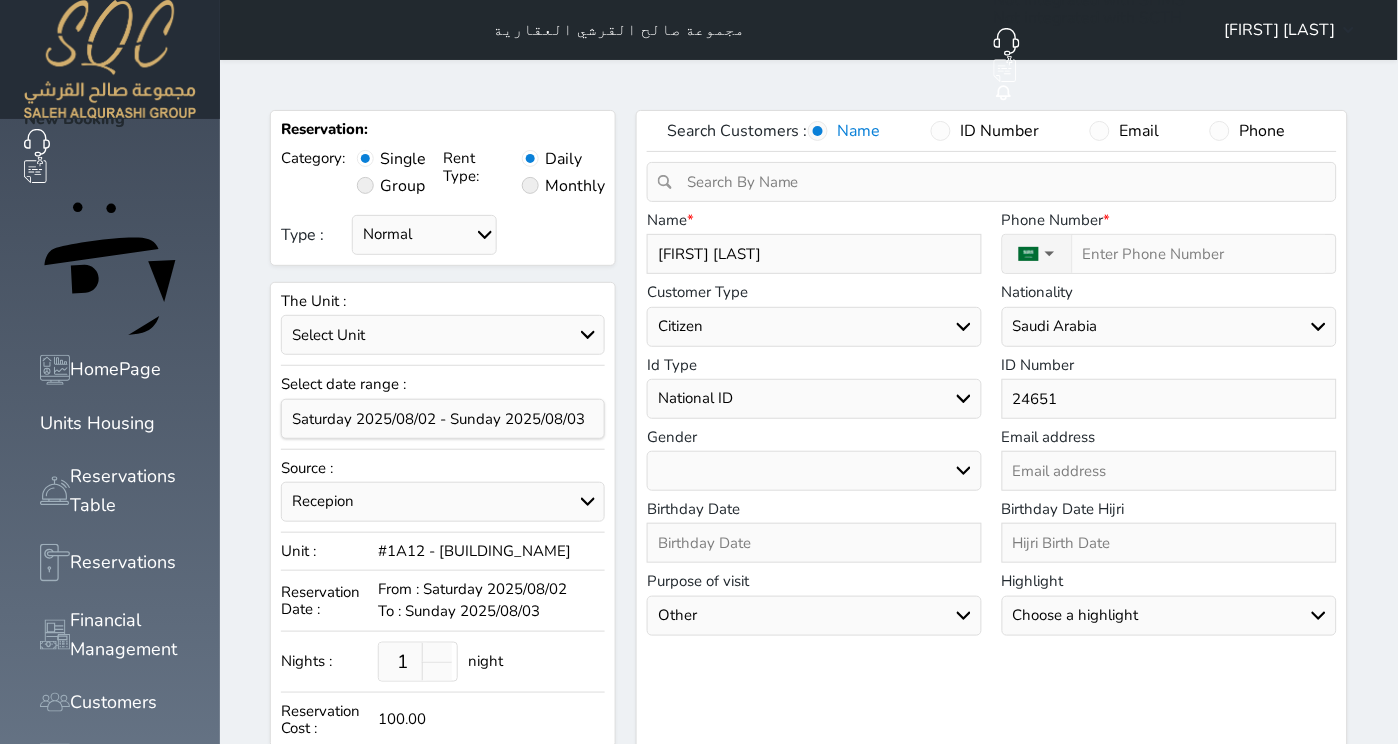 type on "246515" 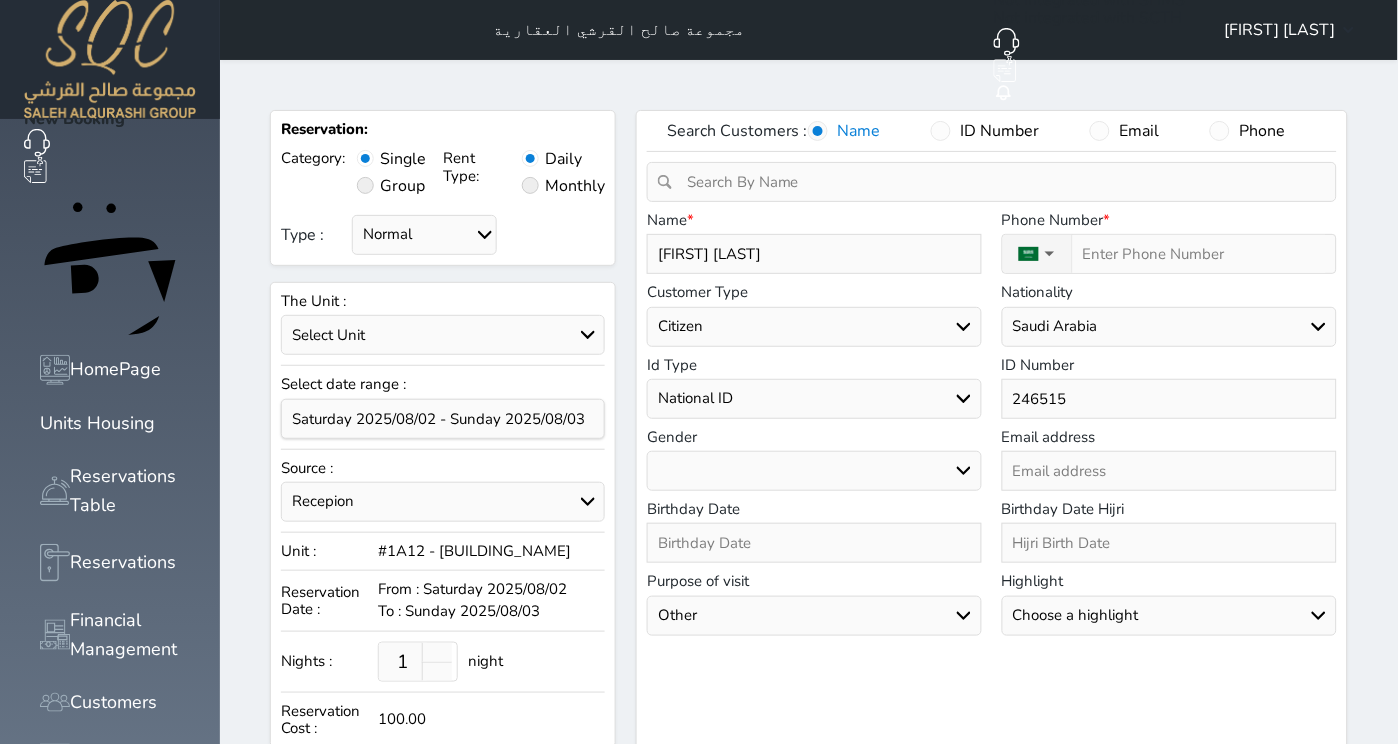 type on "2465155" 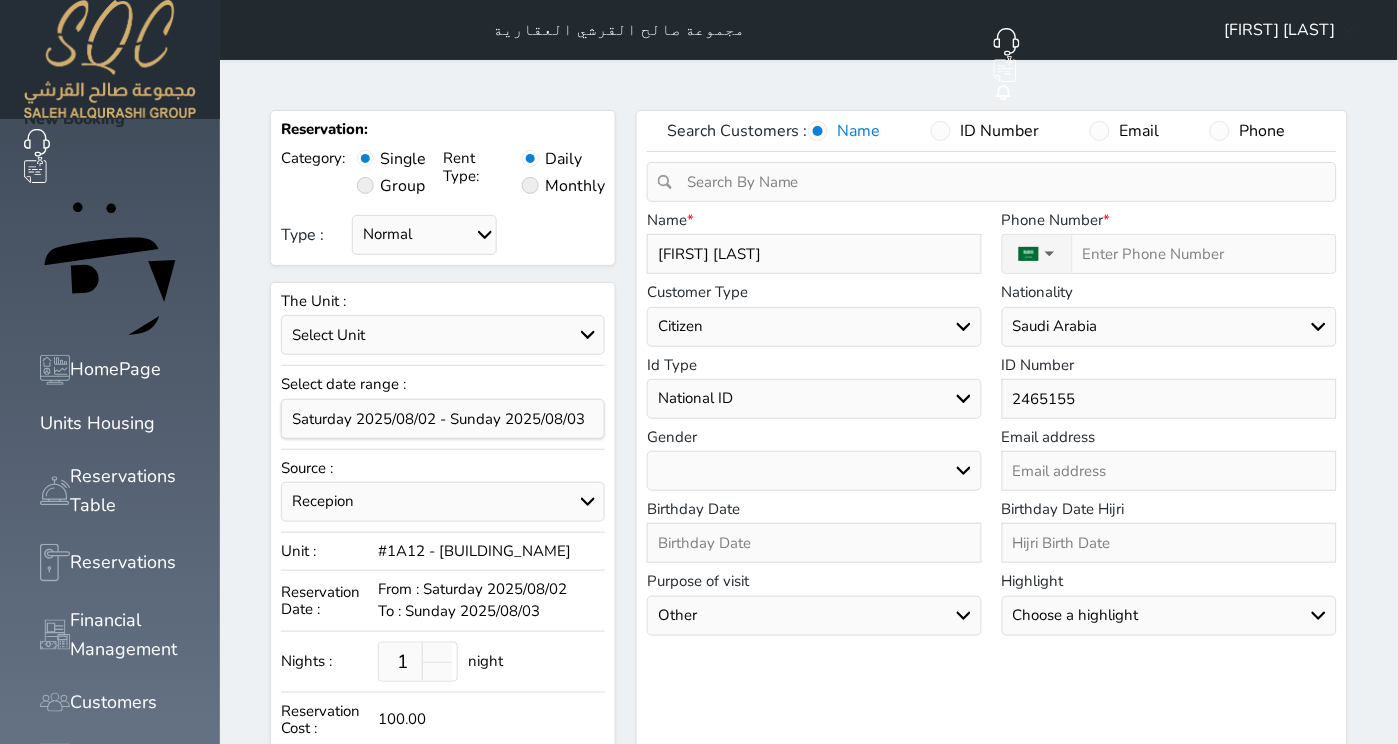 type on "24651555" 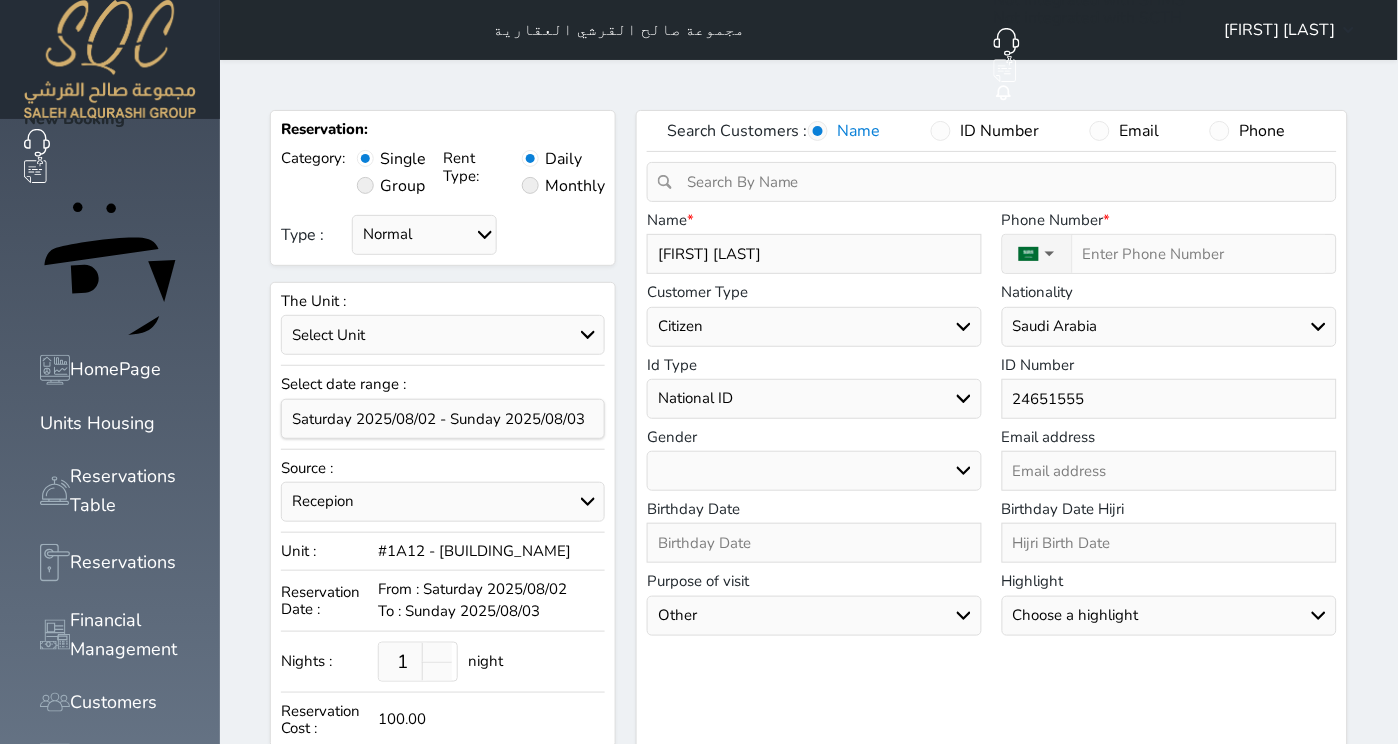 select 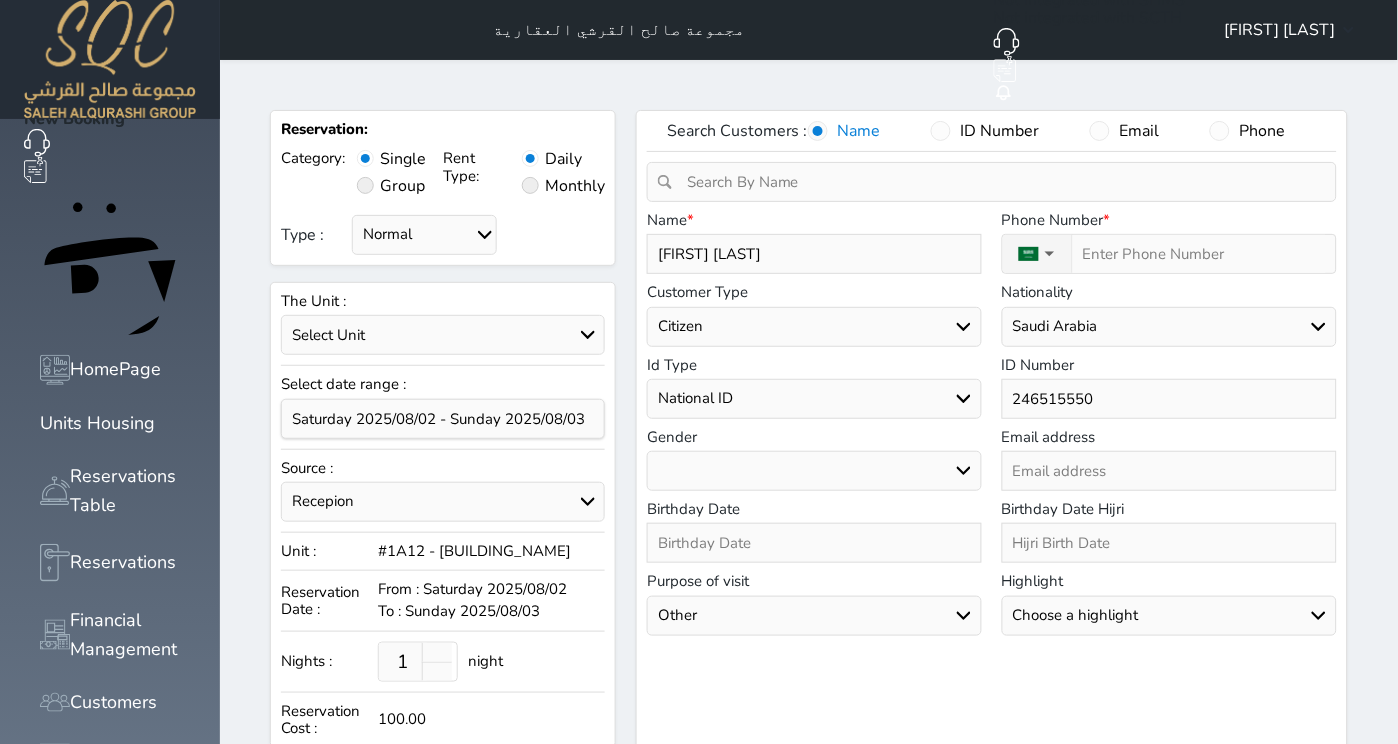 type on "2465155501" 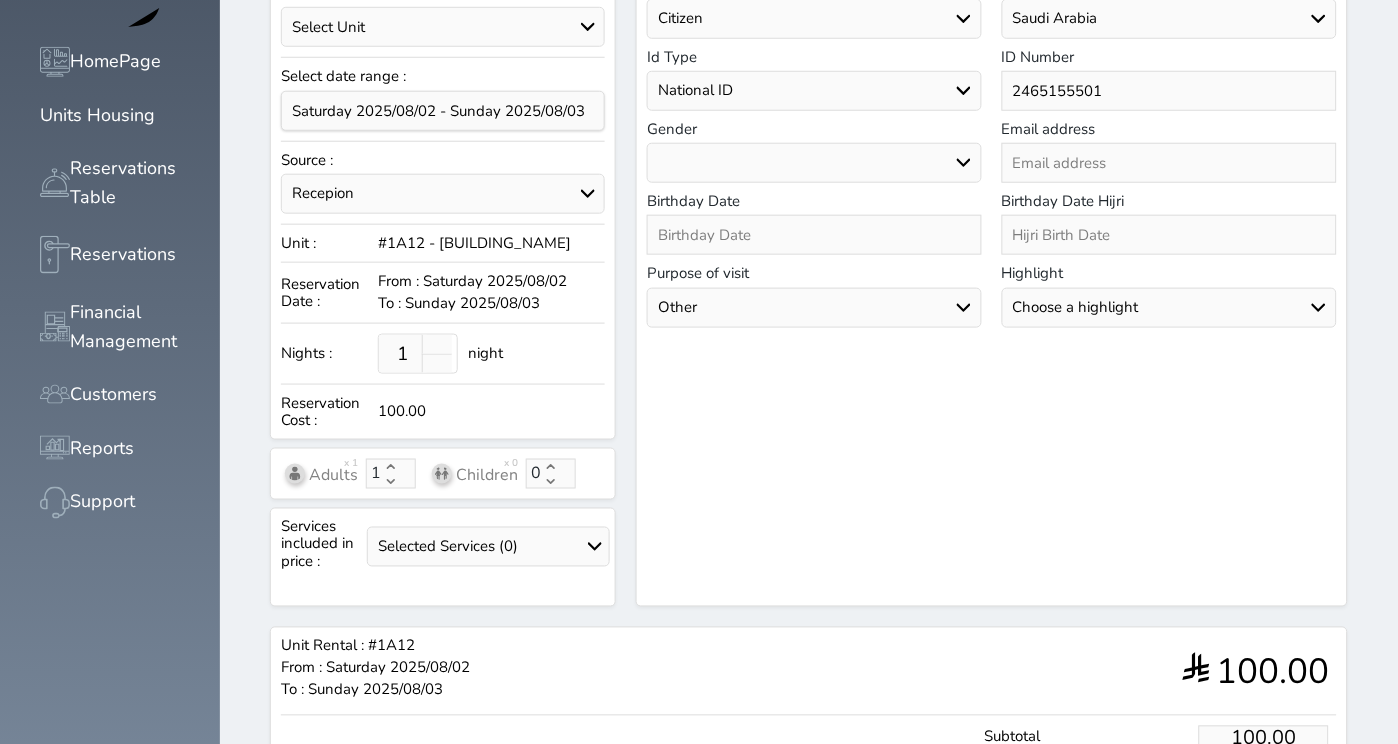 scroll, scrollTop: 396, scrollLeft: 0, axis: vertical 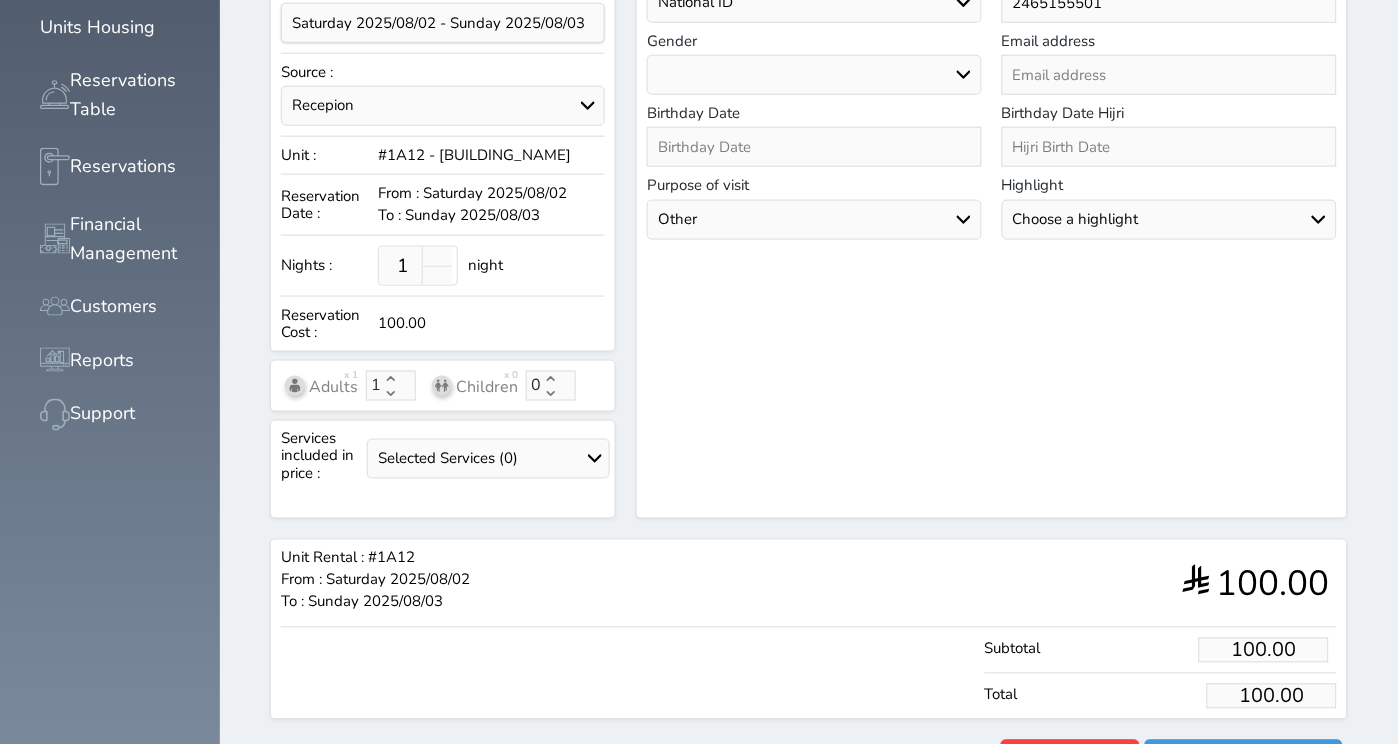 type on "2465155501" 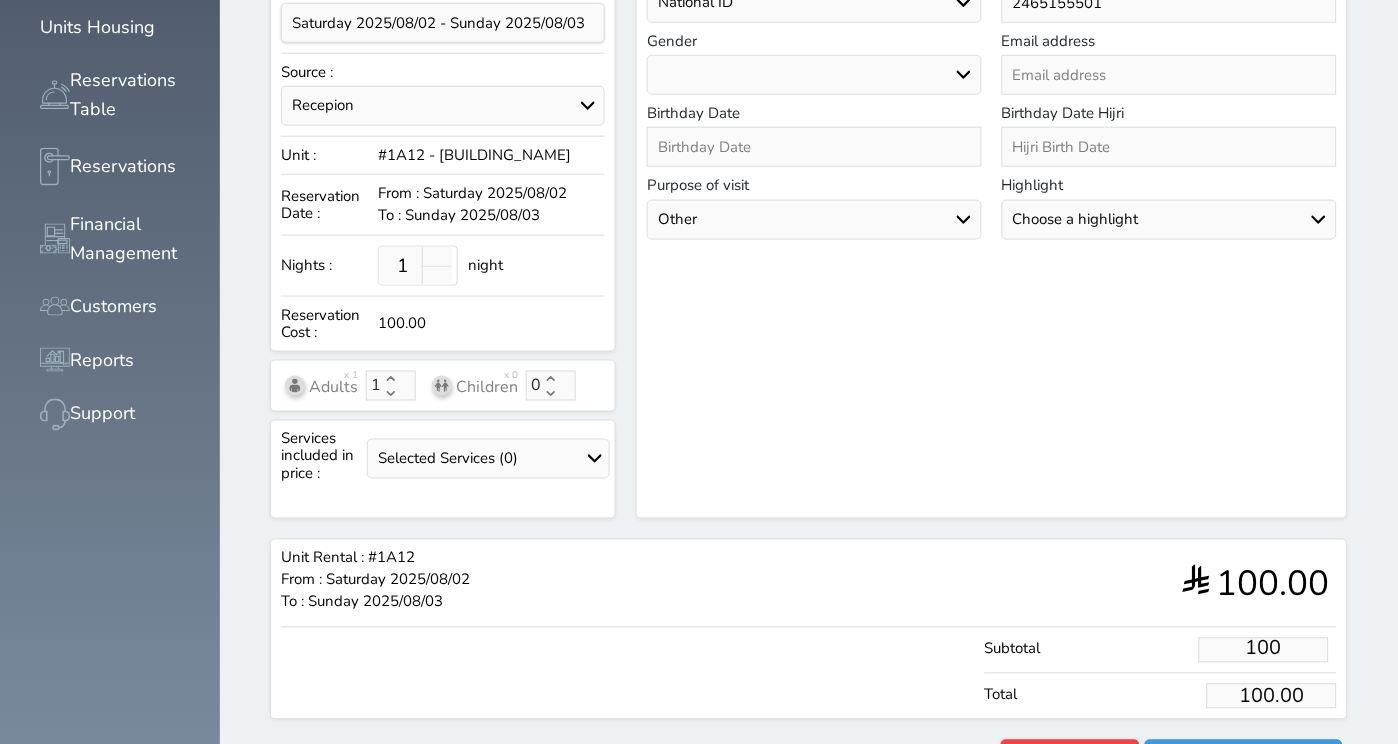scroll, scrollTop: 0, scrollLeft: 0, axis: both 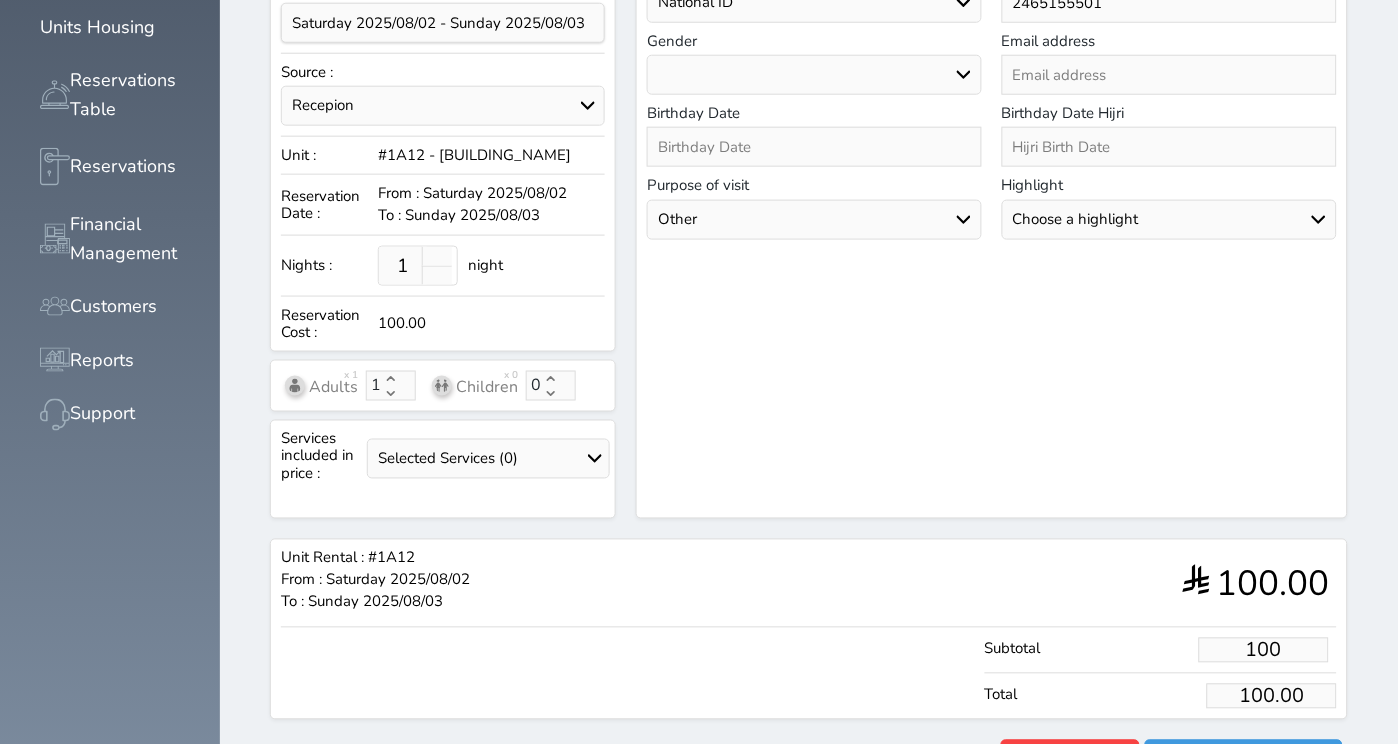 drag, startPoint x: 1337, startPoint y: 596, endPoint x: 1217, endPoint y: 610, distance: 120.8139 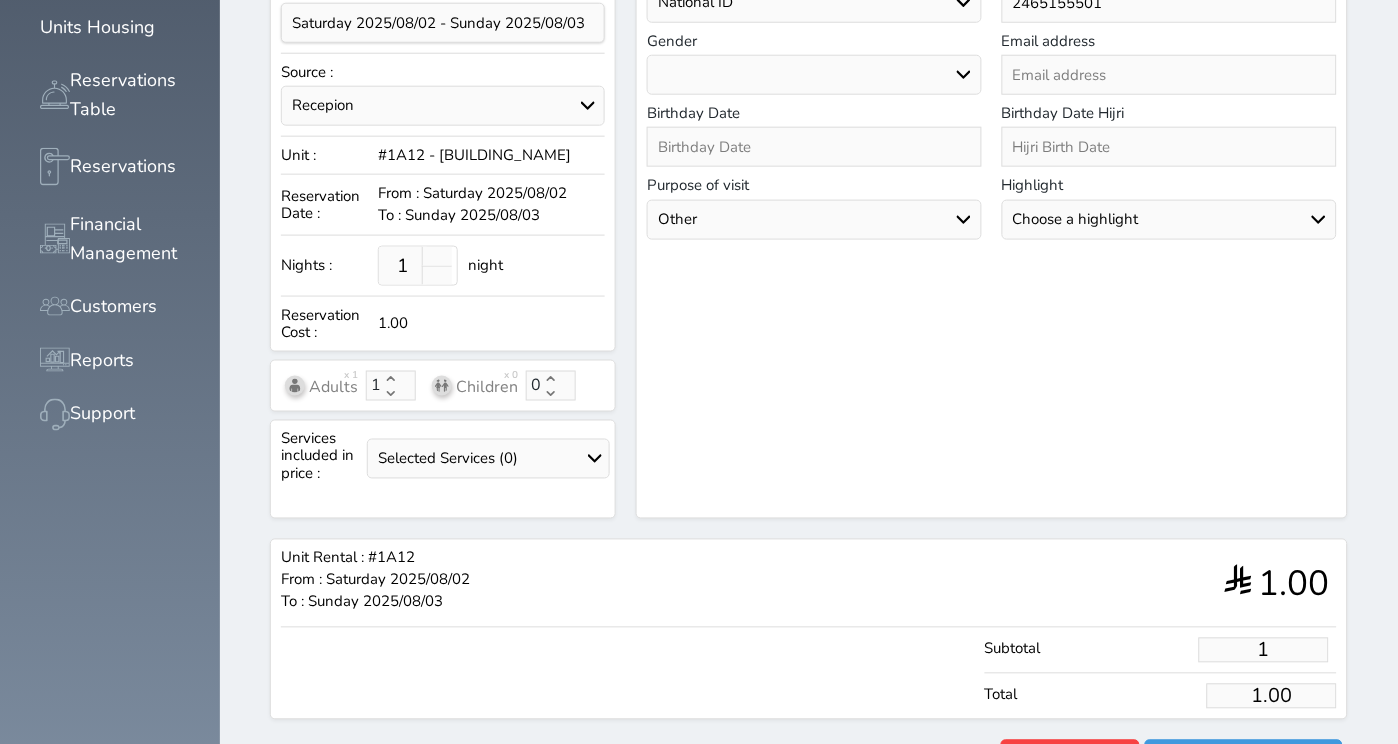 type on "18" 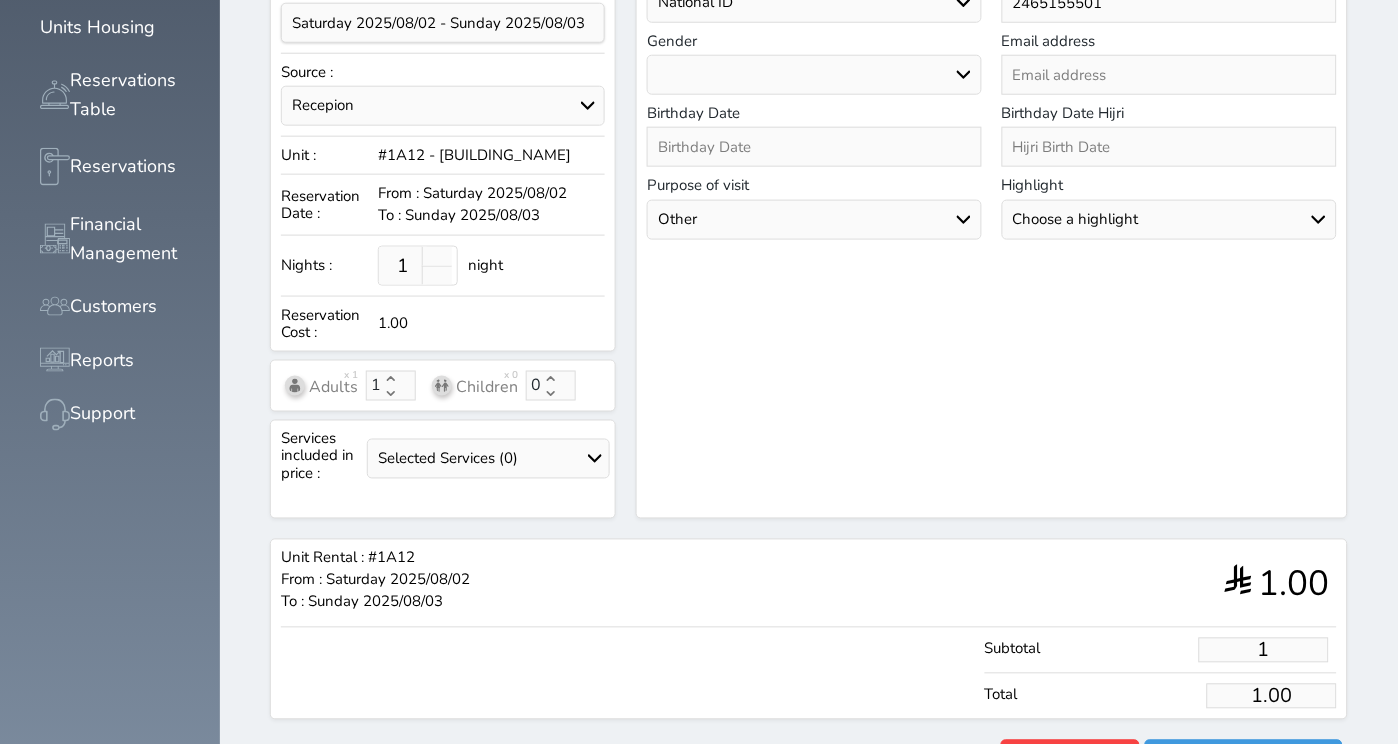 type on "18.00" 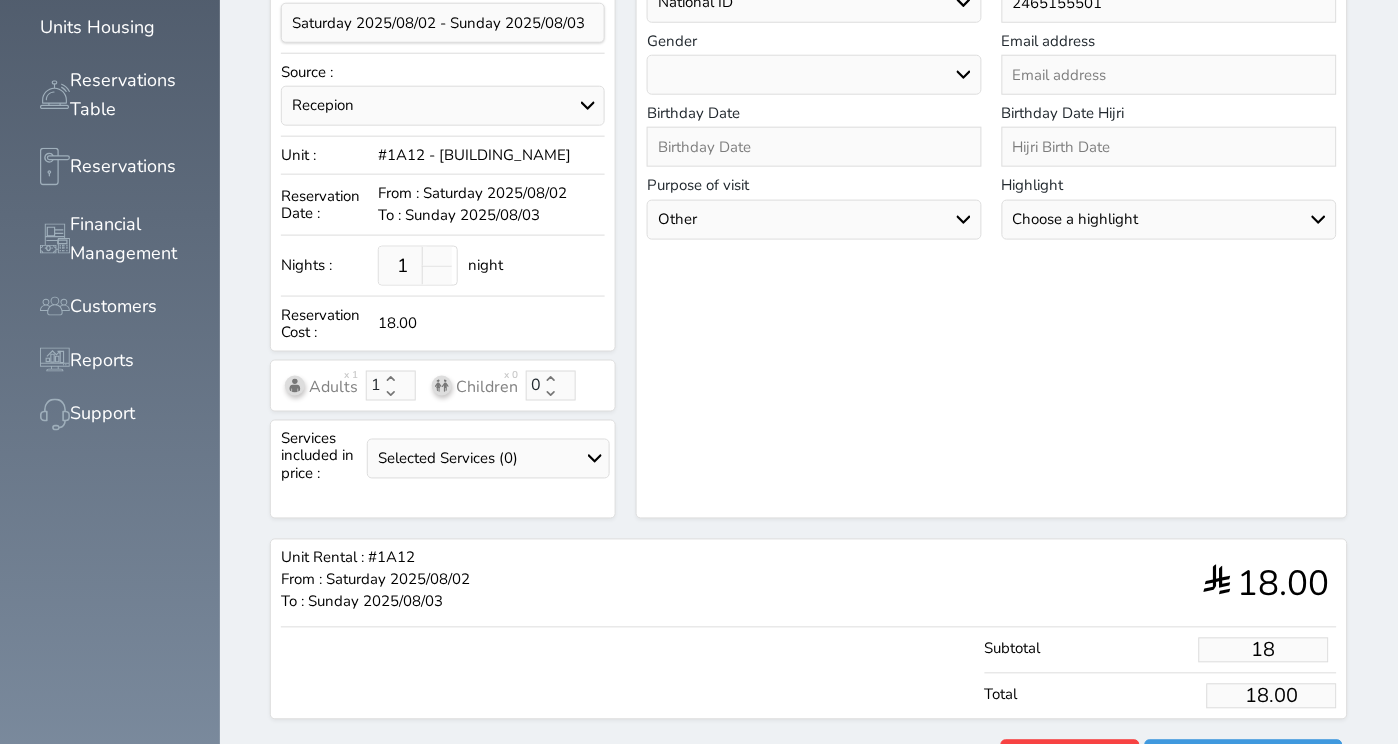 type on "180" 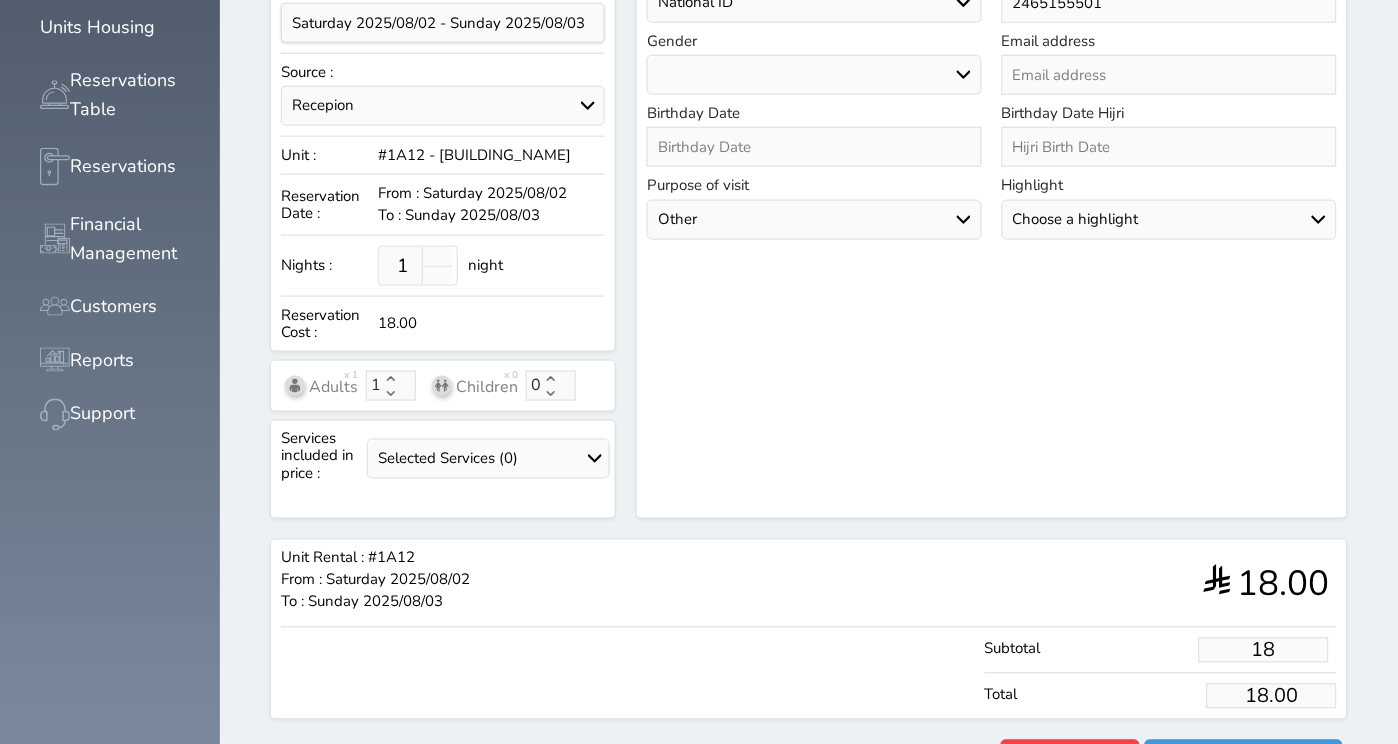 type on "180.00" 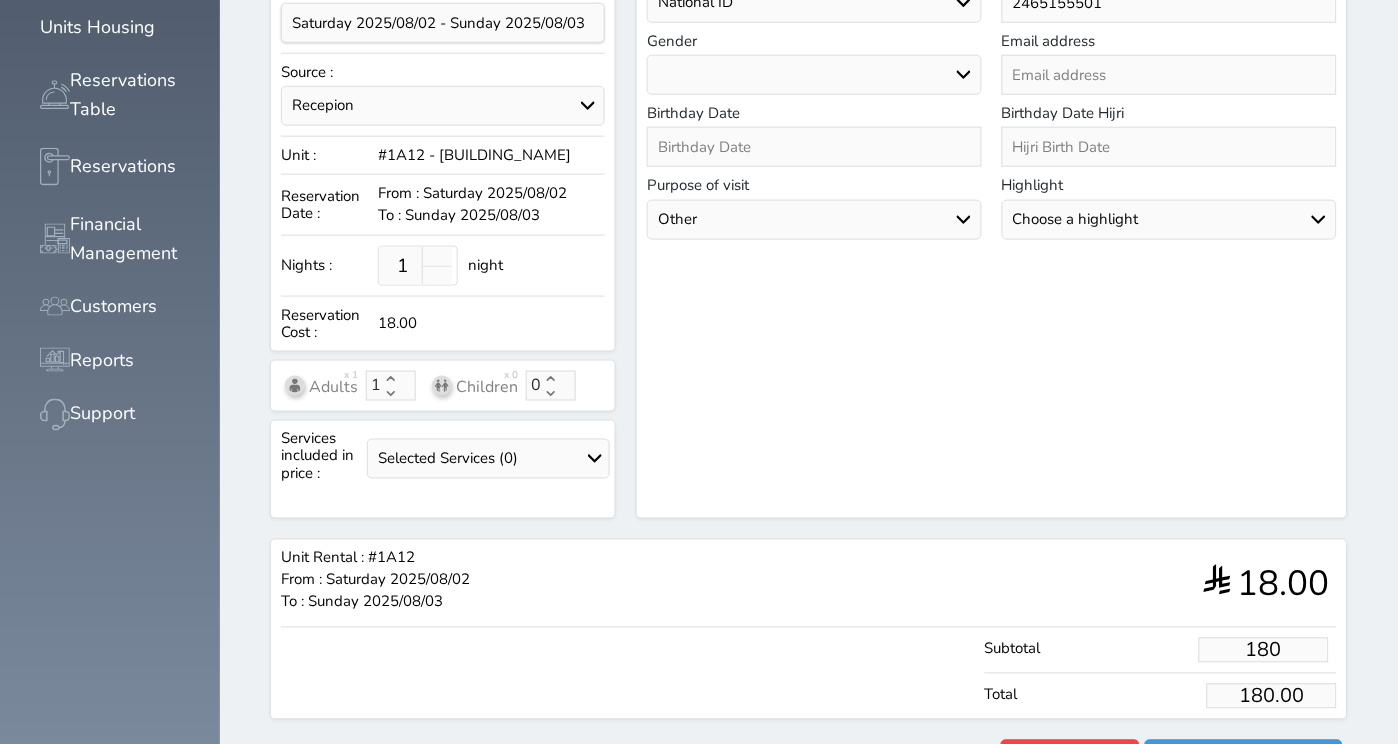 select 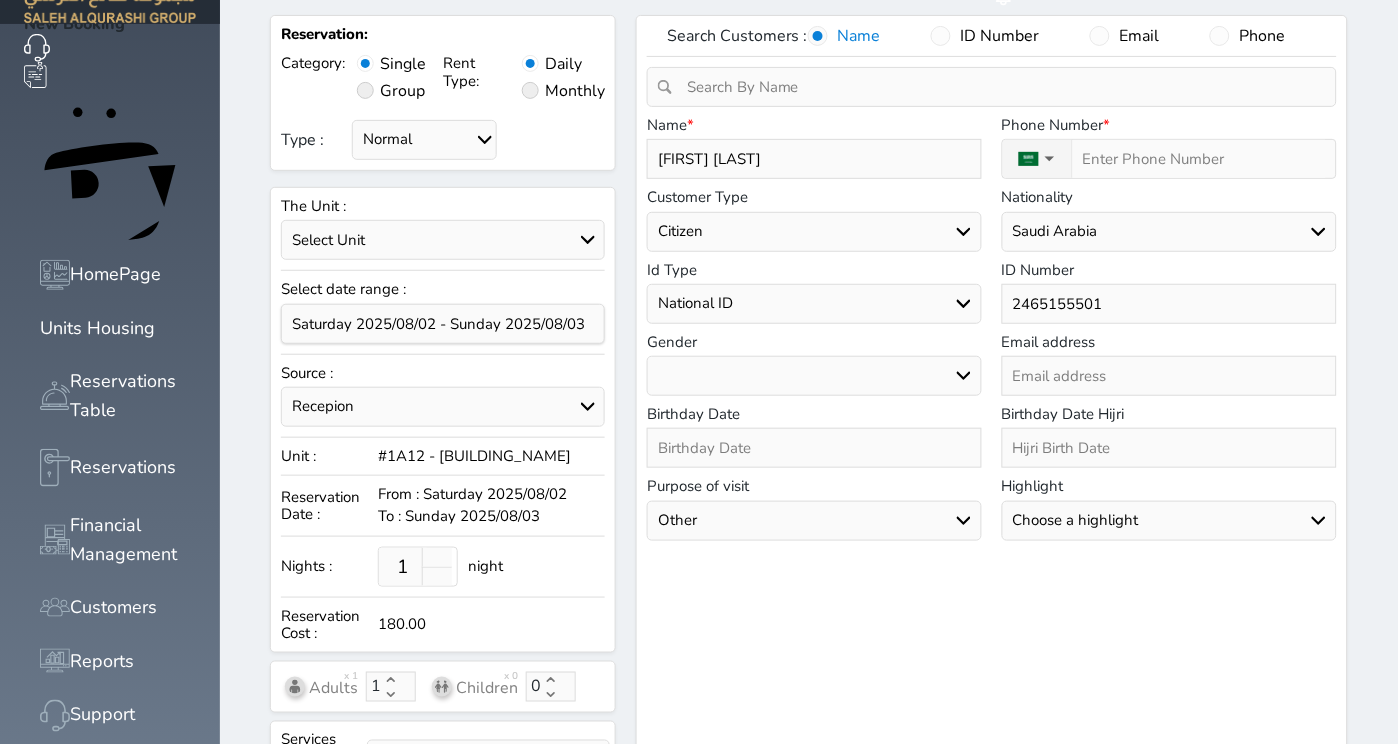 scroll, scrollTop: 0, scrollLeft: 0, axis: both 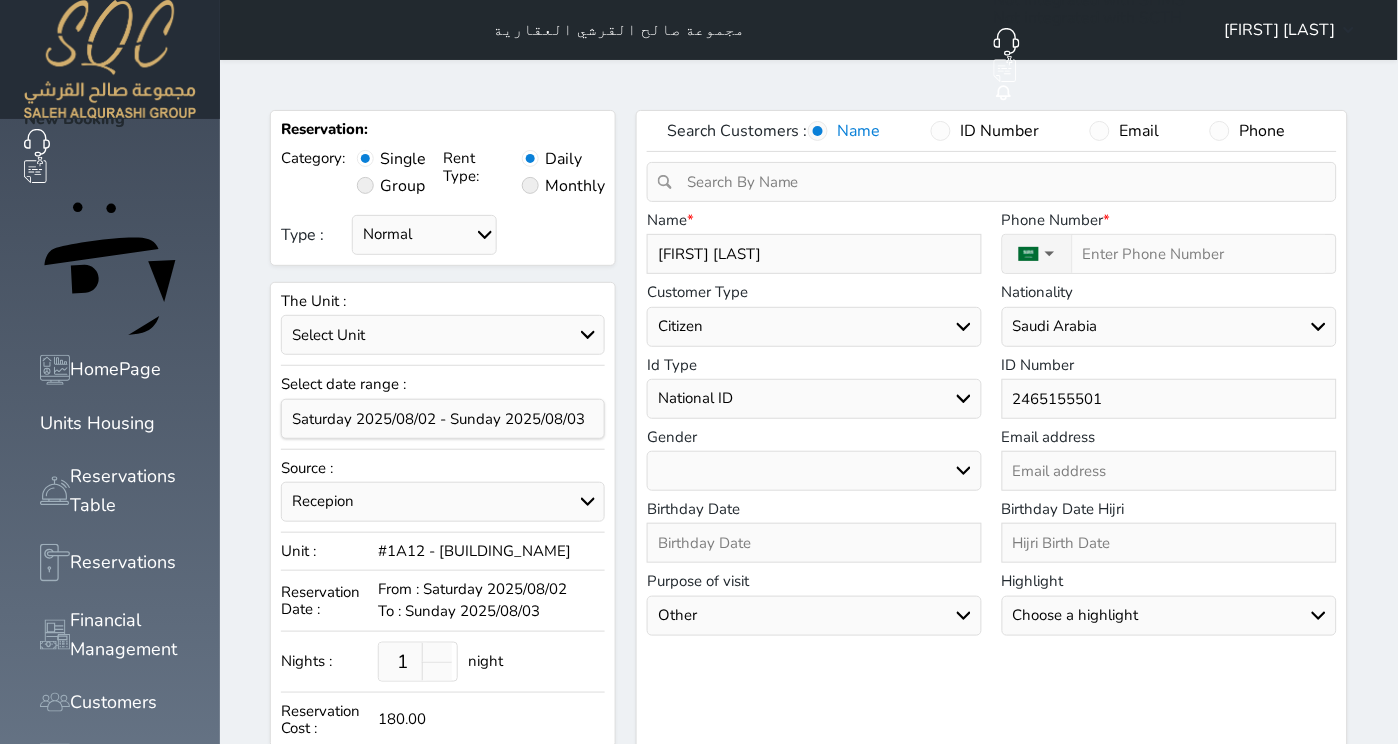 click on "Type :" at bounding box center [1199, 254] 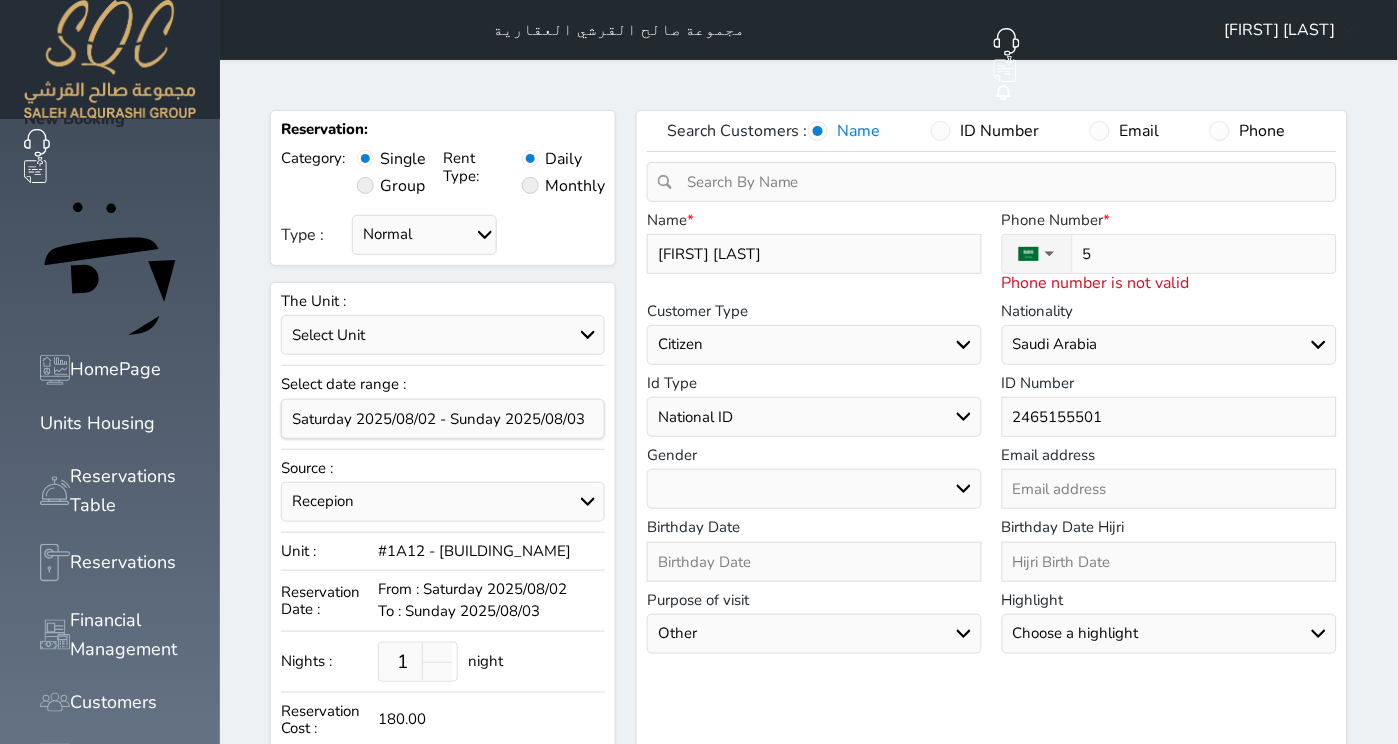 type on "53" 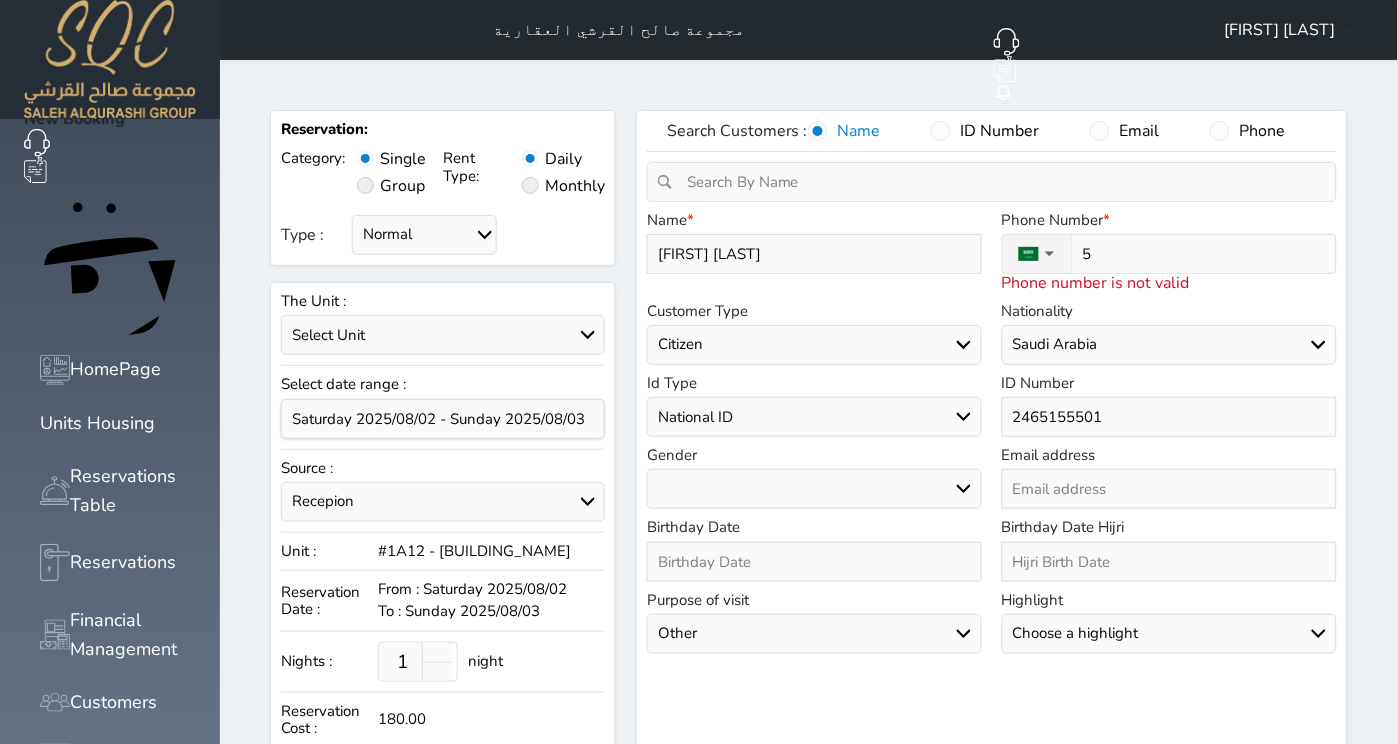 select 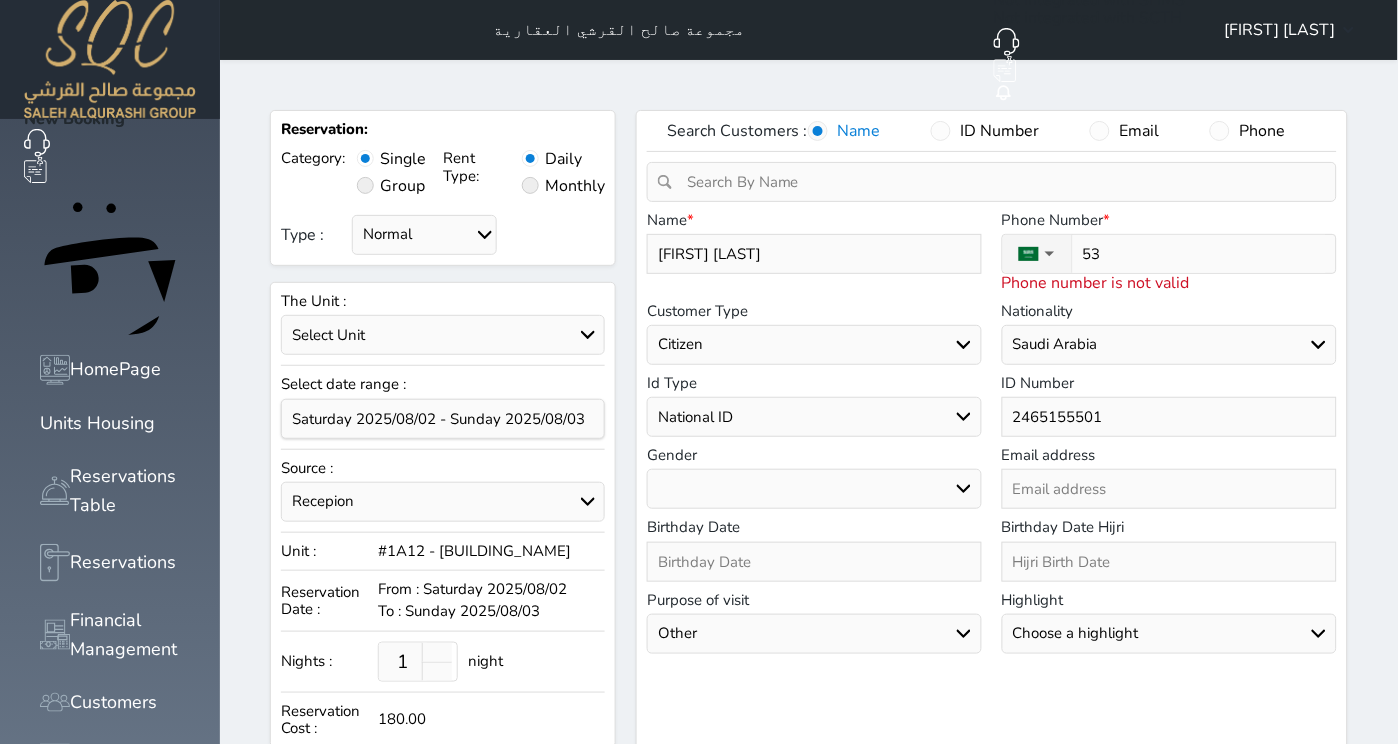 type on "533" 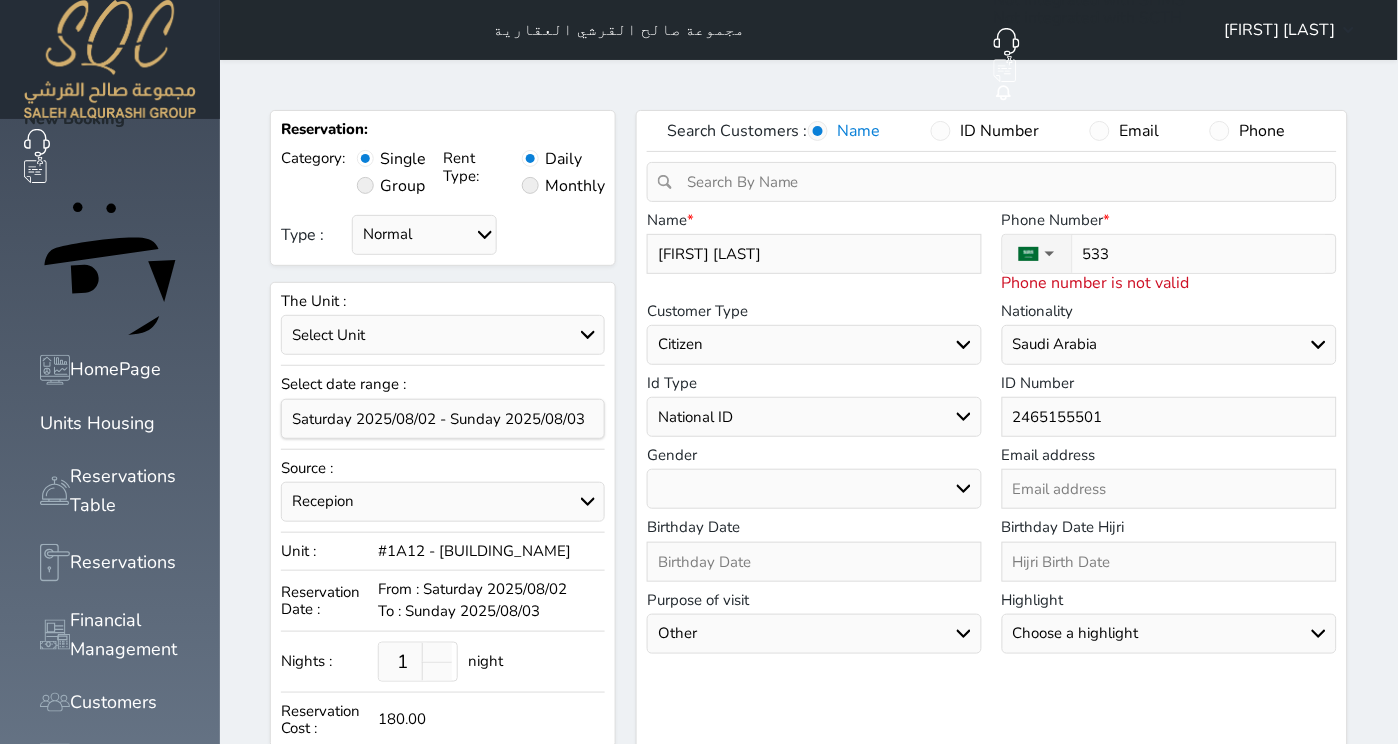 type on "5334" 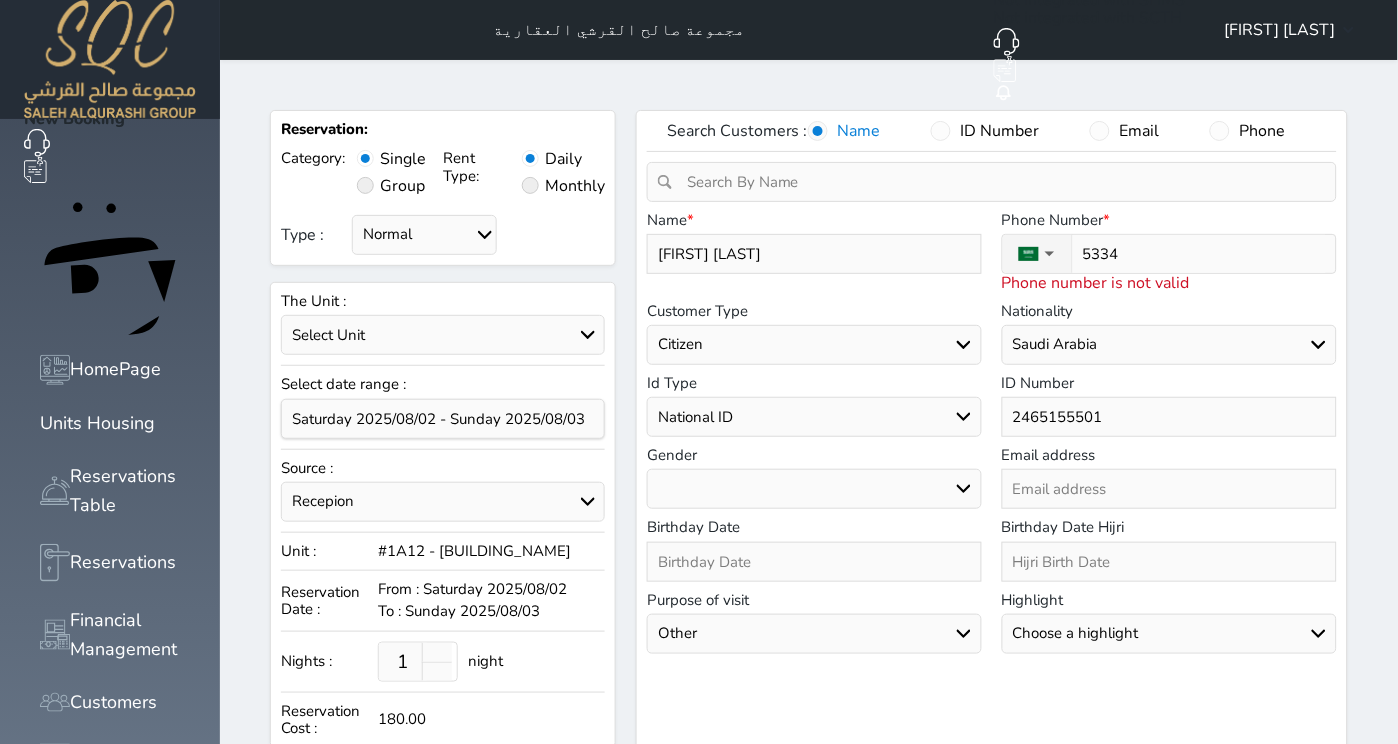 type on "53340" 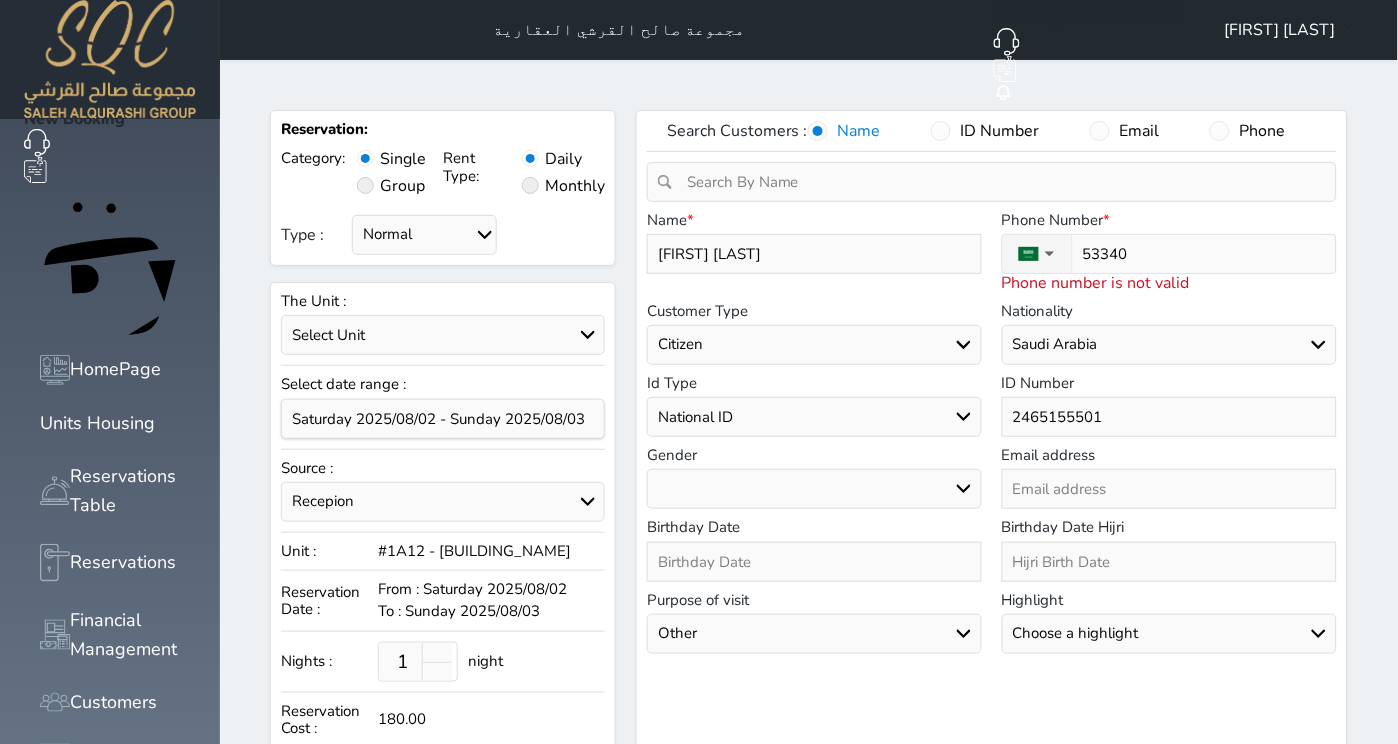 type on "533409" 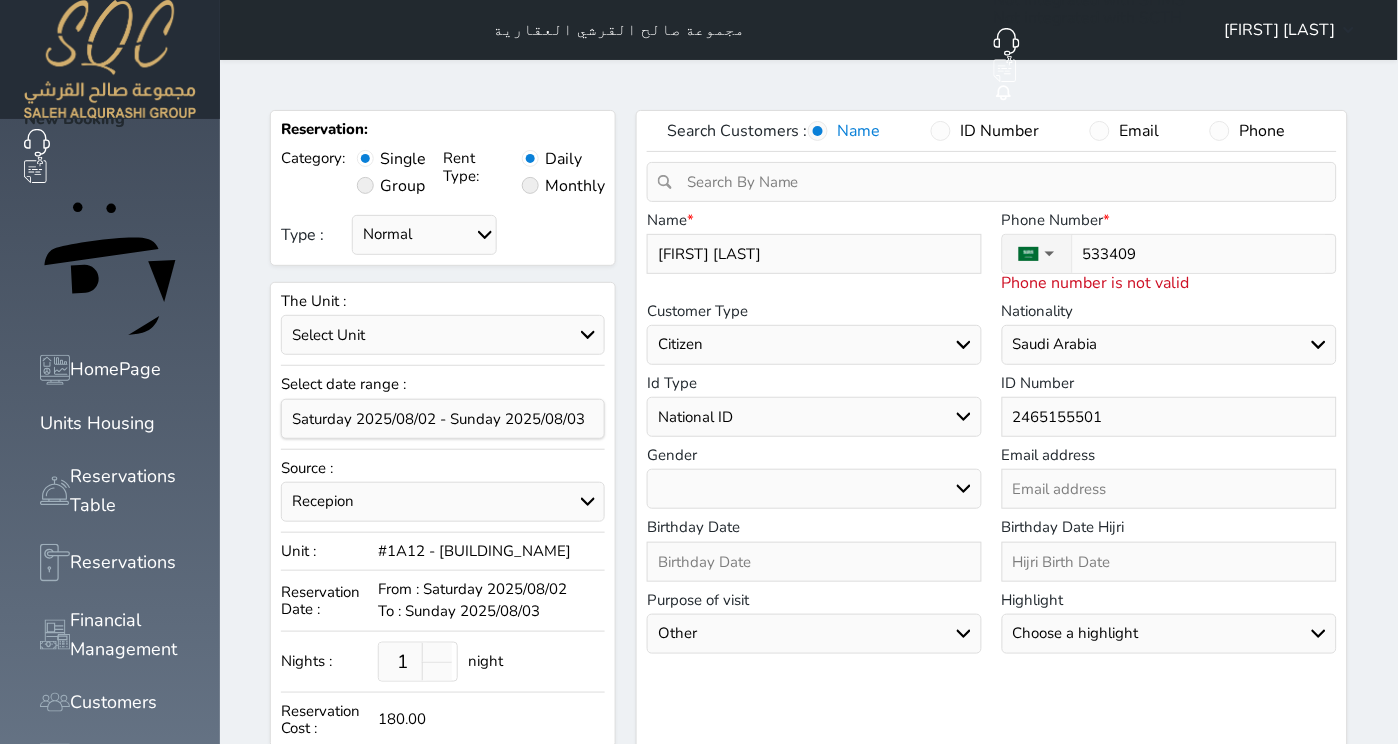 type on "5334097" 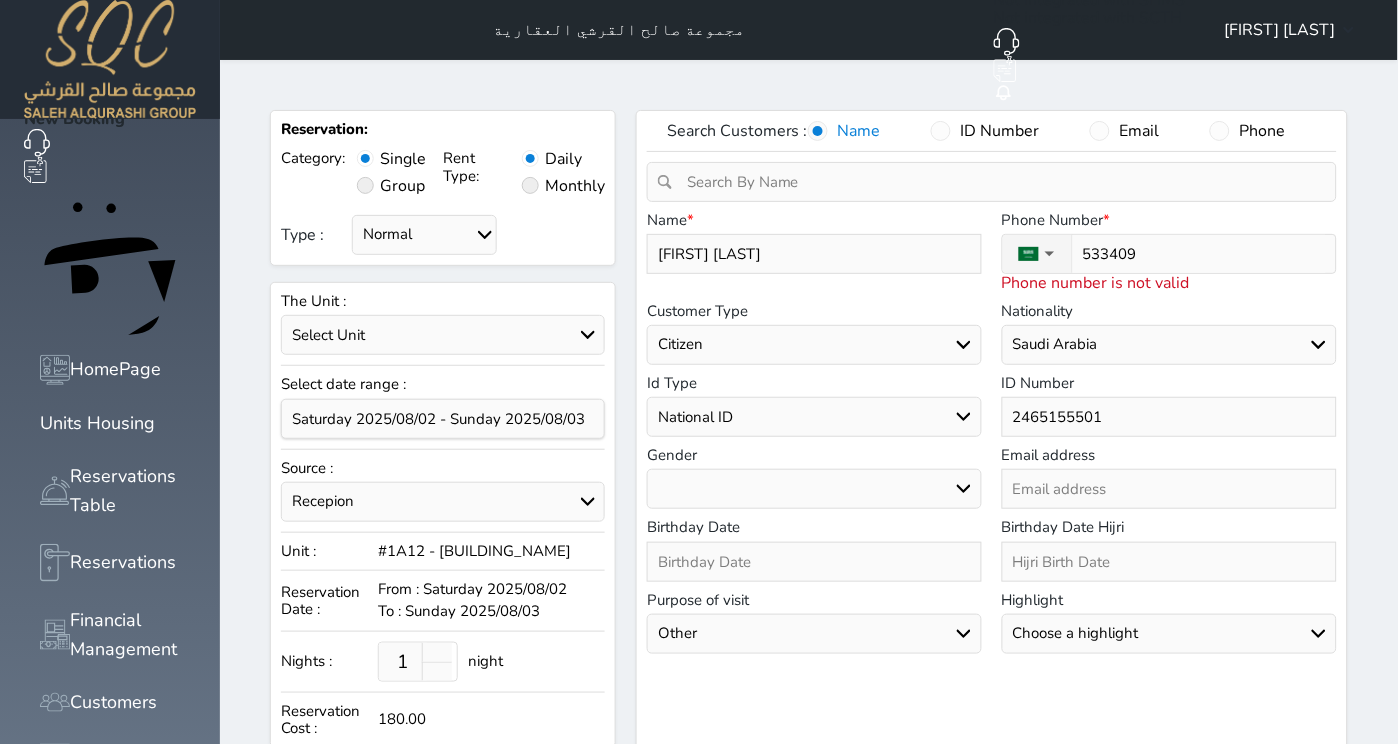 select 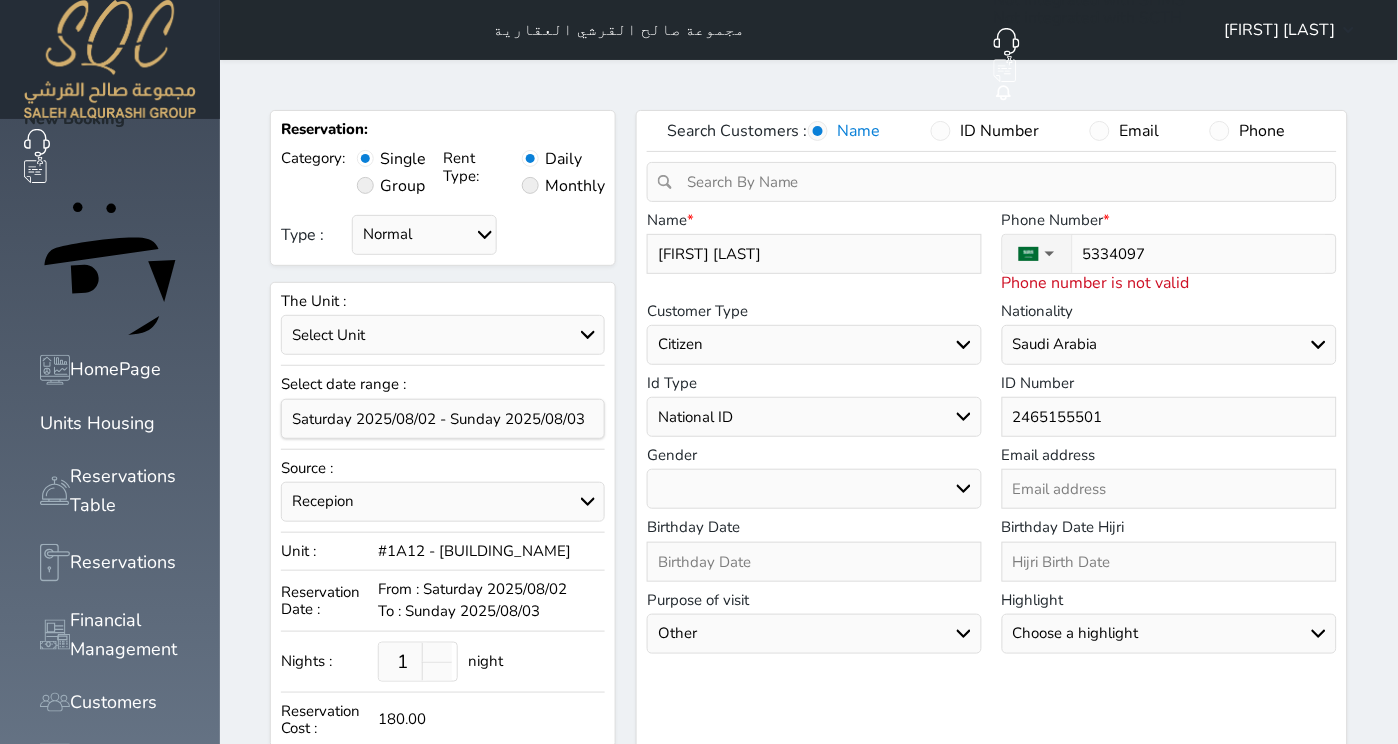 type on "53340979" 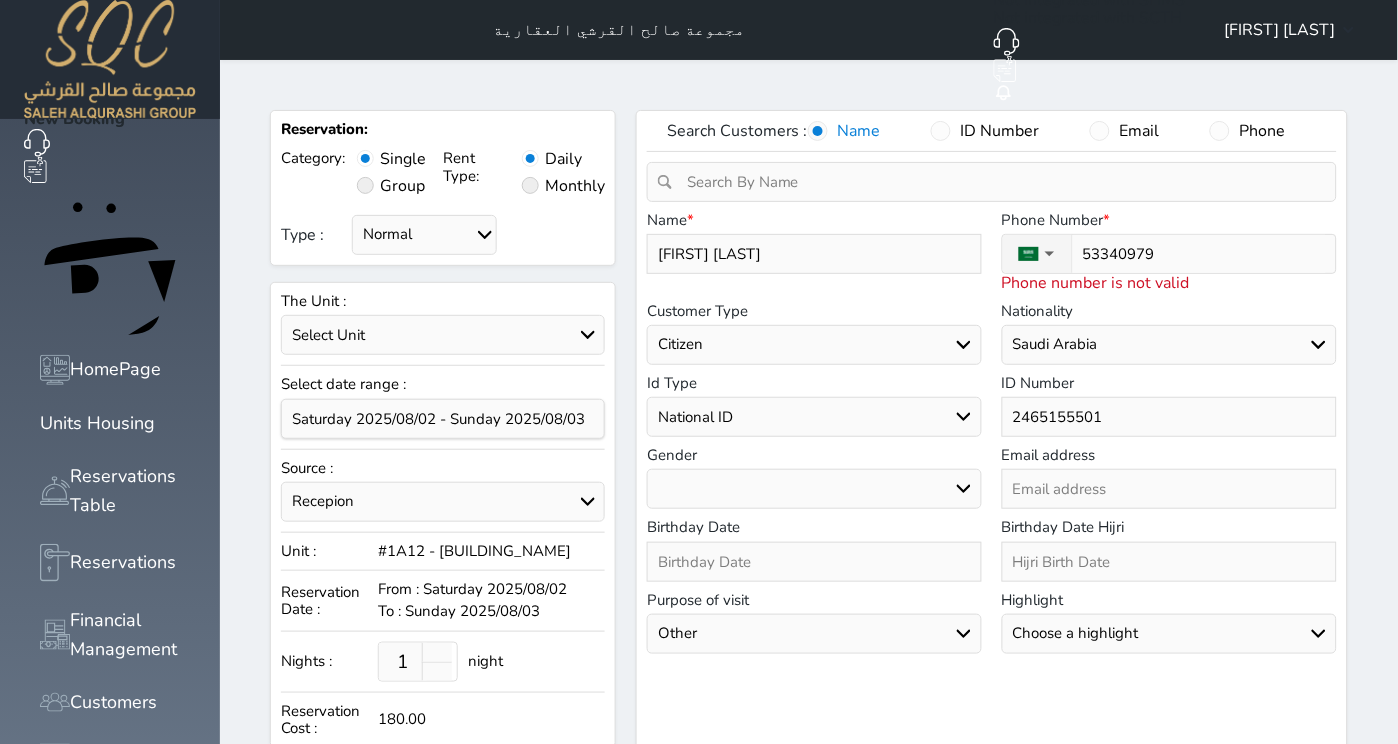 select 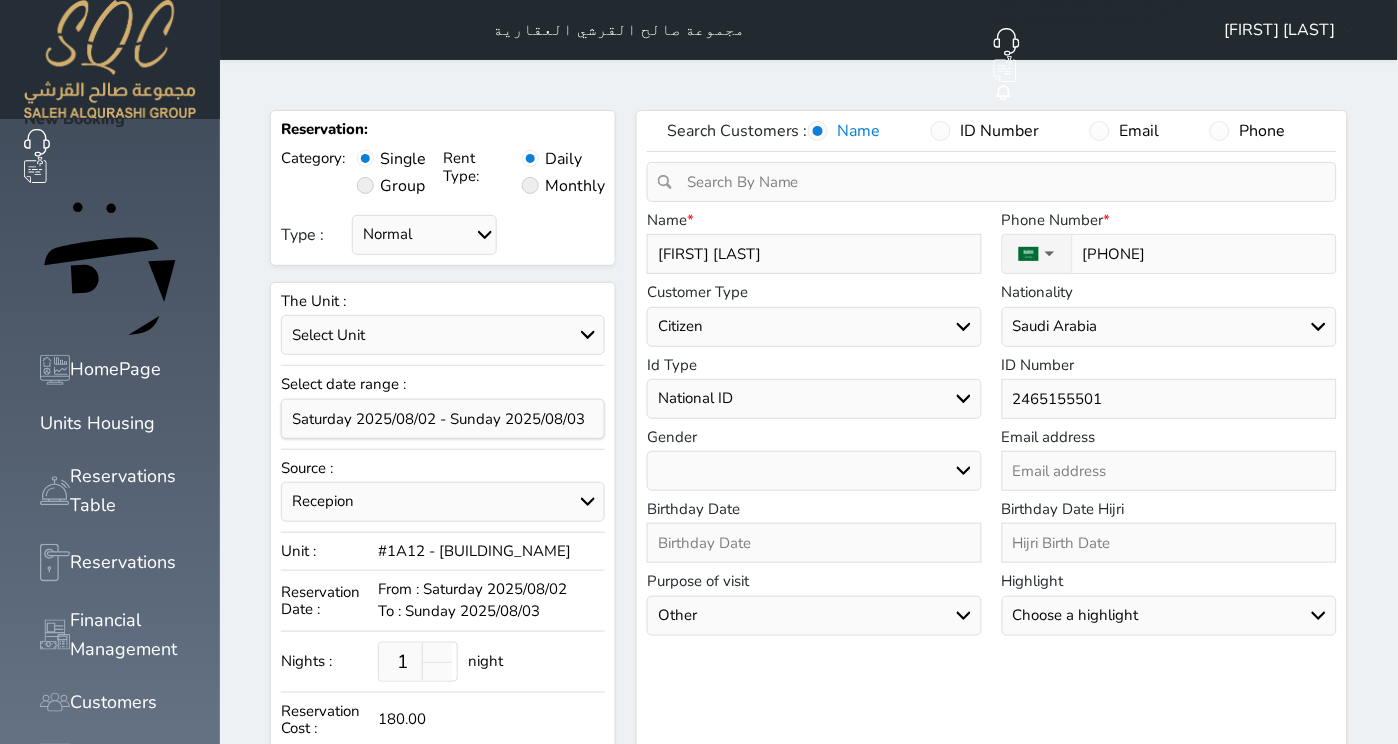 type on "[PHONE]" 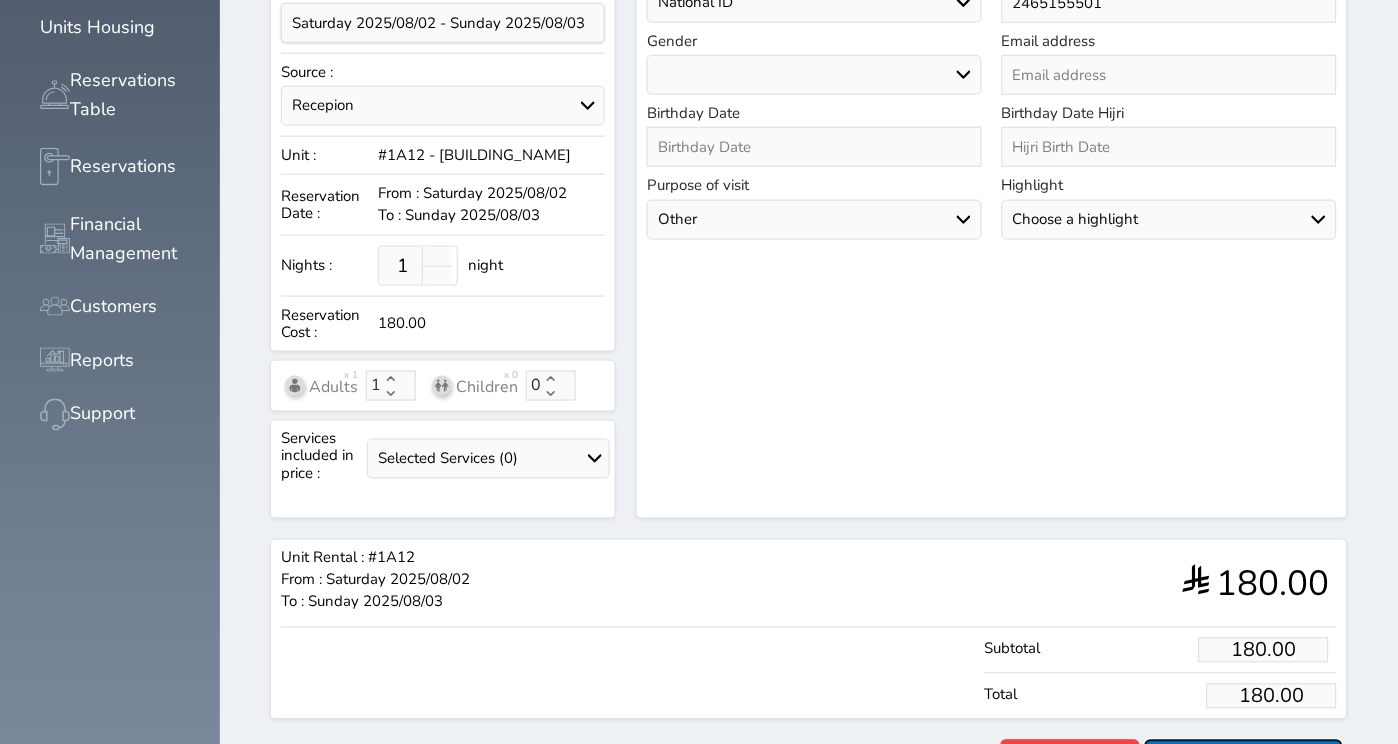click on "Reserve" at bounding box center [1244, 757] 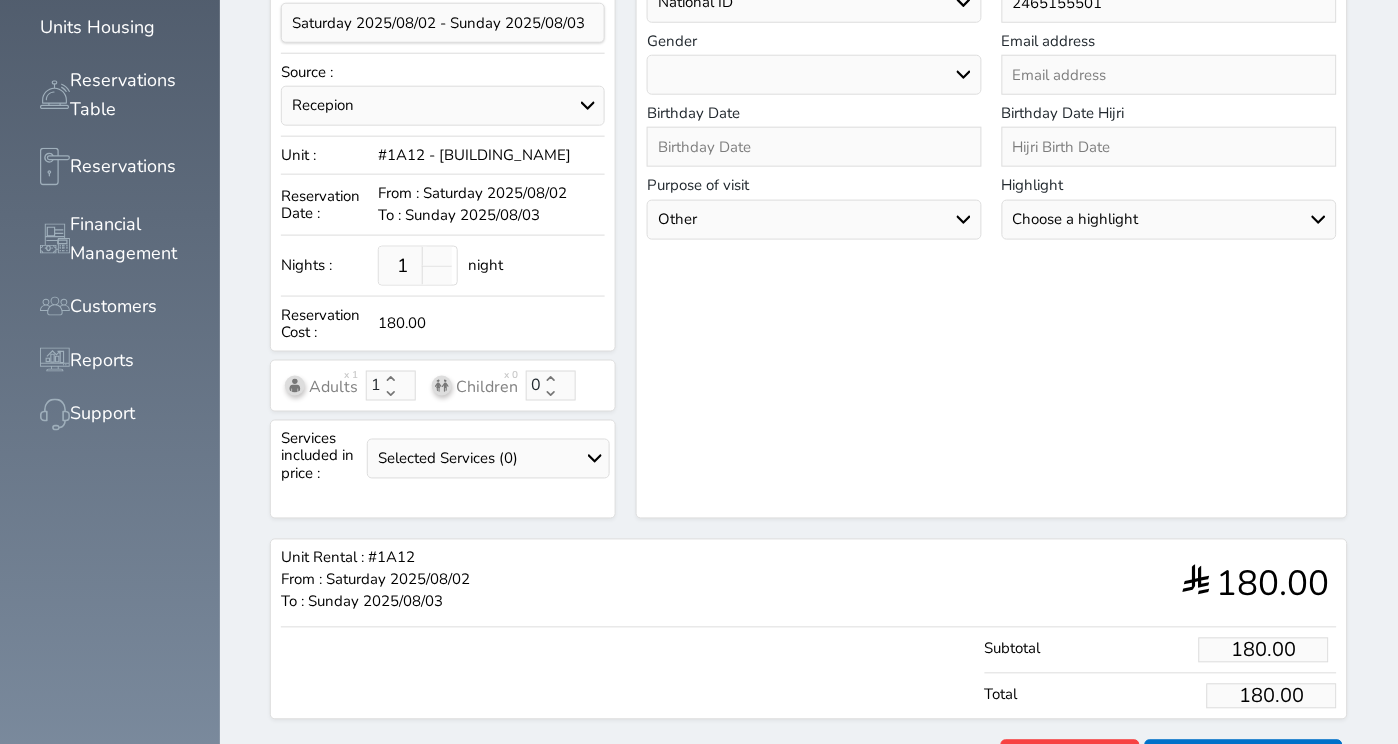 scroll, scrollTop: 160, scrollLeft: 0, axis: vertical 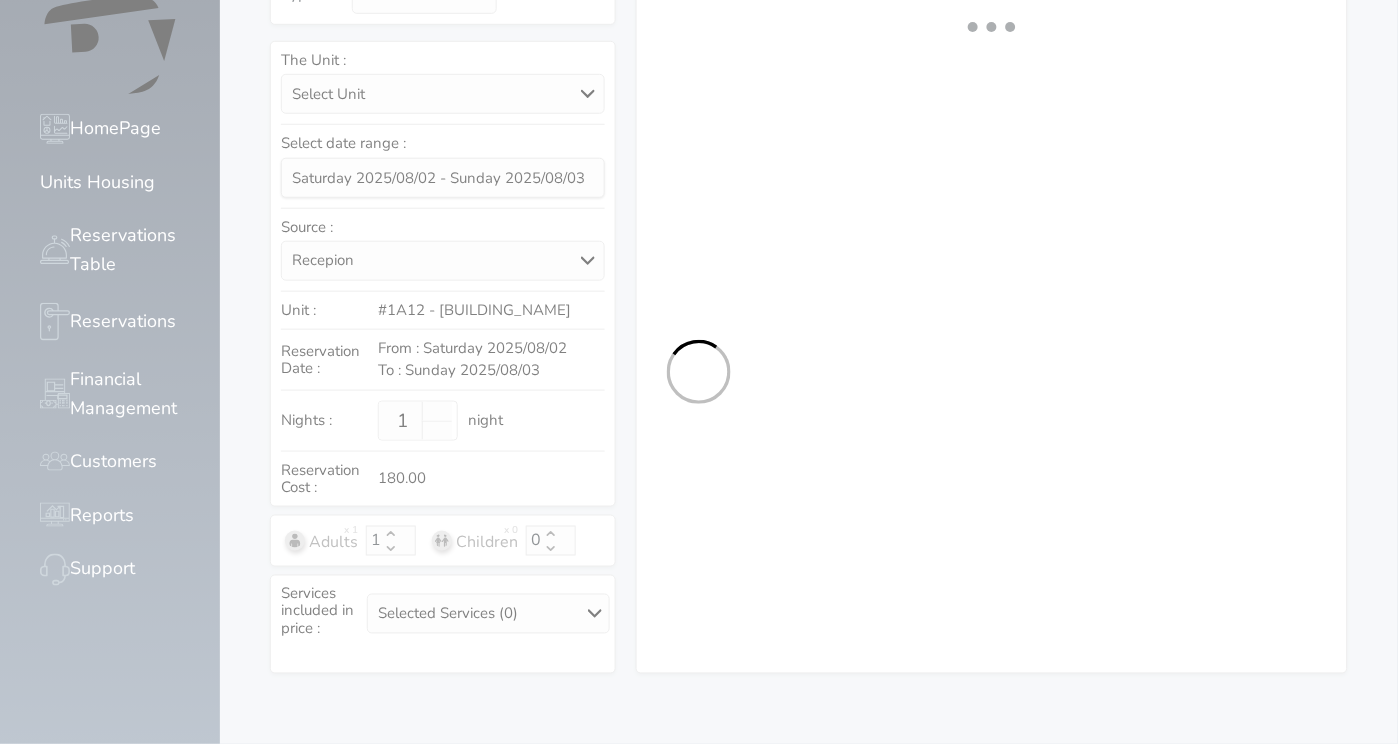 select on "1" 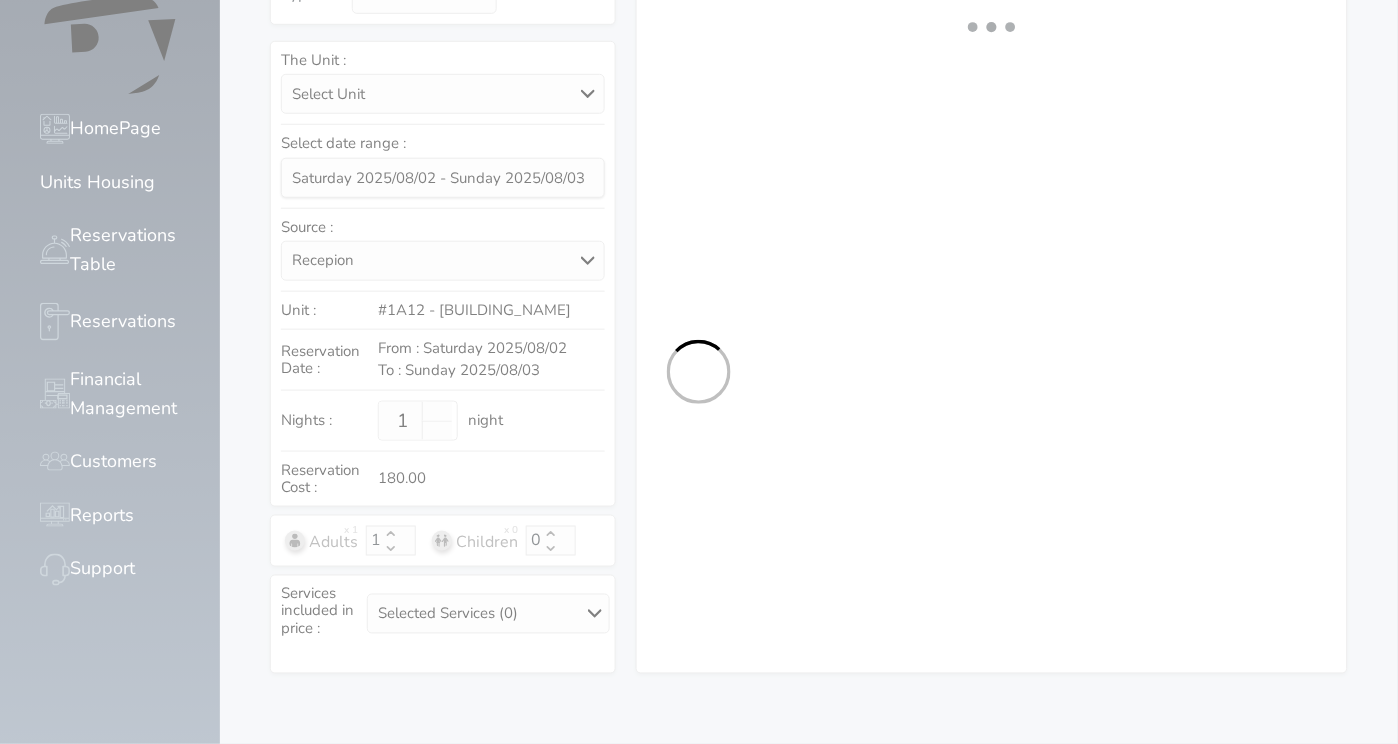 select on "113" 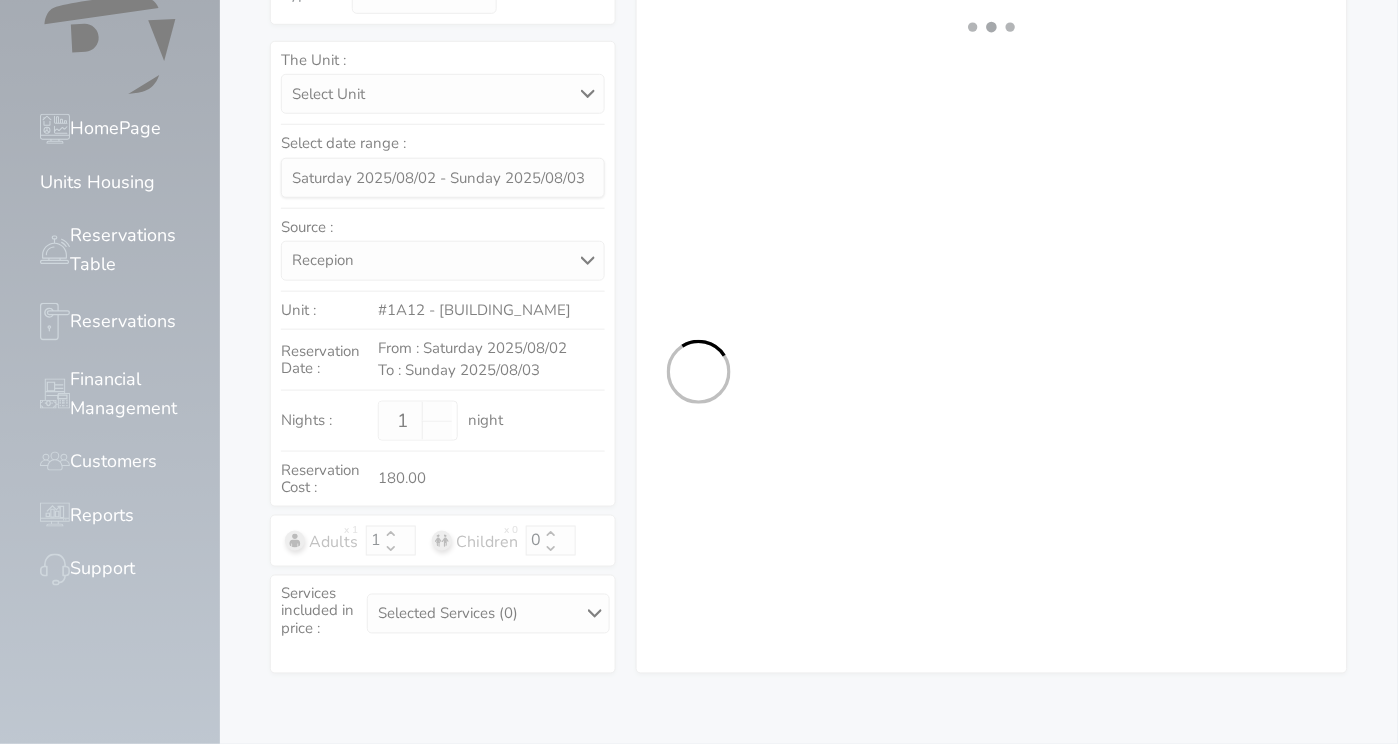 select on "1" 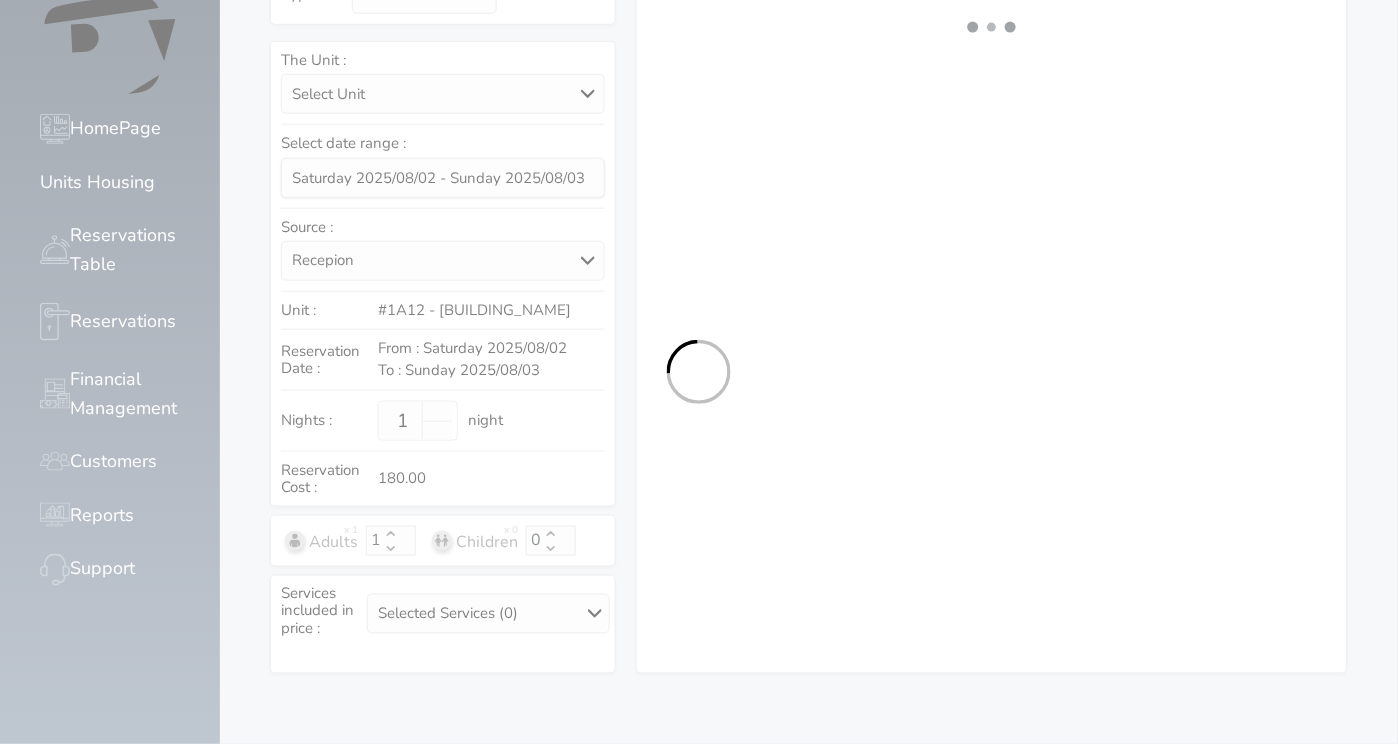 select 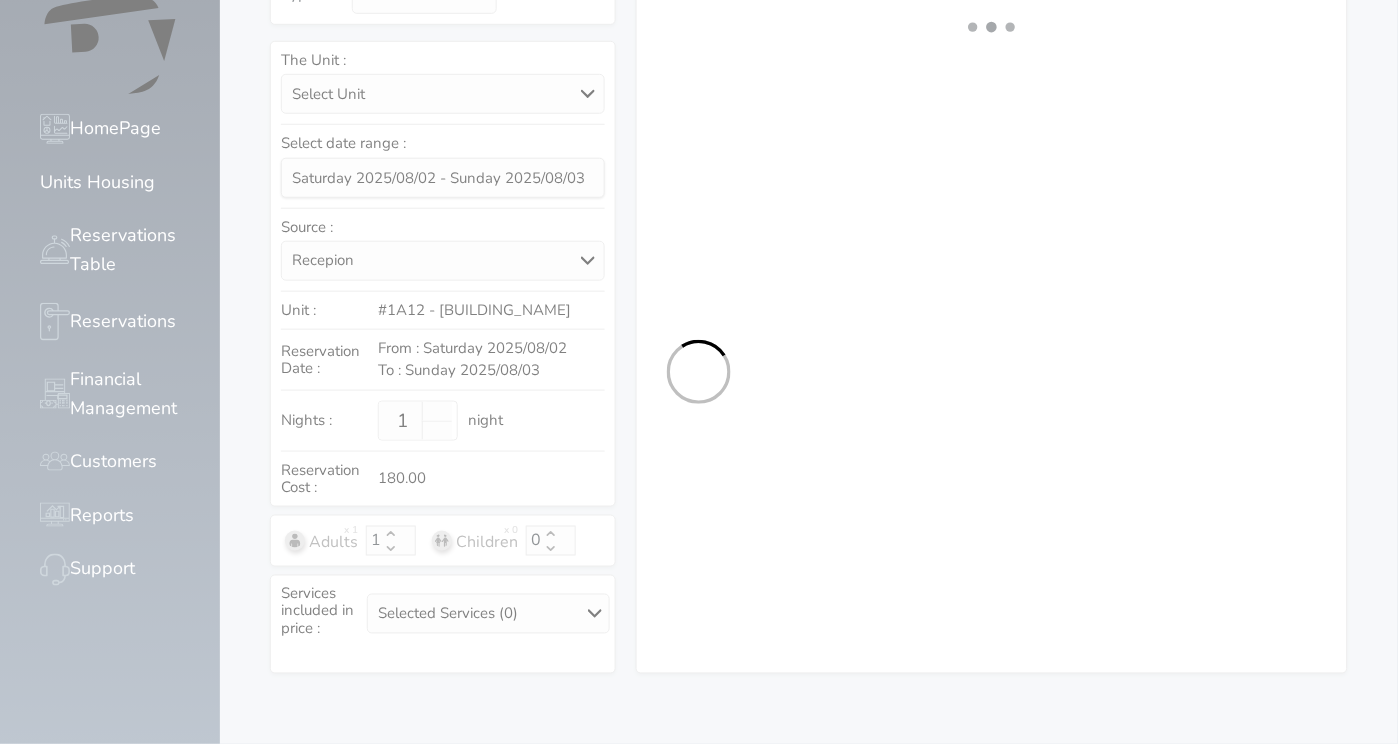 select on "7" 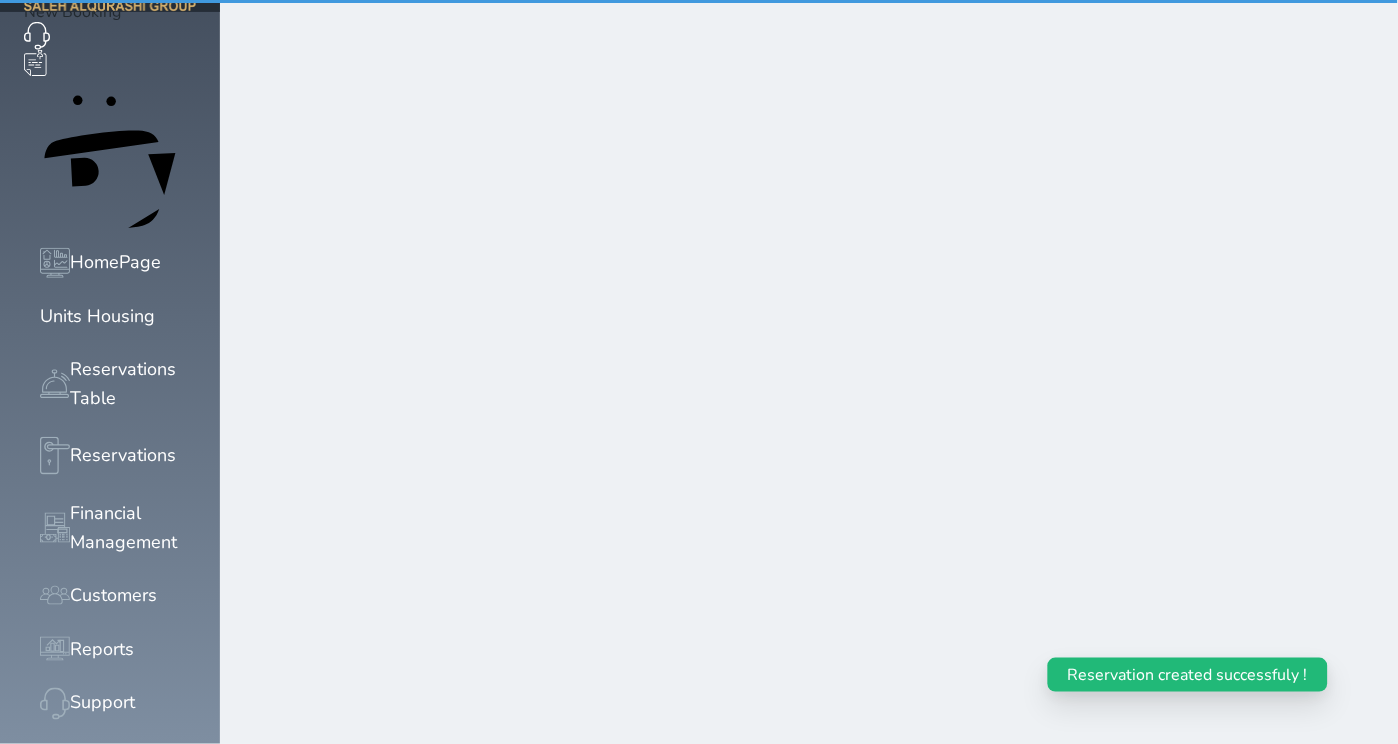 scroll, scrollTop: 0, scrollLeft: 0, axis: both 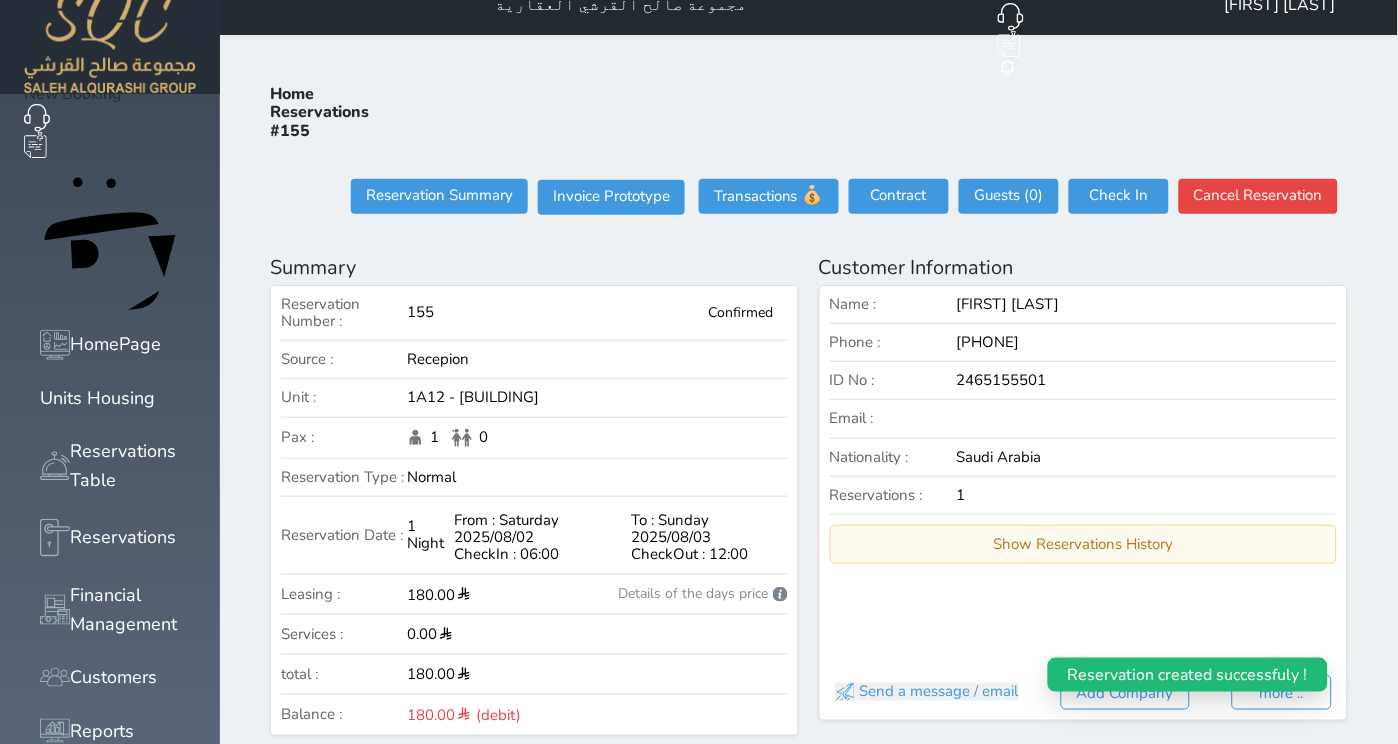 select 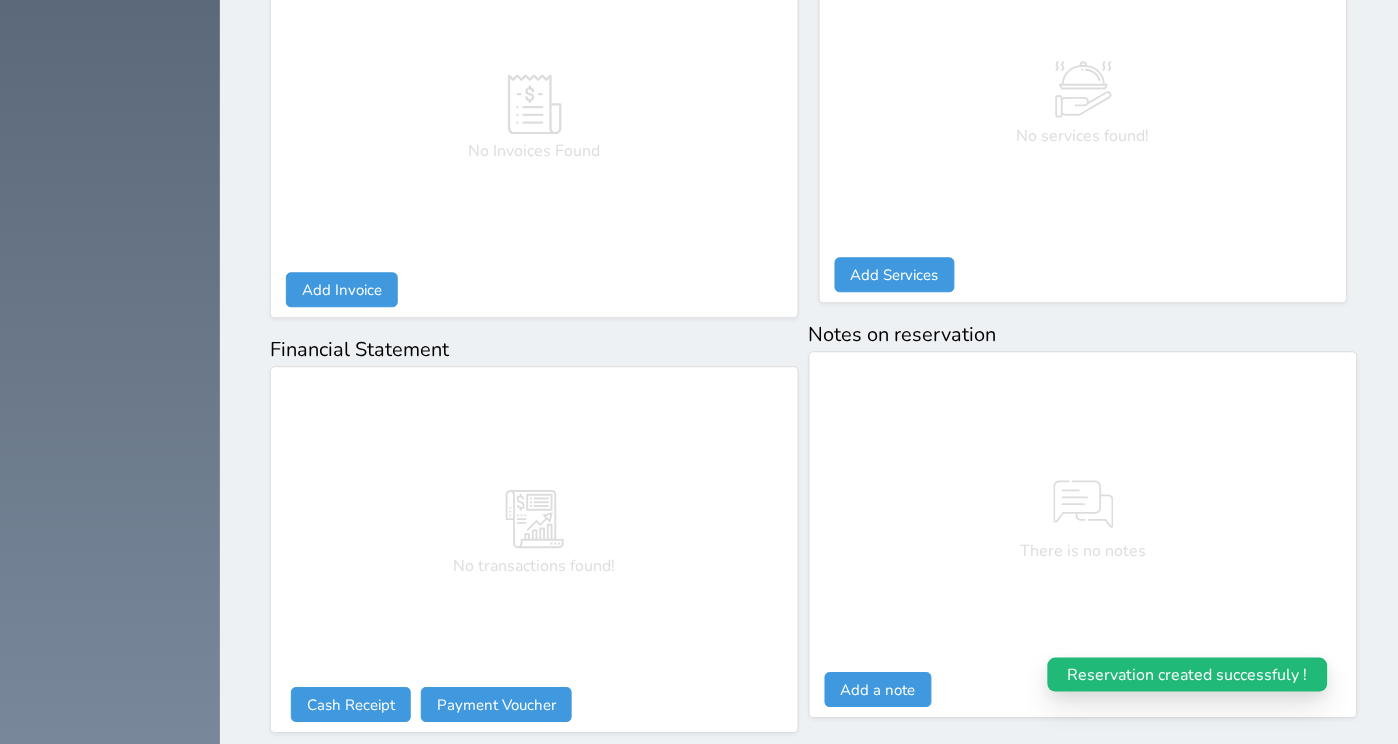 scroll, scrollTop: 904, scrollLeft: 0, axis: vertical 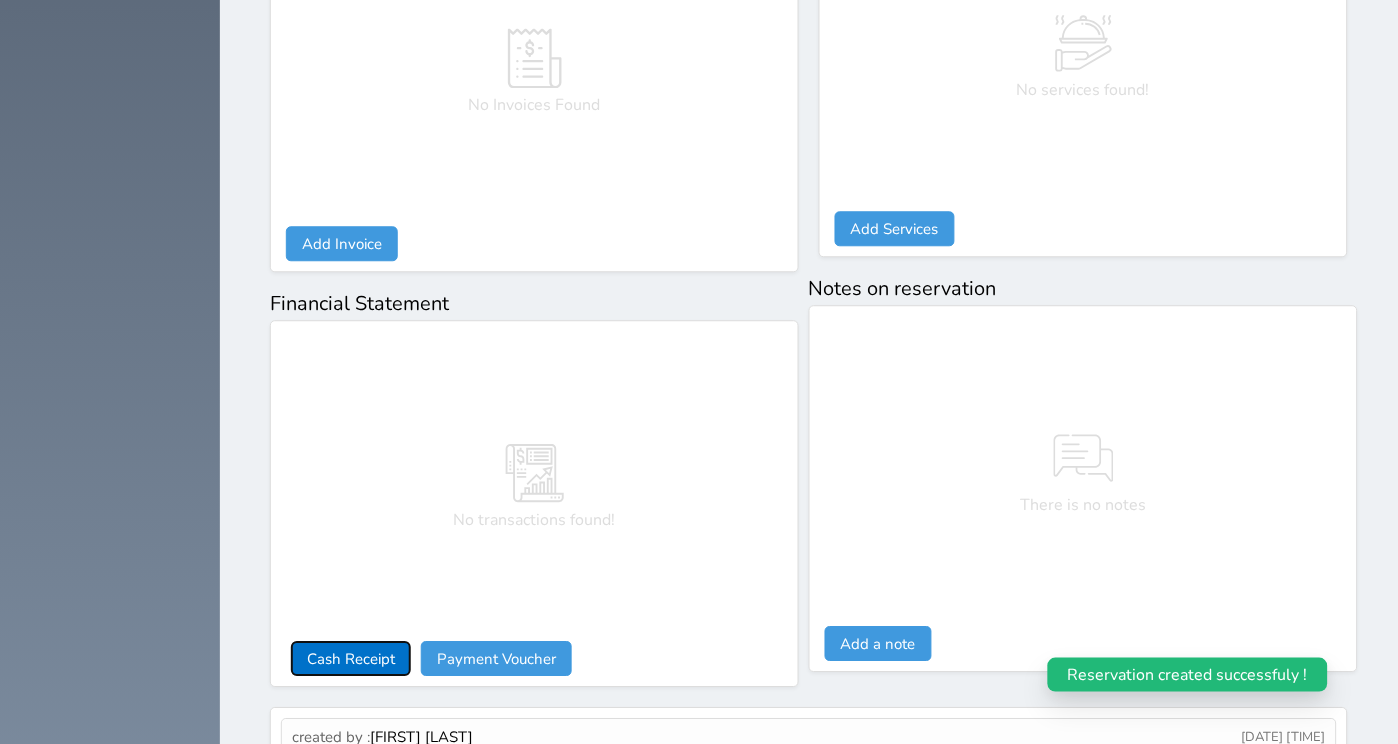 click on "Cash Receipt" at bounding box center [351, 658] 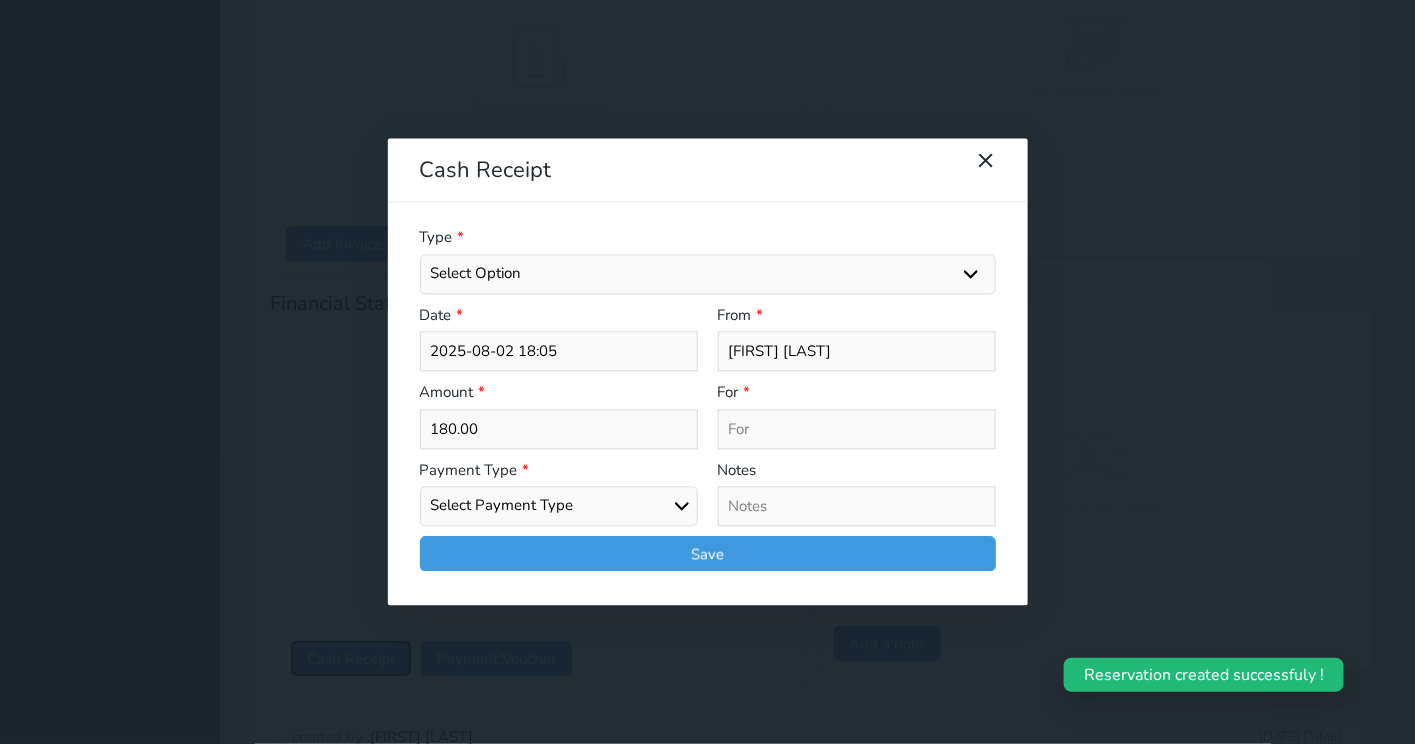 select 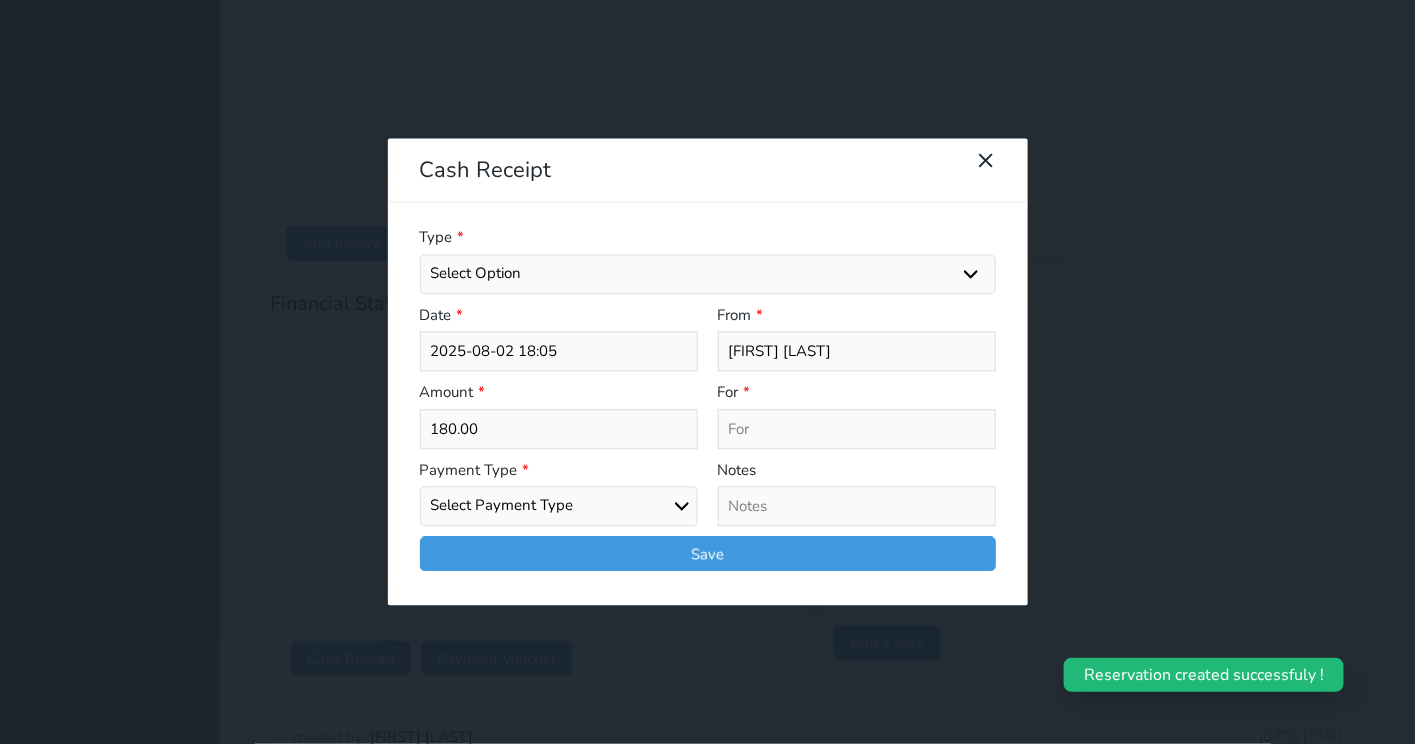 click on "Select Option   General receipts Rent value Bills insurance Retainer Not Applicable Other Laundry Wifi - Internet Car Parking Food Food & Beverages Beverages Cold Drinks Hot Drinks Breakfast Lunch Dinner Bakery & Cakes Swimming pool Gym SPA & Beauty Services Pick & Drop (Transport Services) Minibar Cable - TV Extra Bed Hairdresser Shopping Organized Tours Services Tour Guide Services" at bounding box center (708, 274) 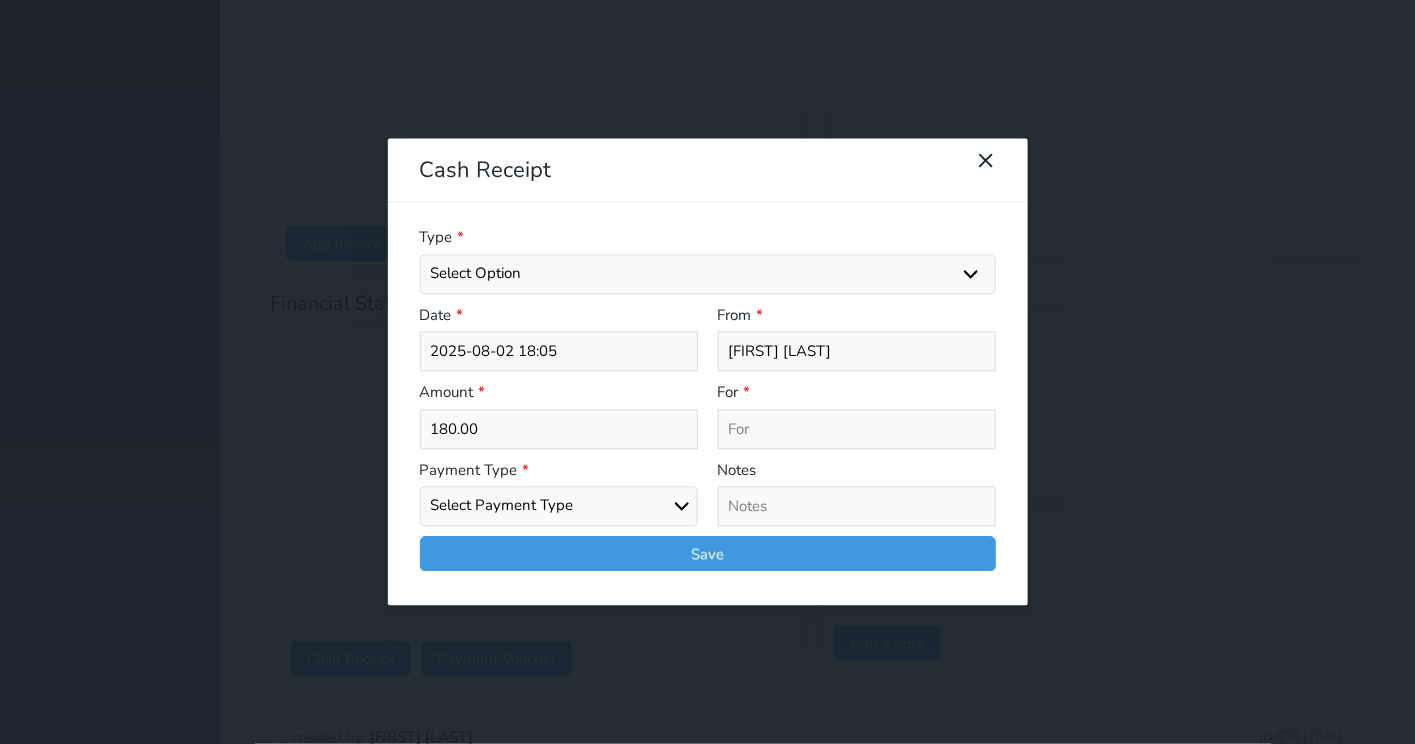 select on "162291" 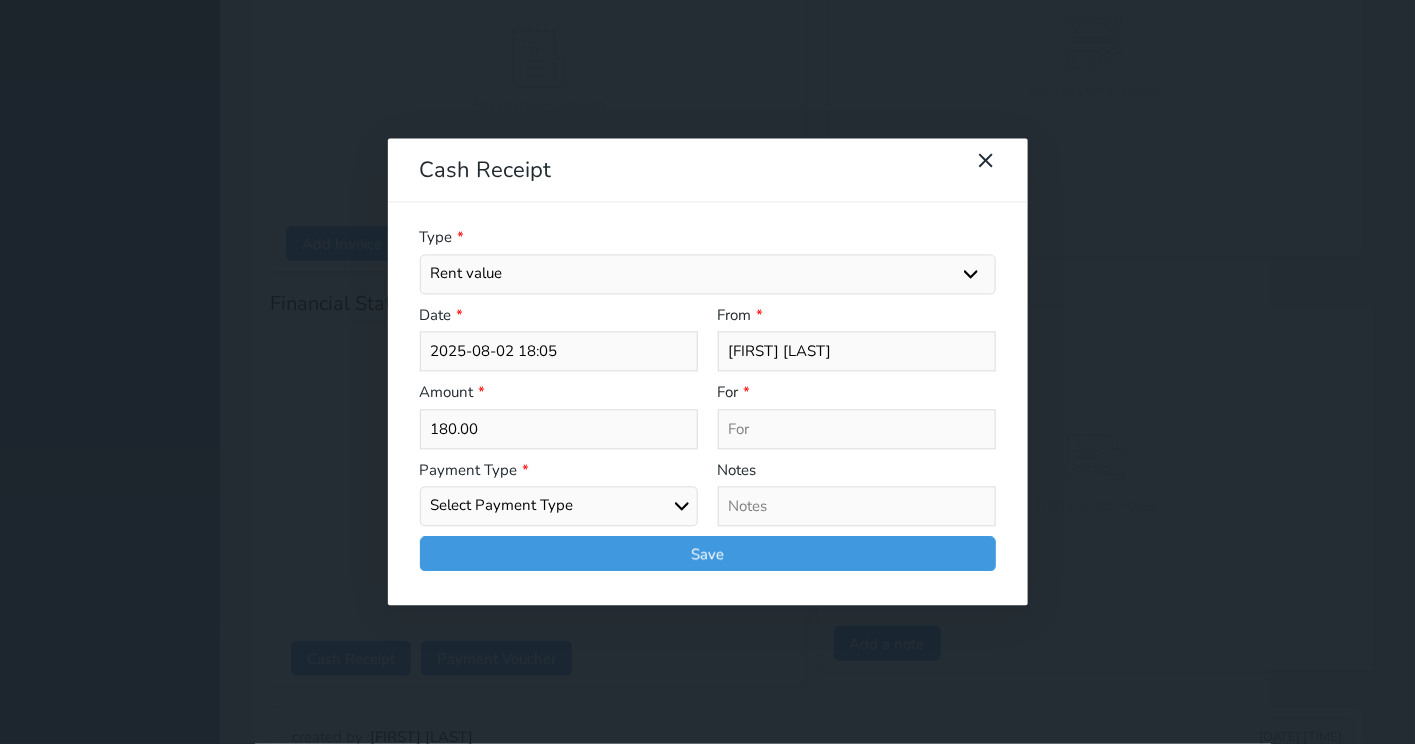 select 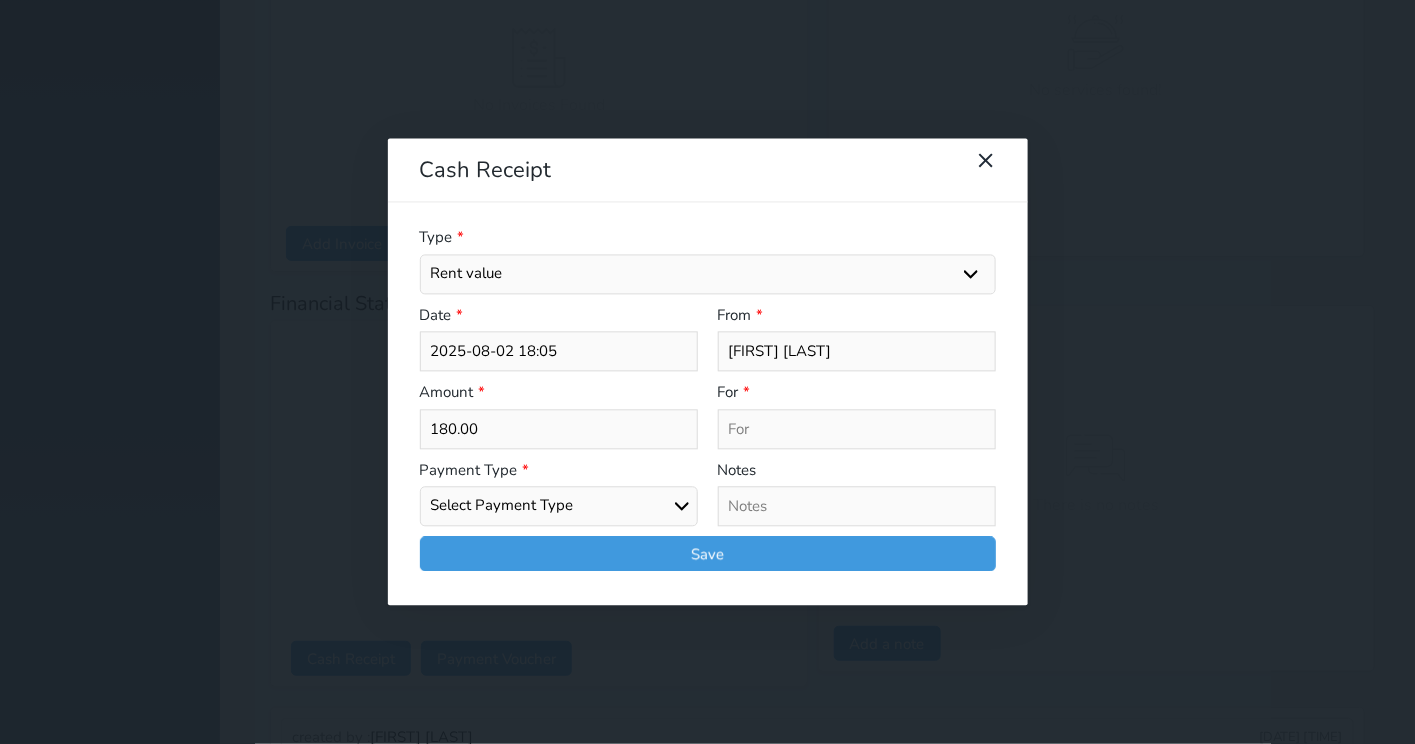 type on "Rent value - Unit - 1A12" 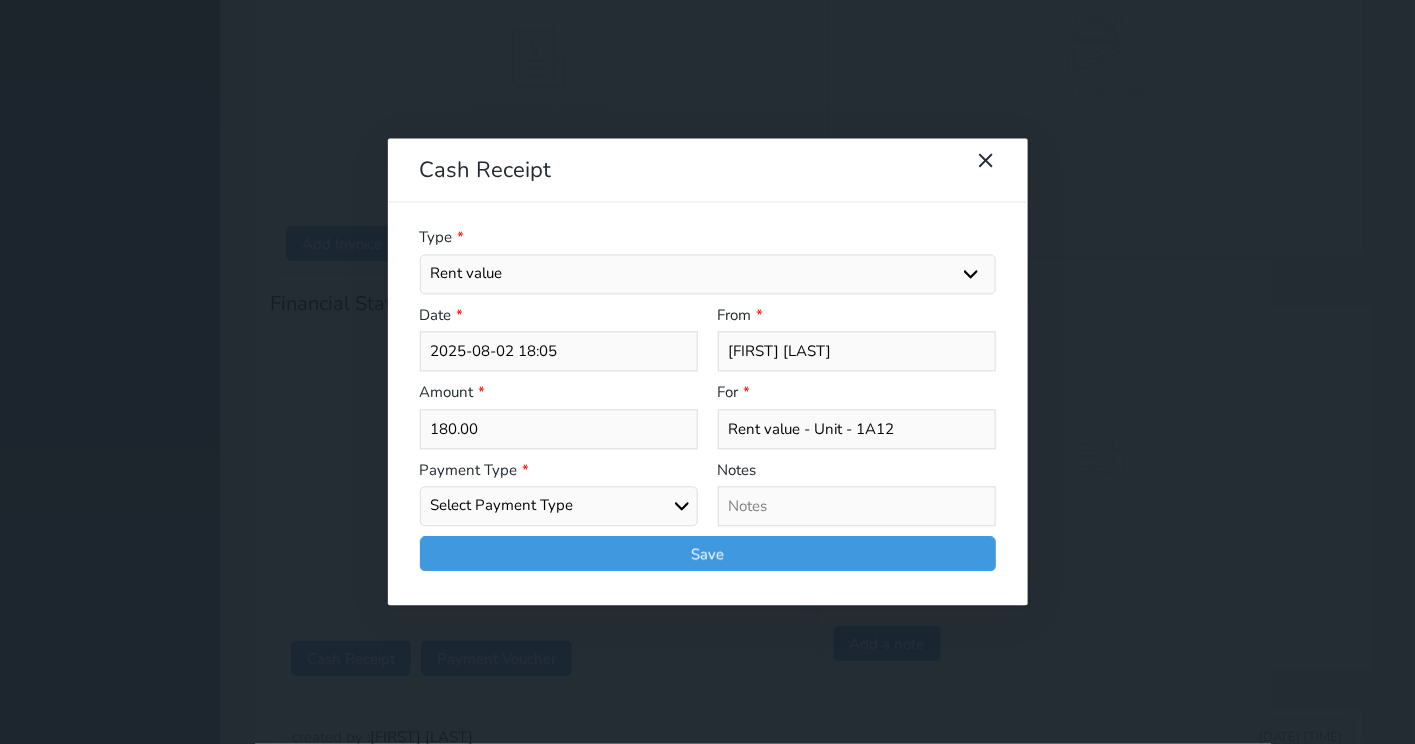 click on "Select Payment Type   Cash   Bank Transfer   Mada   Credit Card   Credit Payment" at bounding box center (559, 507) 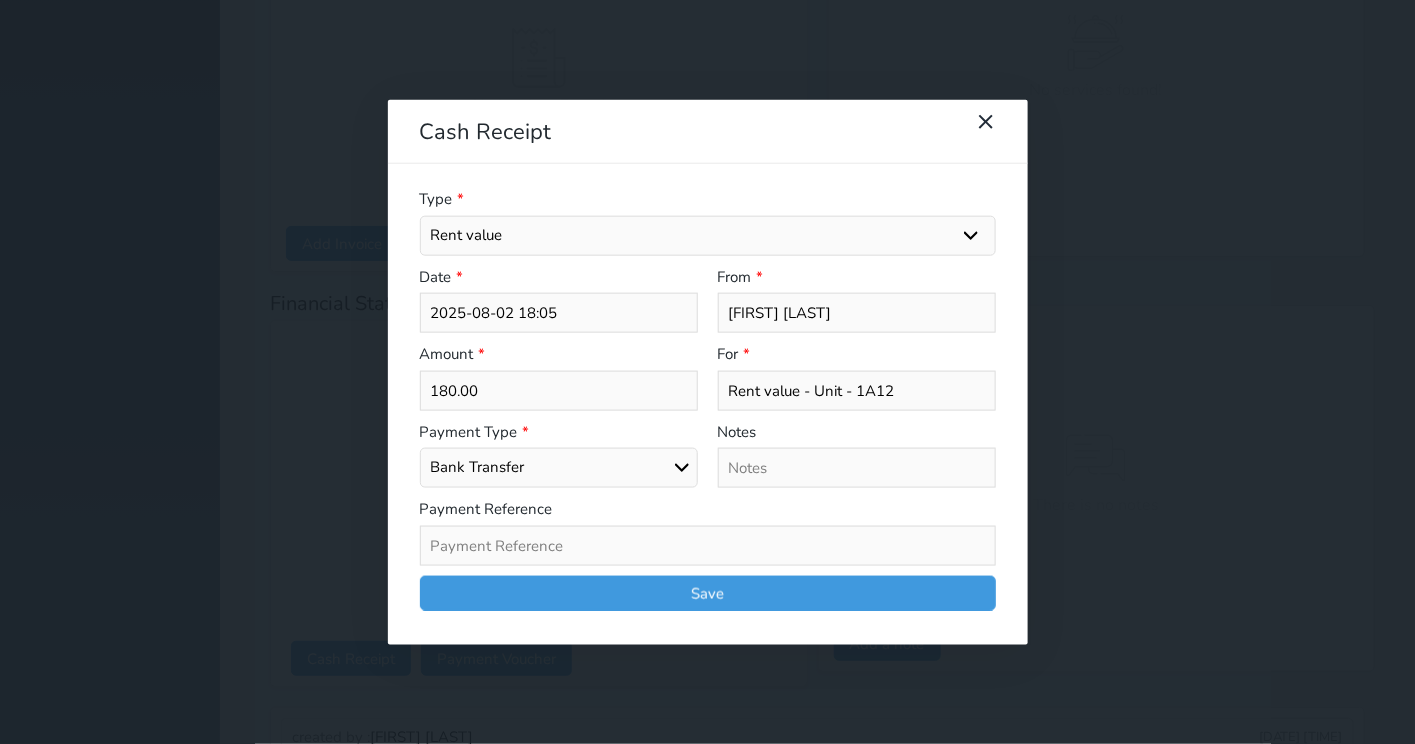 click at bounding box center (708, 545) 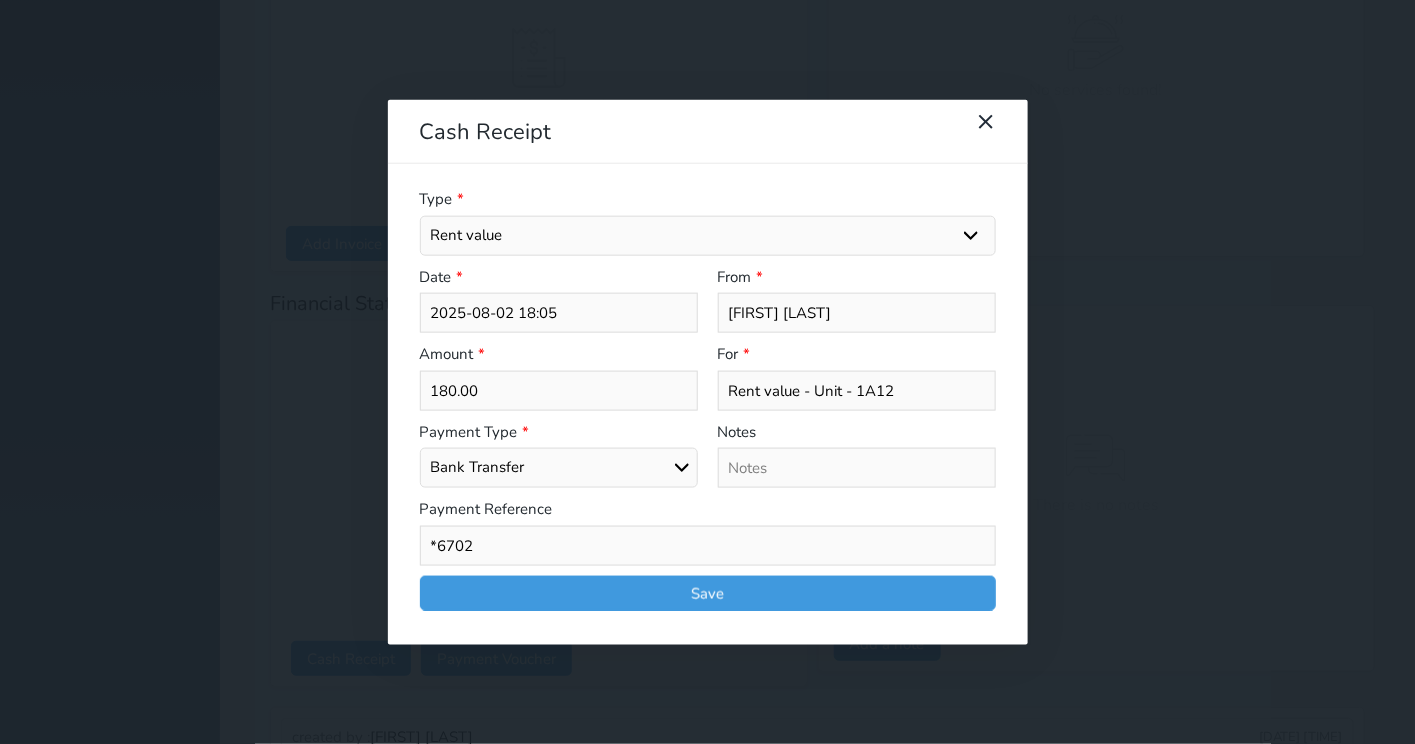 type on "*6702" 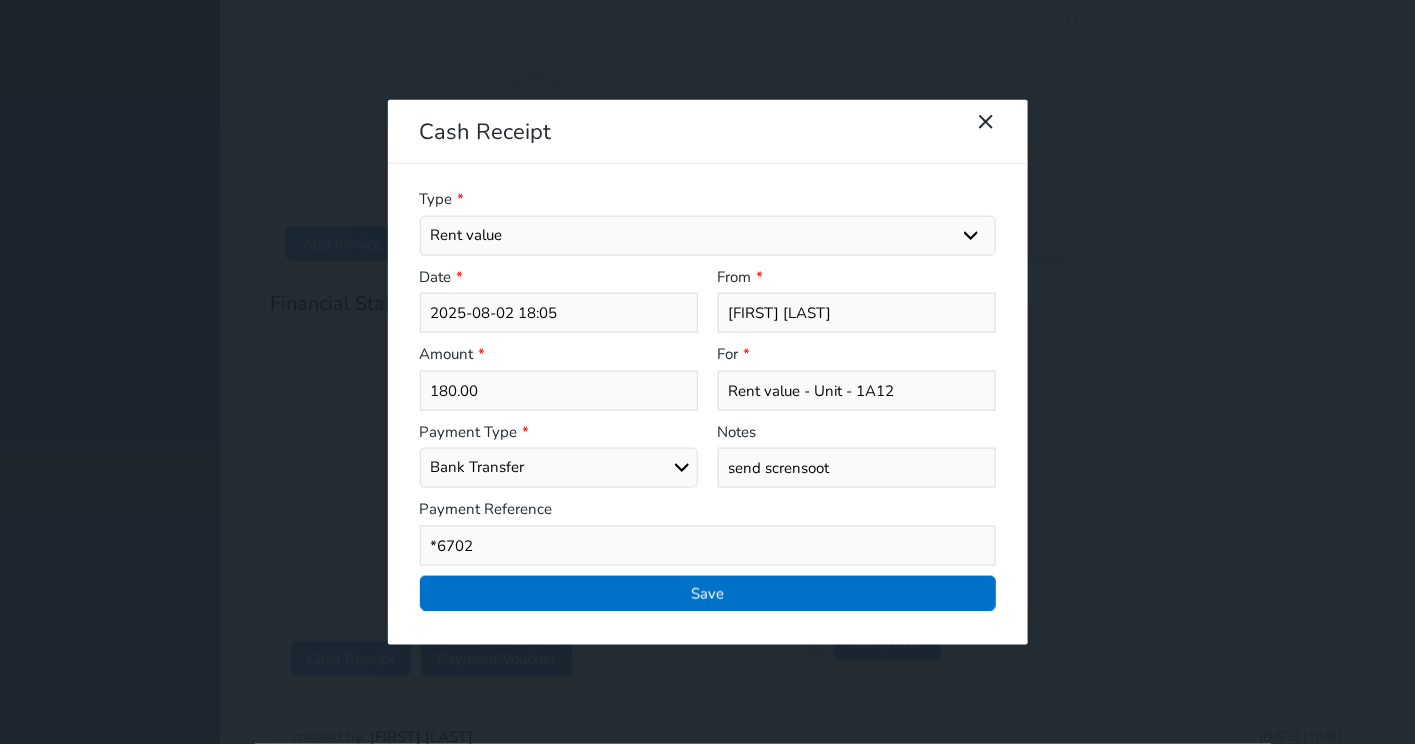 type on "send scrensoot" 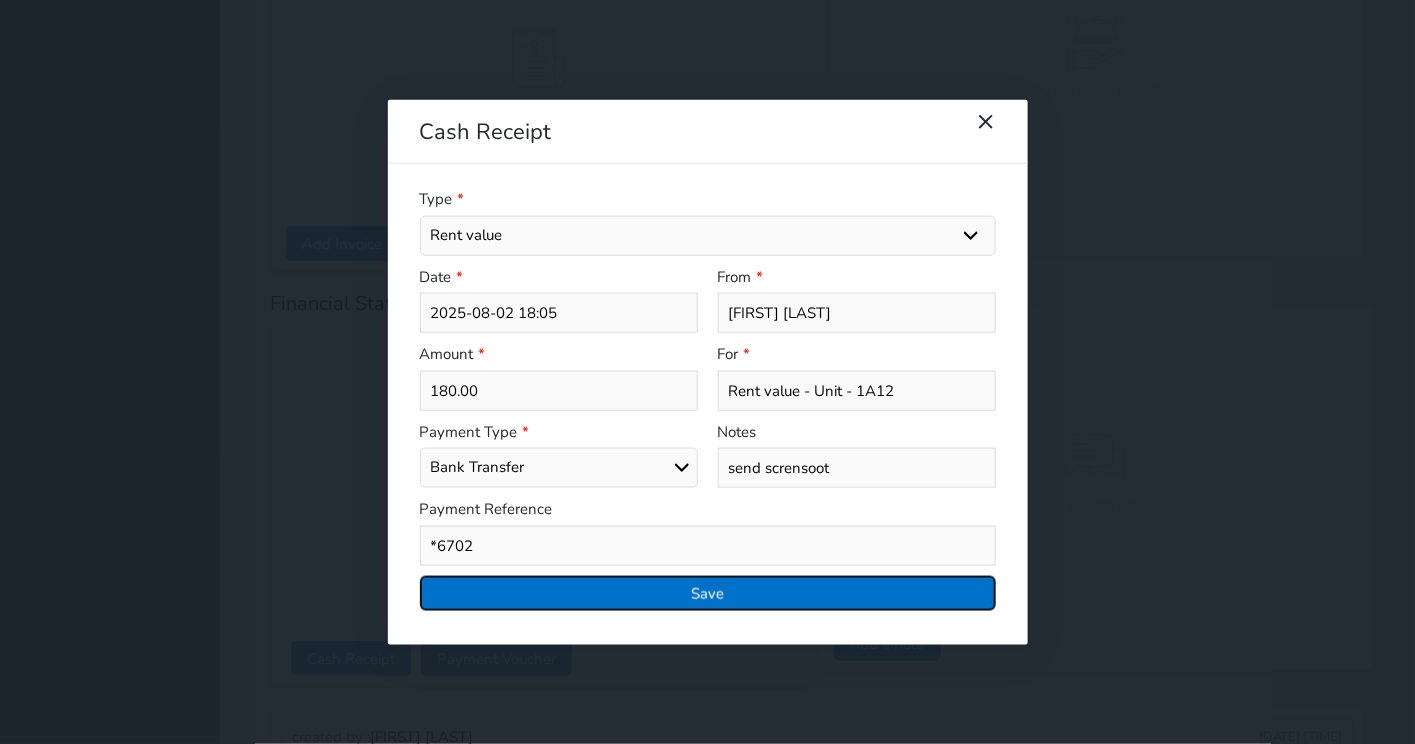 click on "Save" at bounding box center [708, 592] 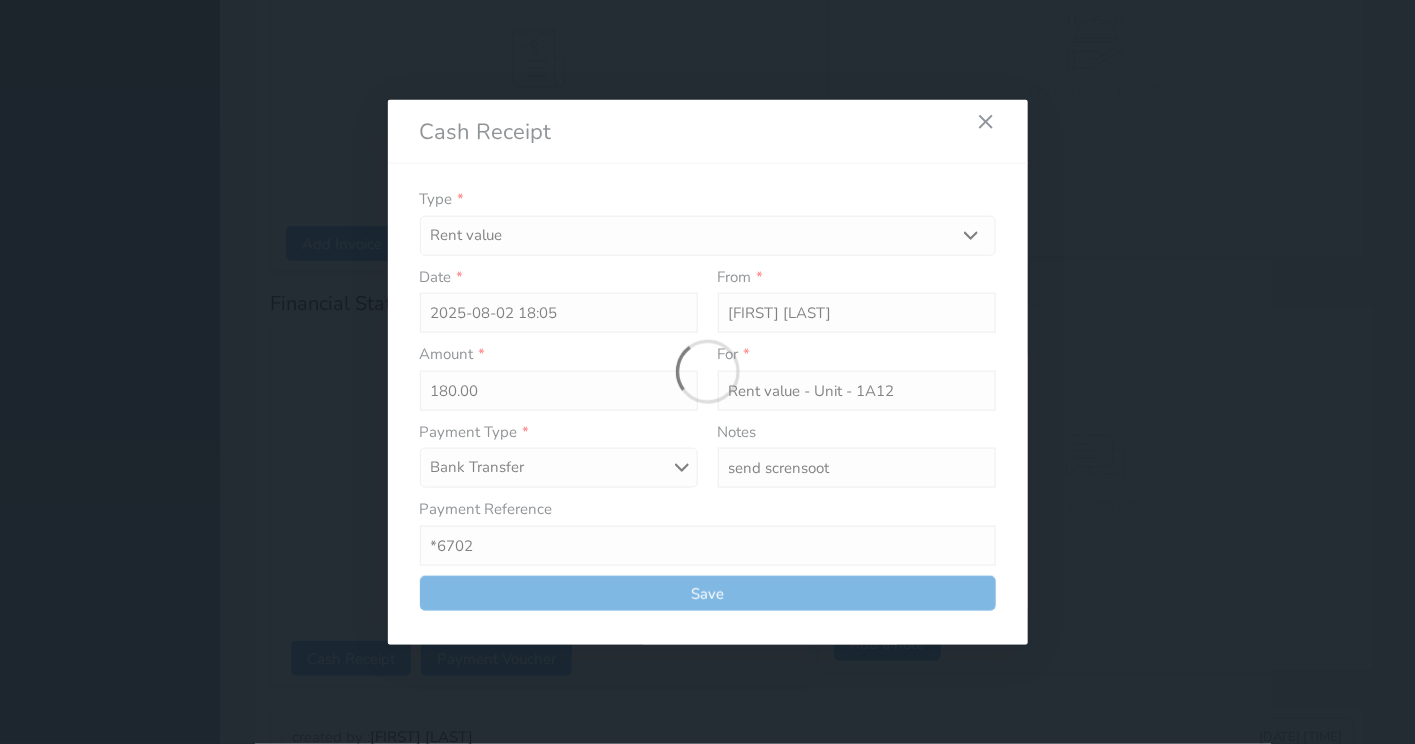 select 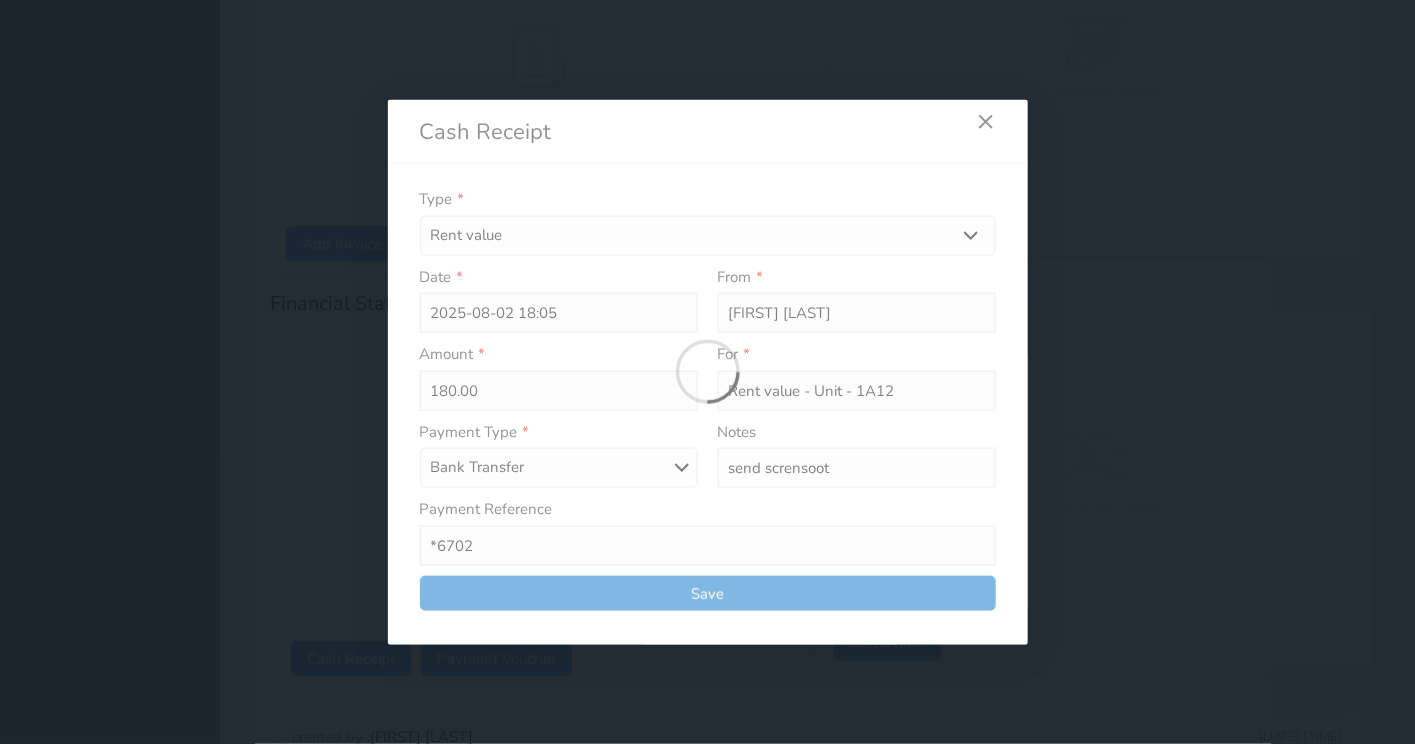 type 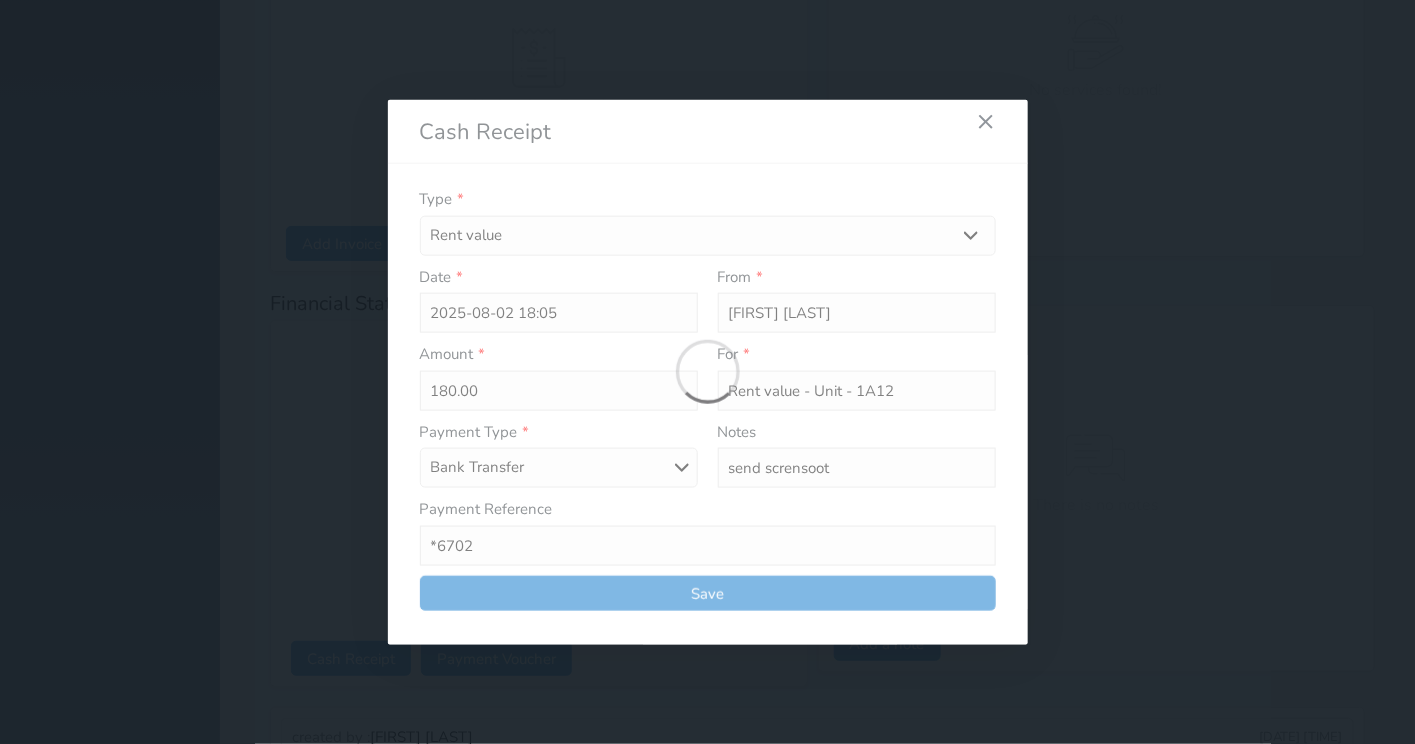 type on "0" 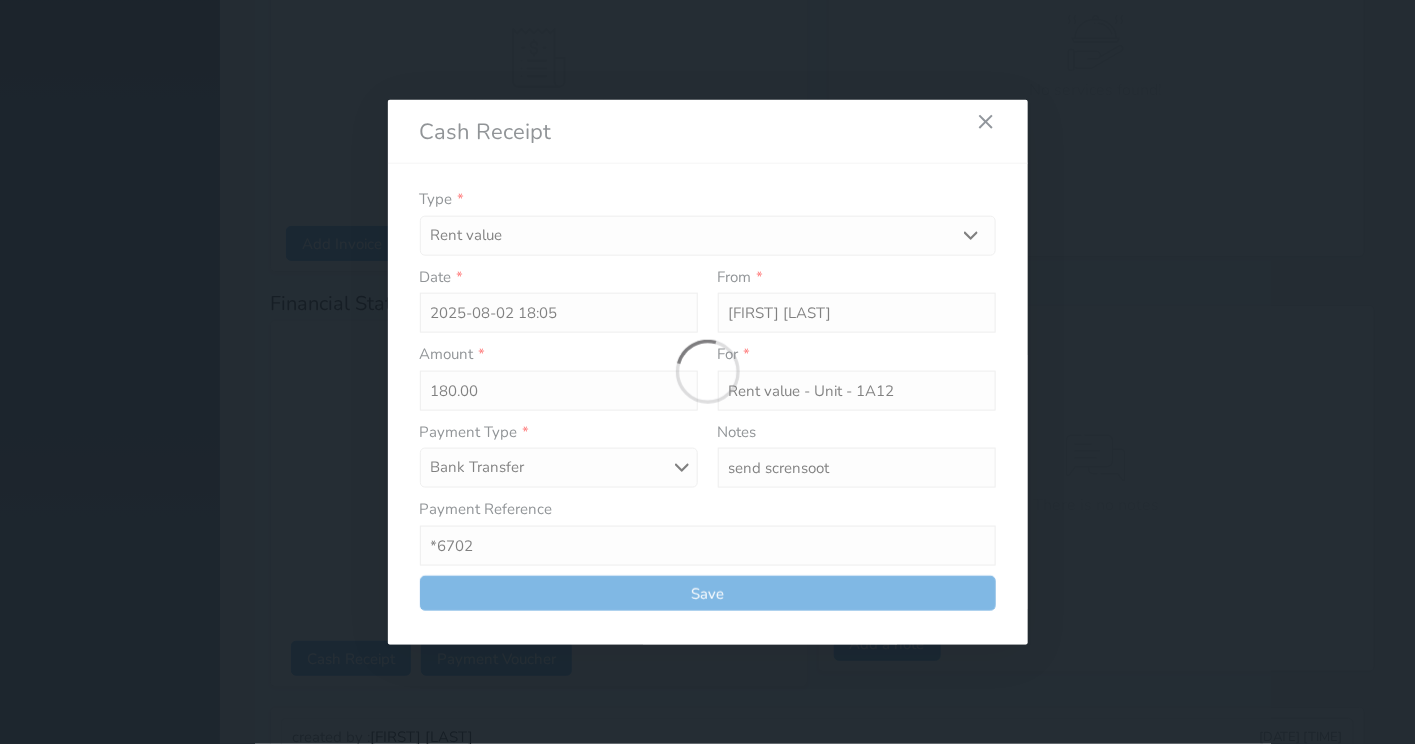 select 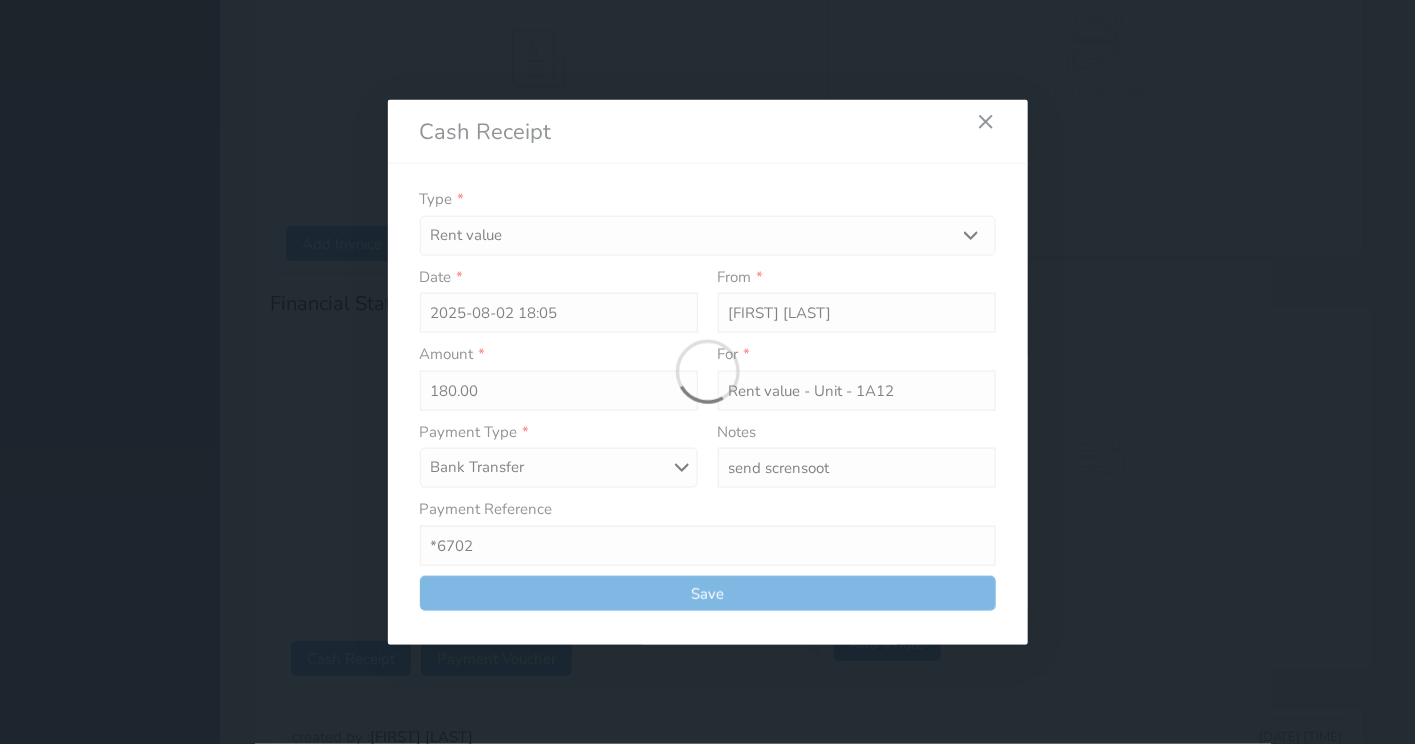 type on "0" 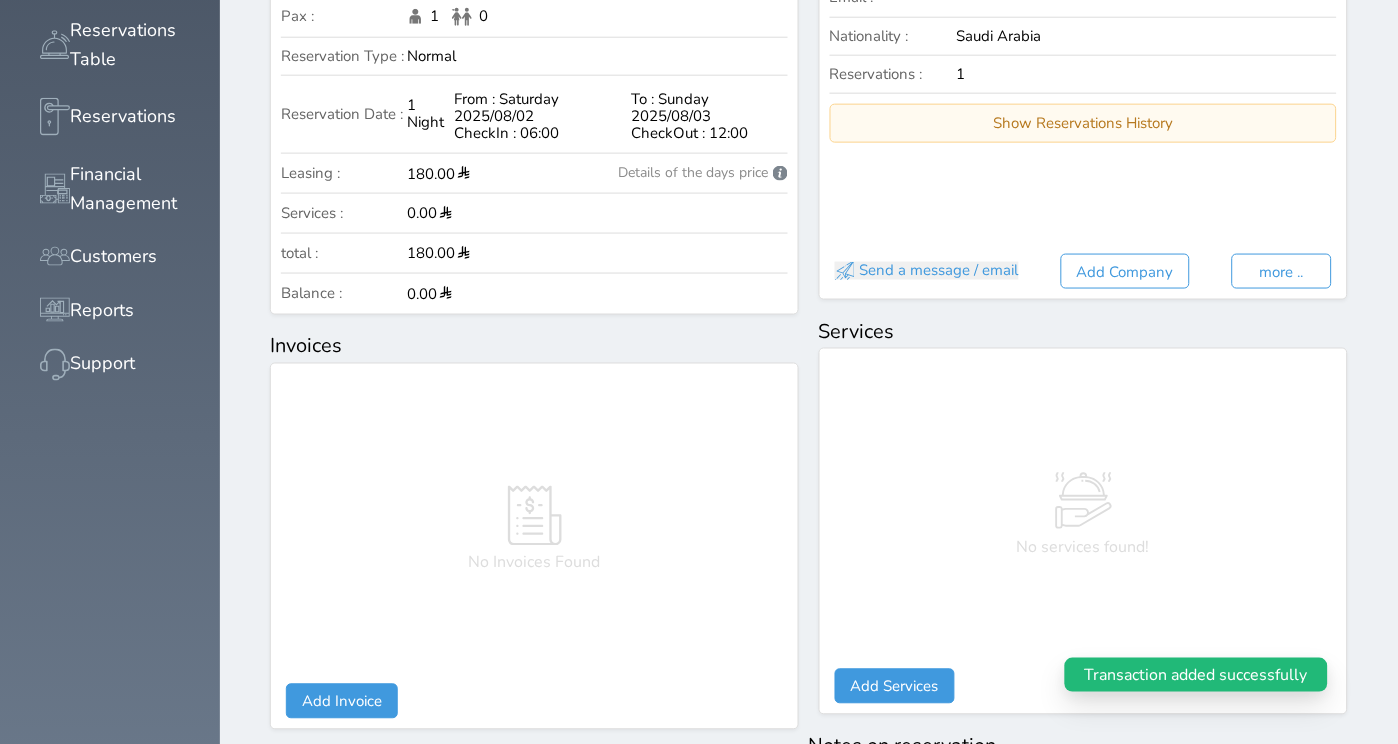 scroll, scrollTop: 0, scrollLeft: 0, axis: both 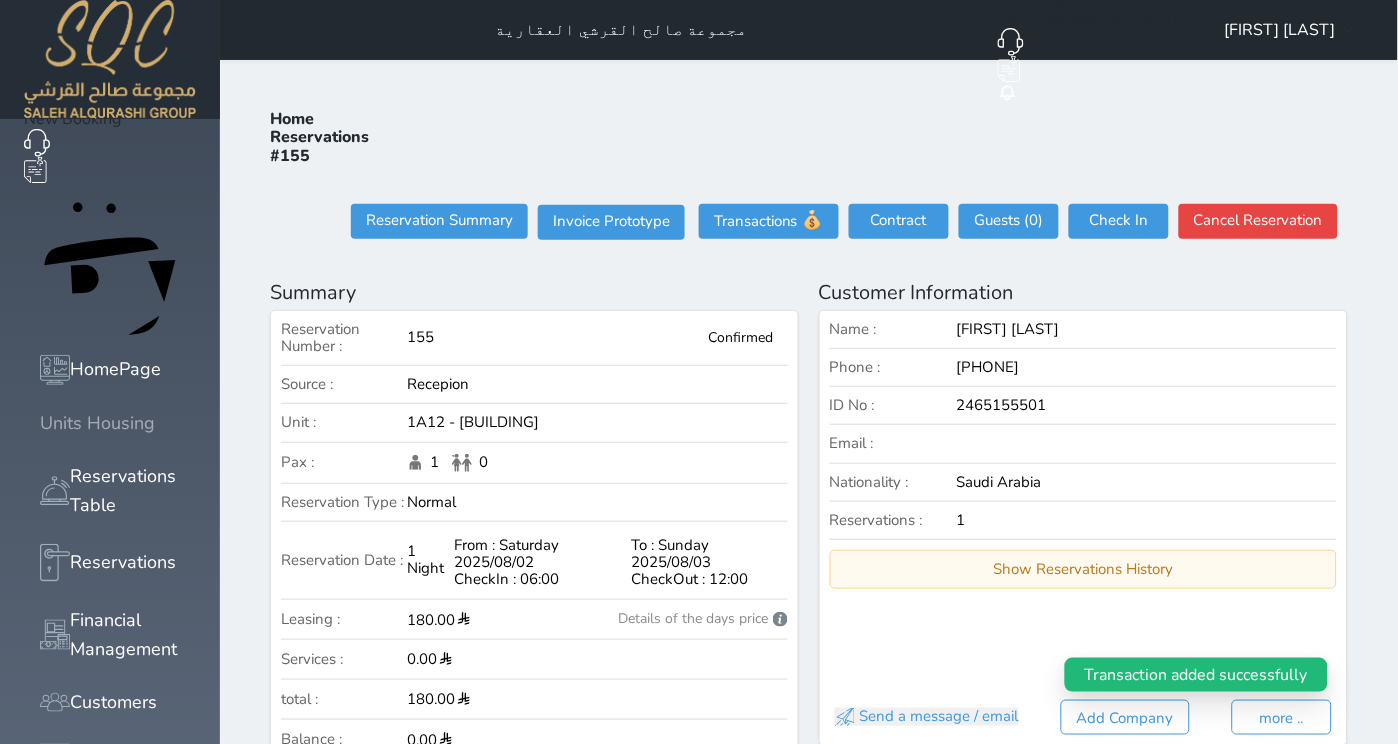 click on "Units Housing" at bounding box center (97, 423) 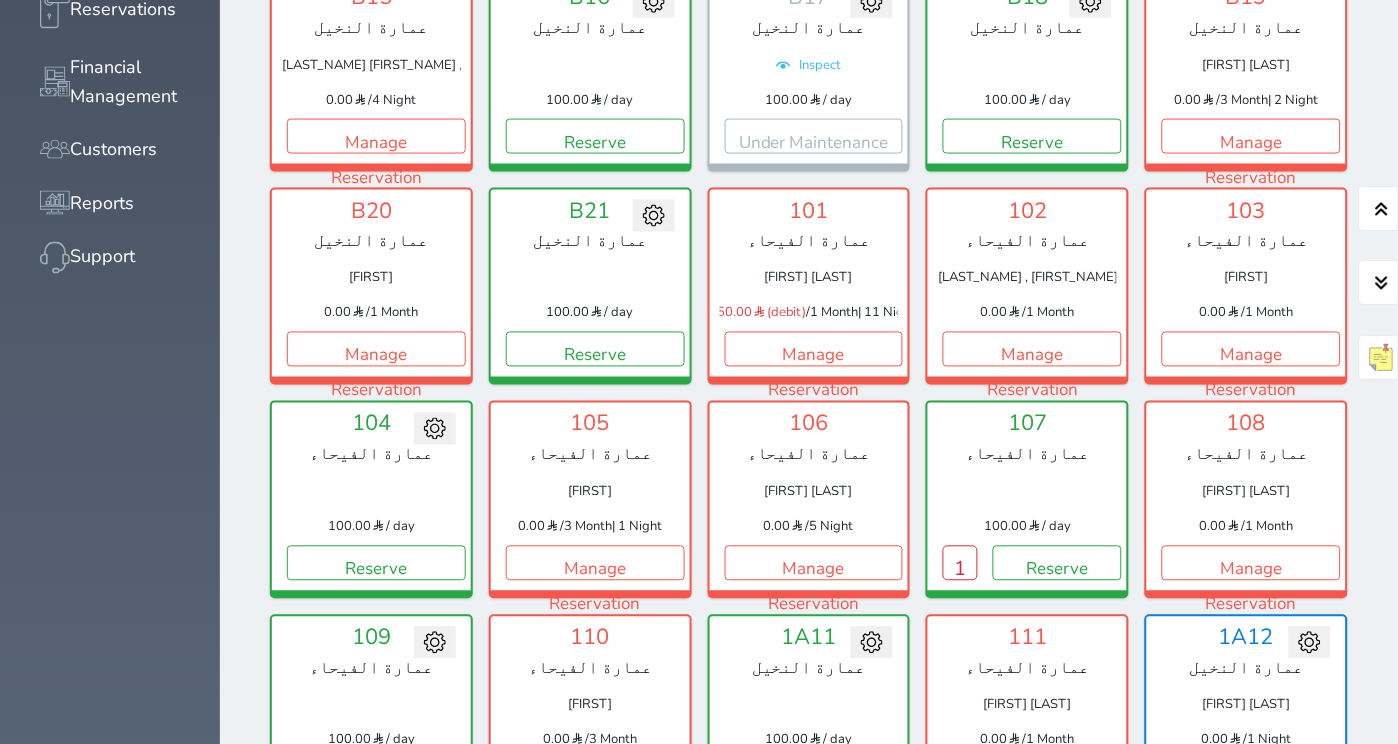 scroll, scrollTop: 981, scrollLeft: 0, axis: vertical 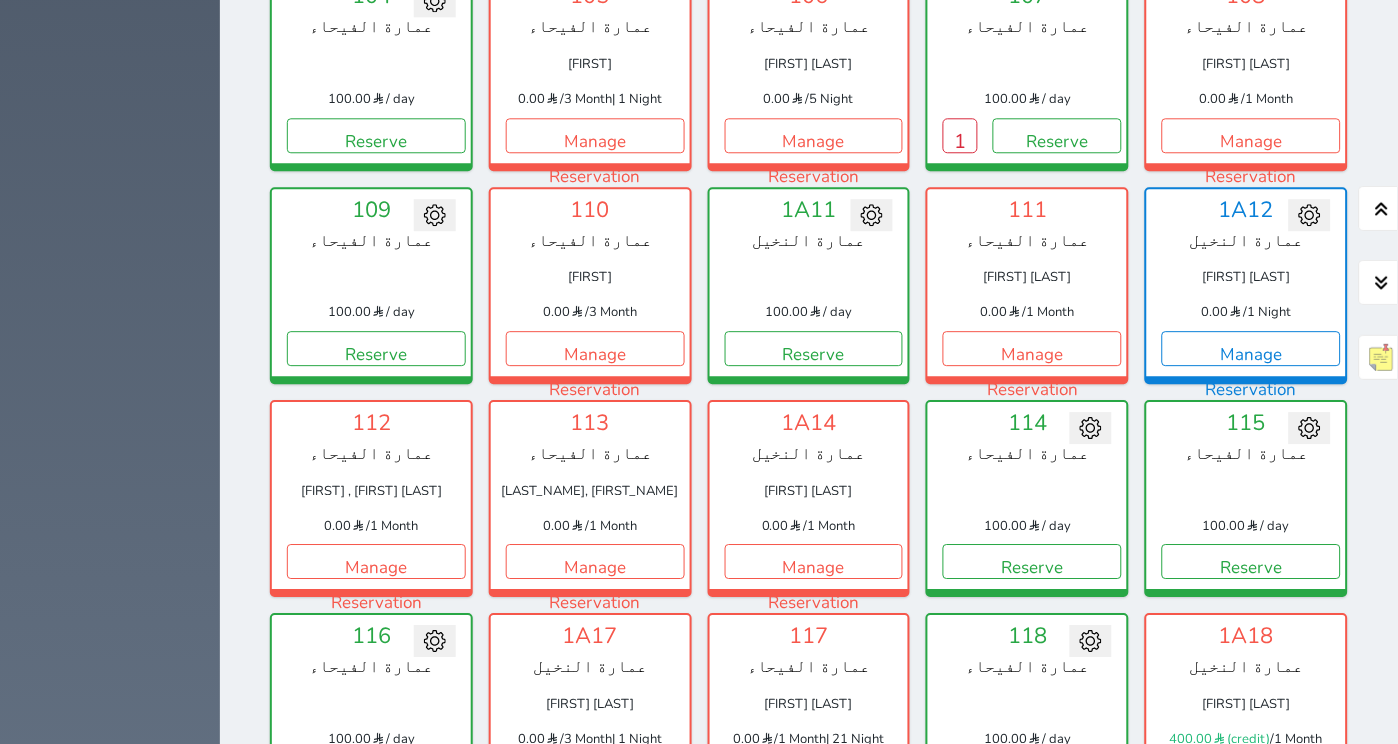 click on "Manage Reservation" at bounding box center [1251, 775] 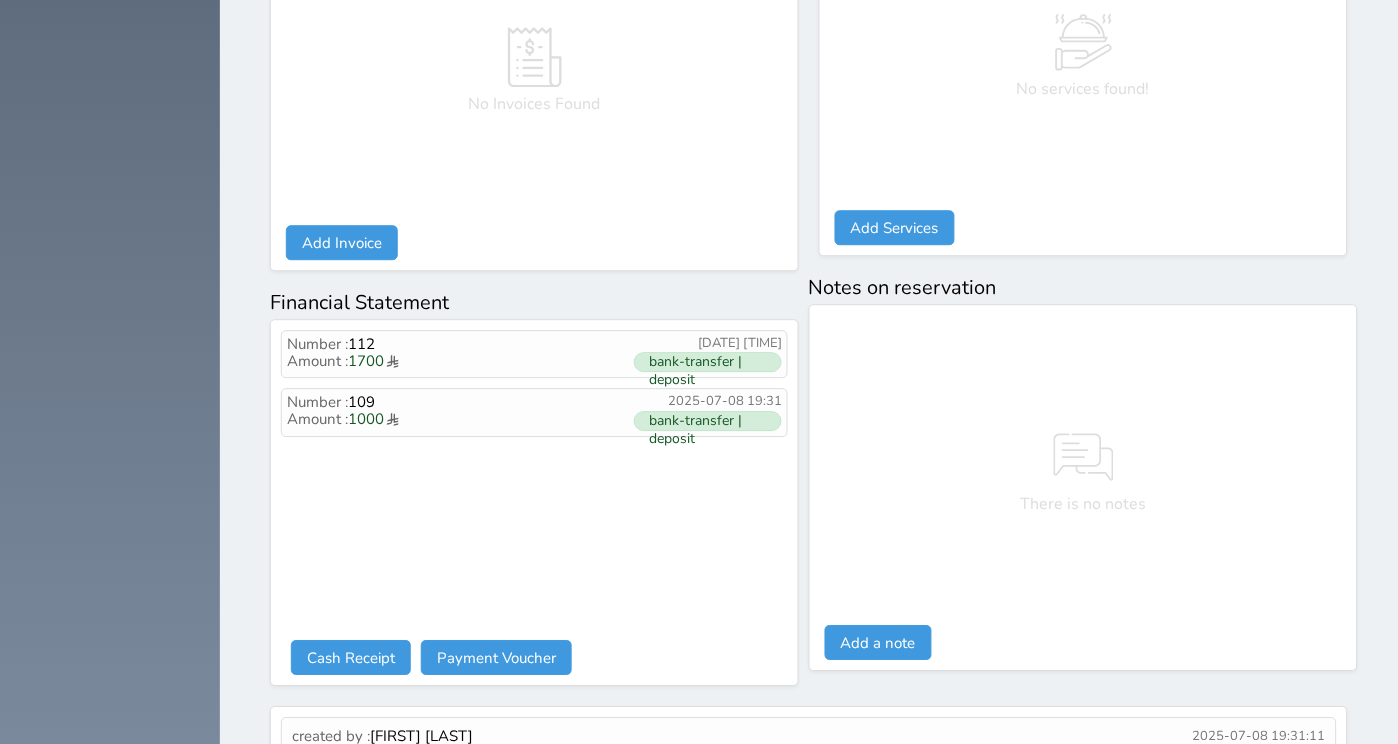 scroll, scrollTop: 0, scrollLeft: 0, axis: both 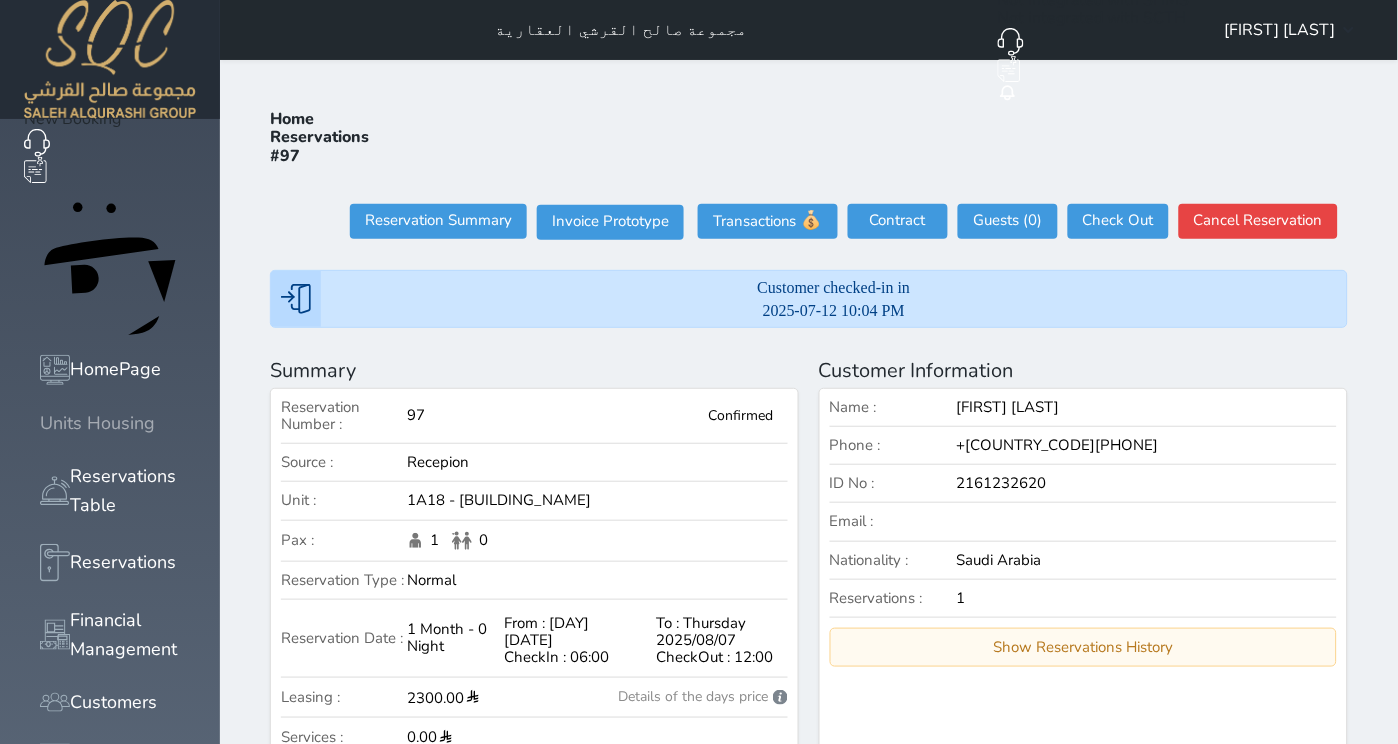 click on "Units Housing" at bounding box center [97, 423] 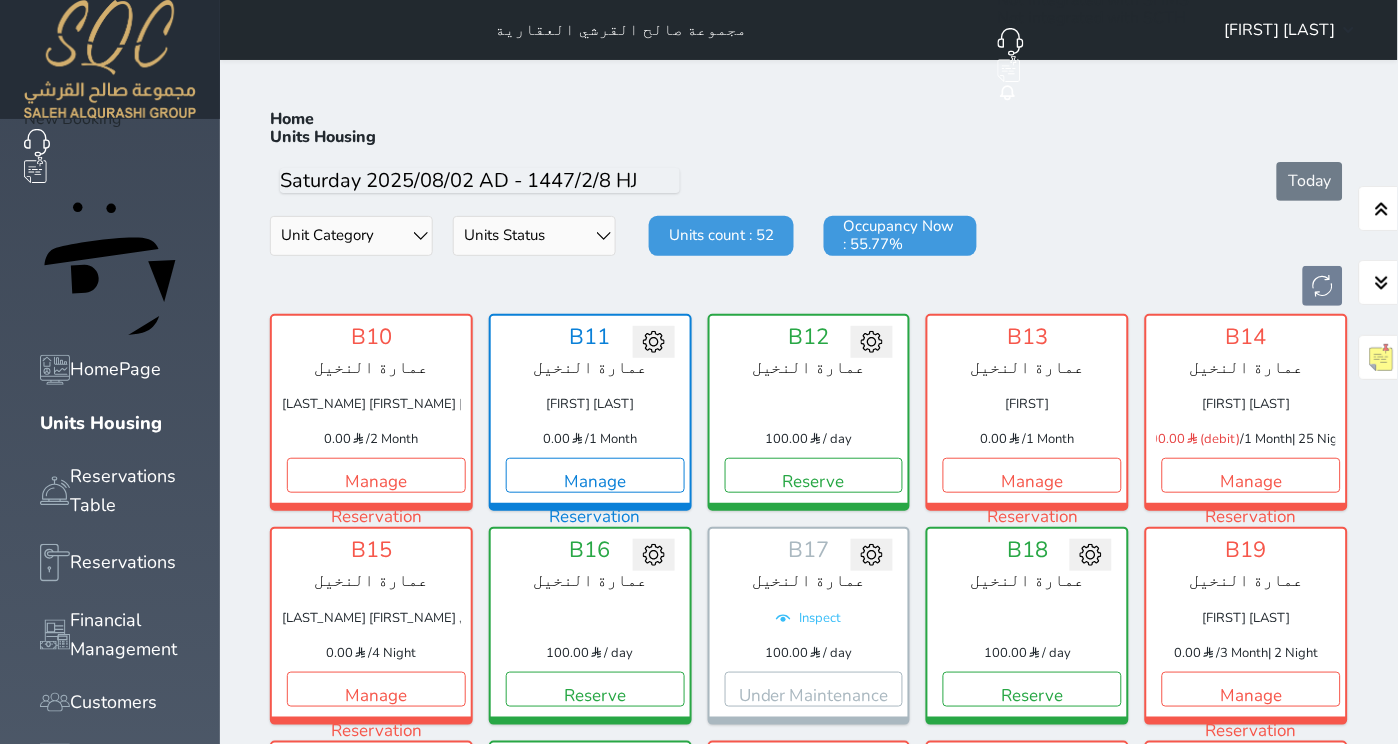 scroll, scrollTop: 64, scrollLeft: 0, axis: vertical 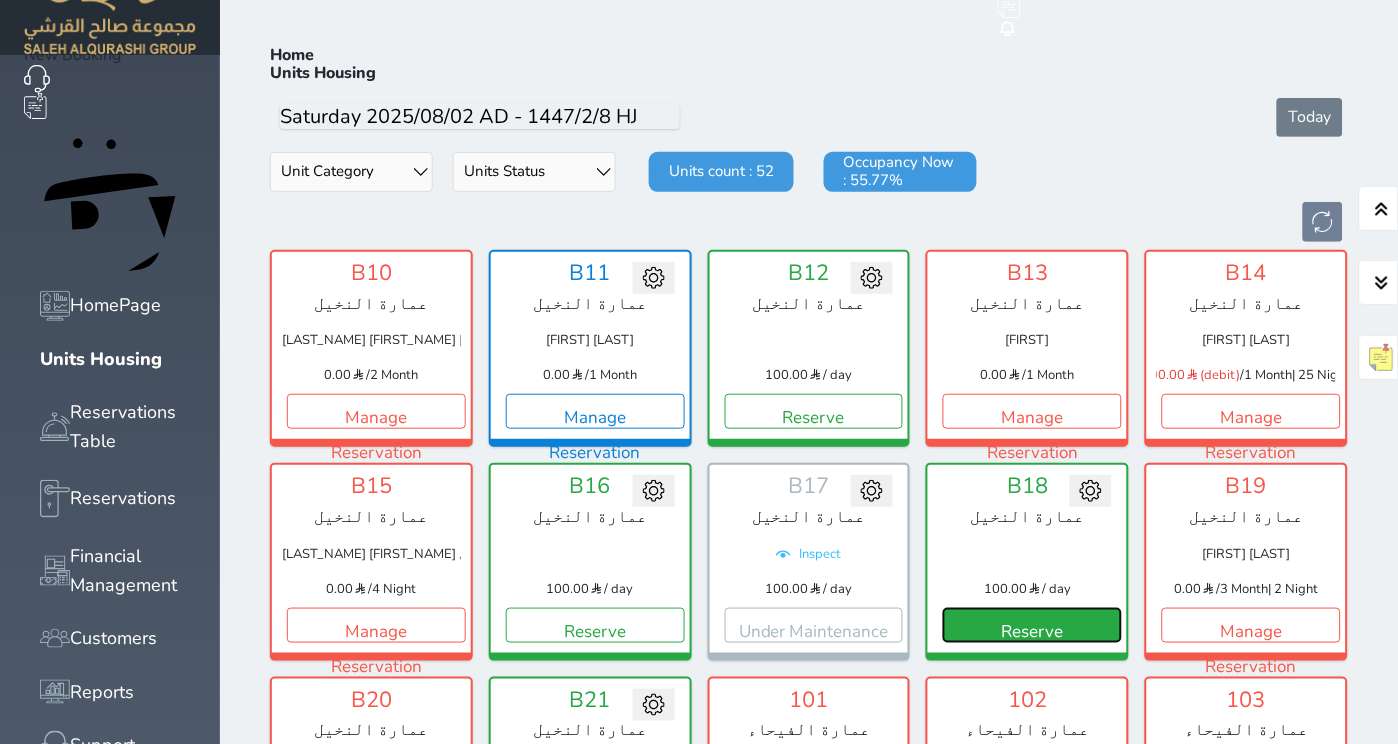 click on "Reserve" at bounding box center [1032, 625] 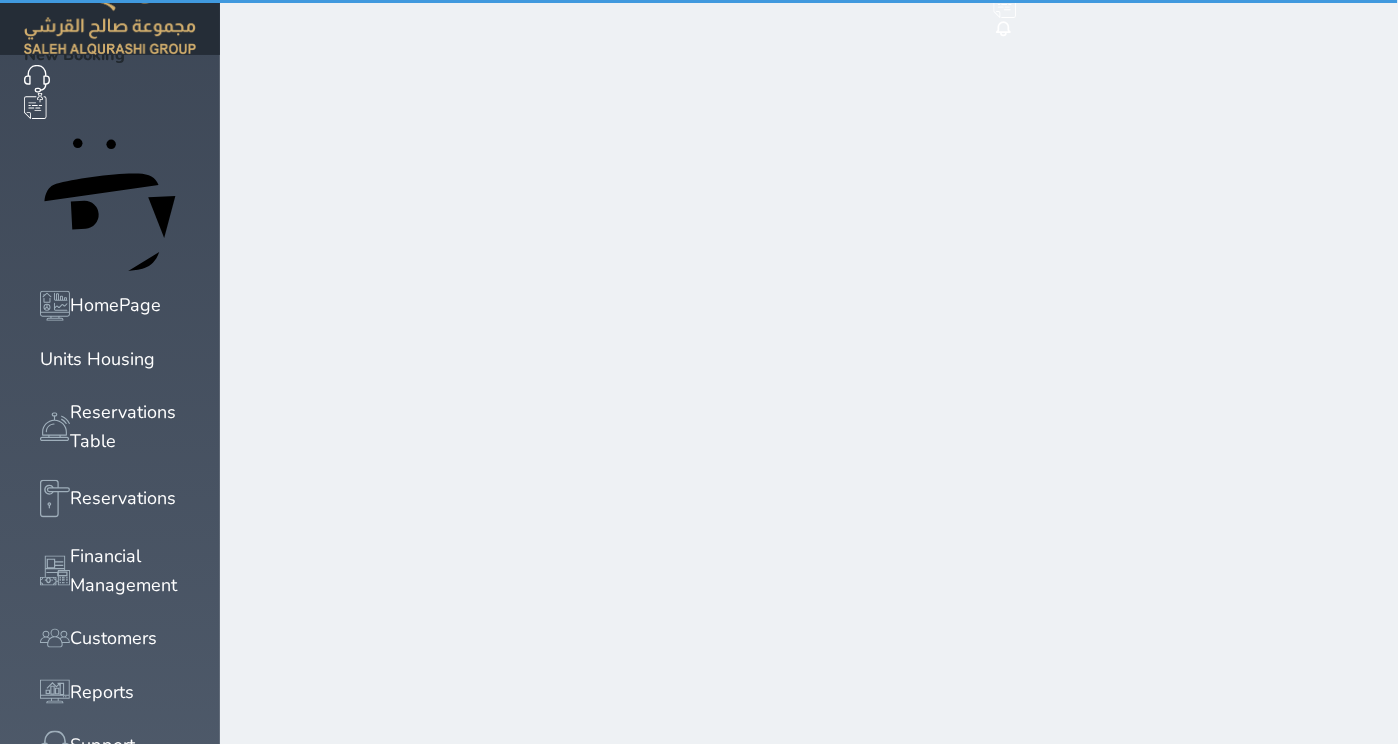 scroll, scrollTop: 12, scrollLeft: 0, axis: vertical 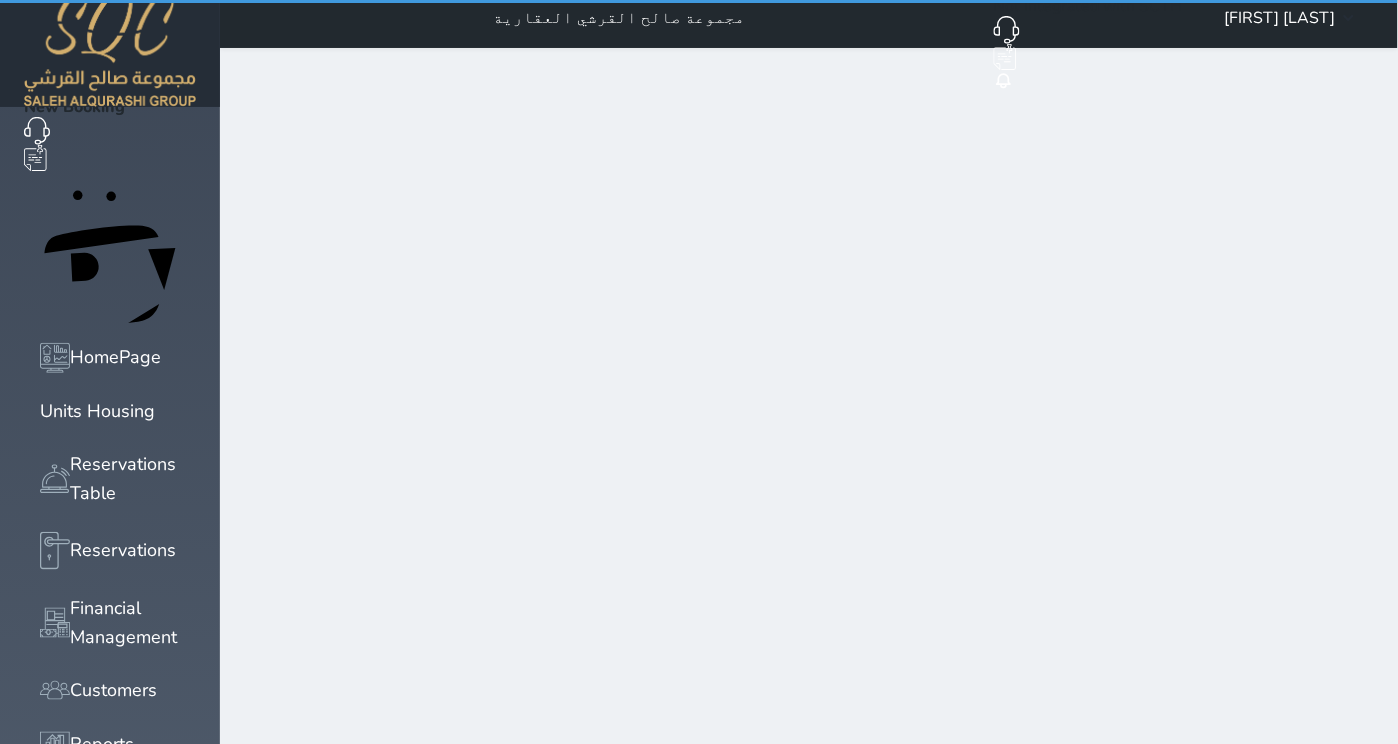 select on "1" 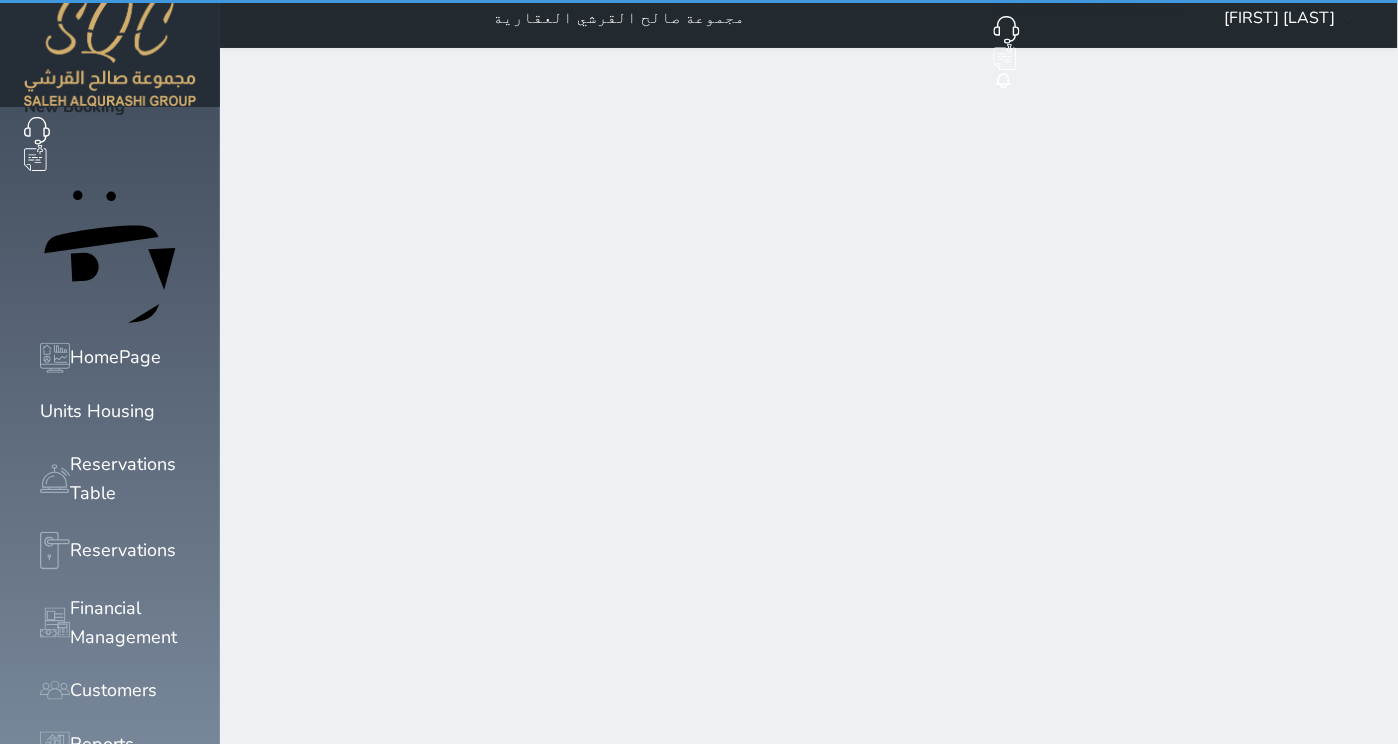 scroll, scrollTop: 0, scrollLeft: 0, axis: both 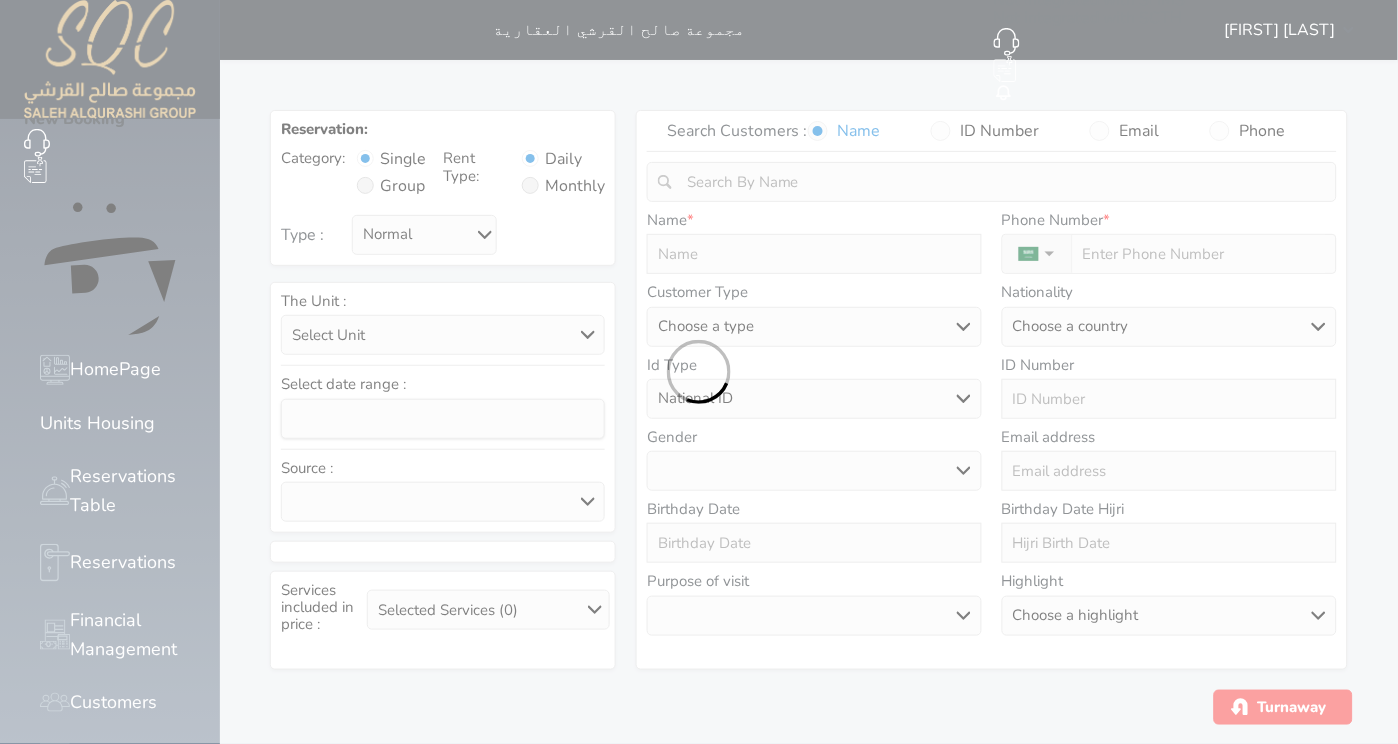 select 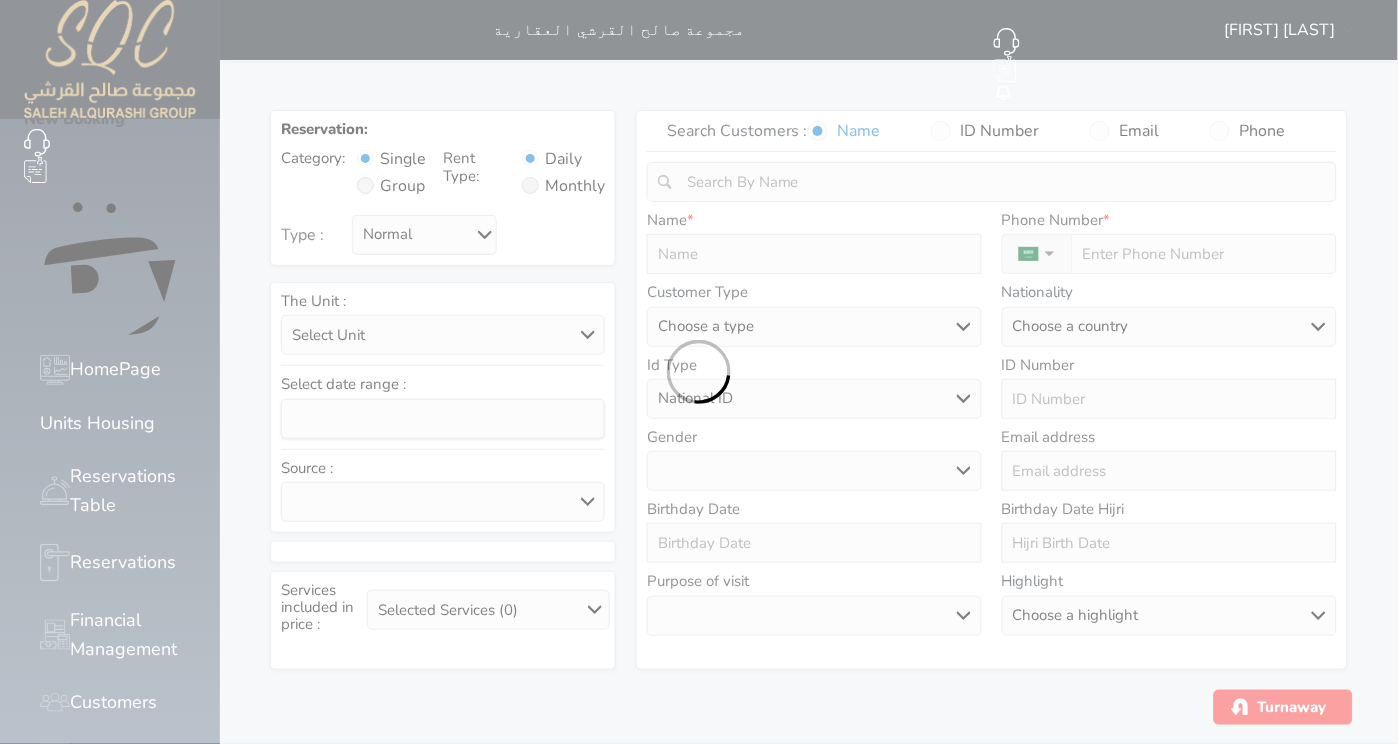 select 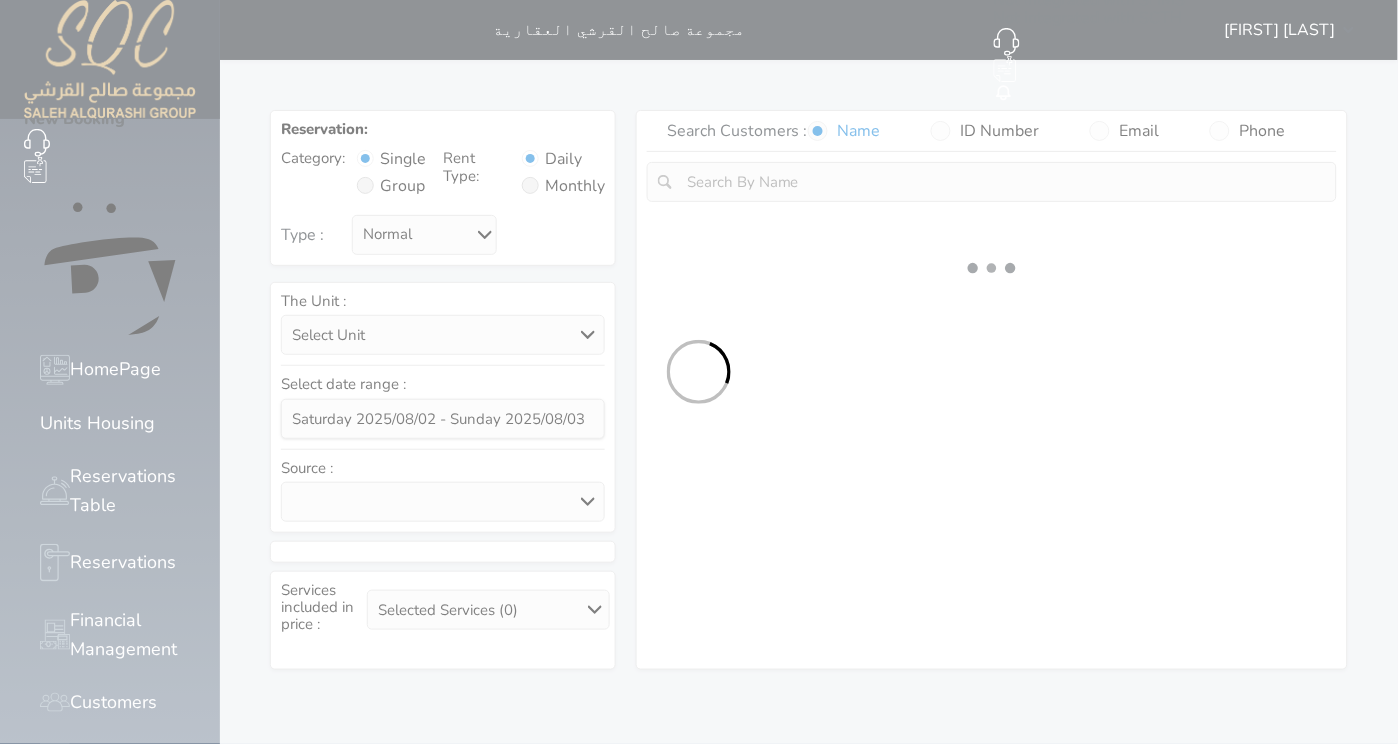 select 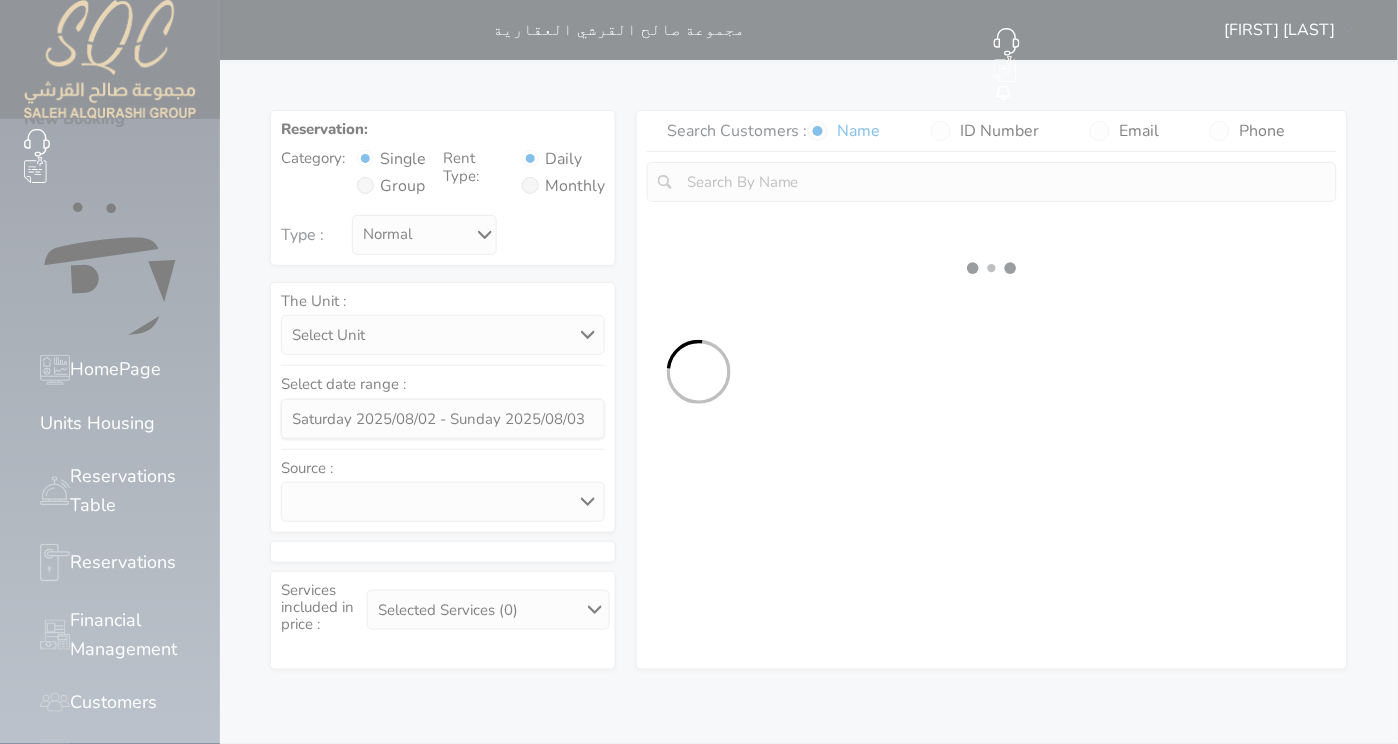 select on "1" 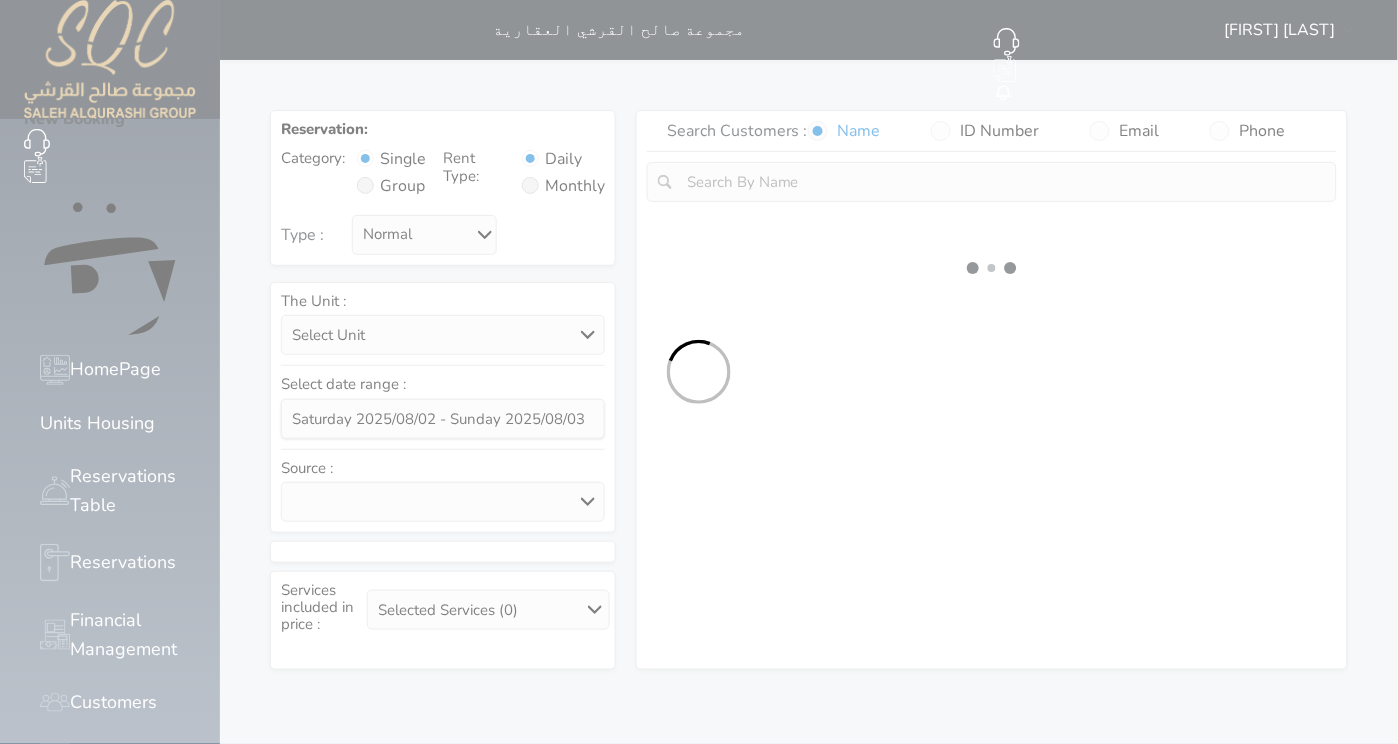 select on "113" 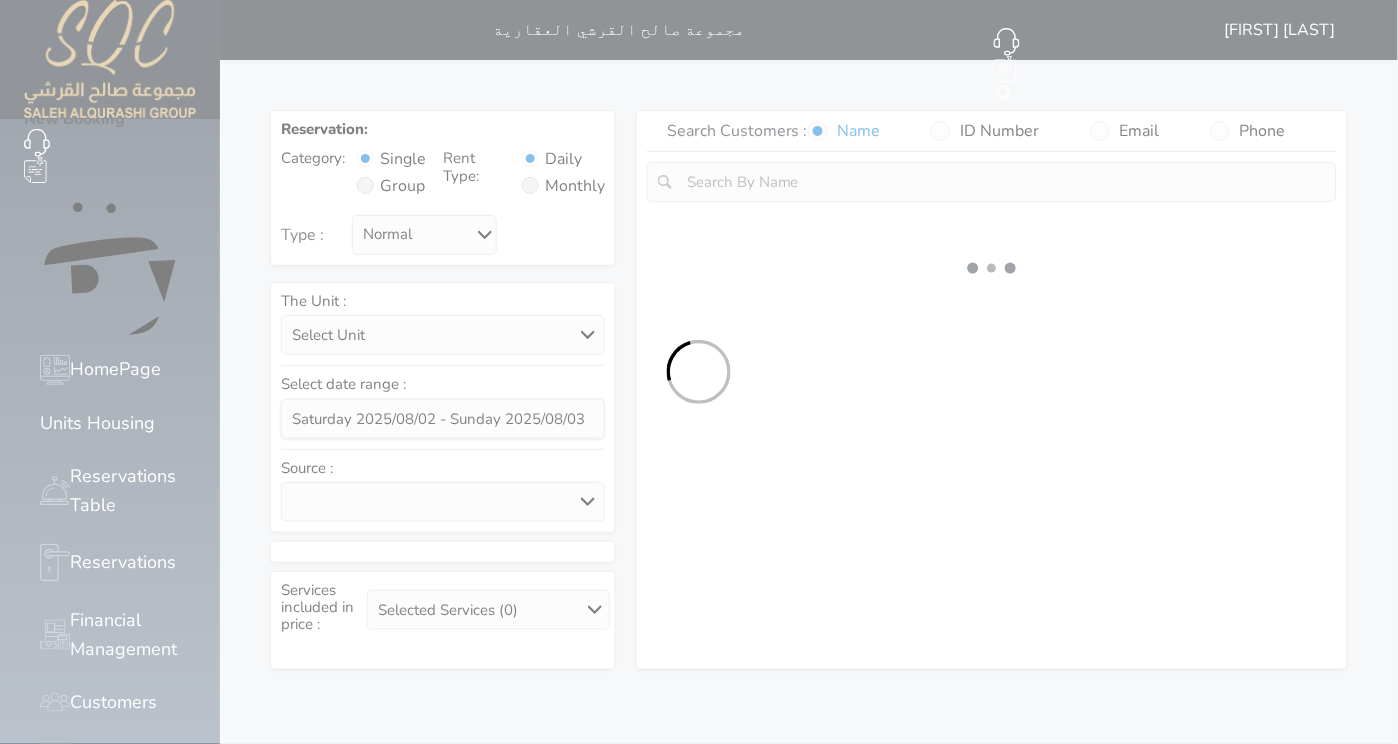 select on "1" 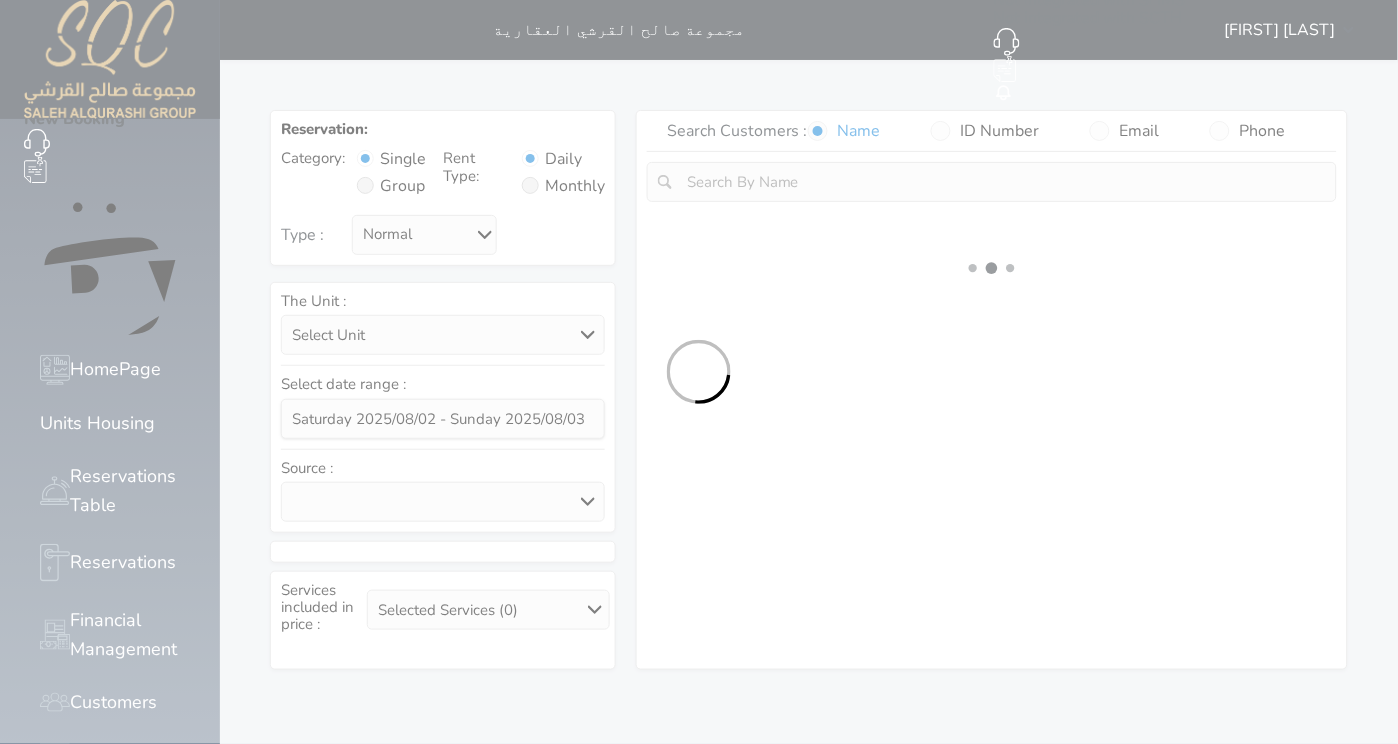 select 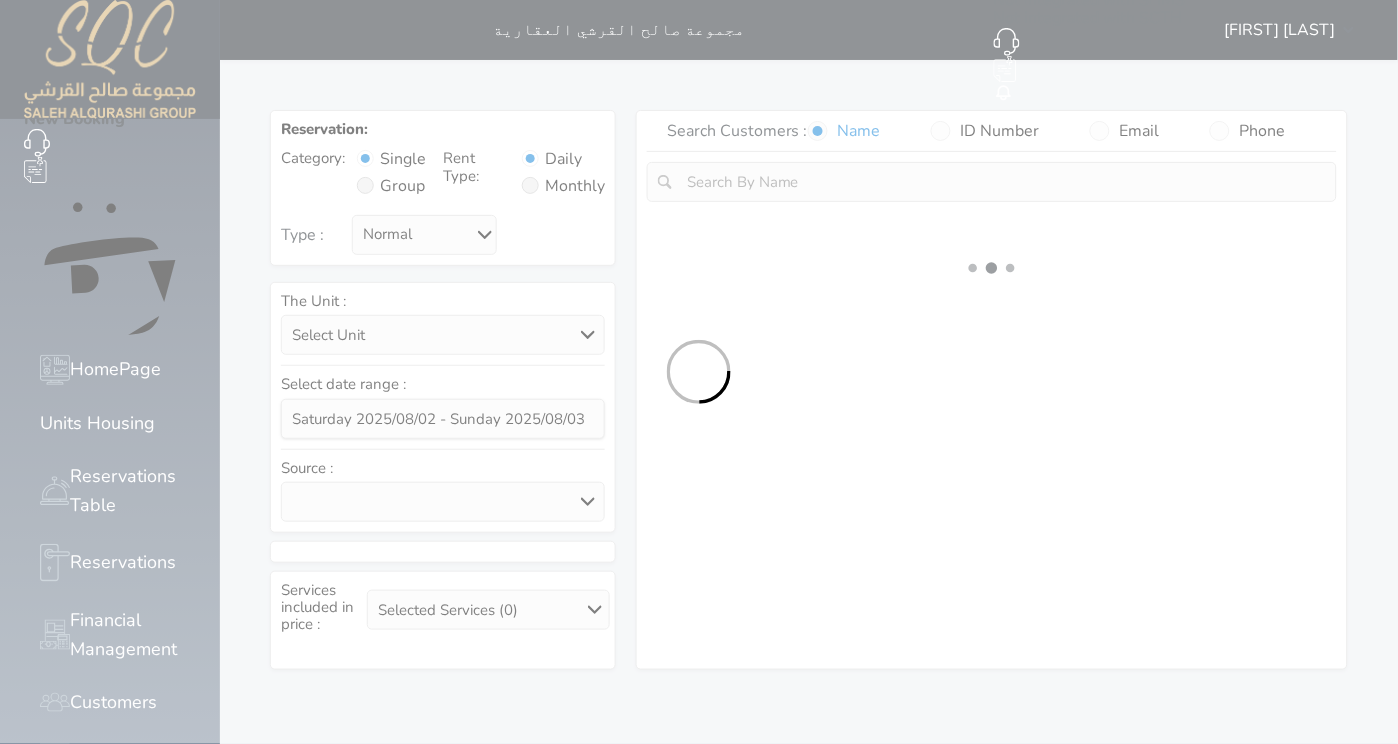 select on "7" 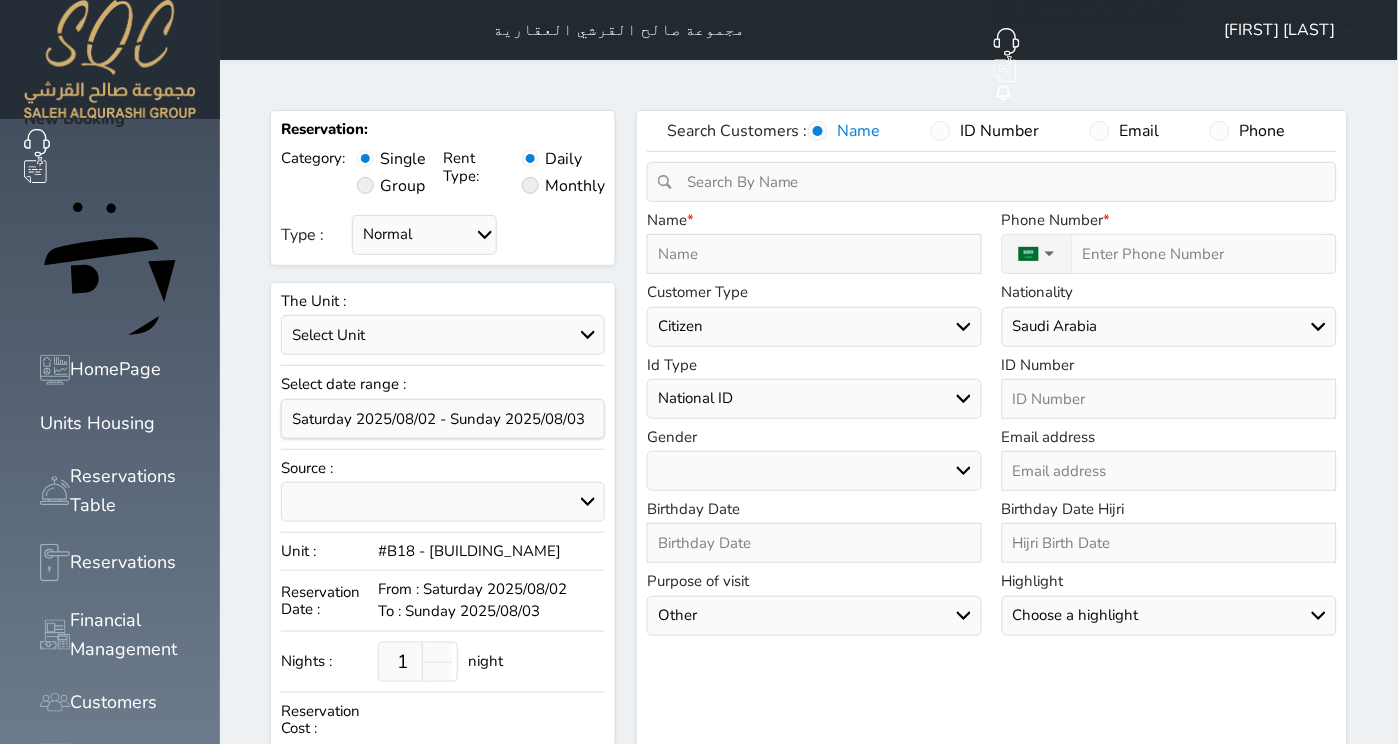 click at bounding box center [814, 254] 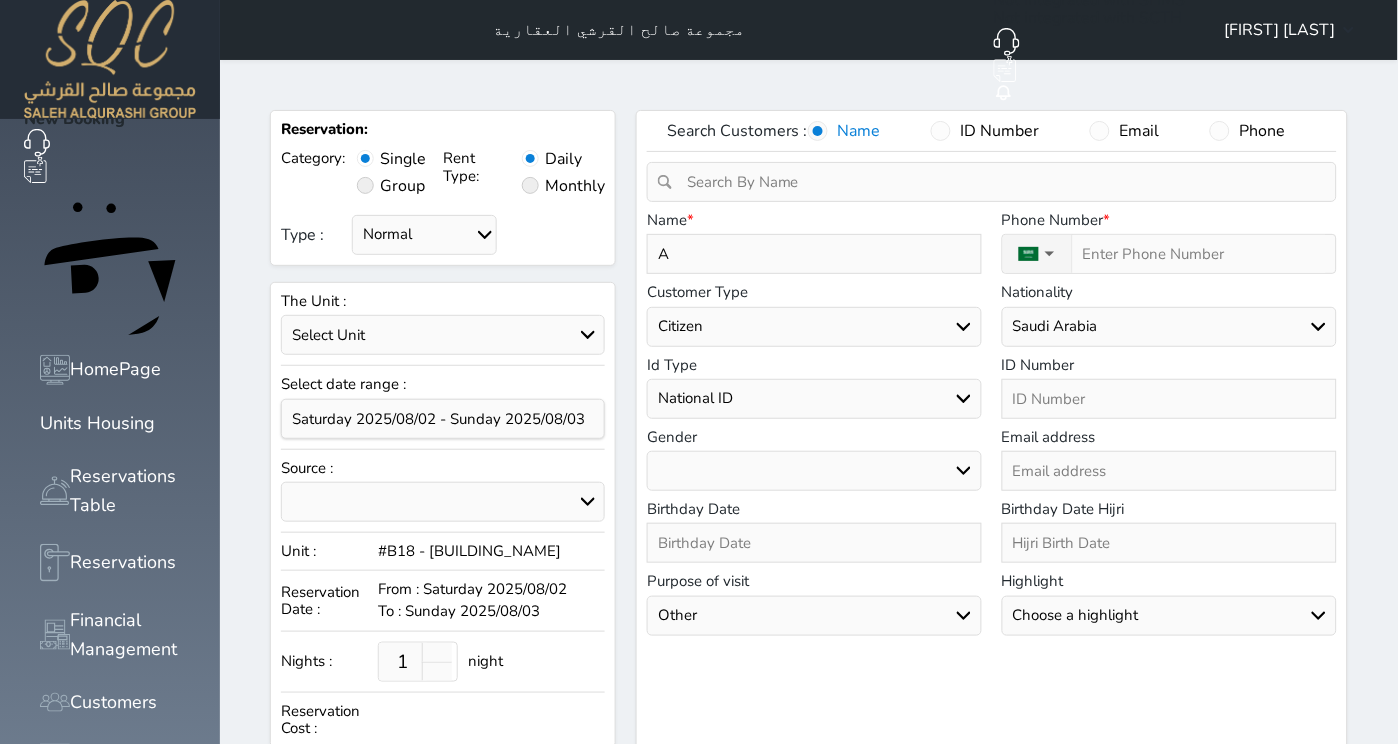 type on "Al" 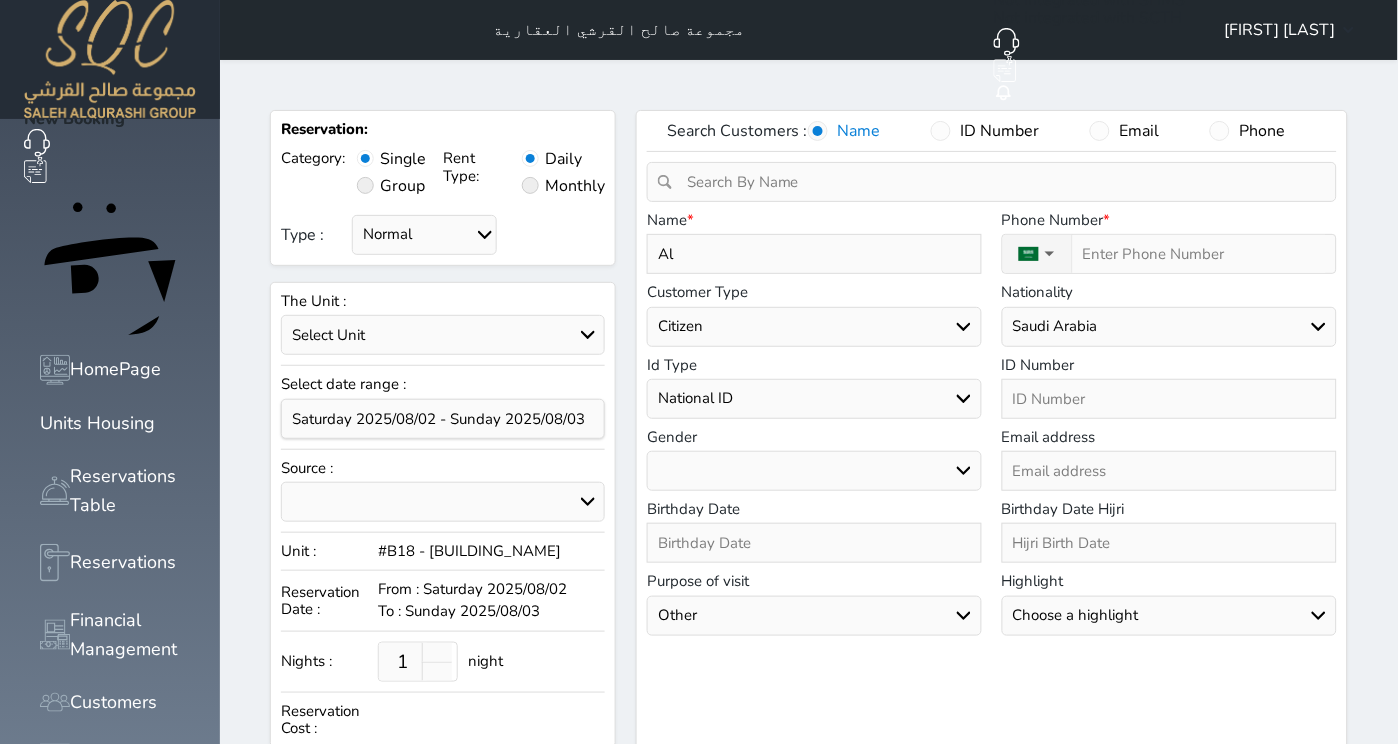 type 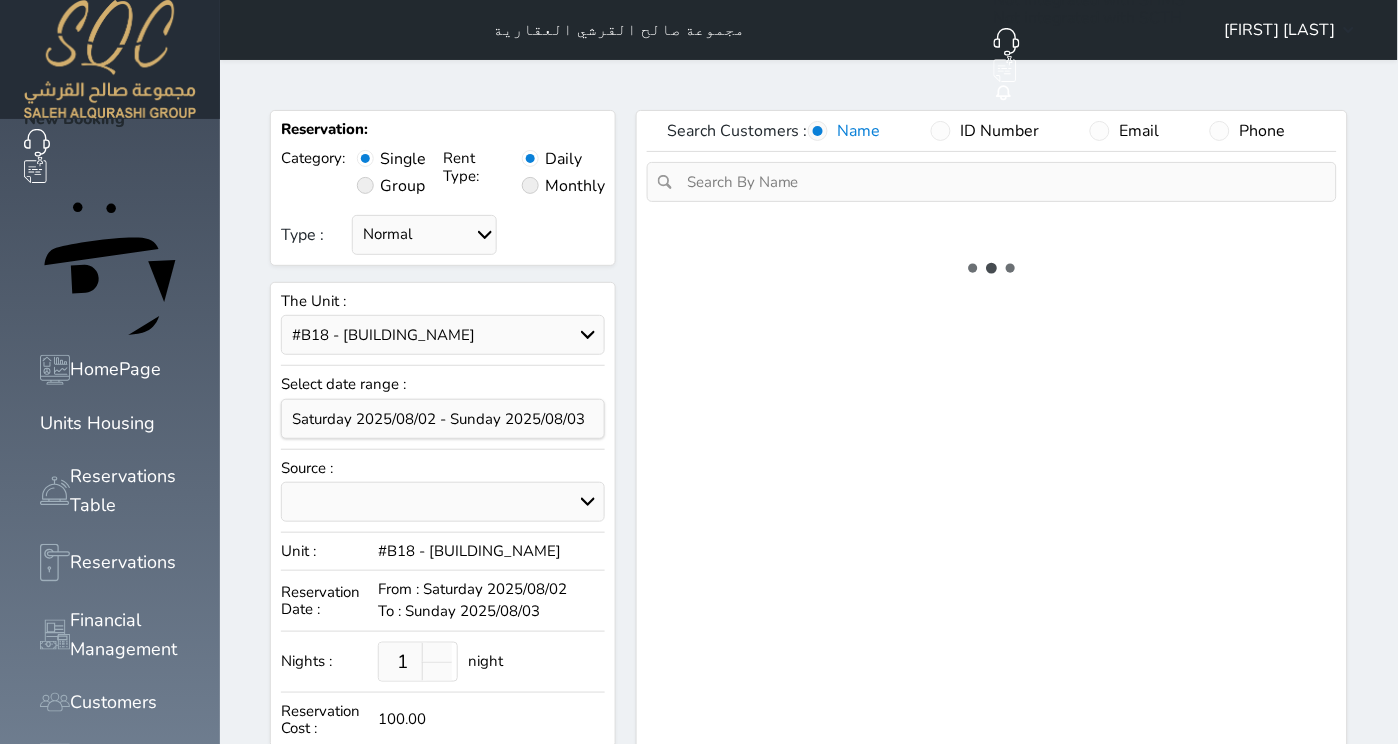 click at bounding box center [992, 268] 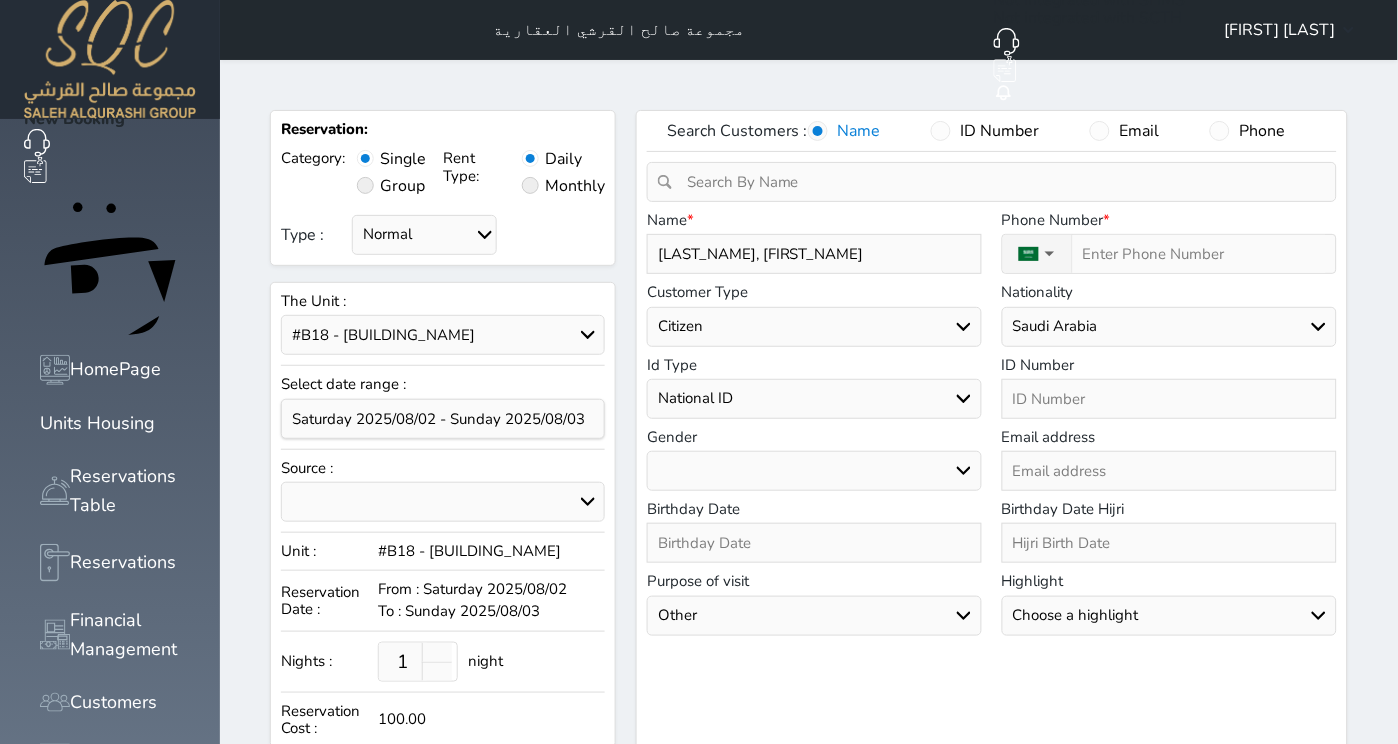 click at bounding box center [1169, 399] 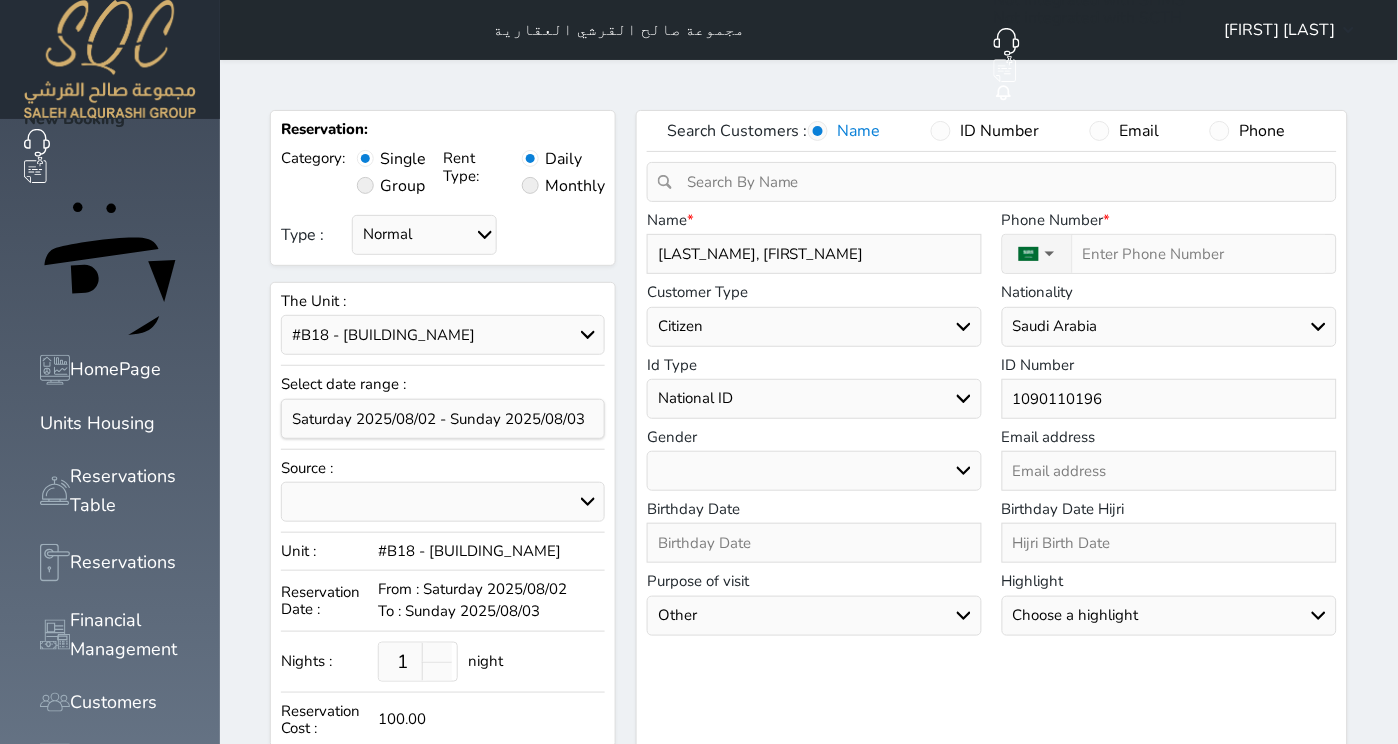 click on "Search Customers :        Name       ID Number       Email       Phone           Change Customer                      Notes                           Customer Reservations History [LAST], [CITY]                   Total Customer Balance : 0 [CURRENCY]     Reservation Number   The Unit   From   To   Reservation Type   Balance   Actions         Results  : From (  ) - To  (  )   Count  :              Unfulfilled Promissories Log On Customer [LAST], [CITY]                 Reservation Number   Amount Total    Amount Fulfilled    Remaining Amount    Due Date         Results  : From (  ) - To  (  )   Count  :      Name *   [LAST], [CITY]   Phone Number *       ▼     Afghanistan (‫افغانستان‬‎)   +93   Albania (Shqipëri)   +355   Algeria (‫الجزائر‬‎)   +213   American Samoa   +1684   Andorra   +376   Angola   +244   Anguilla   +1264   Antigua and Barbuda   +1268   Argentina   +54   Armenia (Հայաստան)   +374   Aruba   +297   Australia   +61   Austria (Österreich)   +43     +994   Bahamas" at bounding box center [992, 512] 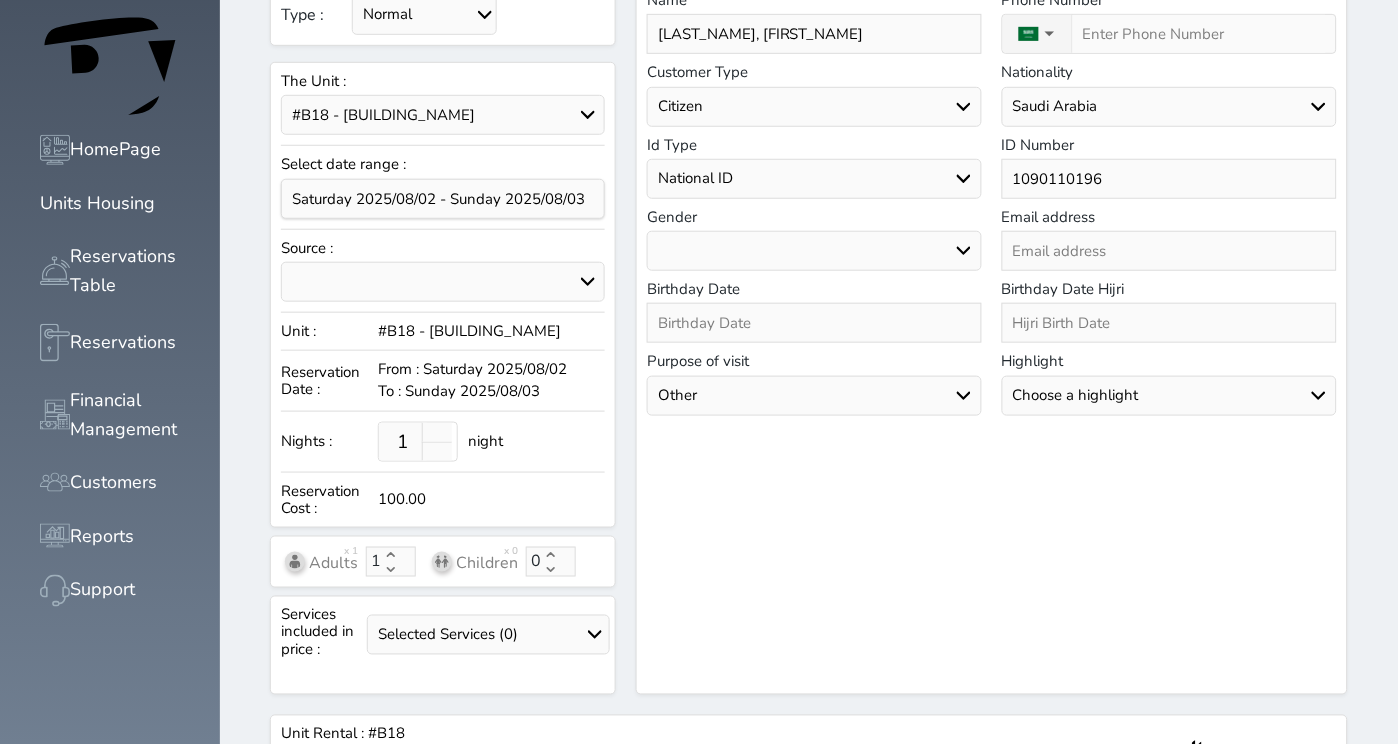 scroll, scrollTop: 396, scrollLeft: 0, axis: vertical 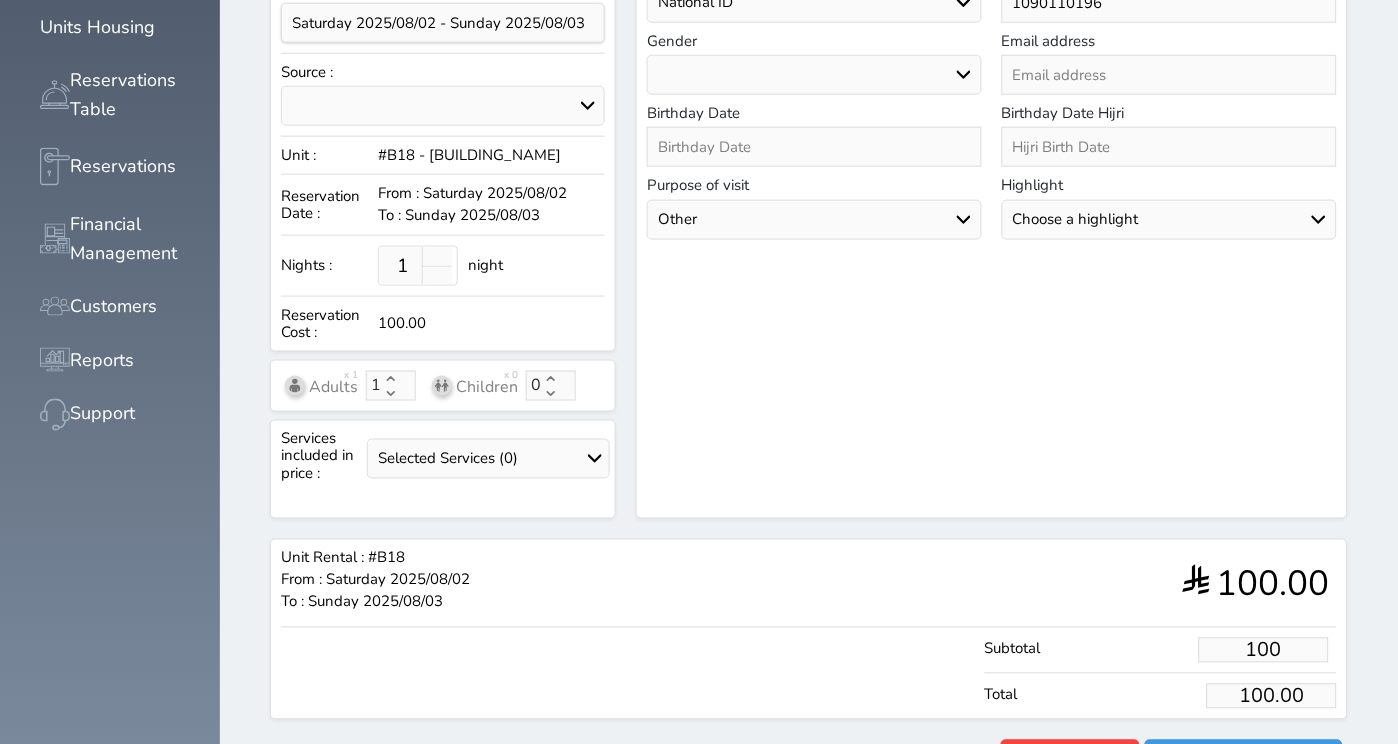 drag, startPoint x: 1334, startPoint y: 600, endPoint x: 1257, endPoint y: 585, distance: 78.44743 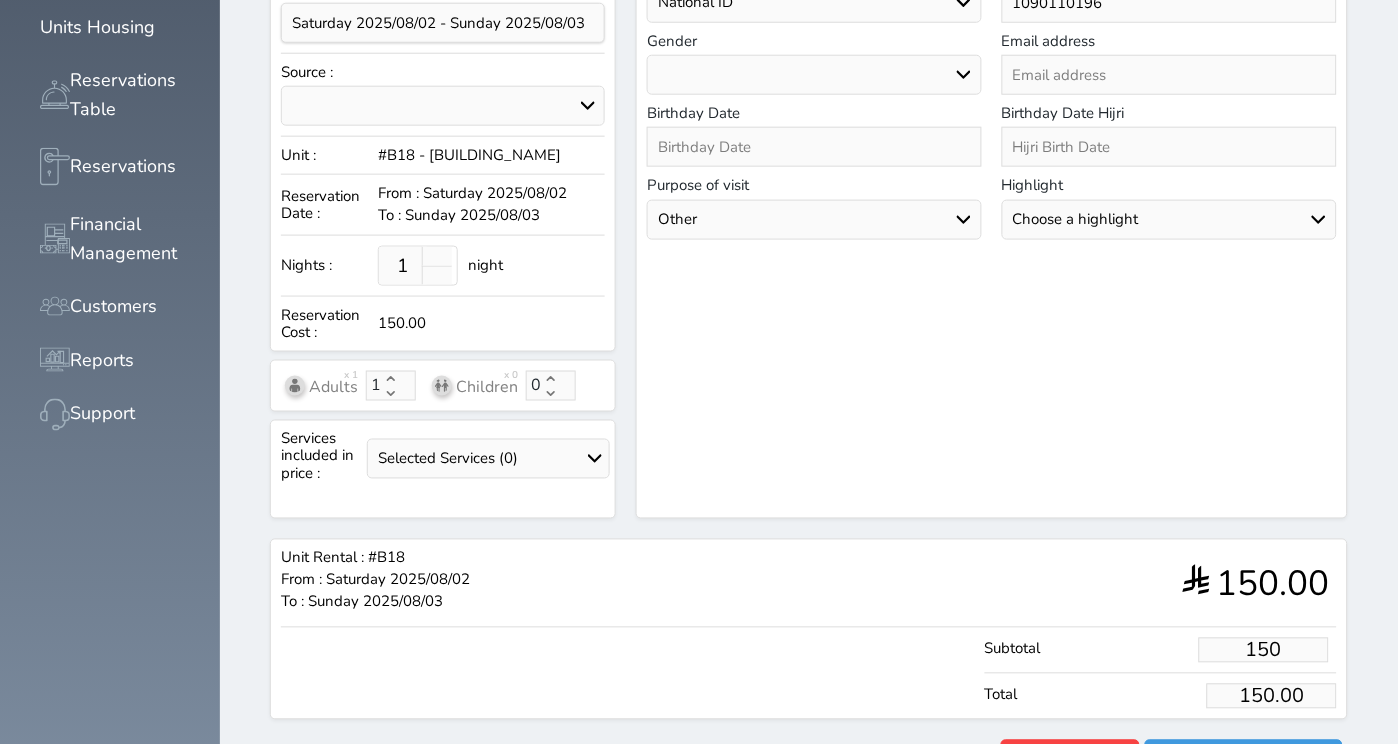 click on "Search Customers :        Name       ID Number       Email       Phone           Change Customer                      Notes                           Customer Reservations History [LAST], [CITY]                   Total Customer Balance : 0 [CURRENCY]     Reservation Number   The Unit   From   To   Reservation Type   Balance   Actions         Results  : From (  ) - To  (  )   Count  :              Unfulfilled Promissories Log On Customer [LAST], [CITY]                 Reservation Number   Amount Total    Amount Fulfilled    Remaining Amount    Due Date         Results  : From (  ) - To  (  )   Count  :      Name *   [LAST], [CITY]   Phone Number *       ▼     Afghanistan (‫افغانستان‬‎)   +93   Albania (Shqipëri)   +355   Algeria (‫الجزائر‬‎)   +213   American Samoa   +1684   Andorra   +376   Angola   +244   Anguilla   +1264   Antigua and Barbuda   +1268   Argentina   +54   Armenia (Հայաստան)   +374   Aruba   +297   Australia   +61   Austria (Österreich)   +43     +994   Bahamas" at bounding box center (992, 116) 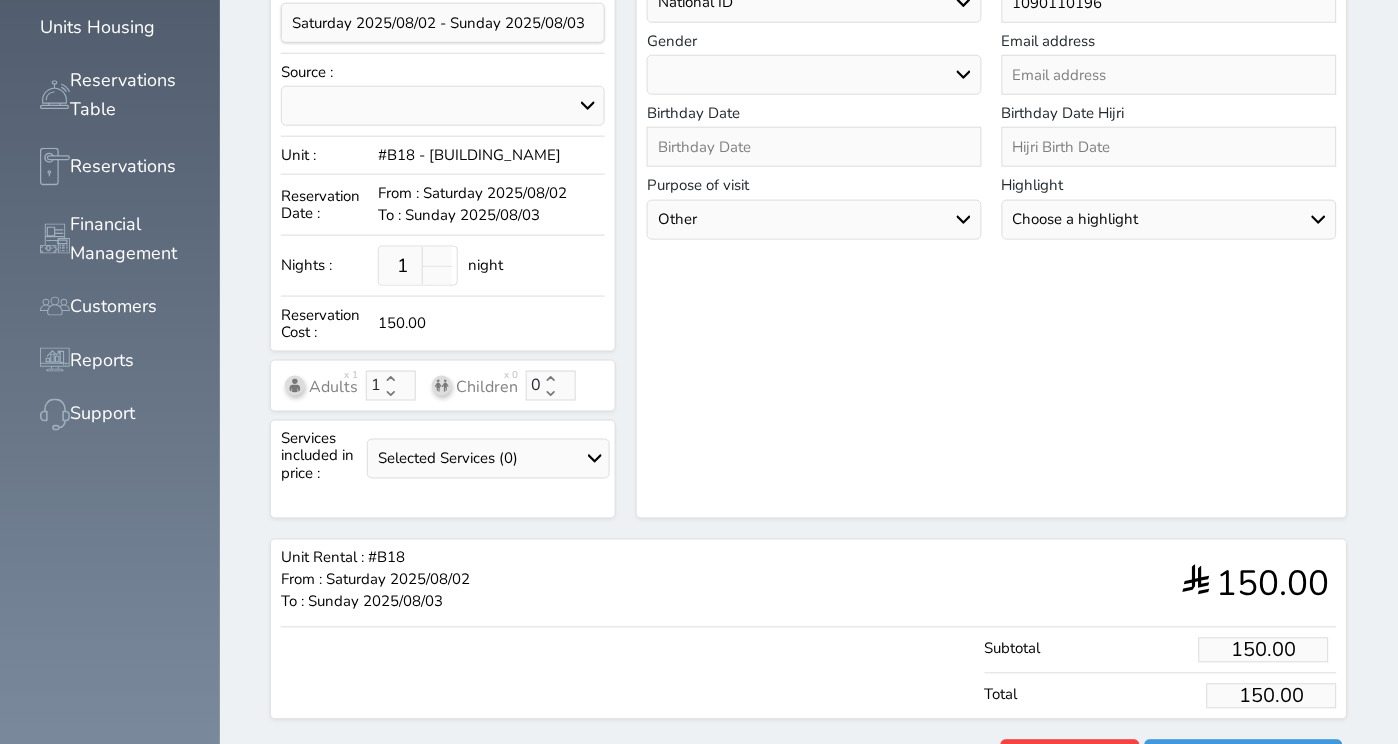 scroll, scrollTop: 0, scrollLeft: 0, axis: both 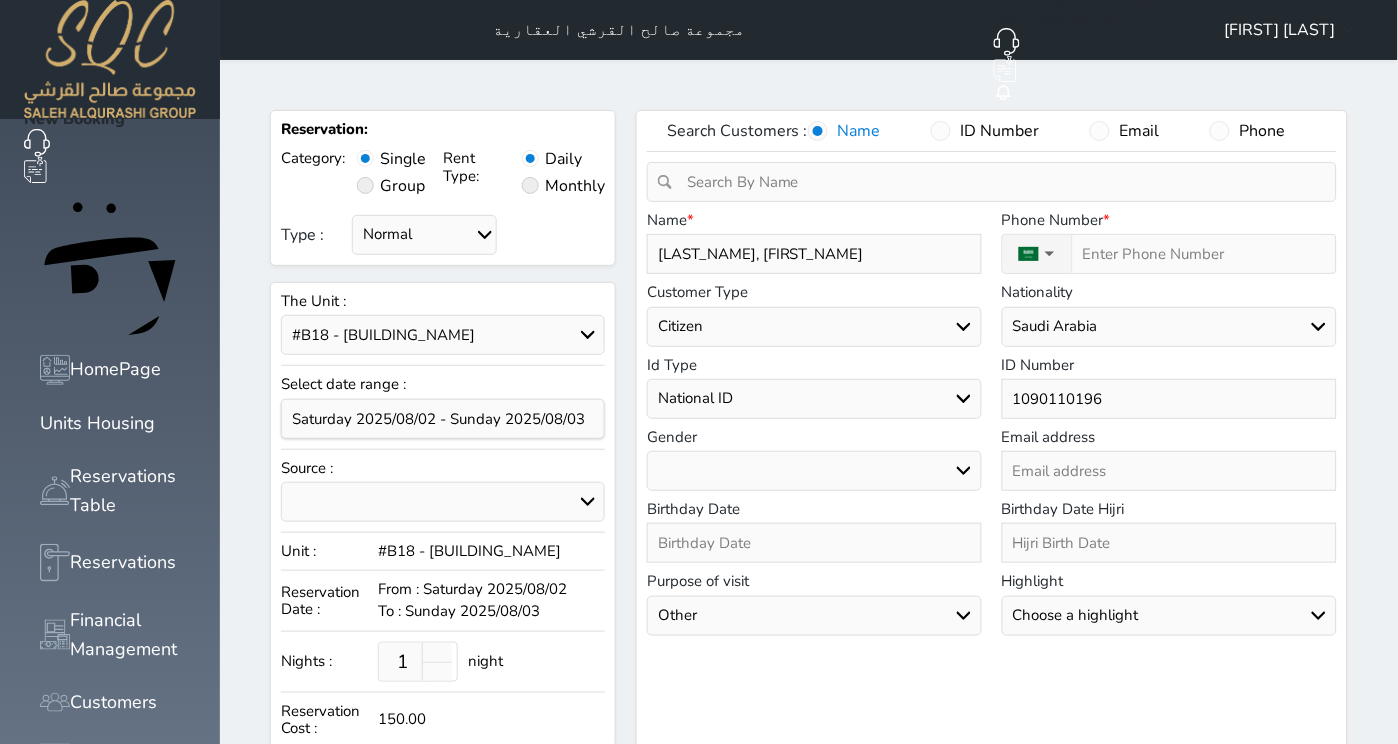click on "Type :" at bounding box center (1199, 254) 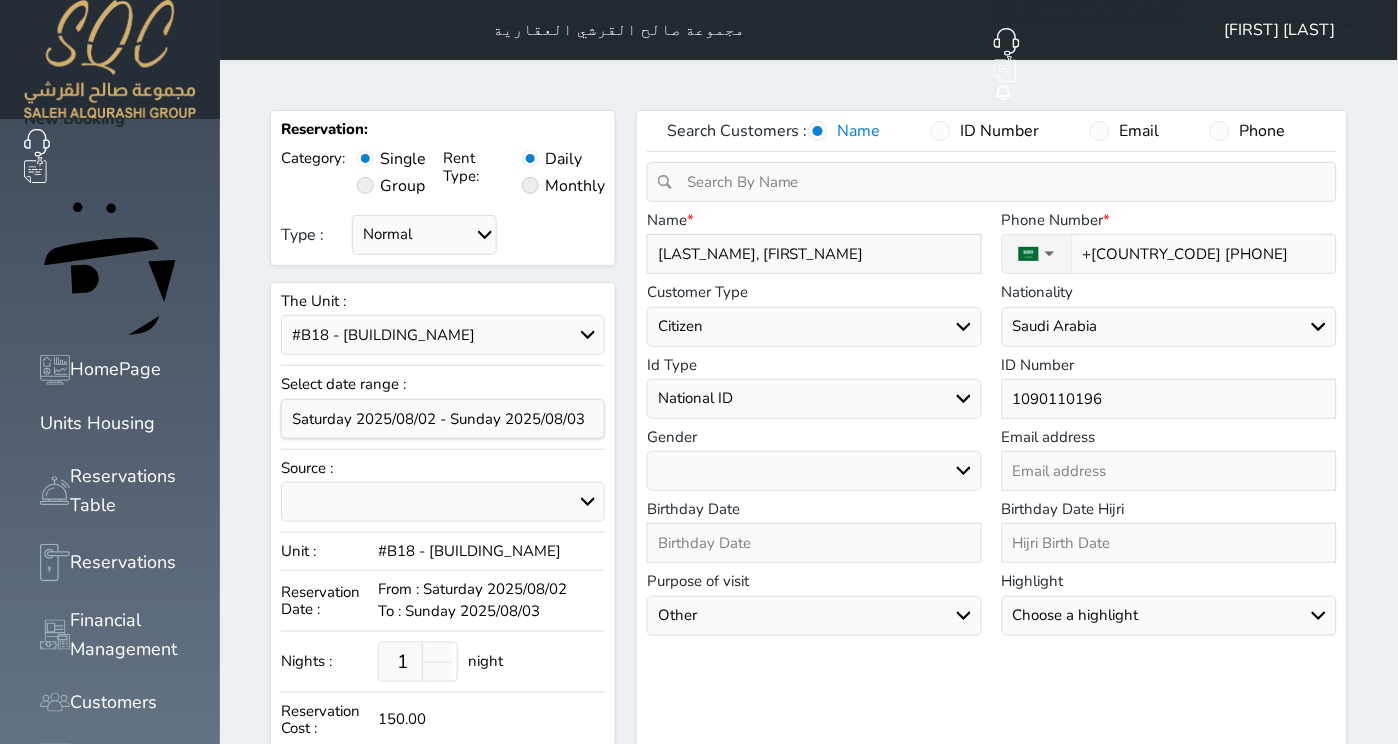 click on "Search Customers :        Name       ID Number       Email       Phone           Change Customer                      Notes                           Customer Reservations History [LAST], [CITY]                   Total Customer Balance : 0 [CURRENCY]     Reservation Number   The Unit   From   To   Reservation Type   Balance   Actions         Results  : From (  ) - To  (  )   Count  :              Unfulfilled Promissories Log On Customer [LAST], [CITY]                 Reservation Number   Amount Total    Amount Fulfilled    Remaining Amount    Due Date         Results  : From (  ) - To  (  )   Count  :      Name *   [LAST], [CITY]   Phone Number *       ▼     Afghanistan (‫افغانستان‬‎)   +93   Albania (Shqipëri)   +355   Algeria (‫الجزائر‬‎)   +213   American Samoa   +1684   Andorra   +376   Angola   +244   Anguilla   +1264   Antigua and Barbuda   +1268   Argentina   +54   Armenia (Հայաստան)   +374   Aruba   +297   Australia   +61   Austria (Österreich)   +43     +994   Bahamas" at bounding box center [992, 512] 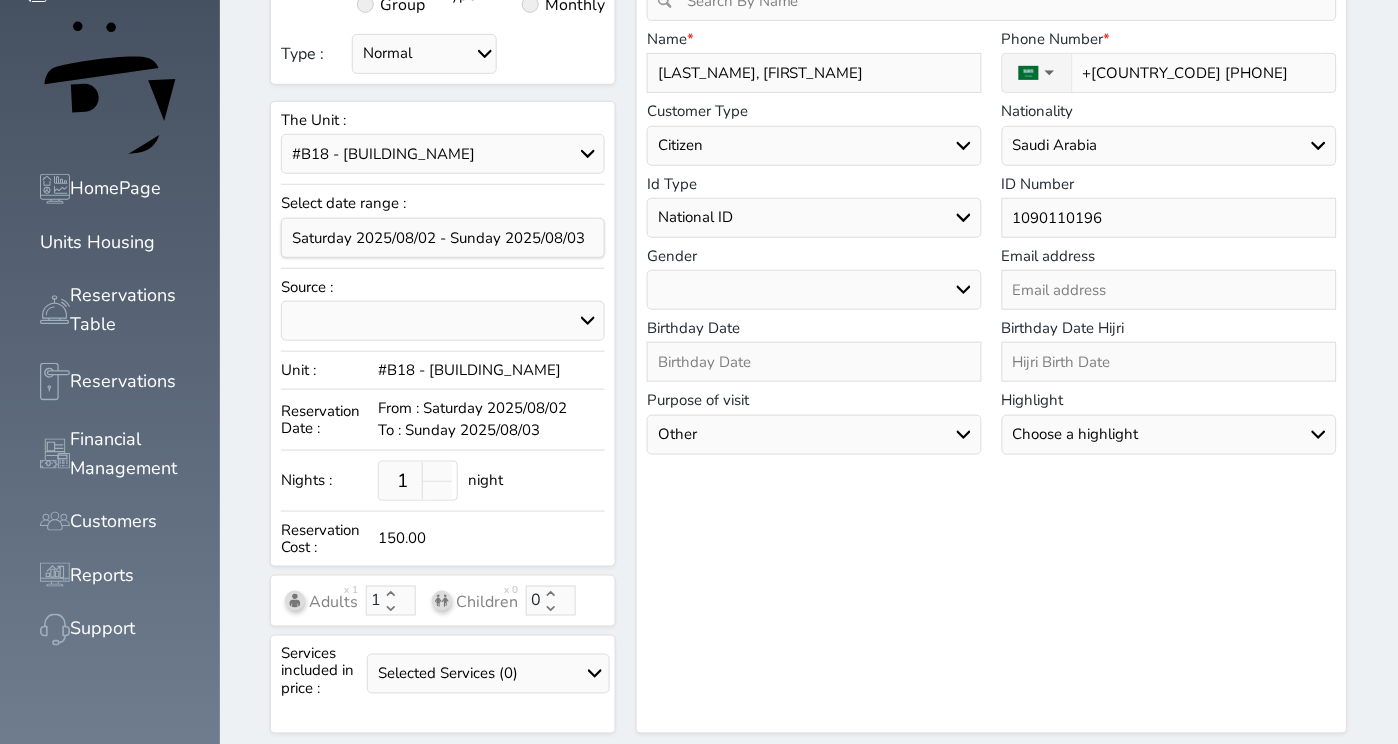 scroll, scrollTop: 396, scrollLeft: 0, axis: vertical 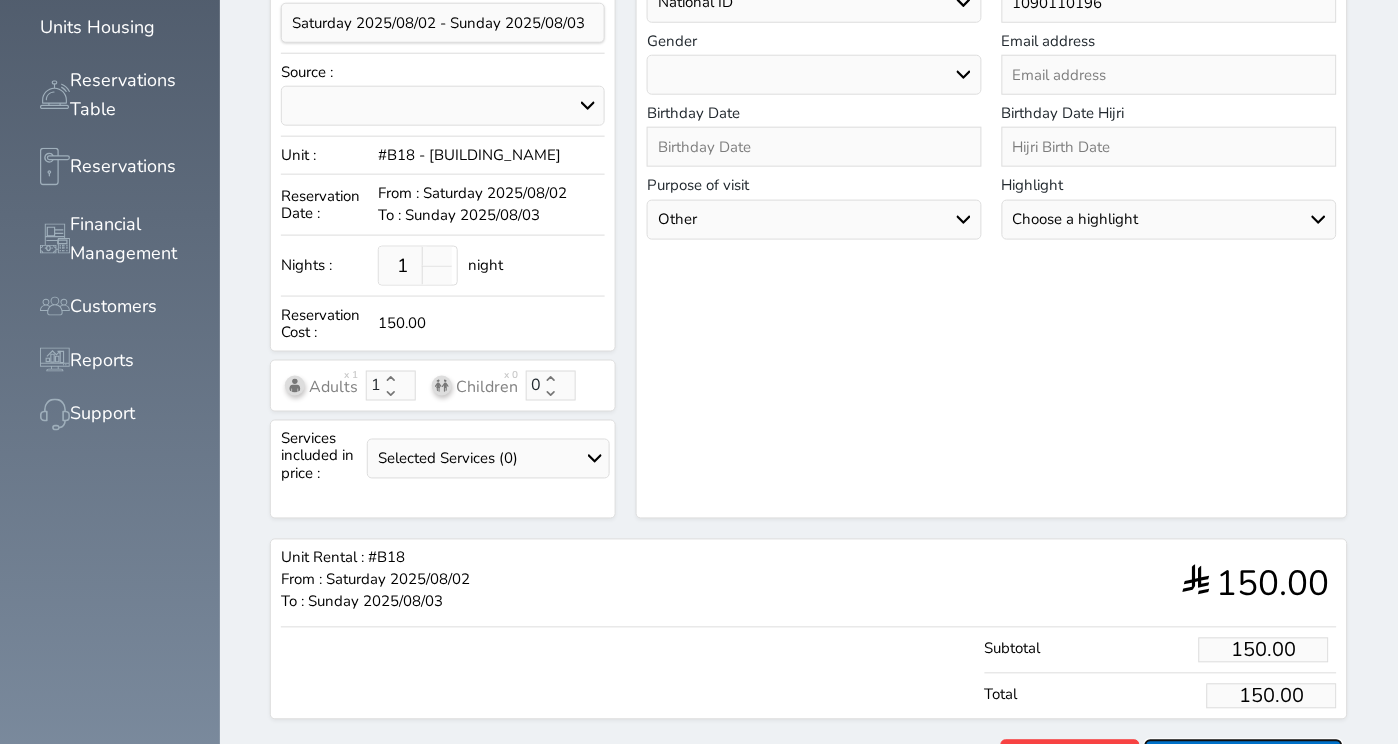 click on "Reserve" at bounding box center (1244, 757) 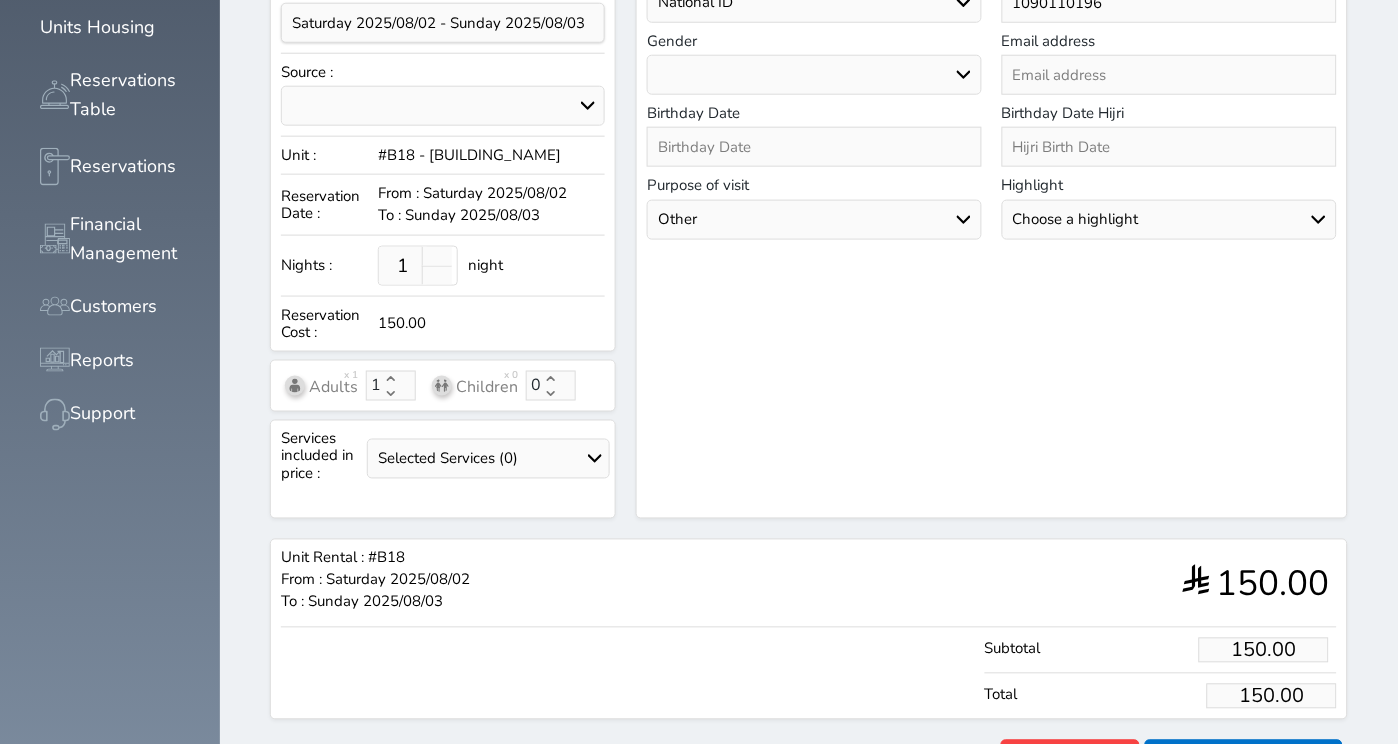 scroll, scrollTop: 160, scrollLeft: 0, axis: vertical 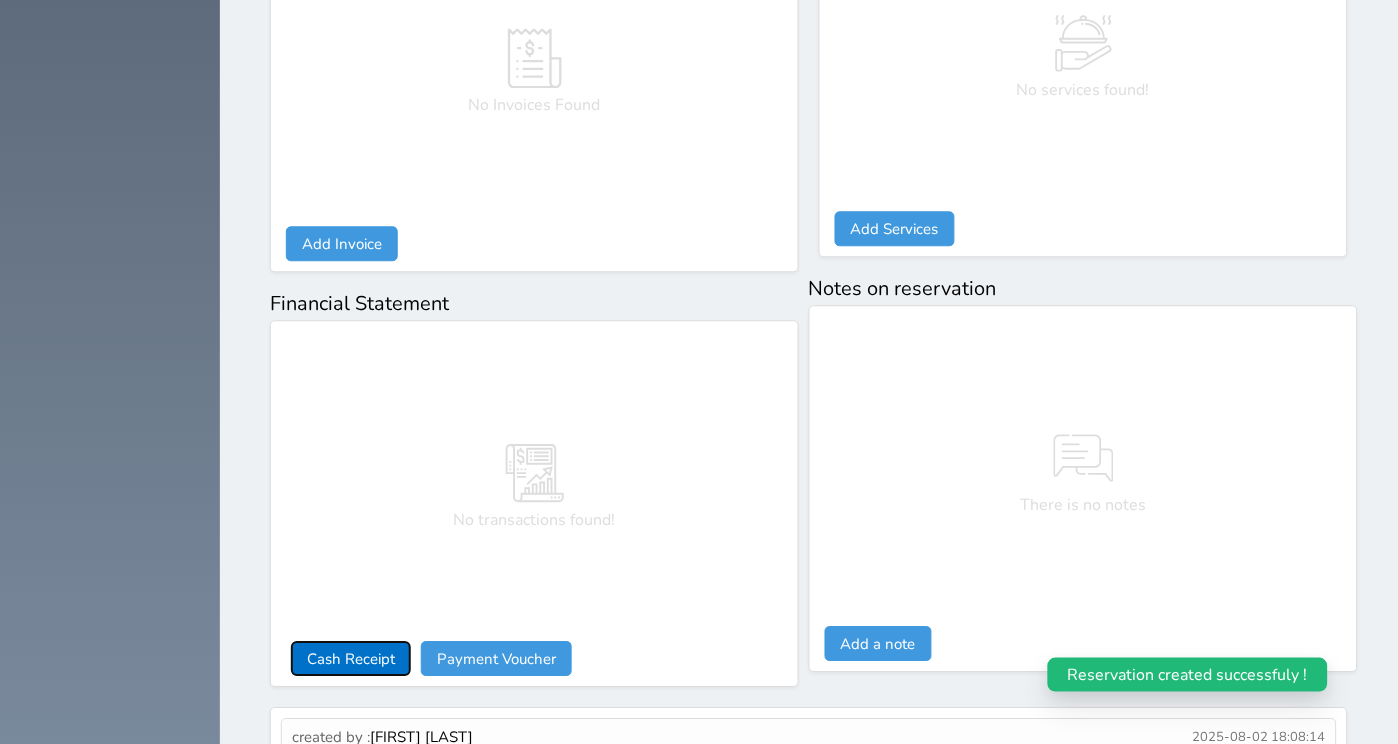 click on "Cash Receipt" at bounding box center [351, 658] 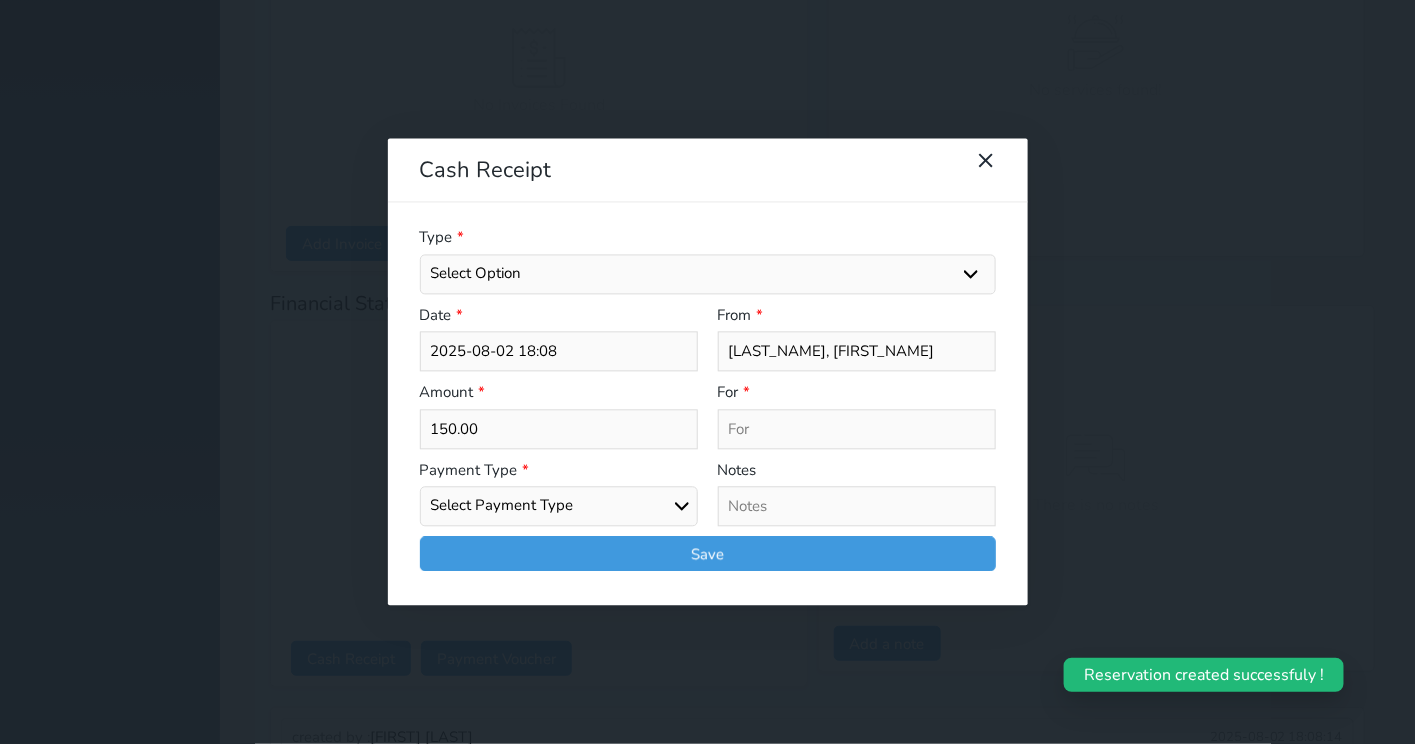 click on "Select Option   General receipts Rent value Bills insurance Retainer Not Applicable Other Laundry Wifi - Internet Car Parking Food Food & Beverages Beverages Cold Drinks Hot Drinks Breakfast Lunch Dinner Bakery & Cakes Swimming pool Gym SPA & Beauty Services Pick & Drop (Transport Services) Minibar Cable - TV Extra Bed Hairdresser Shopping Organized Tours Services Tour Guide Services" at bounding box center (708, 274) 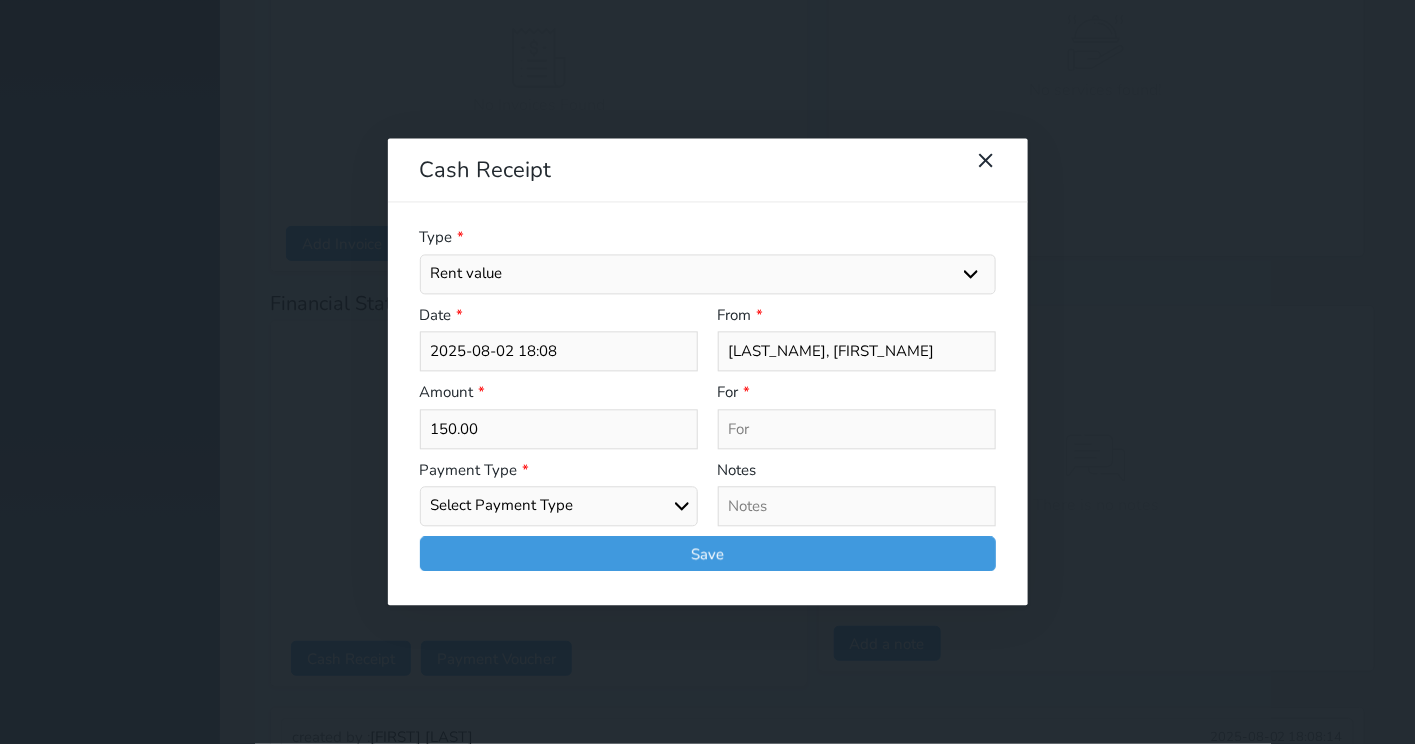 click on "Select Payment Type   Cash   Bank Transfer   Mada   Credit Card   Credit Payment" at bounding box center (559, 507) 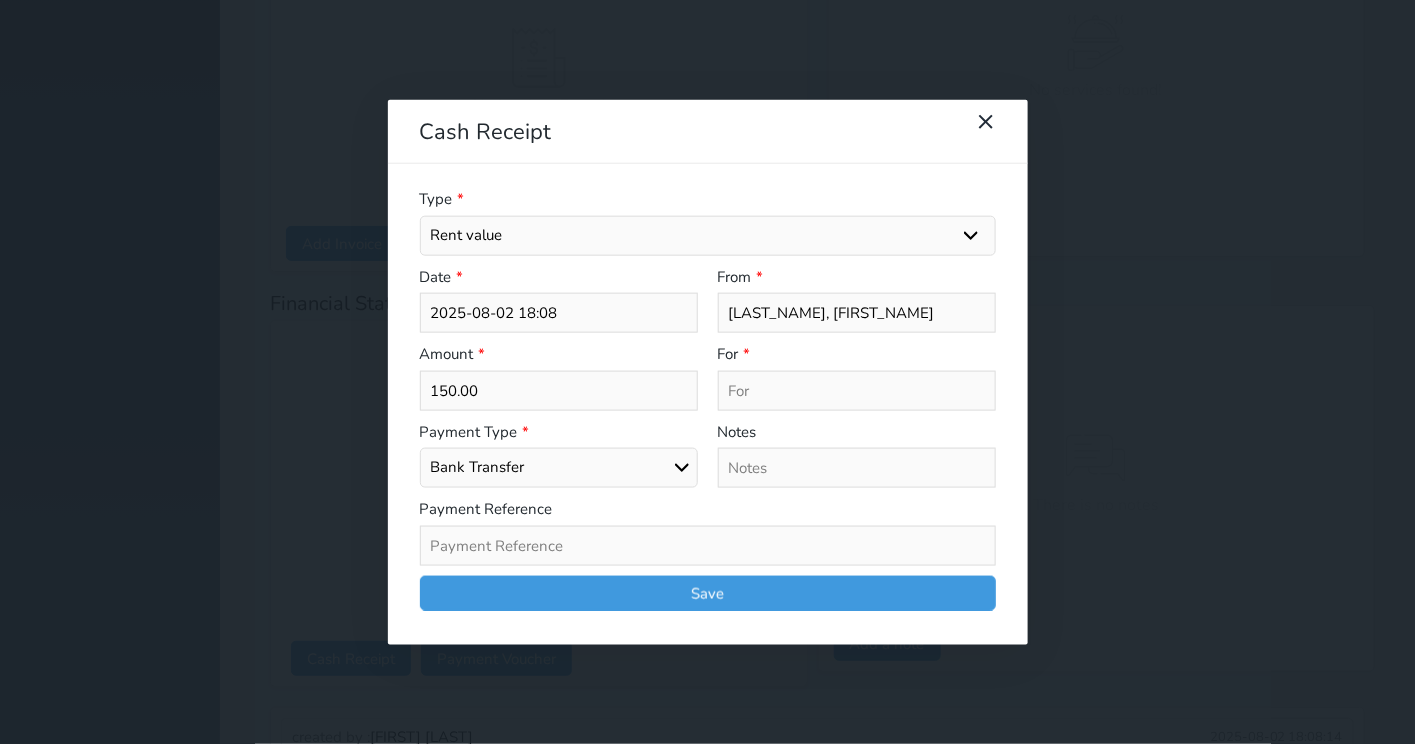 click at bounding box center [708, 545] 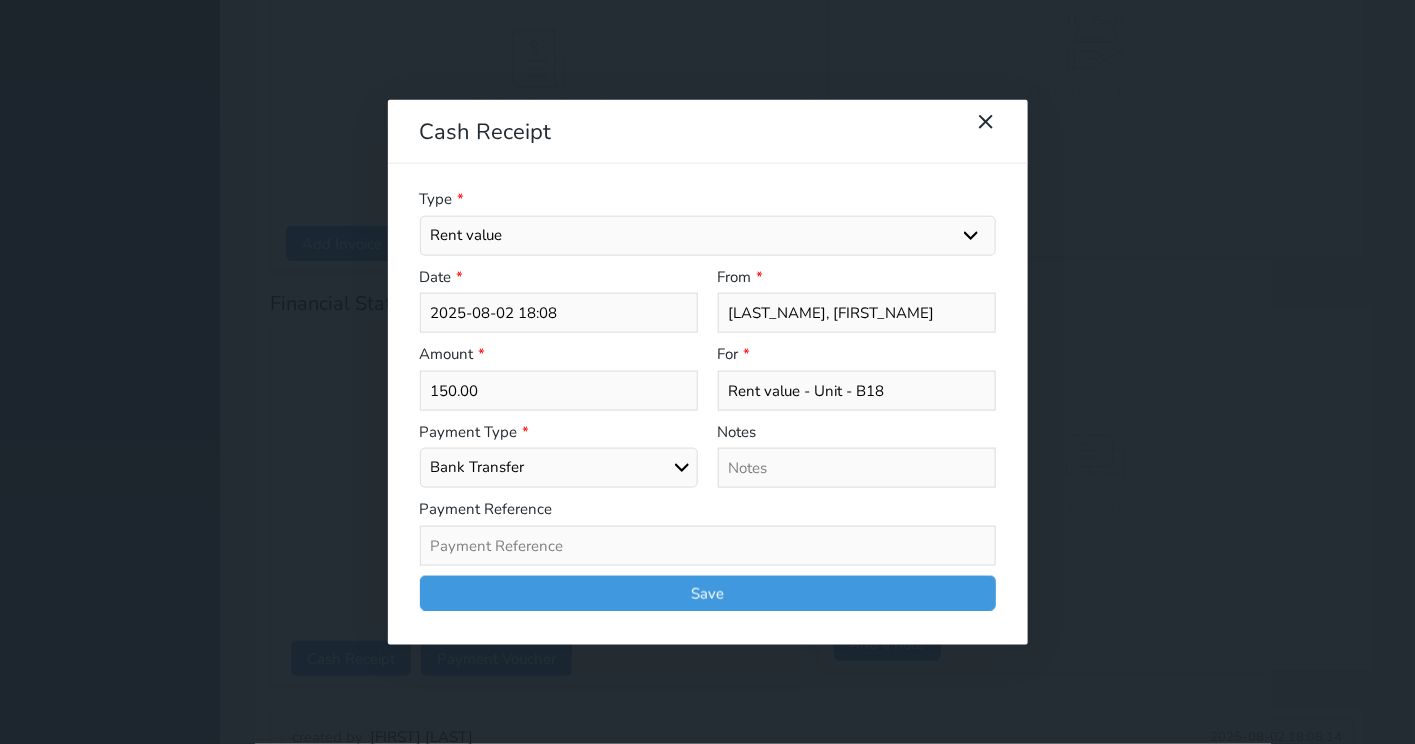 click at bounding box center [857, 468] 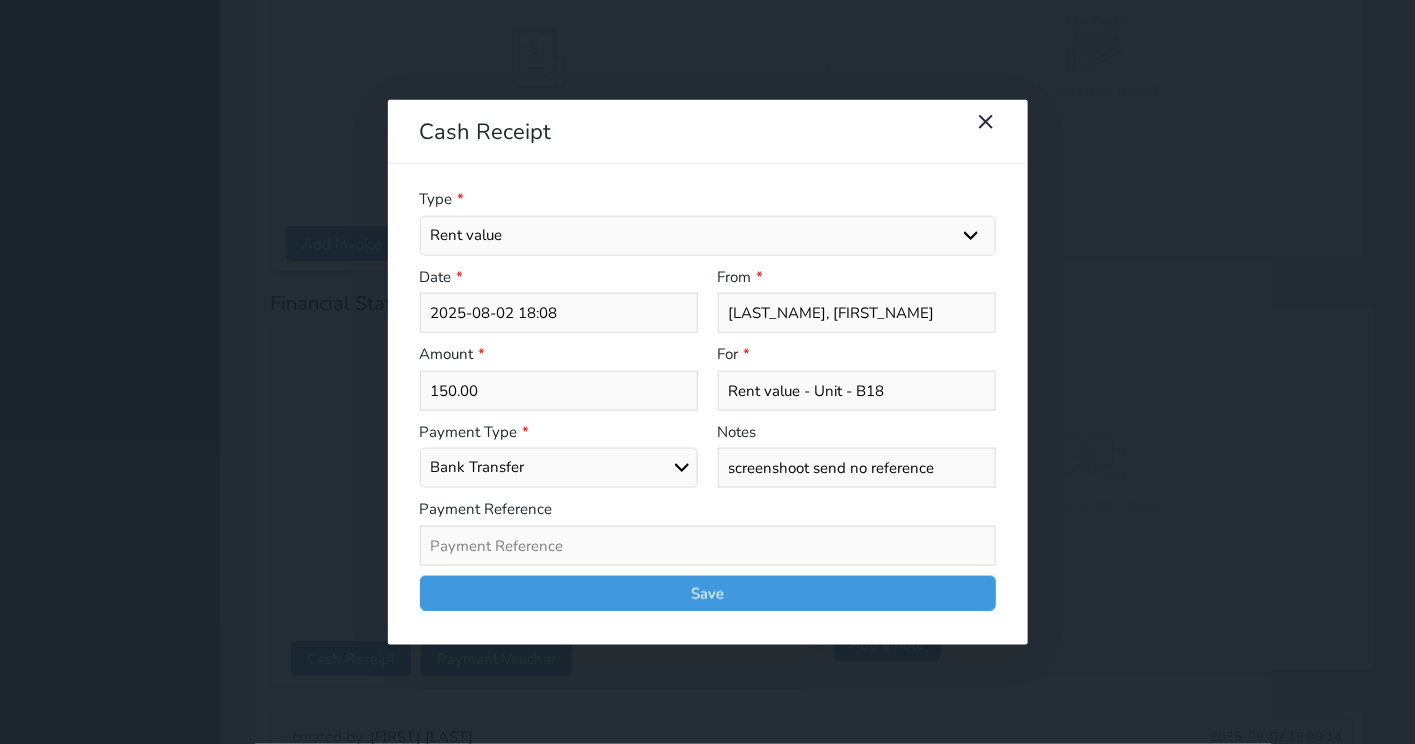 click at bounding box center (708, 545) 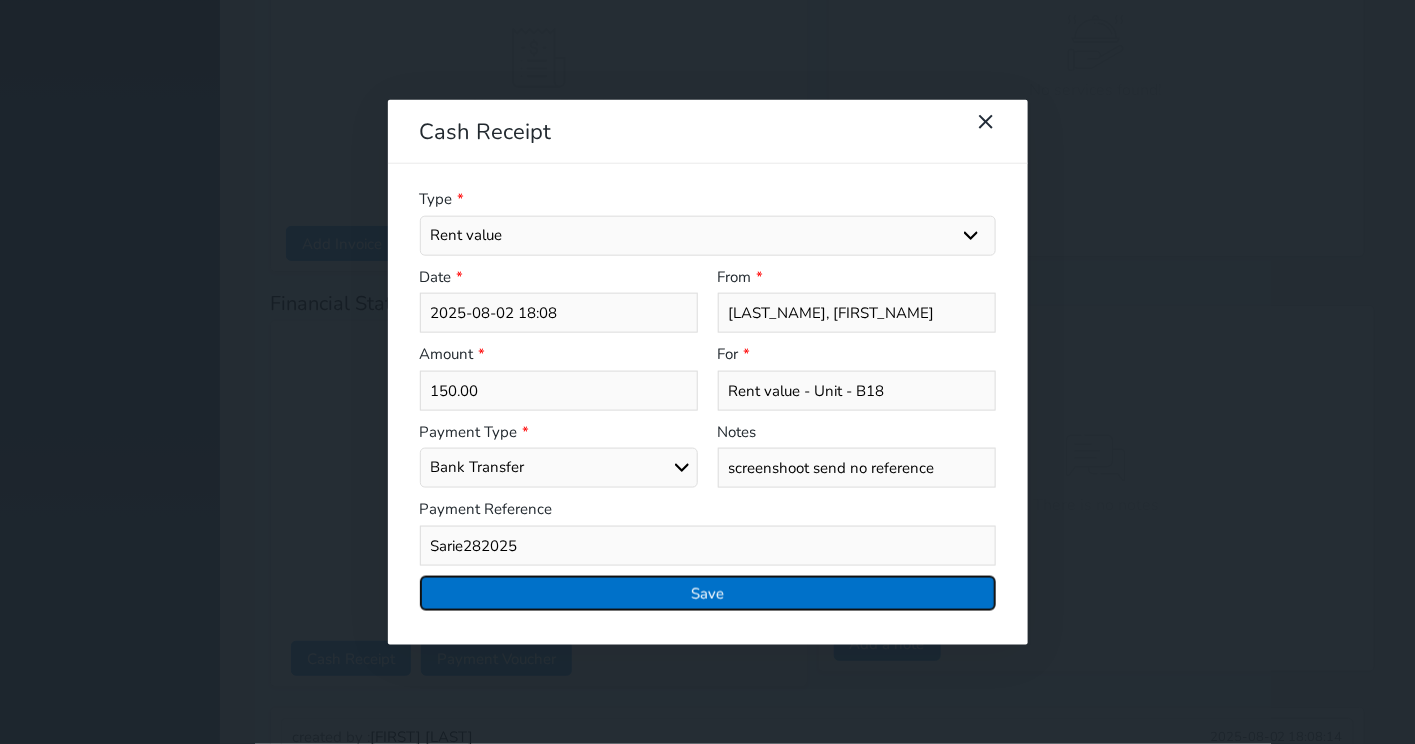 click on "Save" at bounding box center (708, 592) 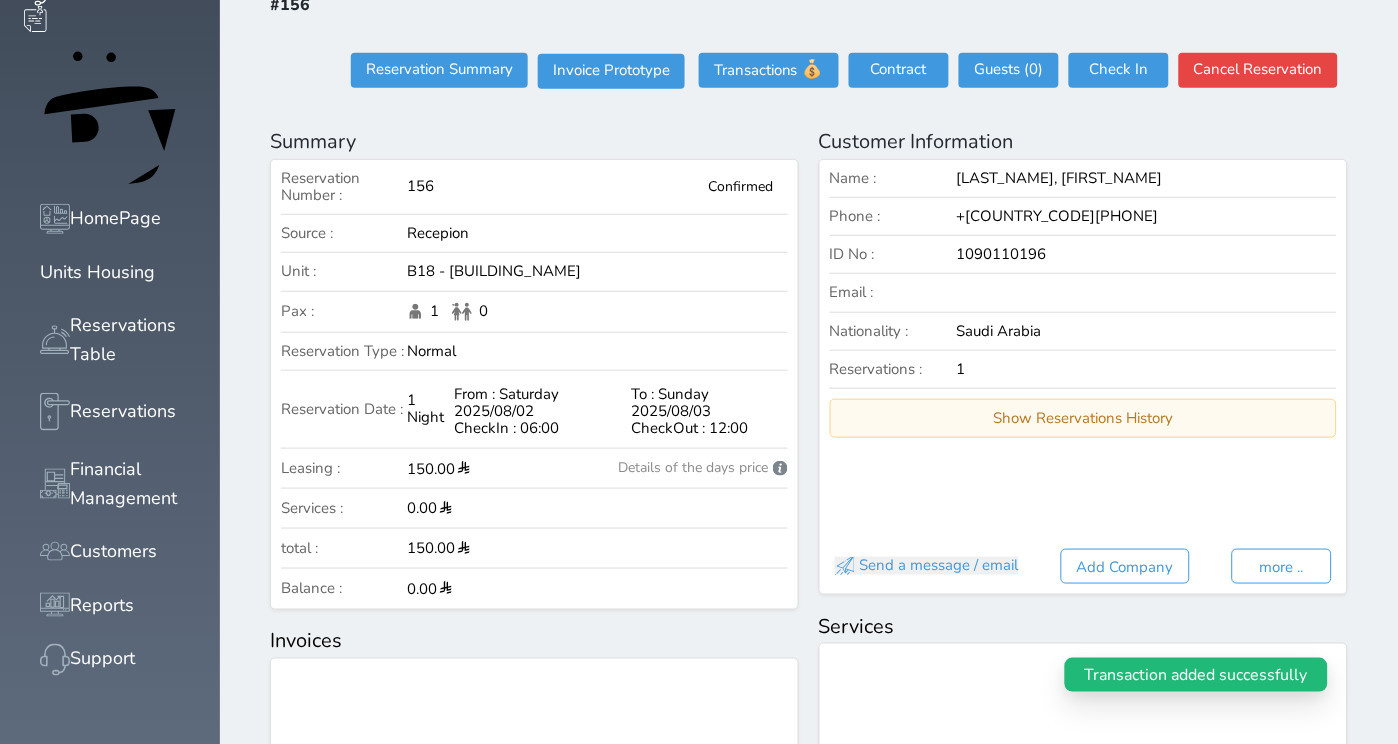 scroll, scrollTop: 0, scrollLeft: 0, axis: both 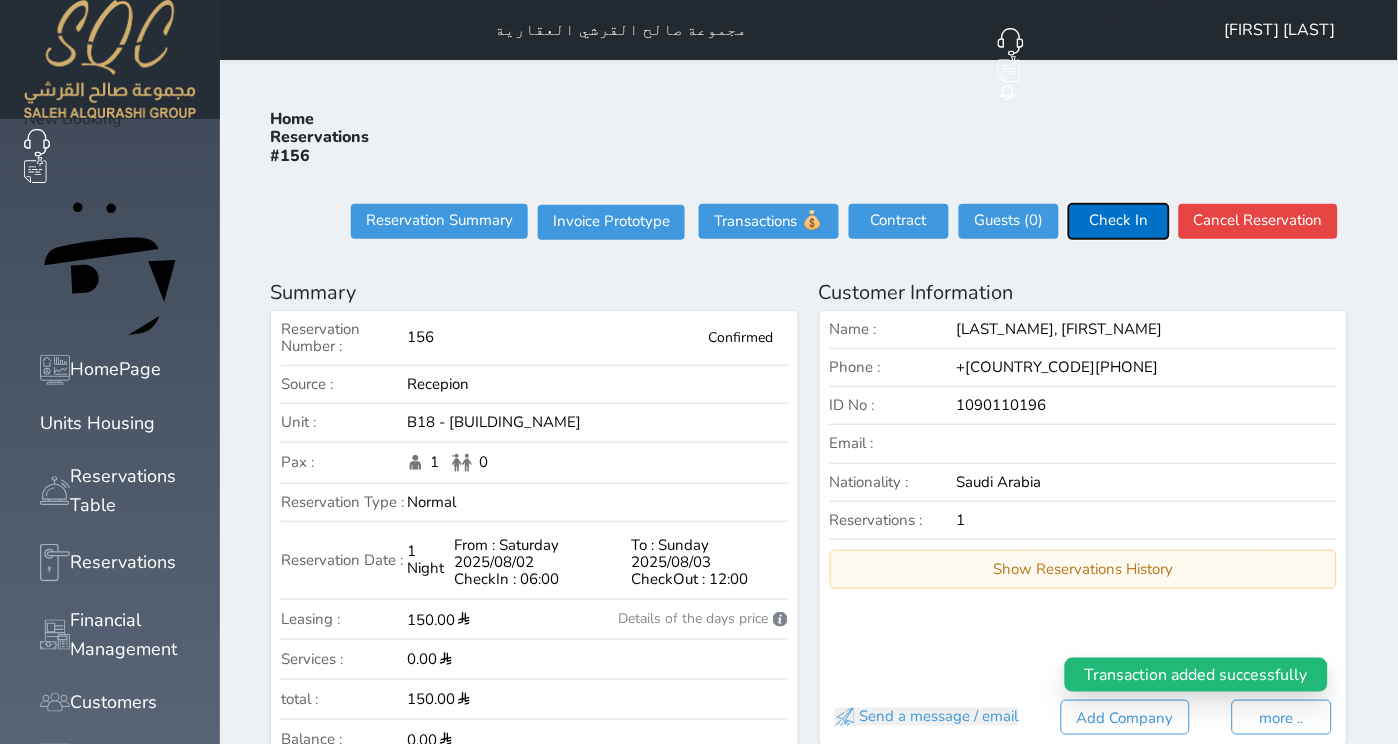 click on "Check In" at bounding box center [1119, 221] 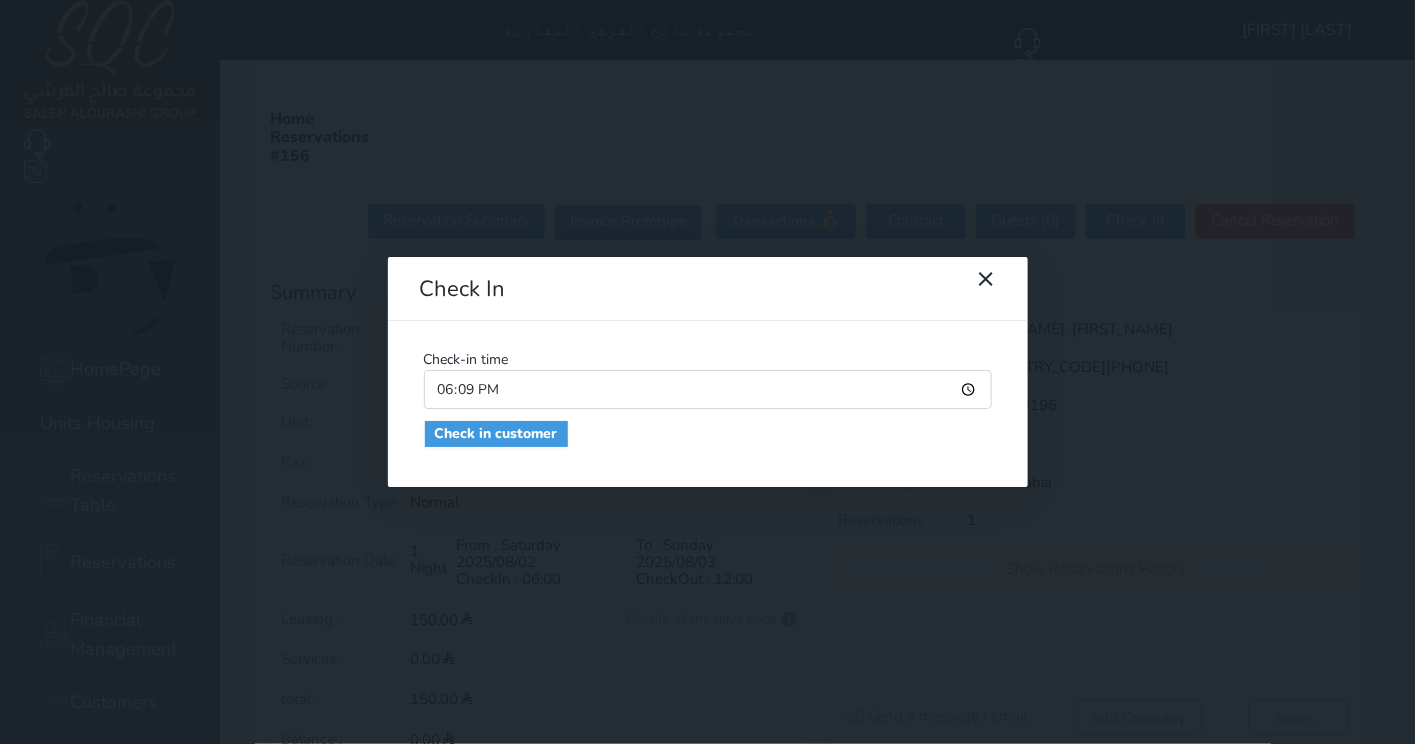 click on "18:09" at bounding box center [708, 389] 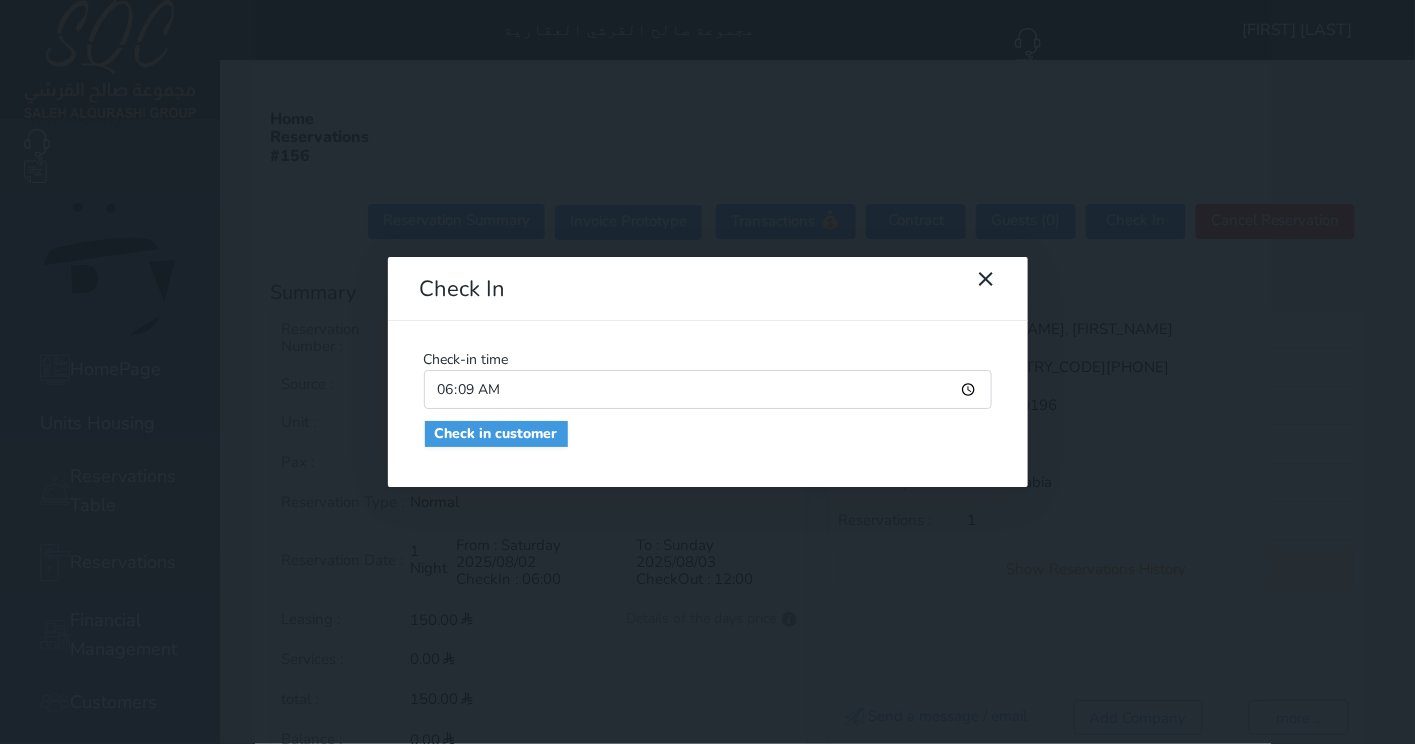 click on "06:09" at bounding box center [708, 389] 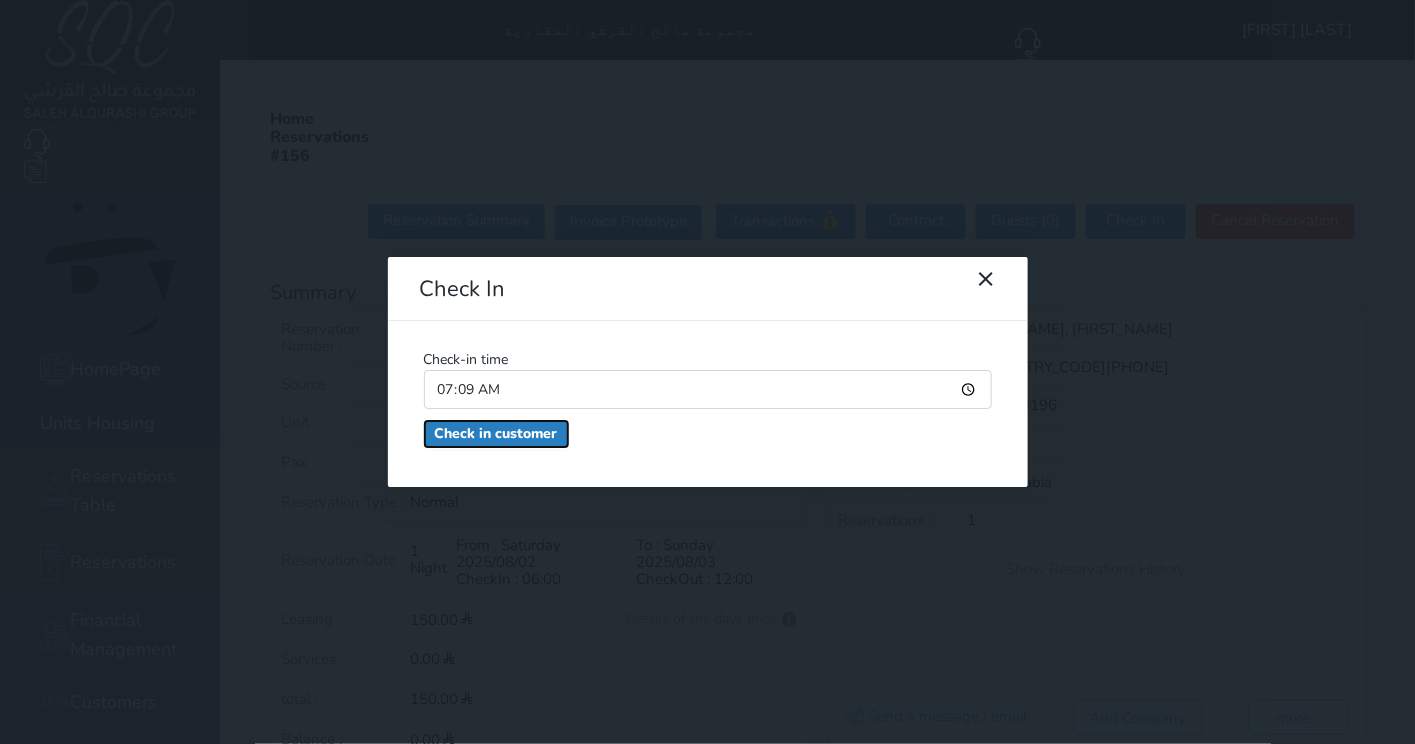 click on "Check in customer" at bounding box center [496, 434] 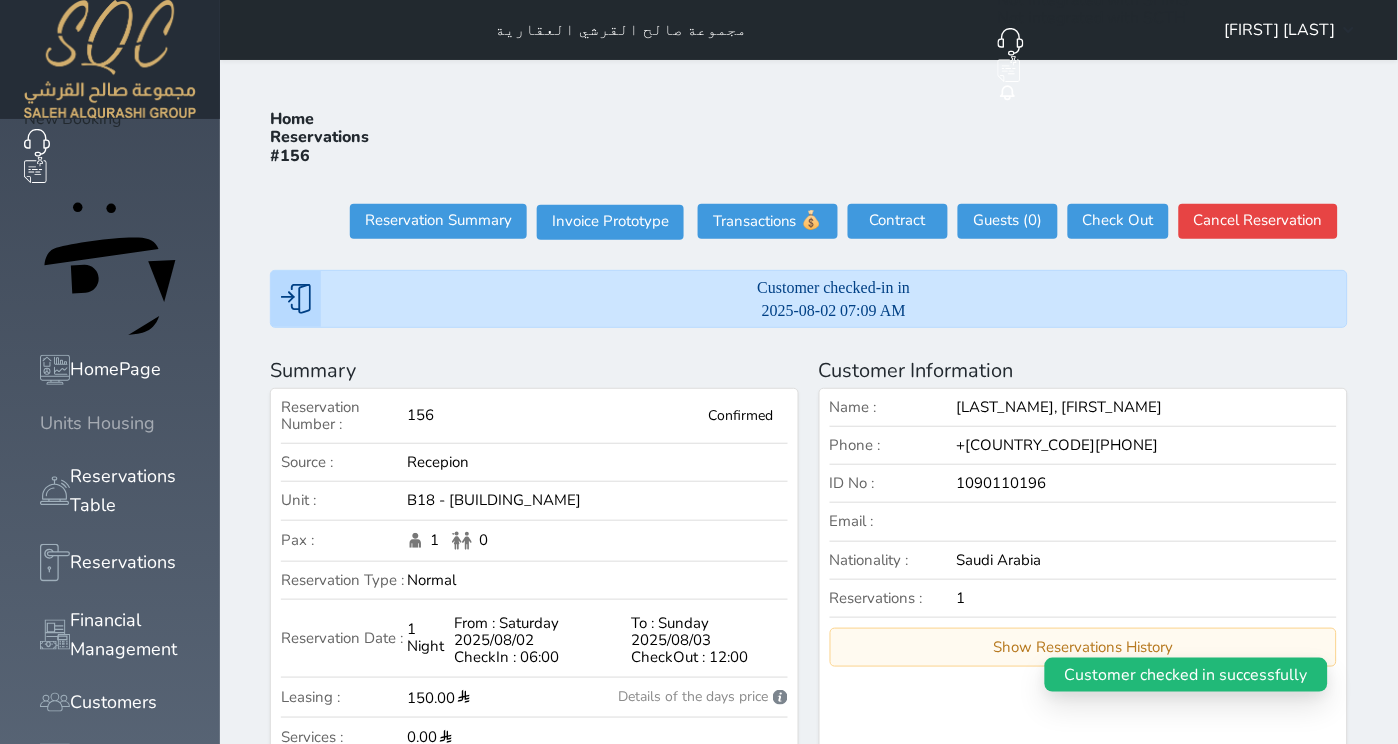 click 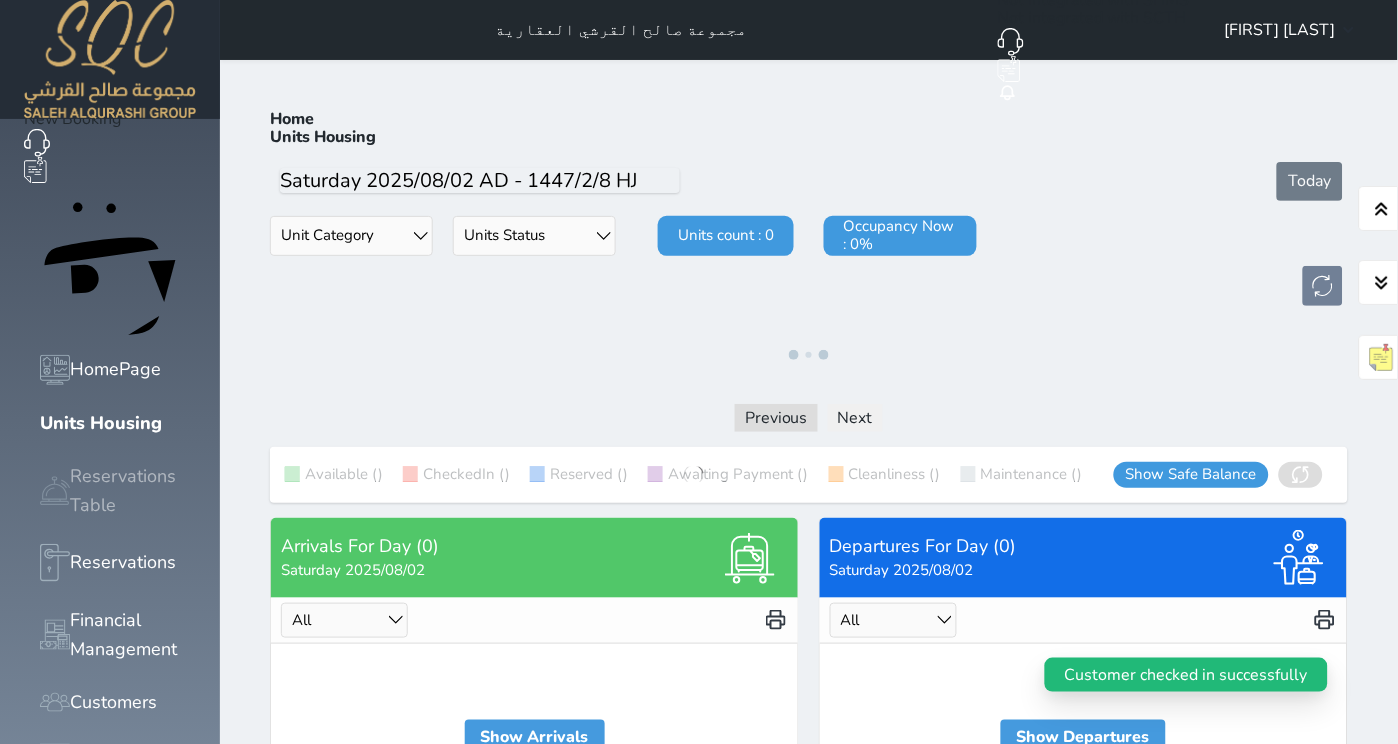 click 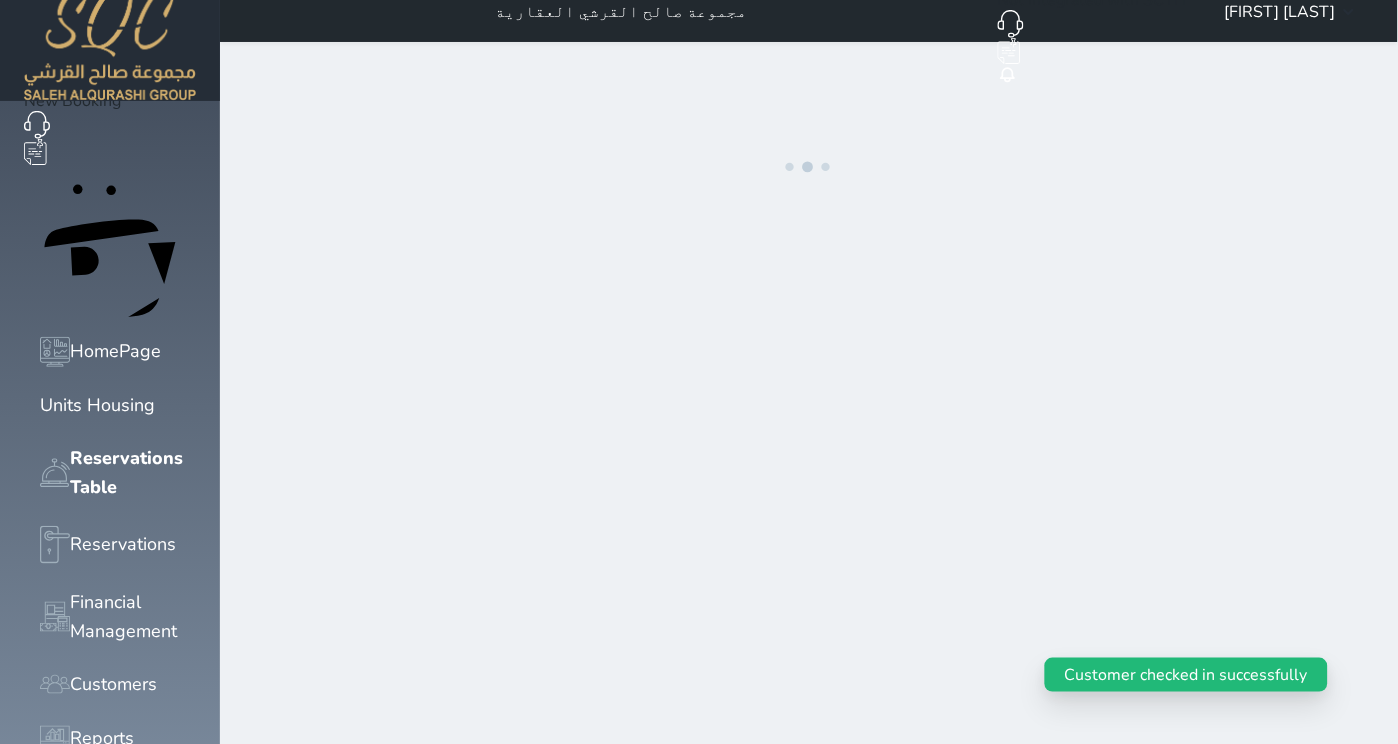 scroll, scrollTop: 0, scrollLeft: 0, axis: both 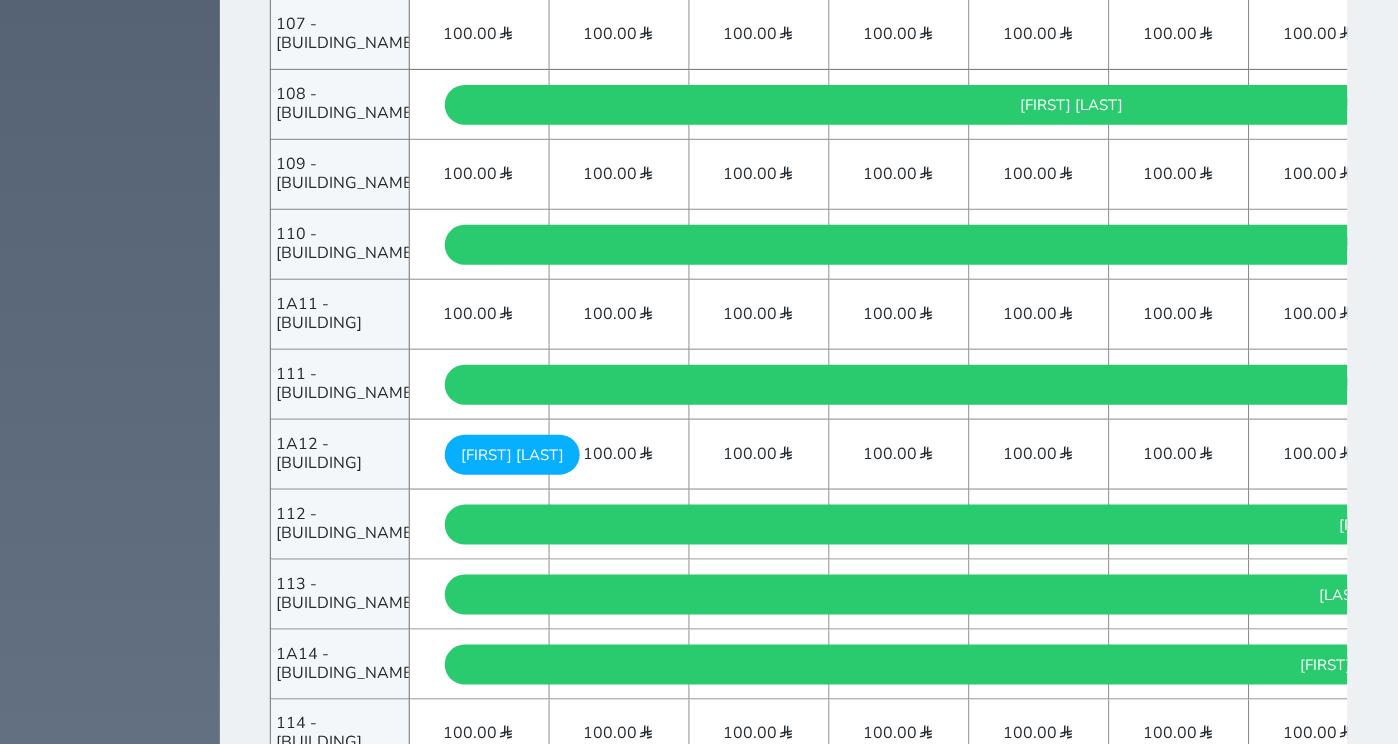 click on "[FIRST] [LAST]
Saturday - 2025/08/02" at bounding box center (512, 455) 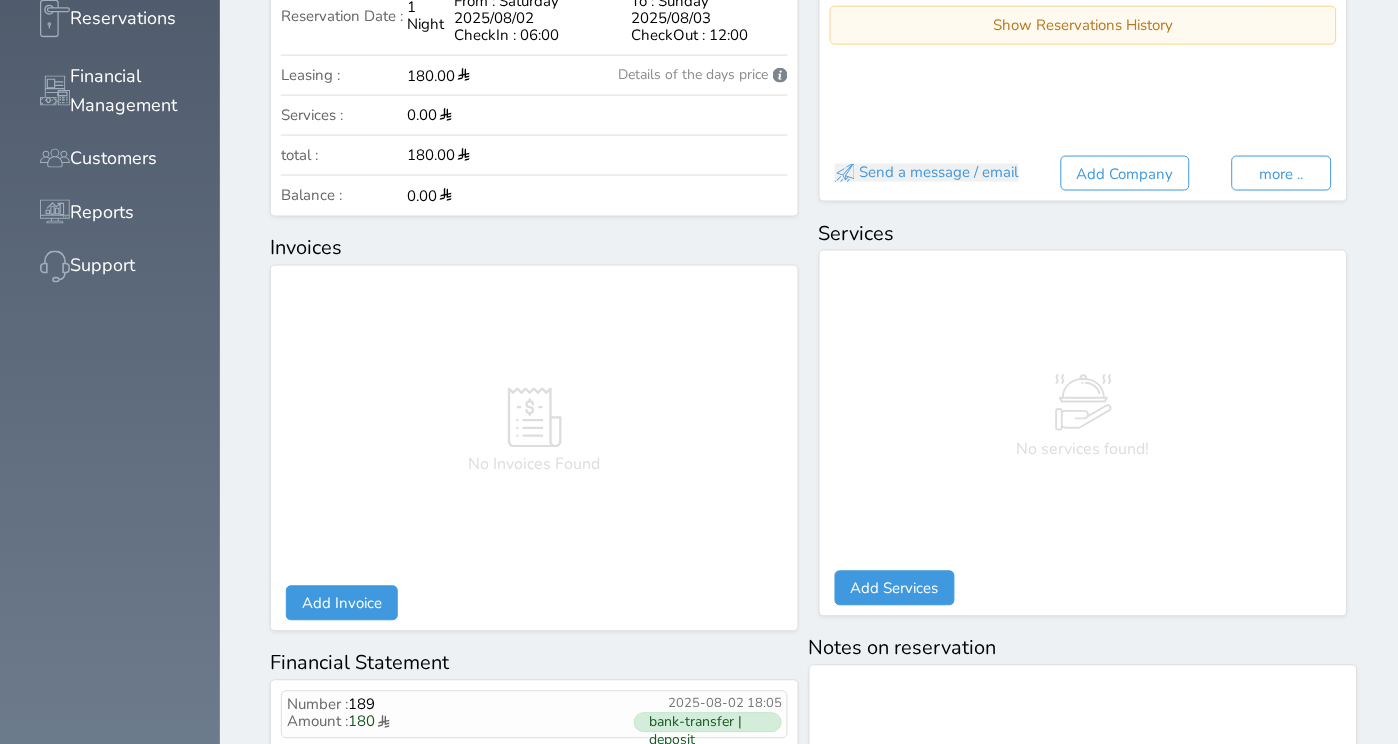 scroll, scrollTop: 0, scrollLeft: 0, axis: both 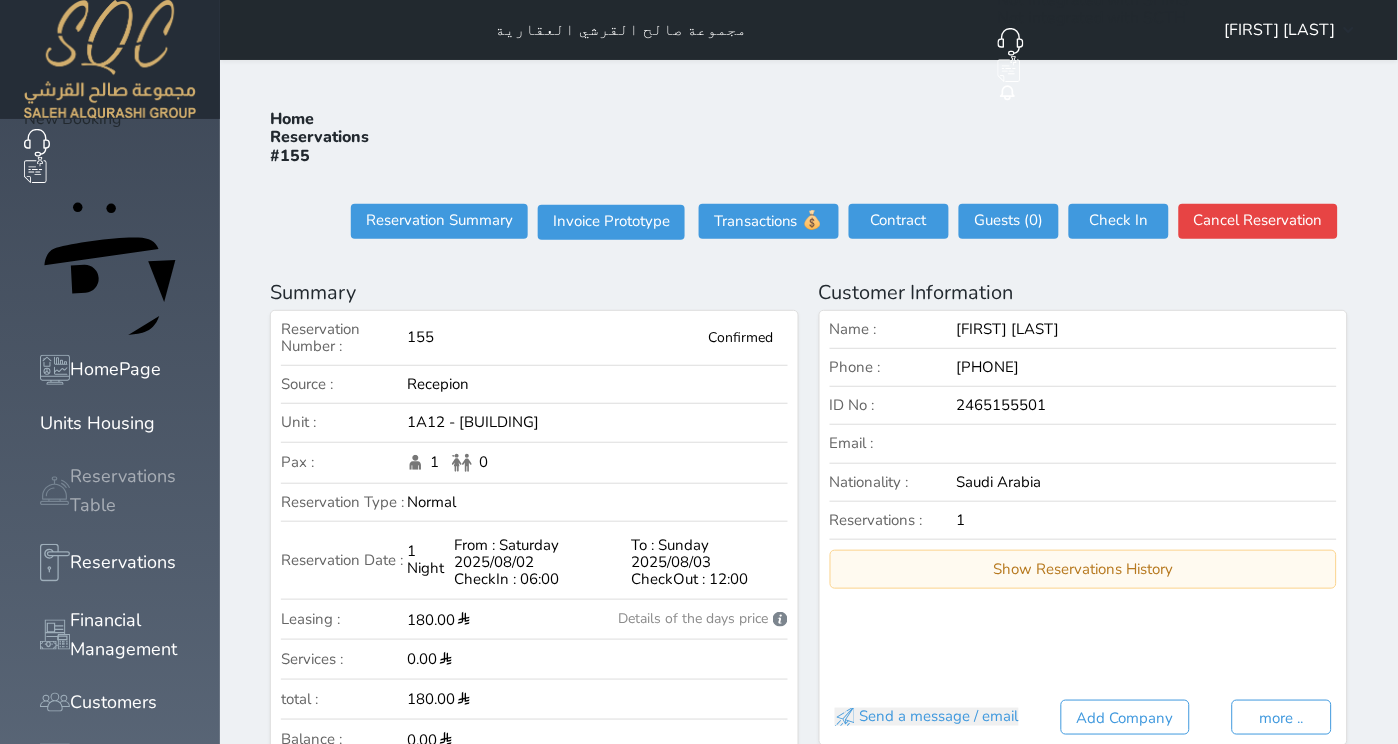 click 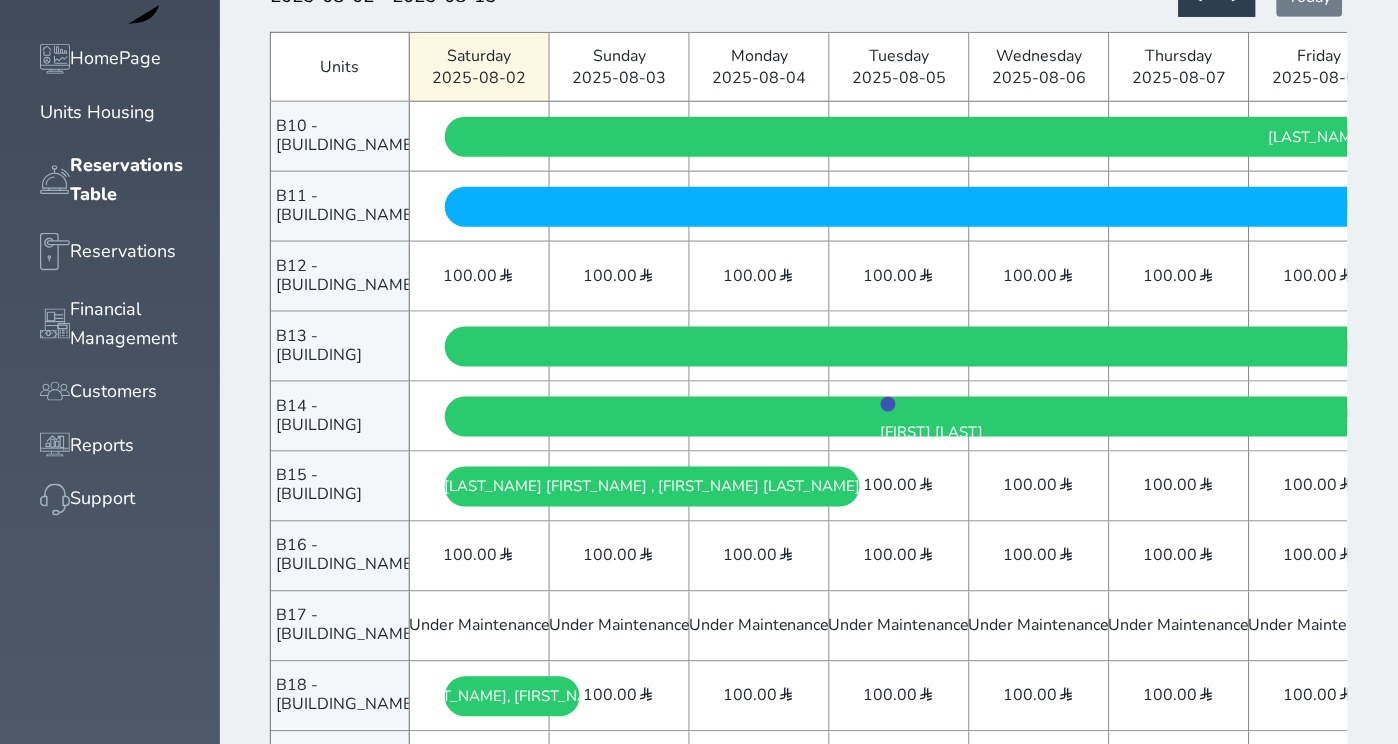 scroll, scrollTop: 314, scrollLeft: 0, axis: vertical 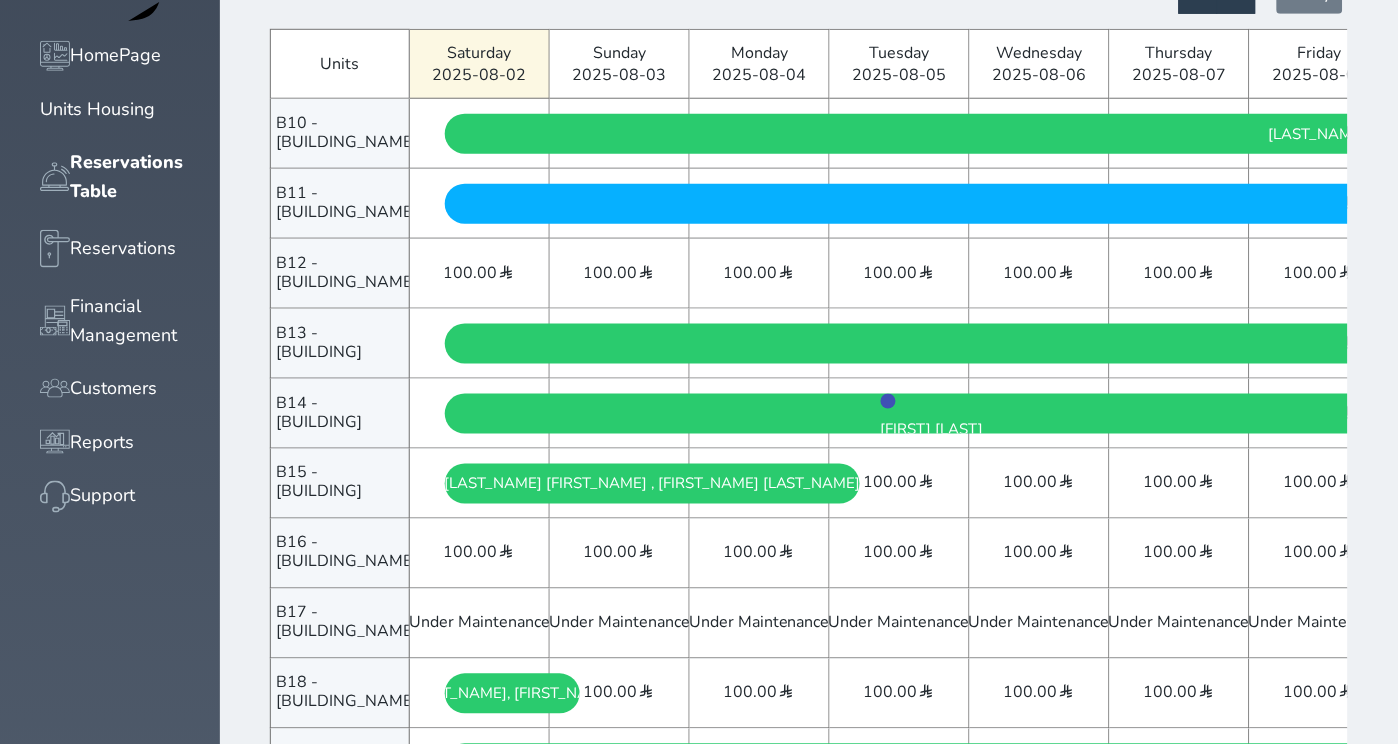 click on "[LAST_NAME], [FIRST_NAME]" at bounding box center (513, 694) 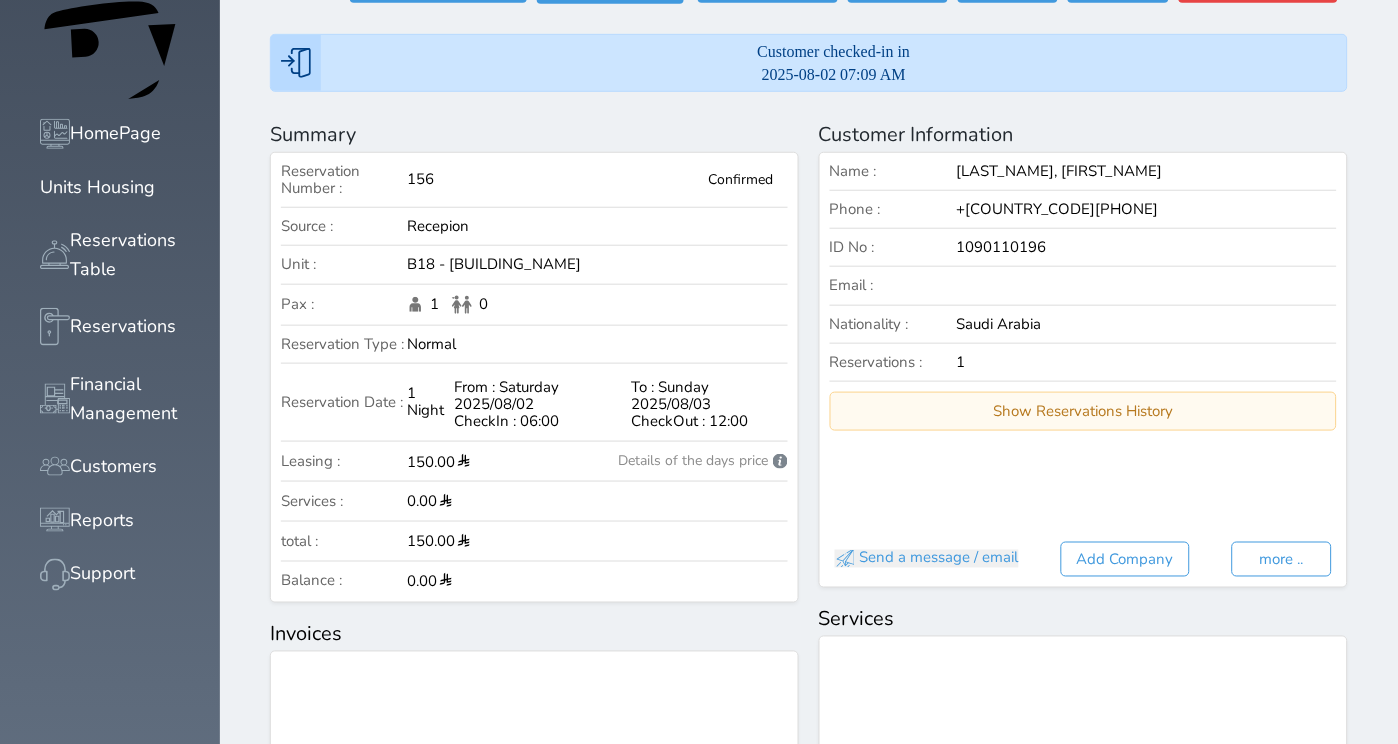 scroll, scrollTop: 0, scrollLeft: 0, axis: both 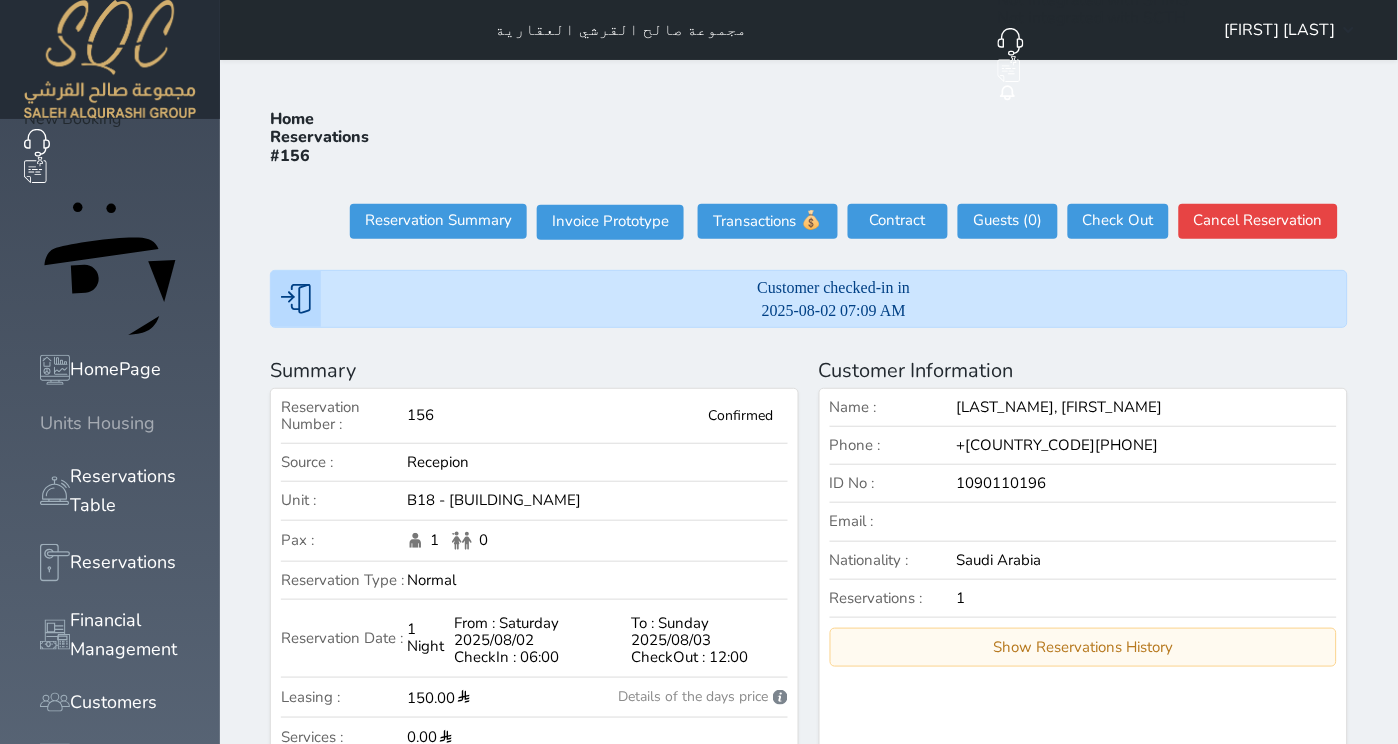 click 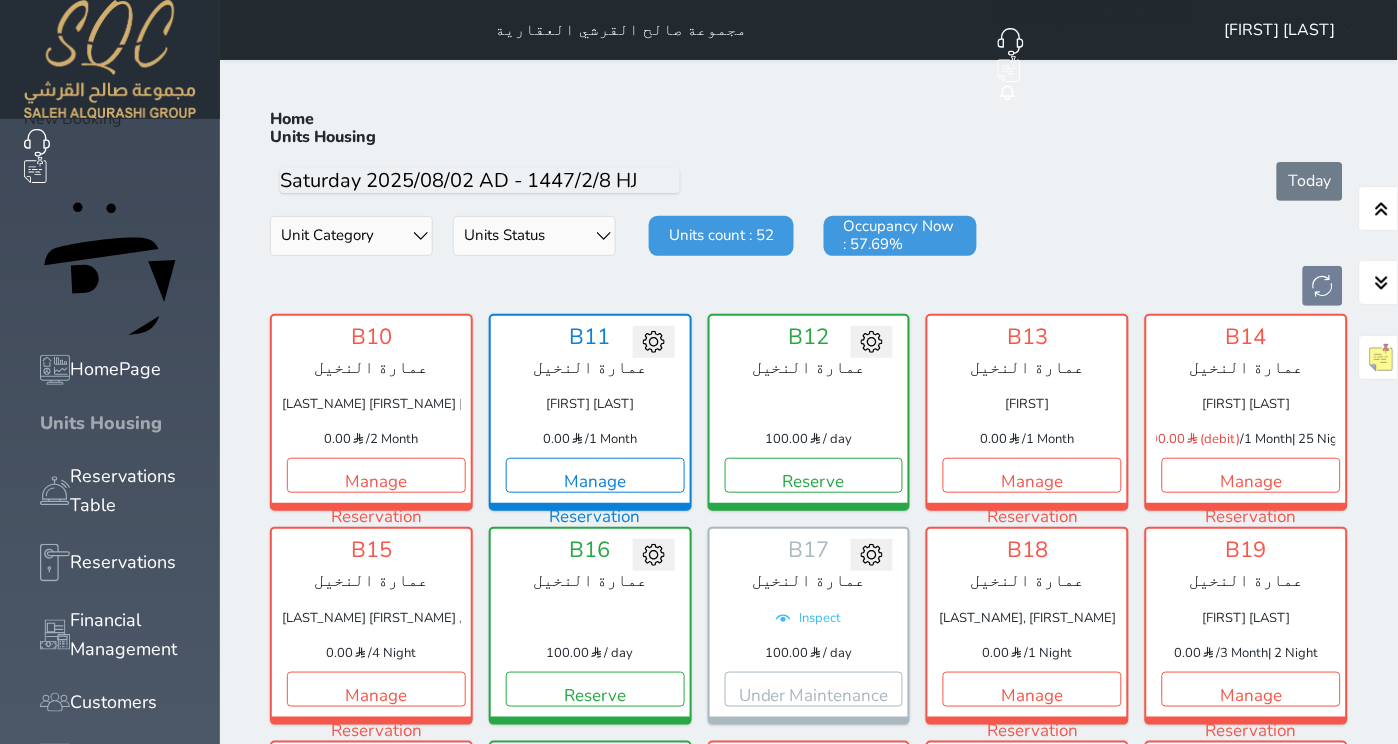 scroll, scrollTop: 64, scrollLeft: 0, axis: vertical 